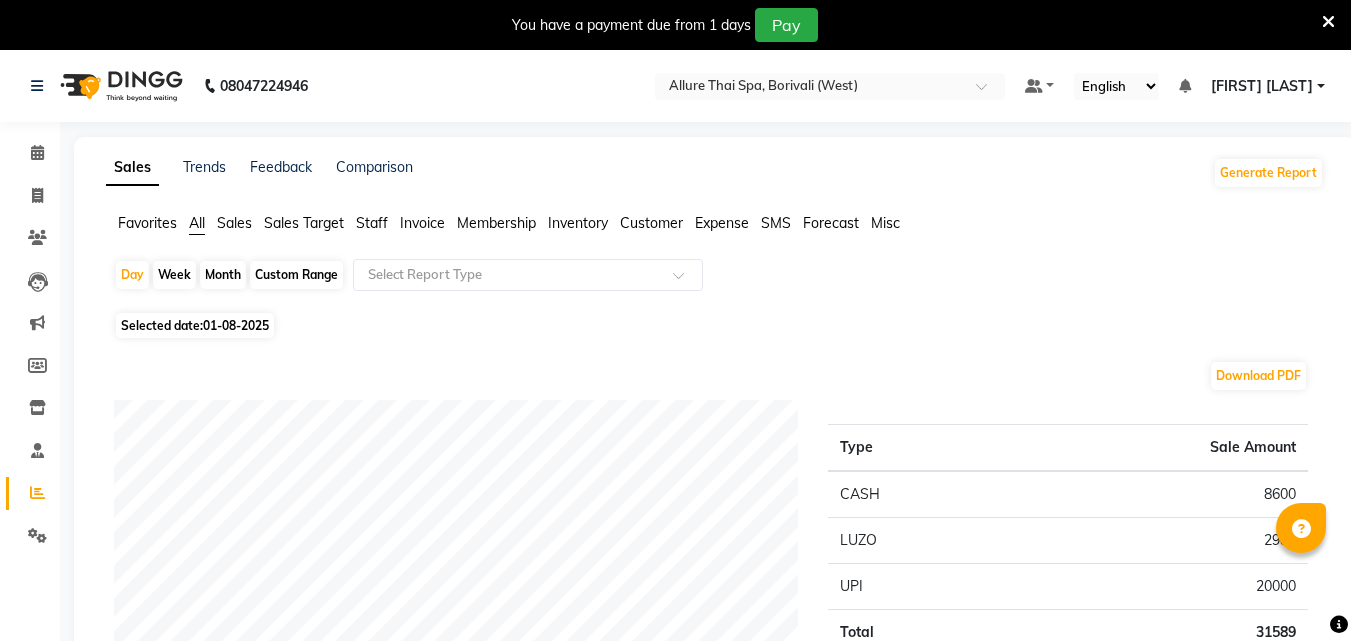 scroll, scrollTop: 0, scrollLeft: 0, axis: both 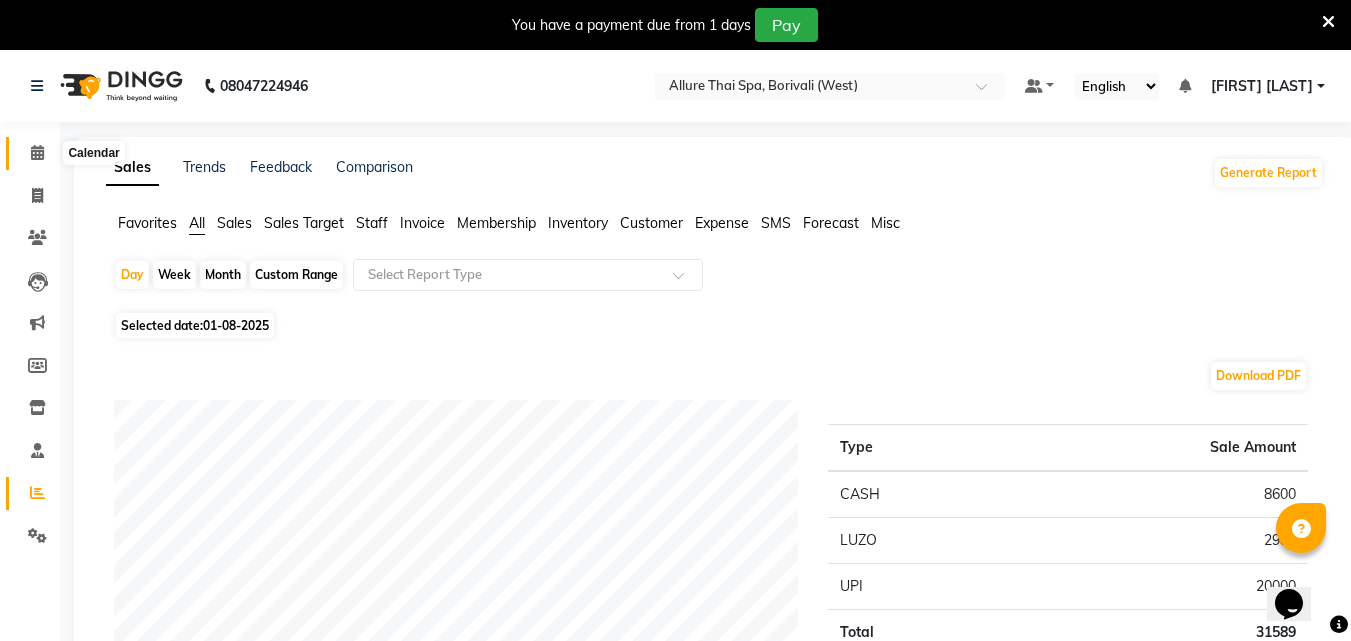 click 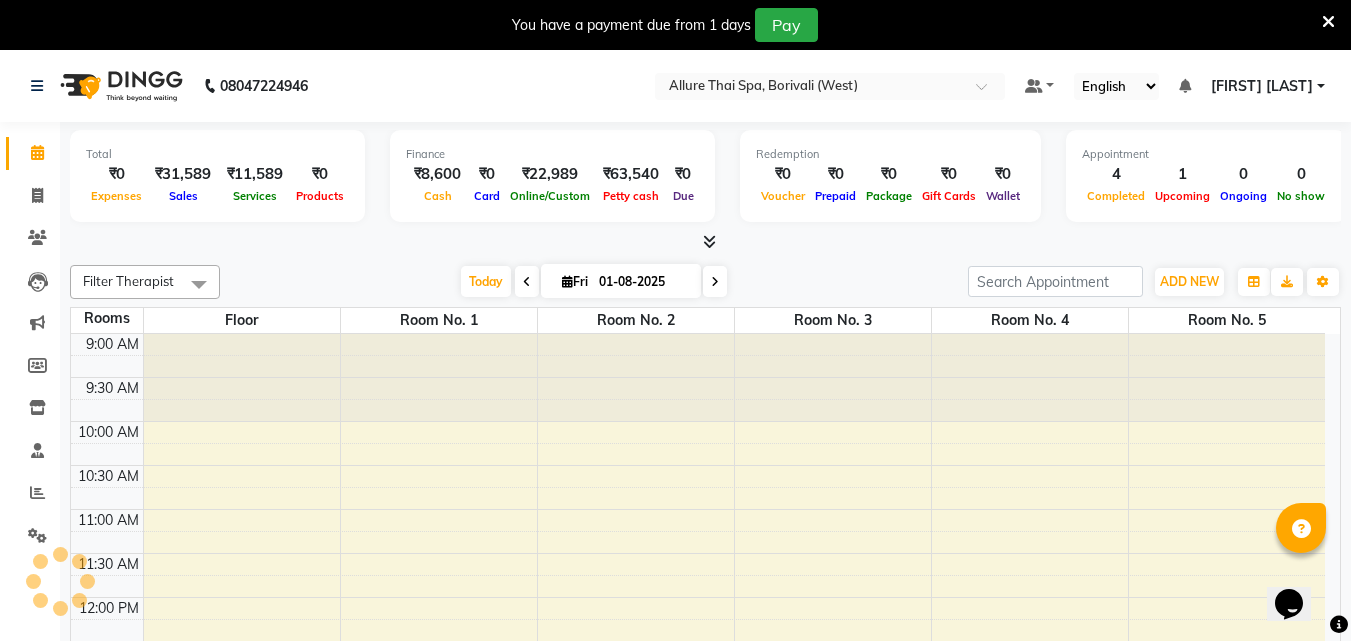 scroll, scrollTop: 881, scrollLeft: 0, axis: vertical 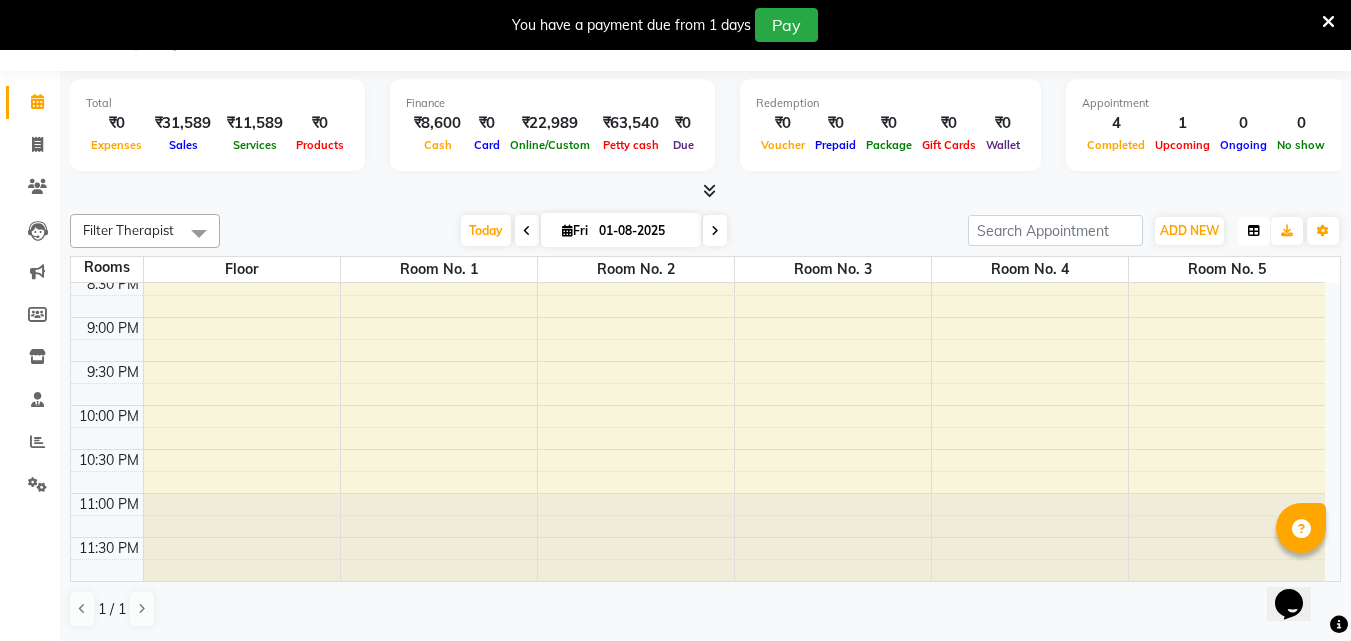 click at bounding box center (1254, 231) 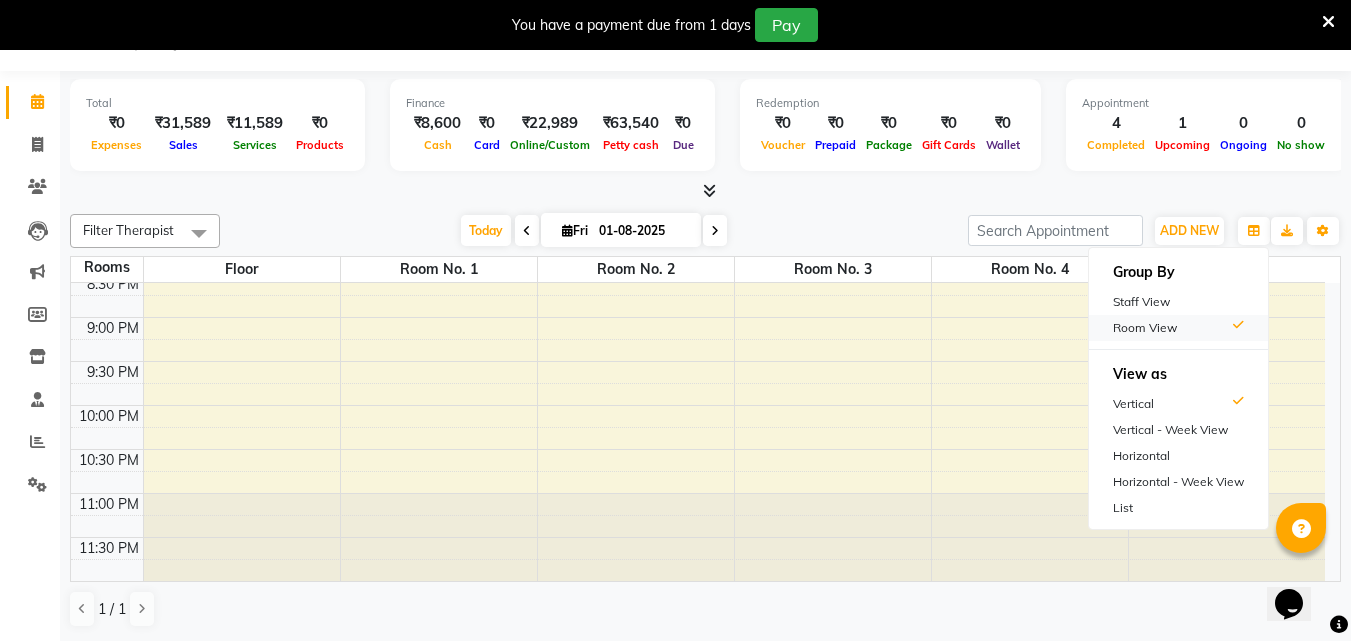click on "Room View" at bounding box center (1178, 328) 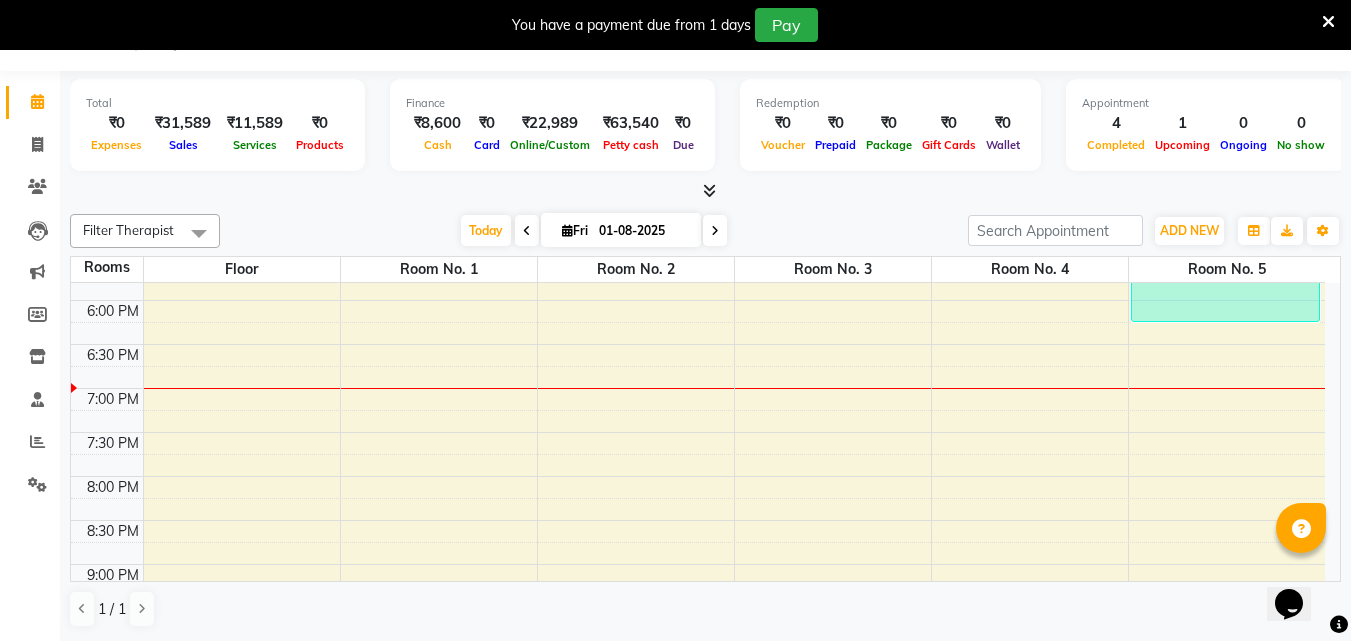 scroll, scrollTop: 769, scrollLeft: 0, axis: vertical 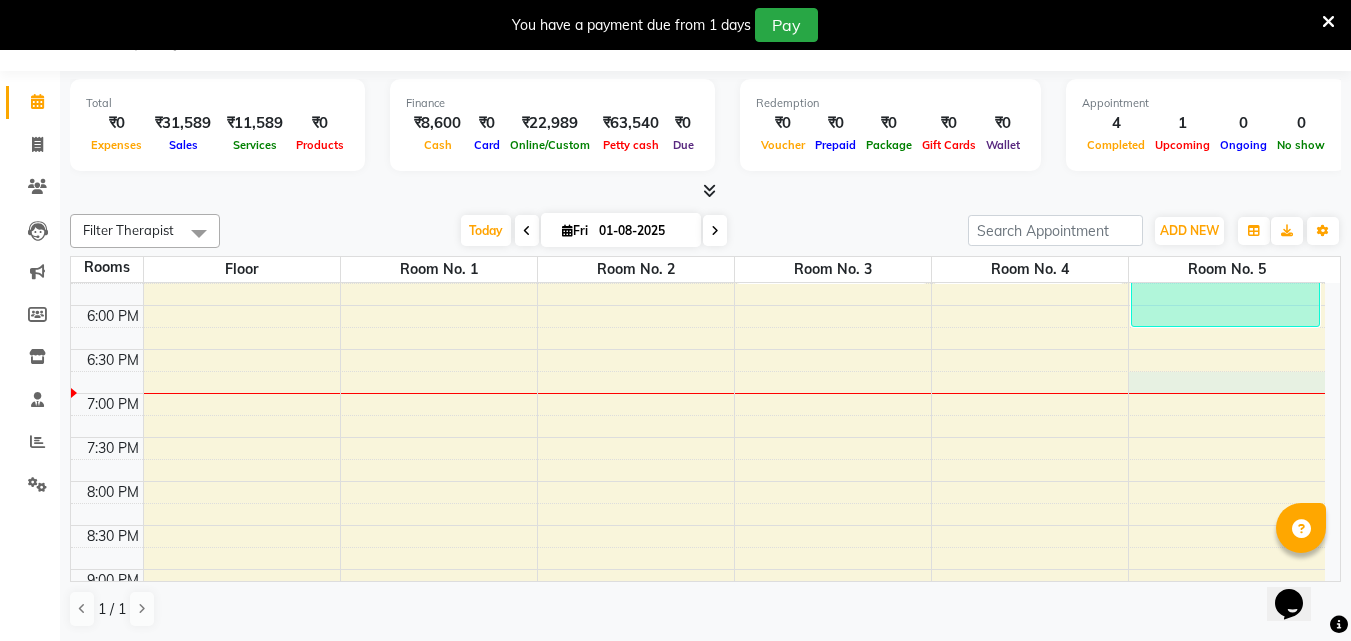click on "[TIME] [TIME] [TIME] [TIME] [TIME] [TIME] [TIME] [TIME] [TIME] [TIME] [TIME] [TIME] [TIME] [TIME] [TIME] [TIME] [TIME] [TIME] [TIME] [TIME] [TIME] [TIME] [TIME] [TIME] [TIME] [TIME] [TIME] [TIME] [TIME]
[FIRST] [INITIAL], TK02, [TIME]-[TIME], [SERVICE]     [FIRST], TK01, [TIME]-[TIME], [SERVICE] [DURATION]     [FIRST], TK01, [TIME]-[TIME], [SERVICE]     [FIRST], TK01, [TIME]-[TIME], [SERVICE]     [FIRST], TK03, [TIME]-[TIME], [SERVICE] [DURATION]" at bounding box center [698, 173] 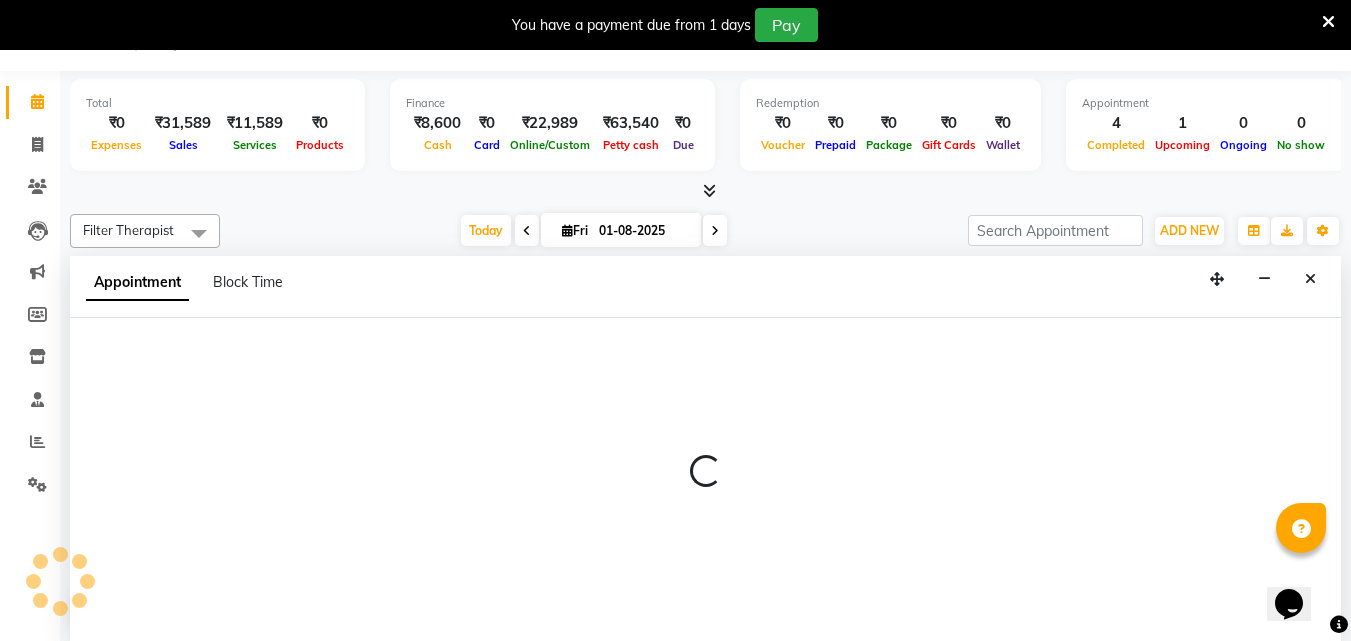 select on "1125" 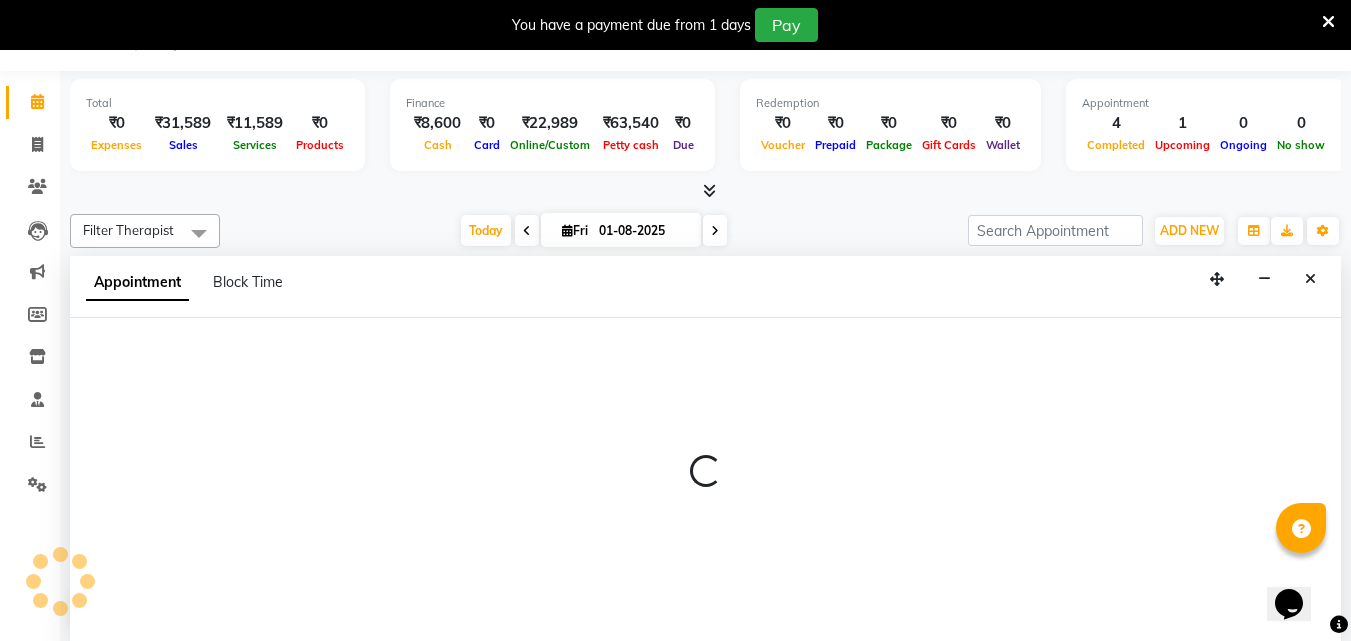 select on "tentative" 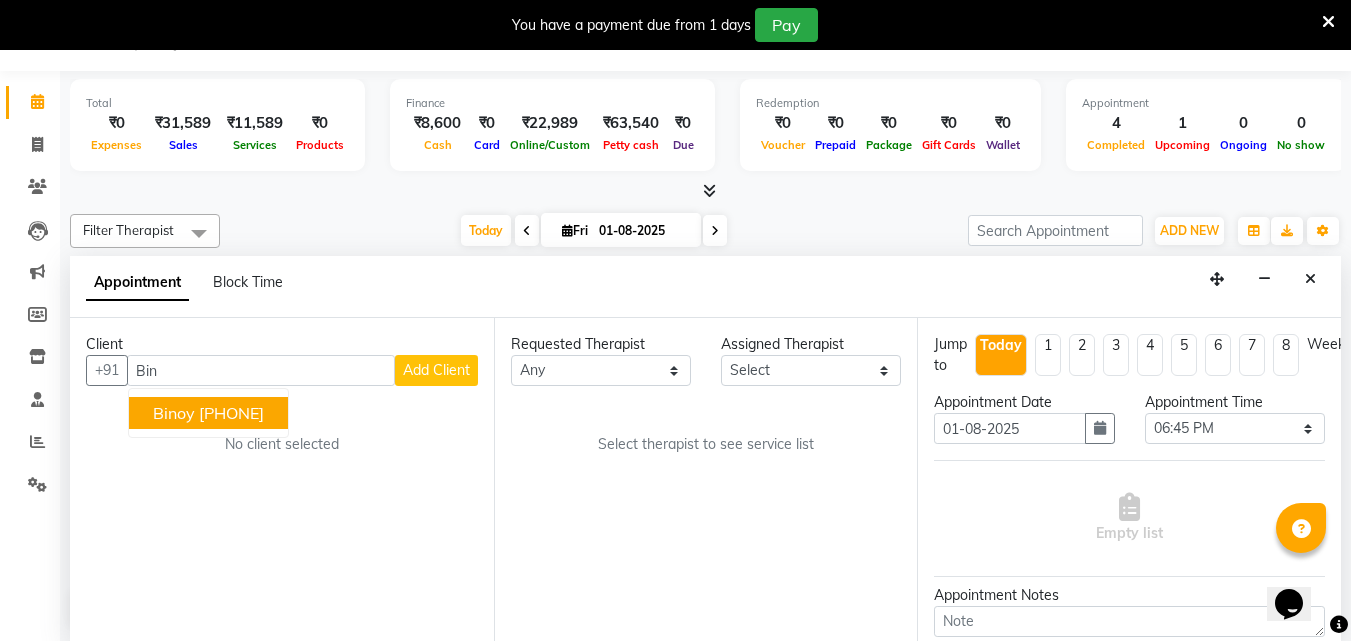 click on "[FIRST] [PHONE]" at bounding box center (208, 413) 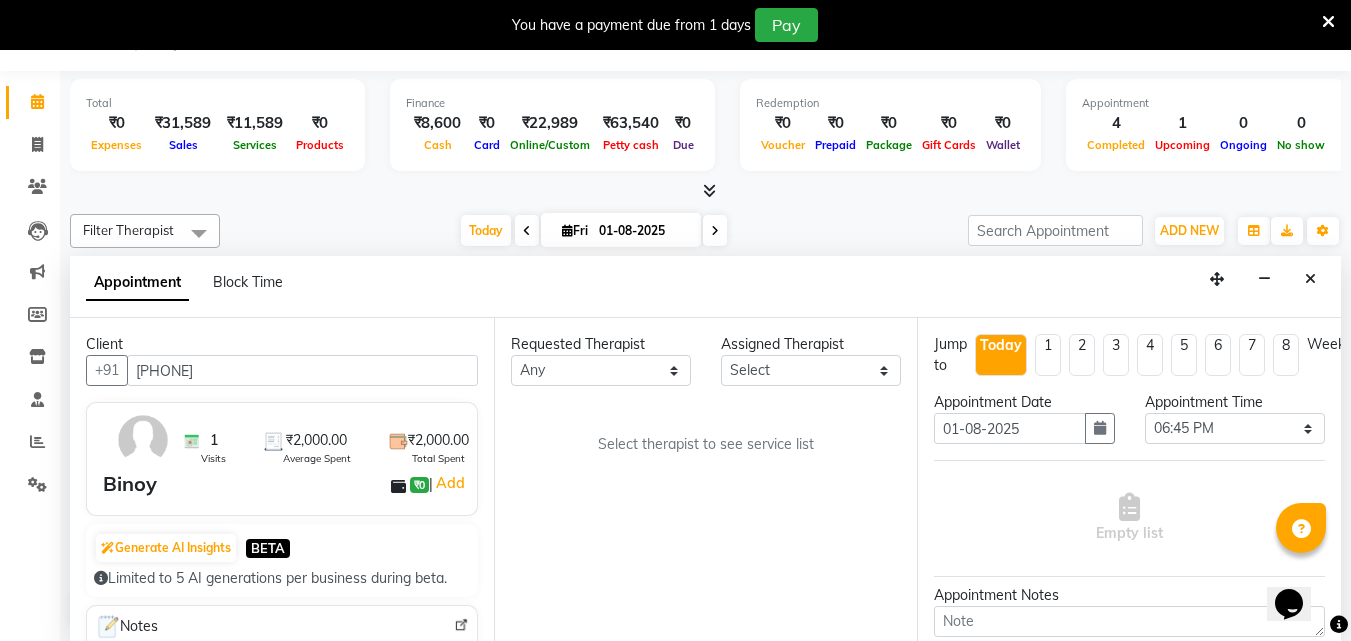 type on "[PHONE]" 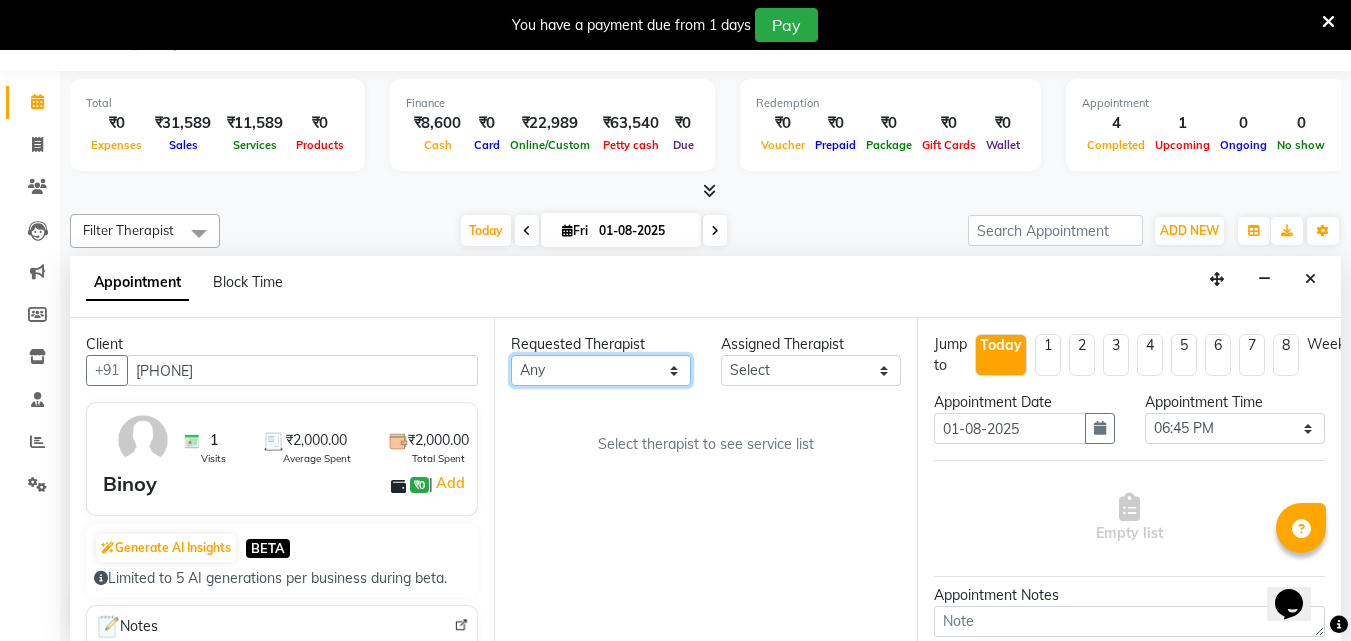 click on "Any [FIRST] [LAST] [FIRST] [FIRST] [FIRST]" at bounding box center (601, 370) 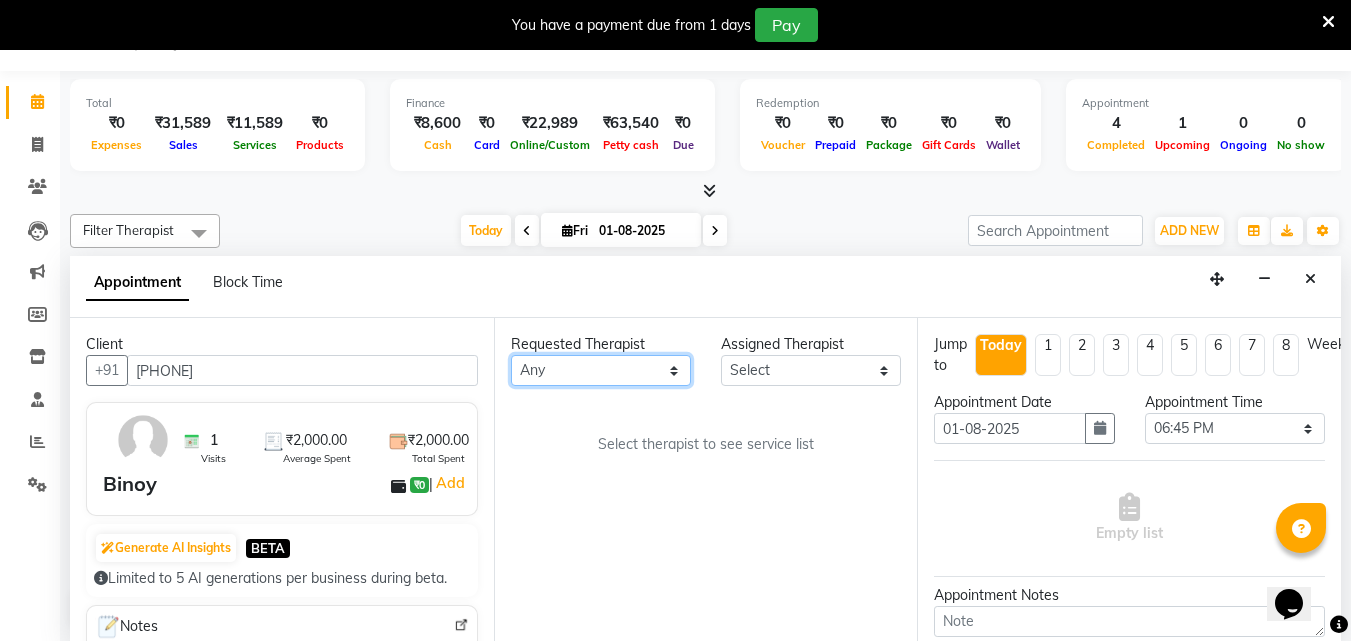 click on "Any [FIRST] [LAST] [FIRST] [FIRST] [FIRST]" at bounding box center [601, 370] 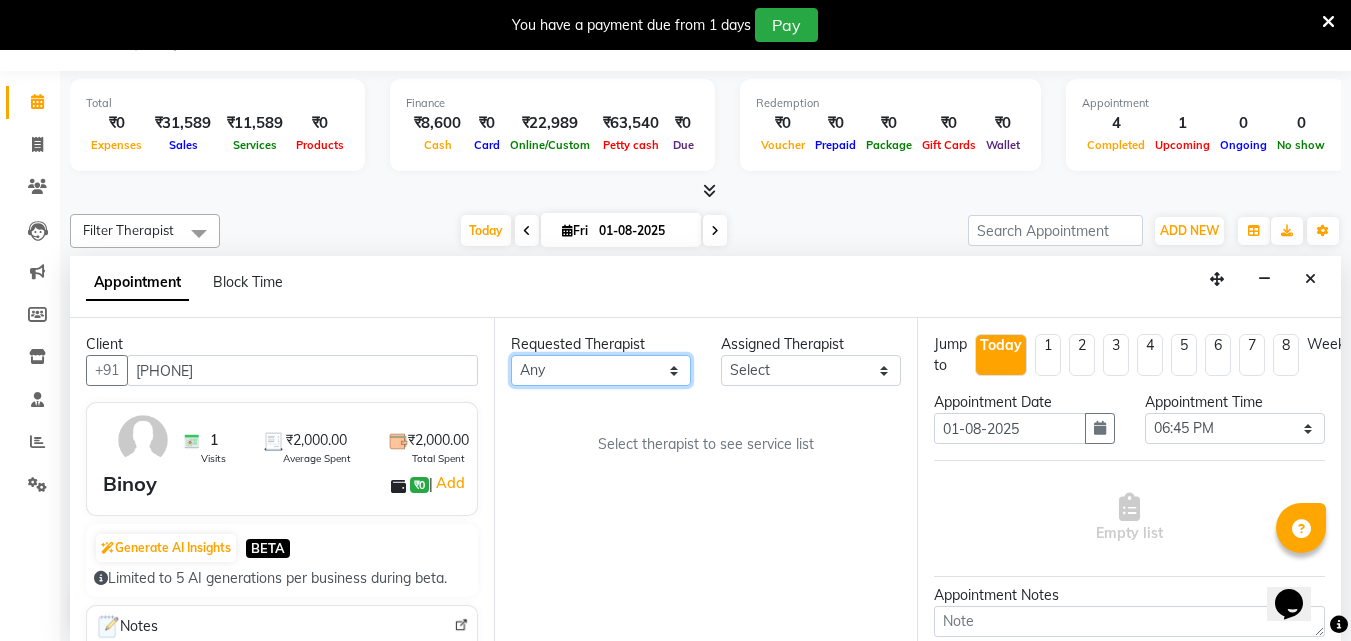 click on "Any [FIRST] [LAST] [FIRST] [FIRST] [FIRST]" at bounding box center (601, 370) 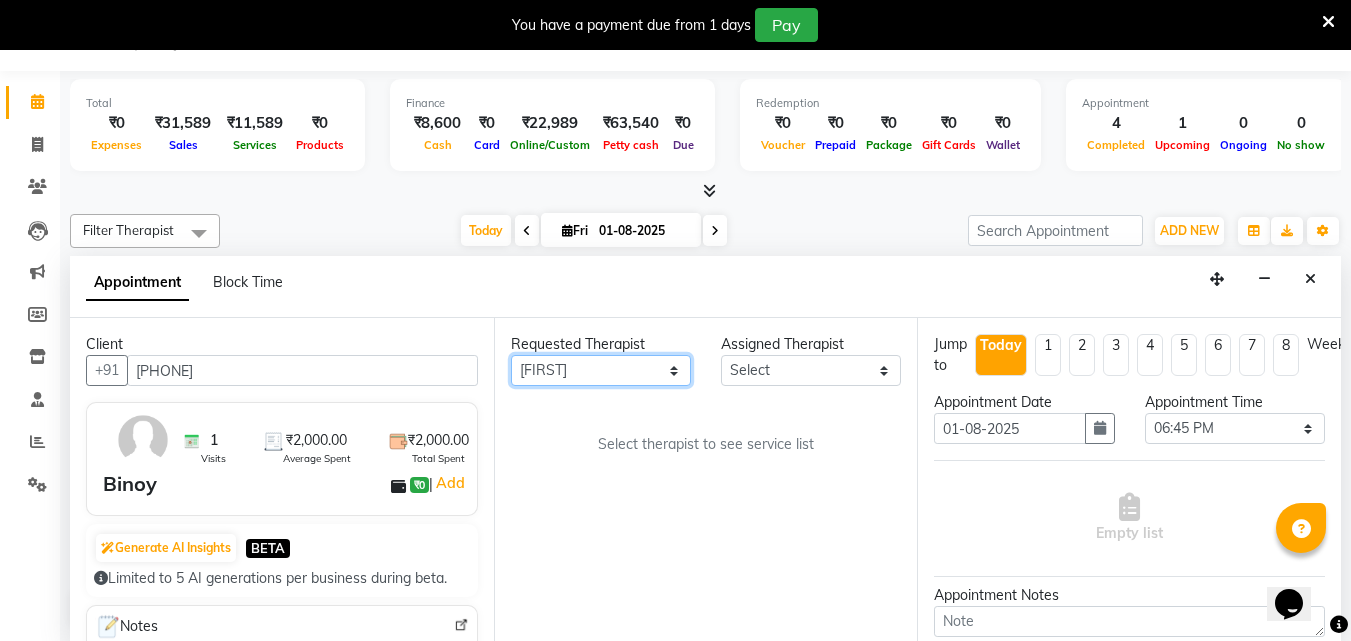 click on "Any [FIRST] [LAST] [FIRST] [FIRST] [FIRST]" at bounding box center (601, 370) 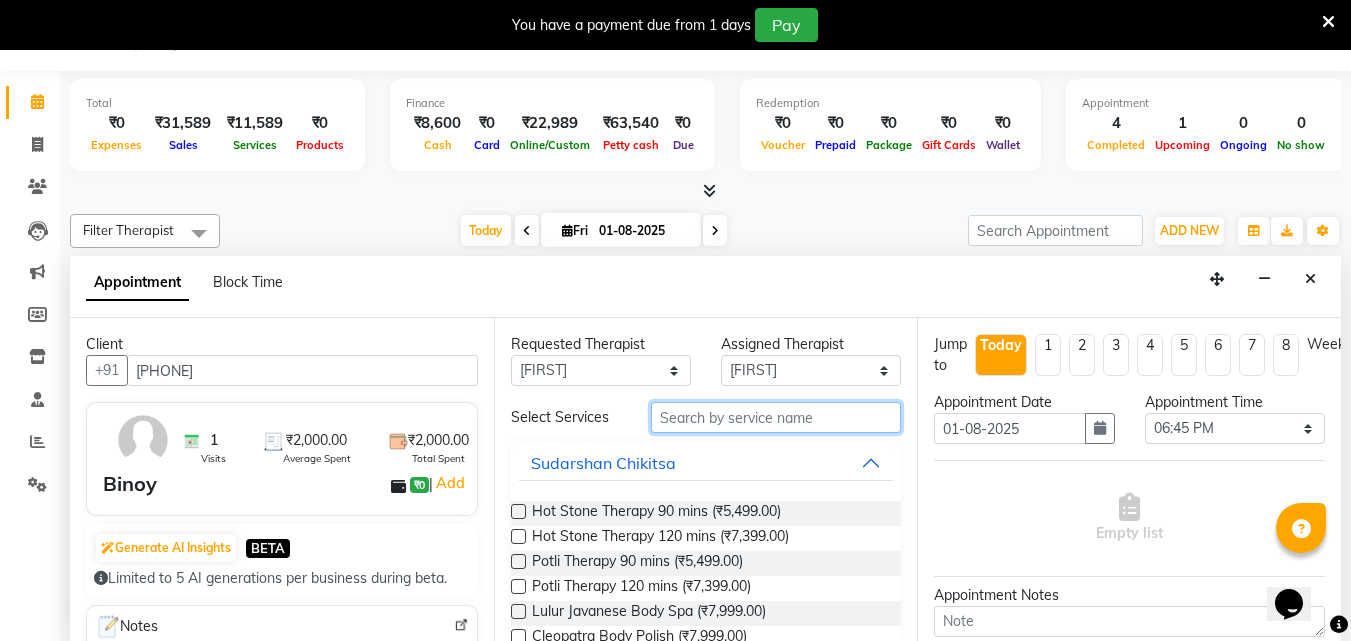 click at bounding box center [776, 417] 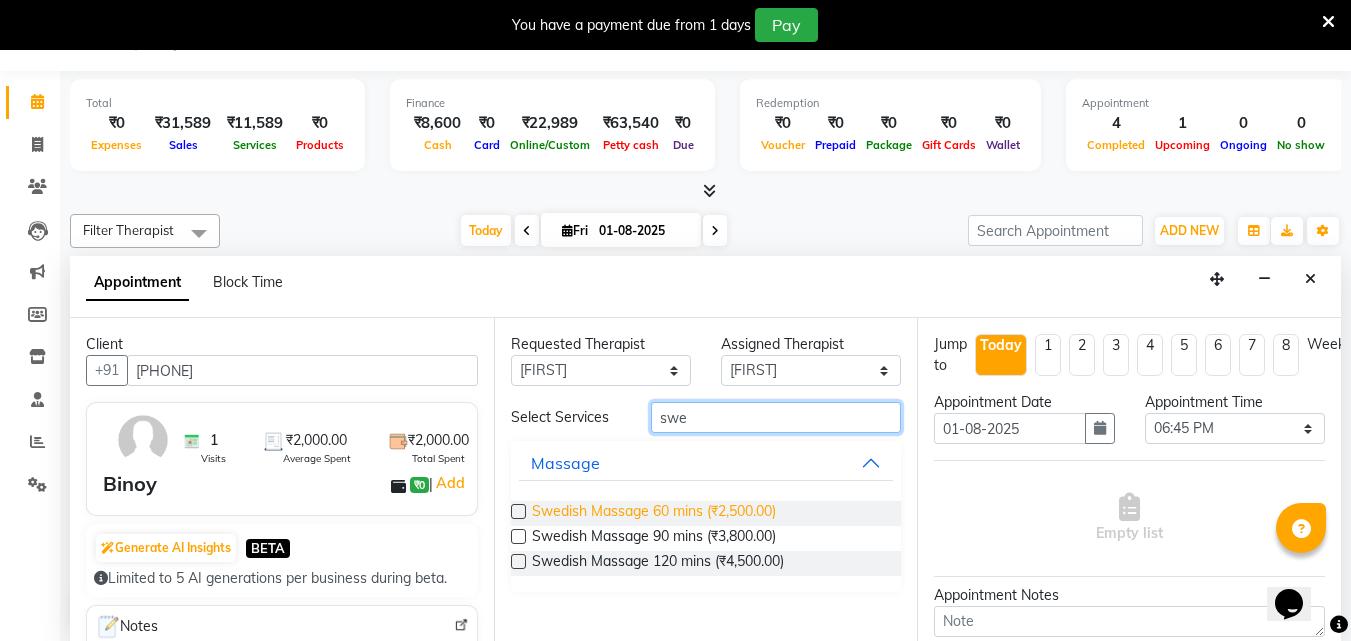 type on "swe" 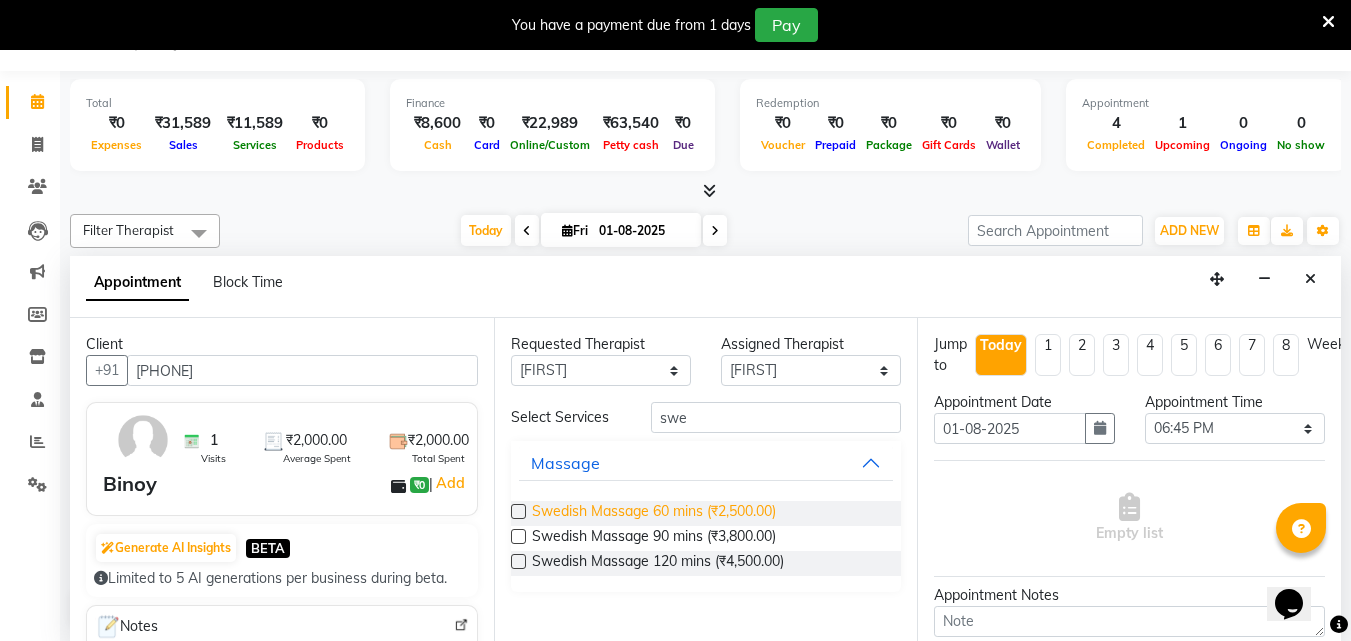 click on "Swedish Massage 60 mins (₹2,500.00)" at bounding box center [654, 513] 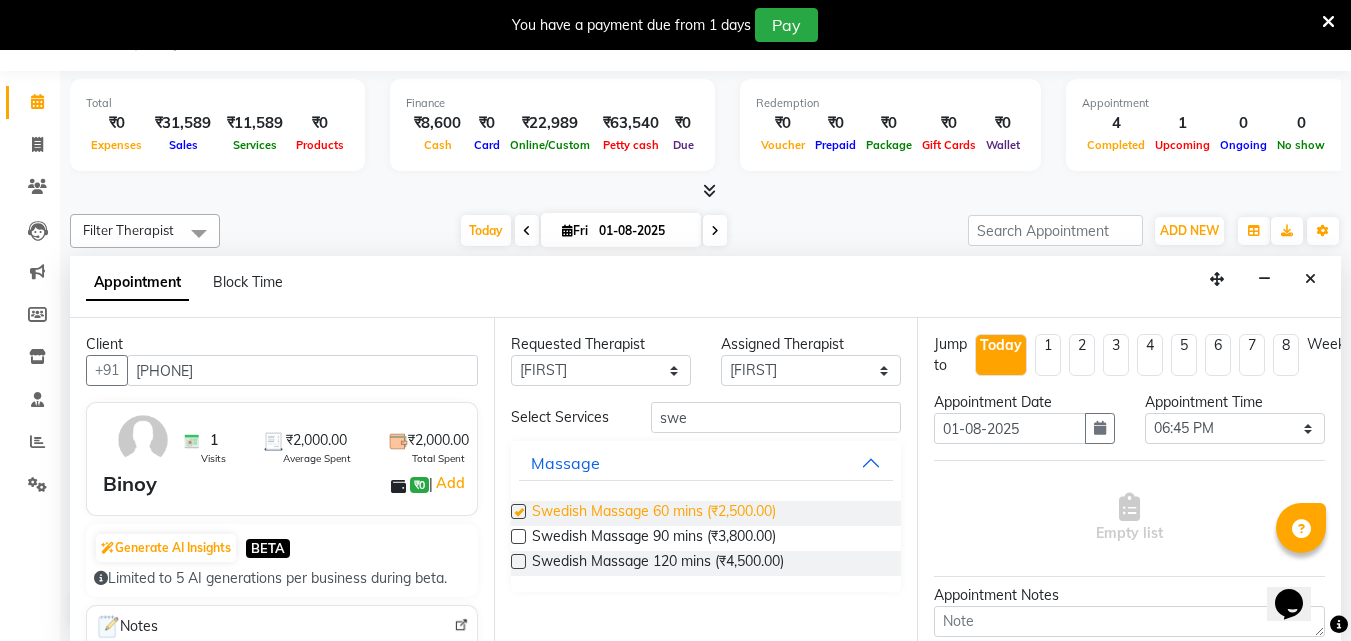 checkbox on "true" 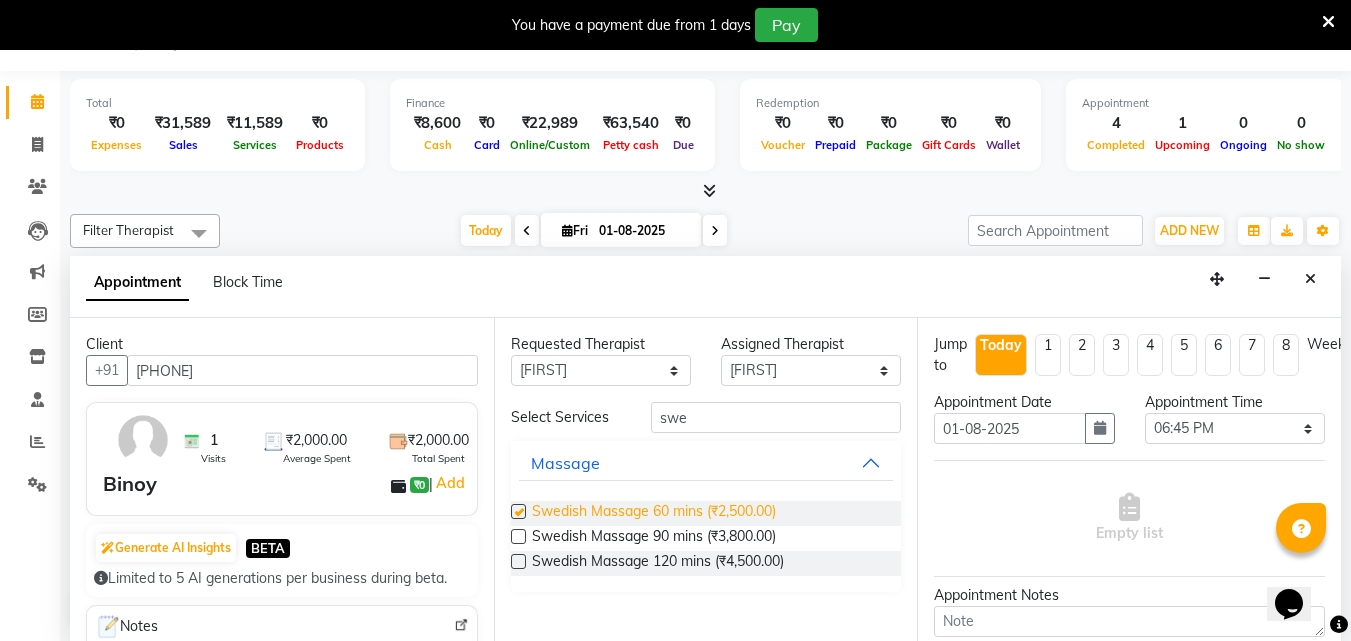 select on "[NUMBER]" 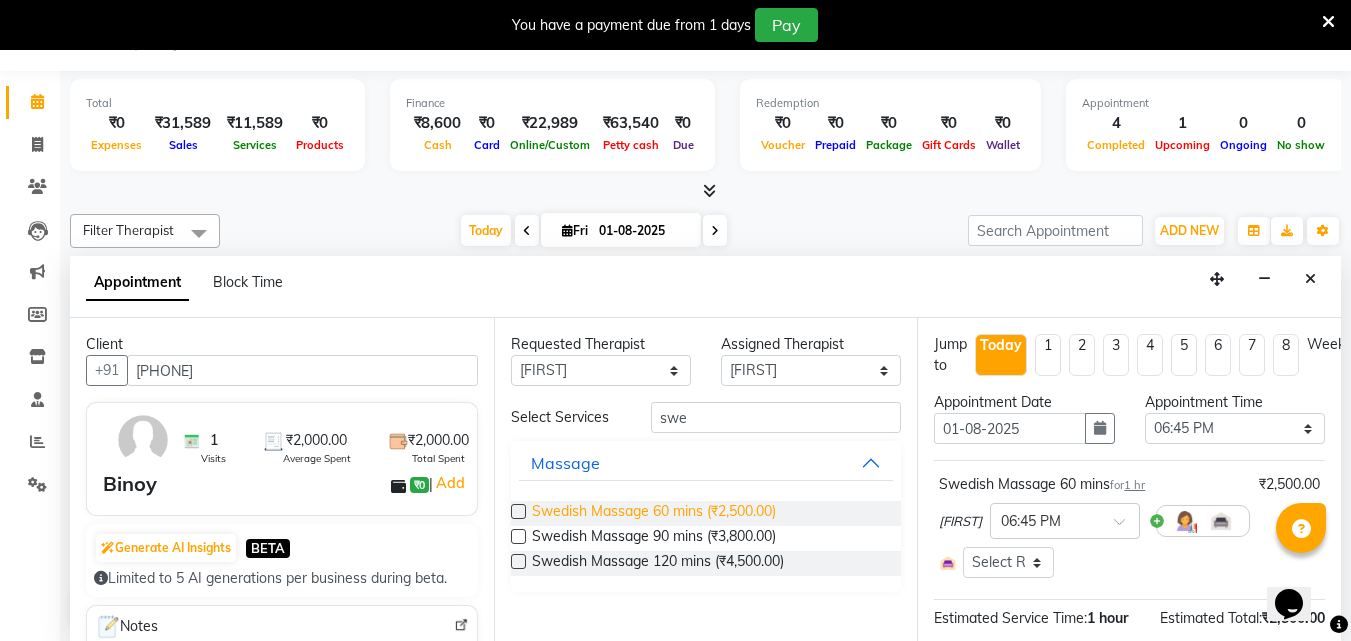 checkbox on "false" 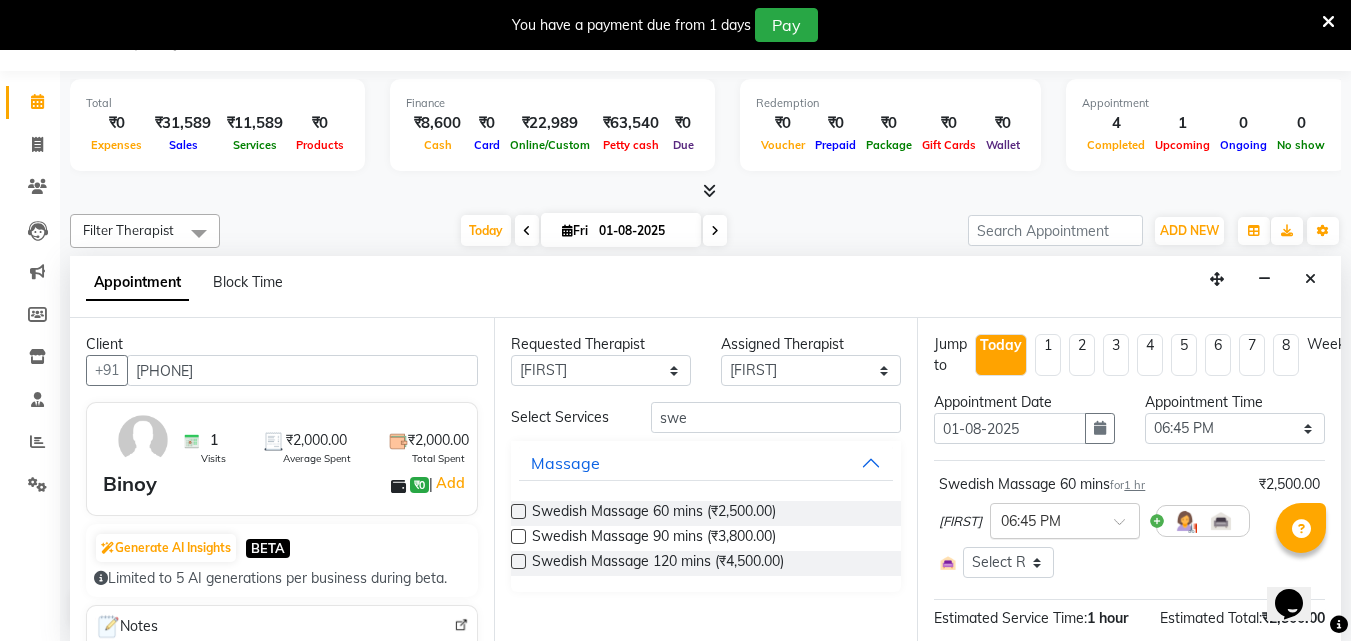scroll, scrollTop: 249, scrollLeft: 0, axis: vertical 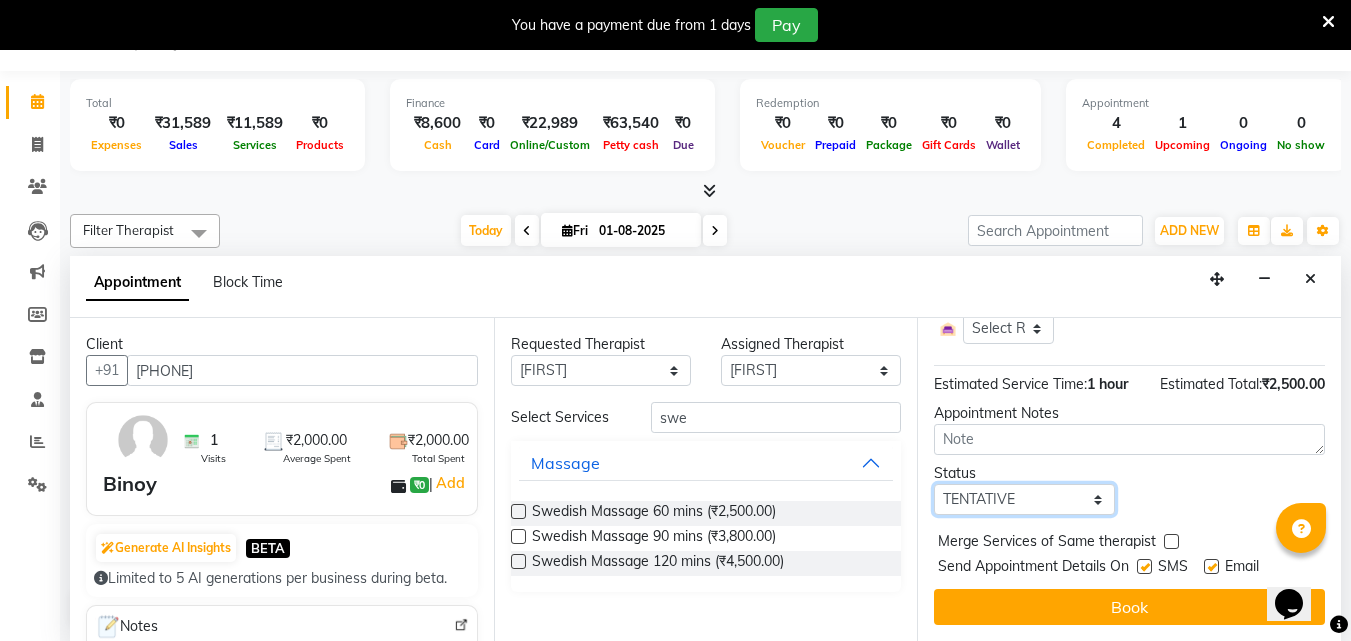 click on "Select TENTATIVE CONFIRM CHECK-IN UPCOMING" at bounding box center (1024, 499) 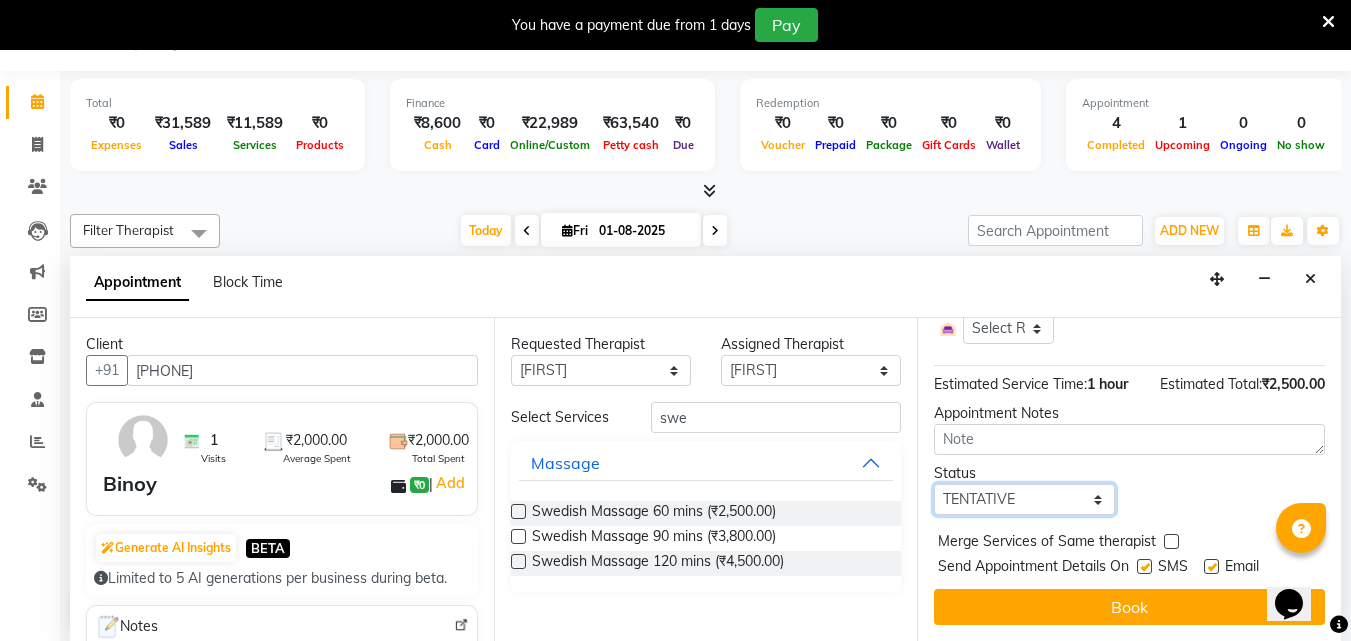 select on "check-in" 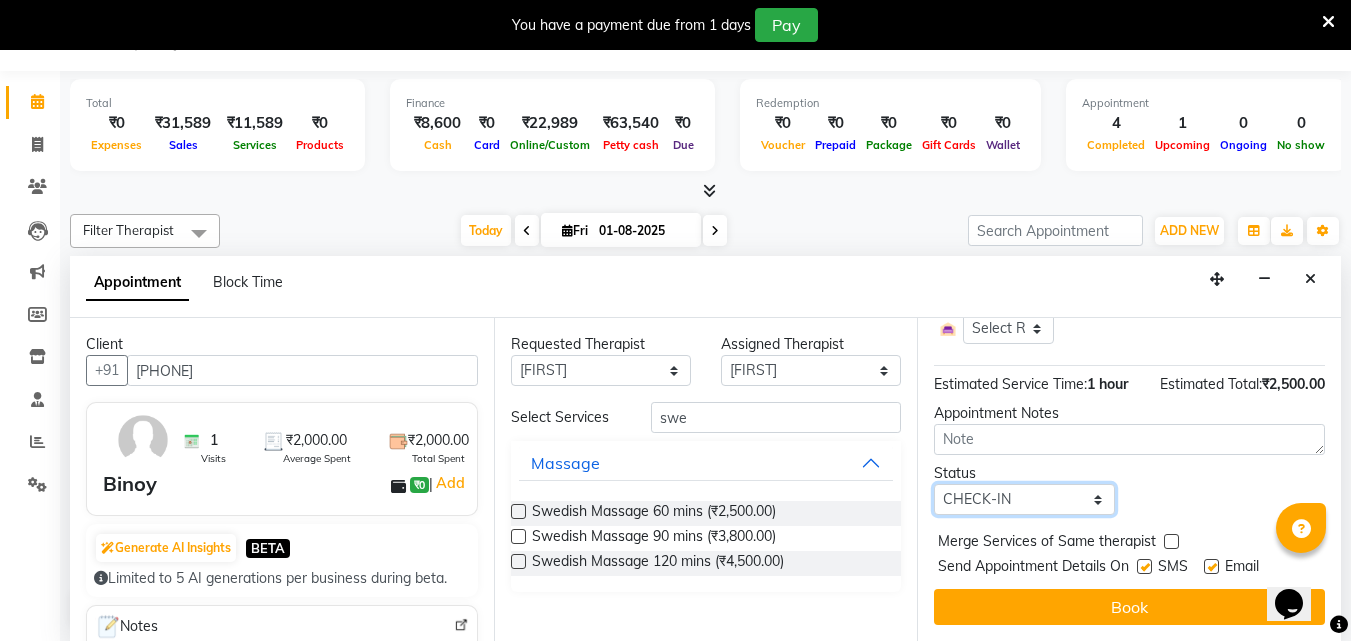click on "Select TENTATIVE CONFIRM CHECK-IN UPCOMING" at bounding box center (1024, 499) 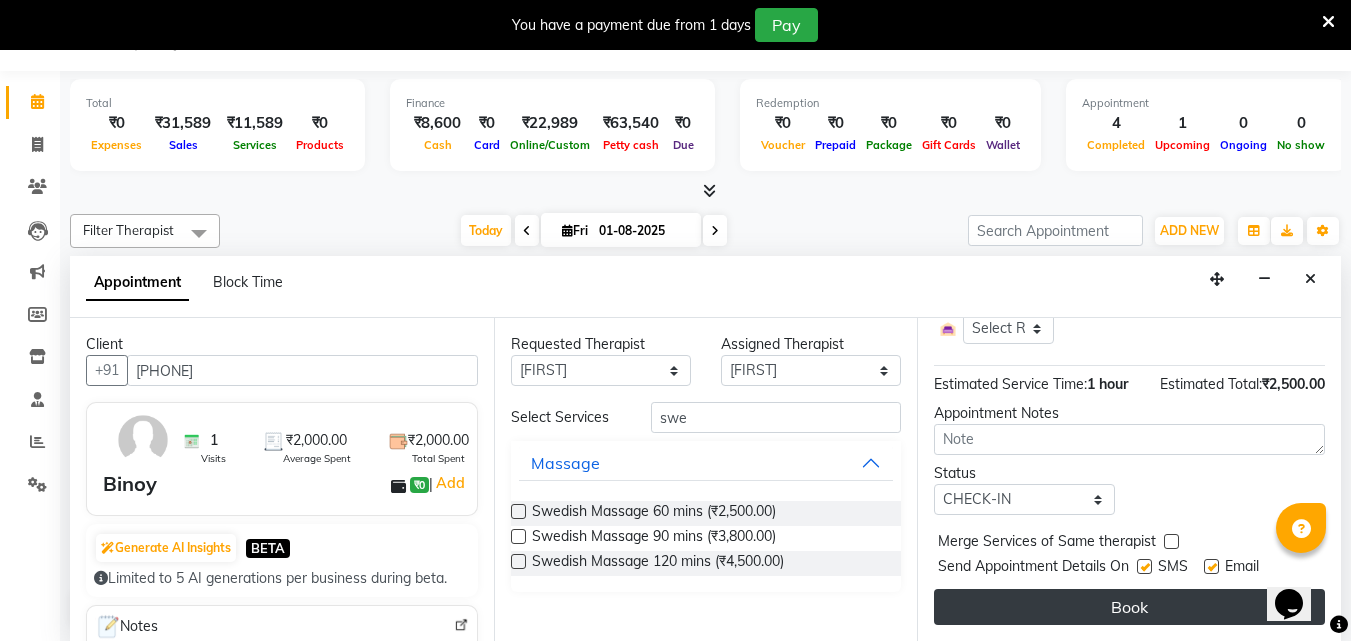 click on "Book" at bounding box center (1129, 607) 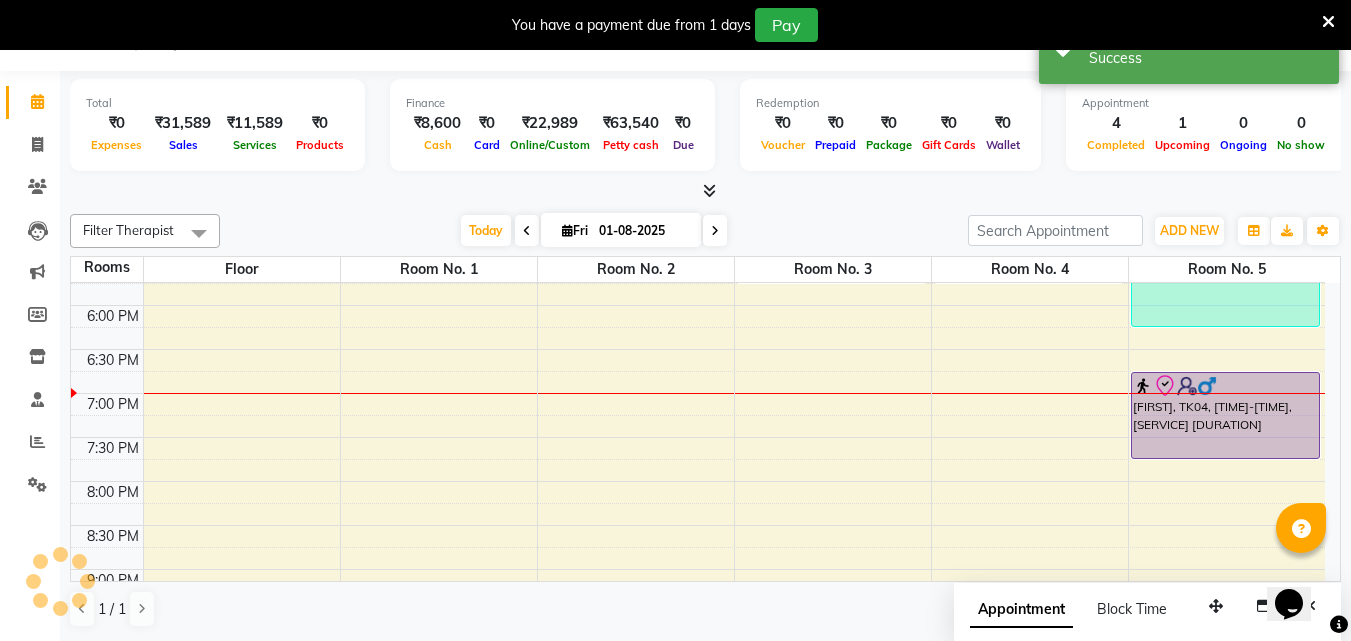 scroll, scrollTop: 0, scrollLeft: 0, axis: both 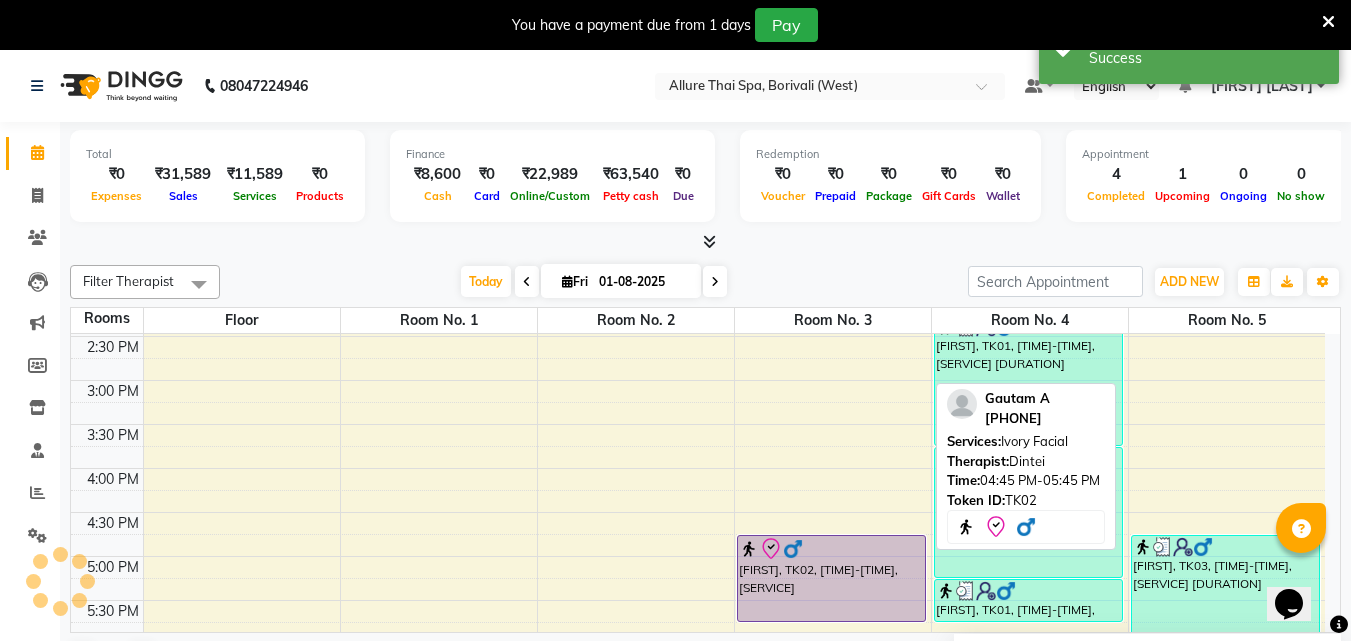 click on "[FIRST], TK02, [TIME]-[TIME], [SERVICE]" at bounding box center (831, 578) 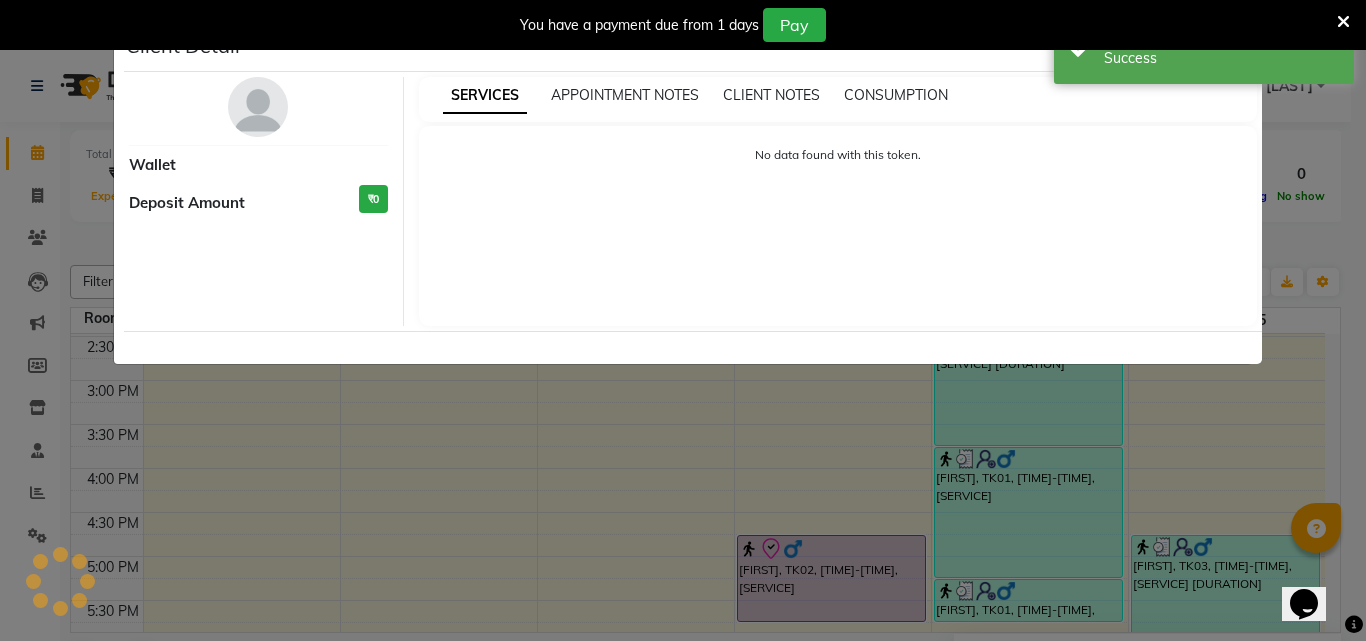 select on "8" 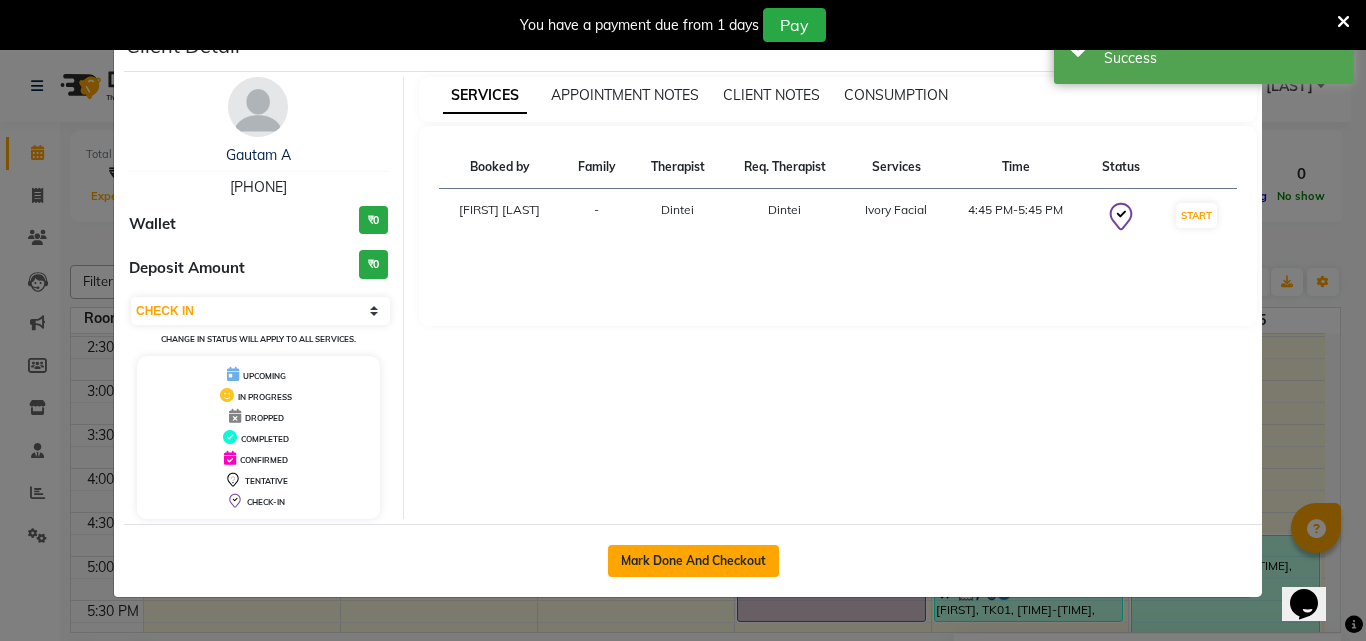 click on "Mark Done And Checkout" 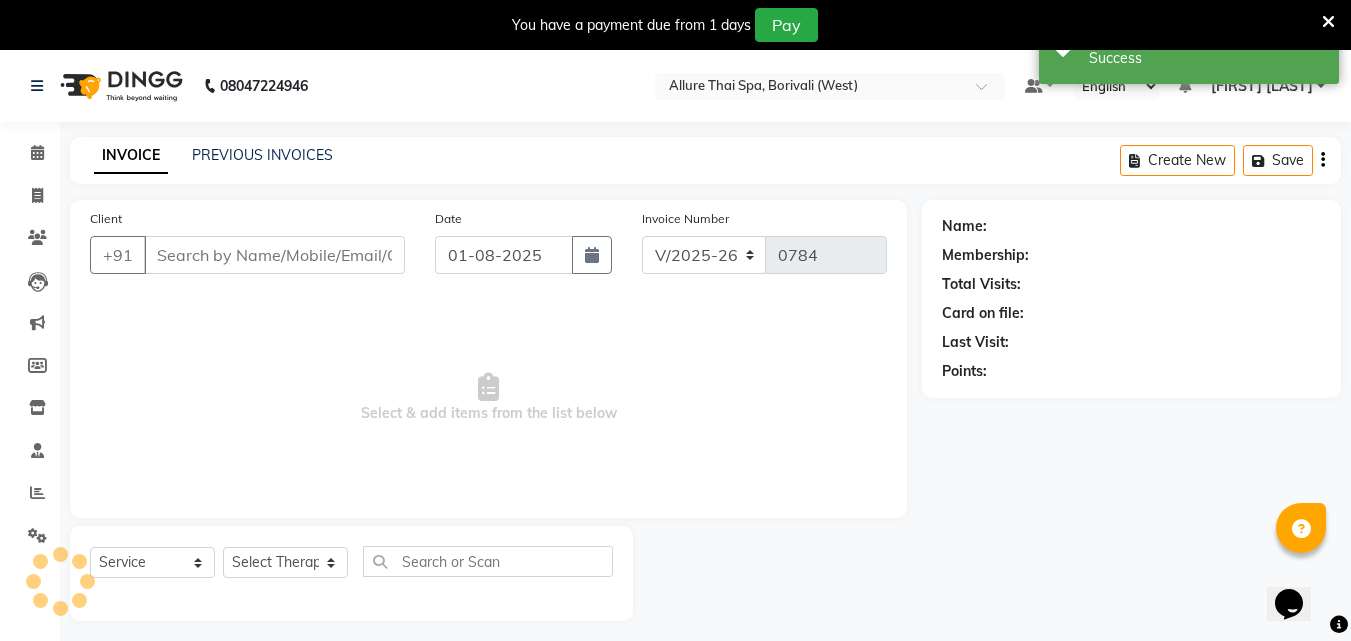 type on "[PHONE]" 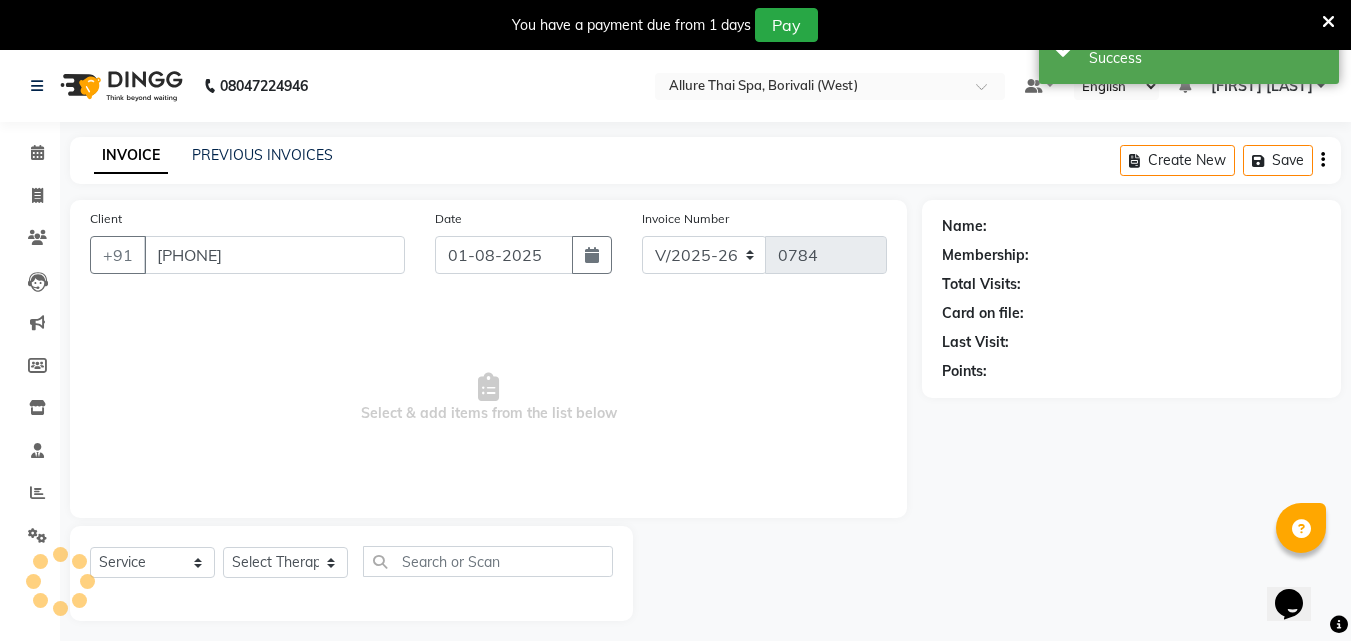 select on "79062" 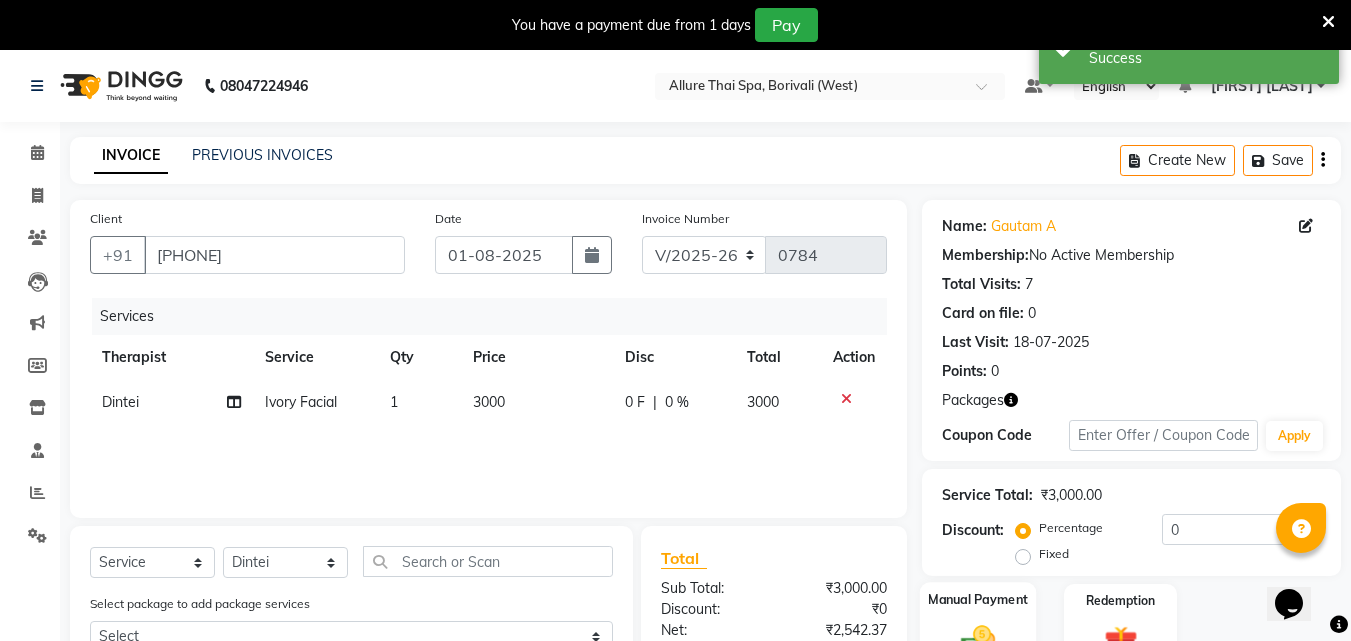 click on "Manual Payment" 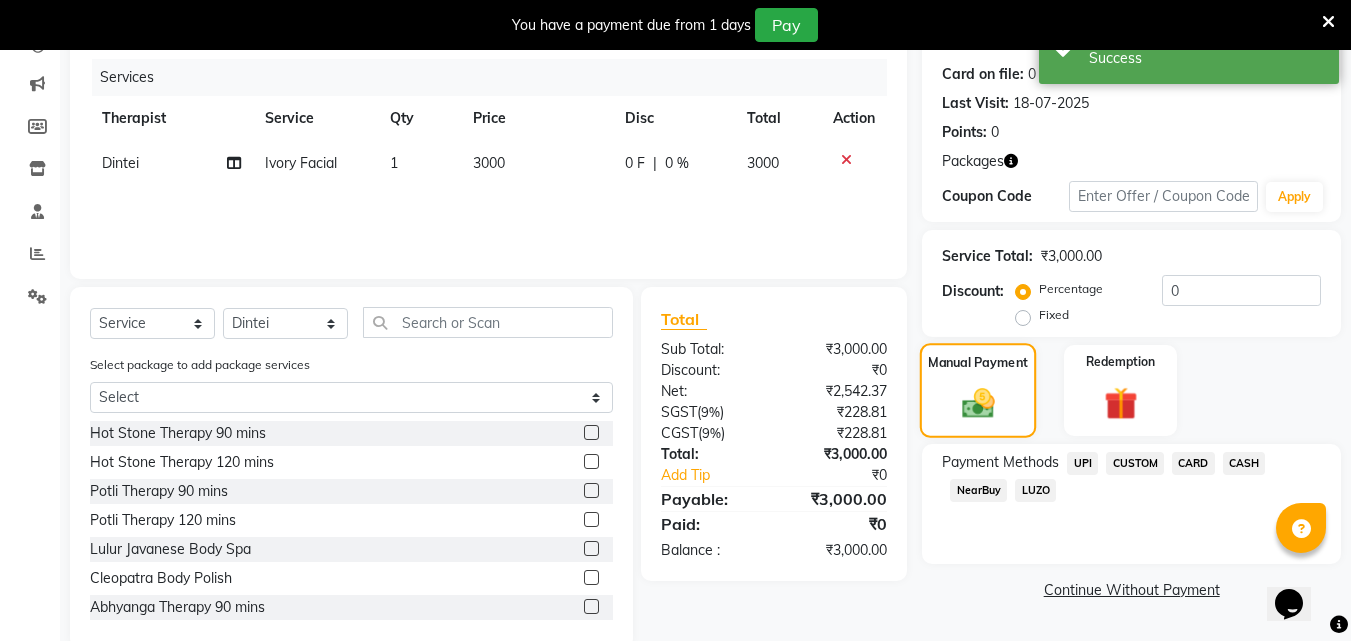 scroll, scrollTop: 277, scrollLeft: 0, axis: vertical 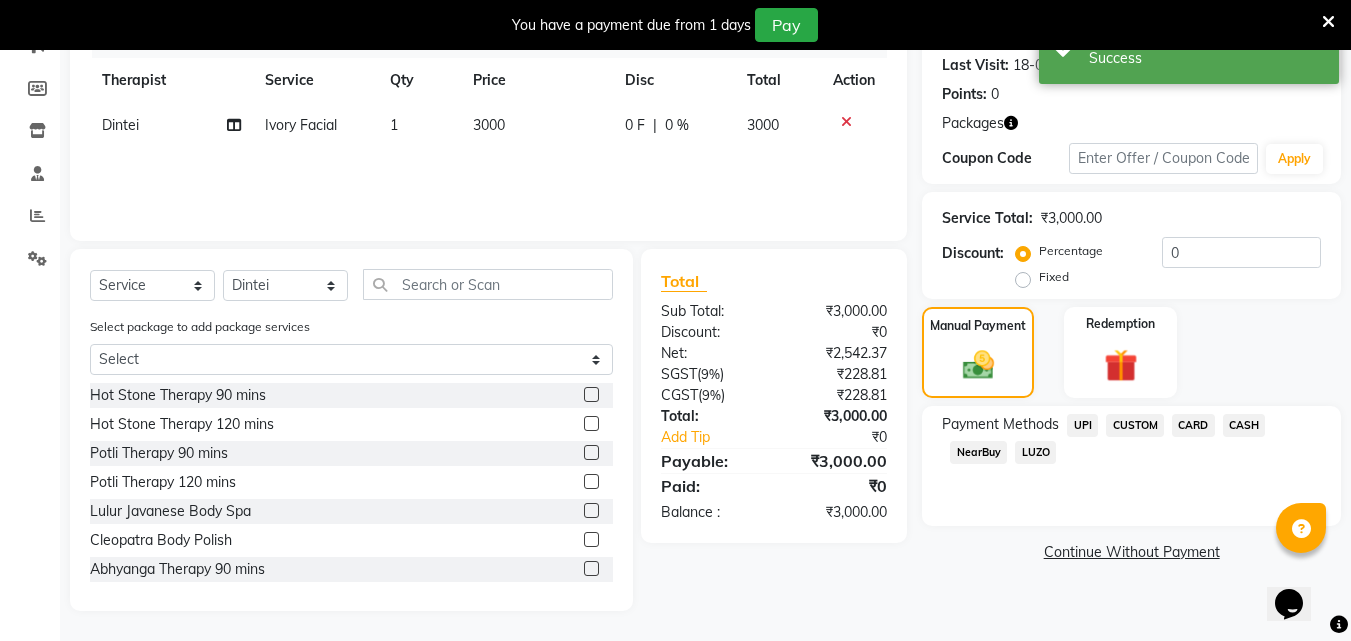 click on "CARD" 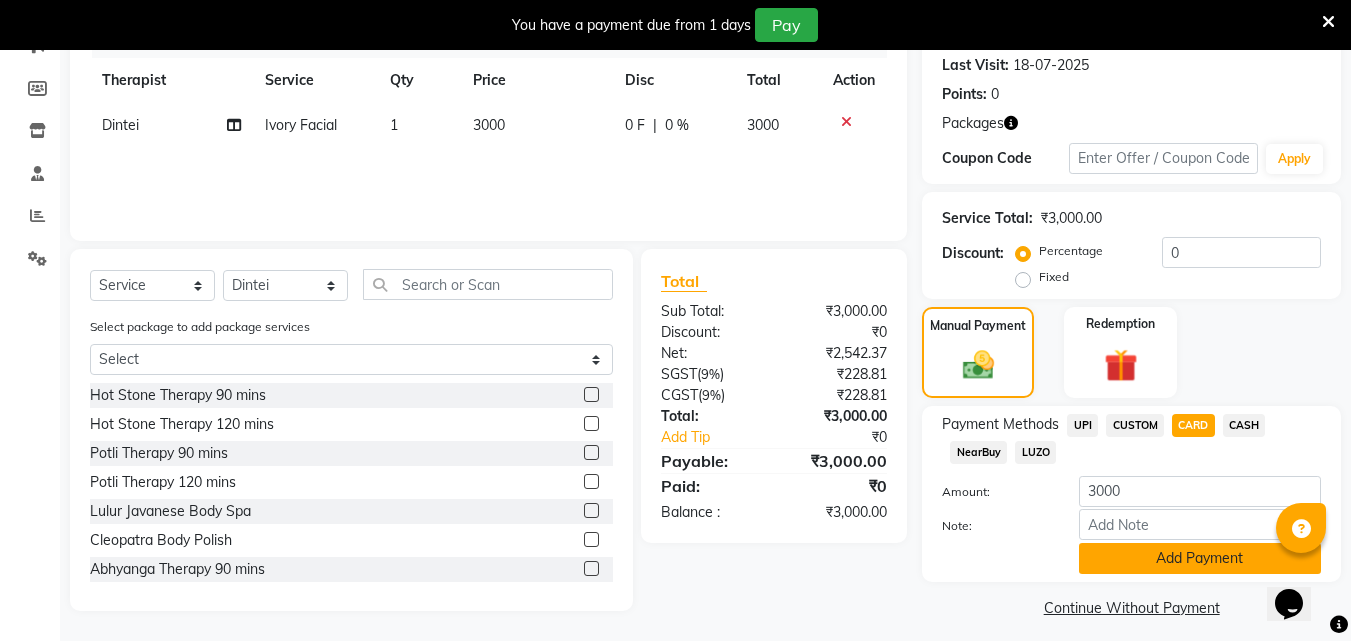 click on "Add Payment" 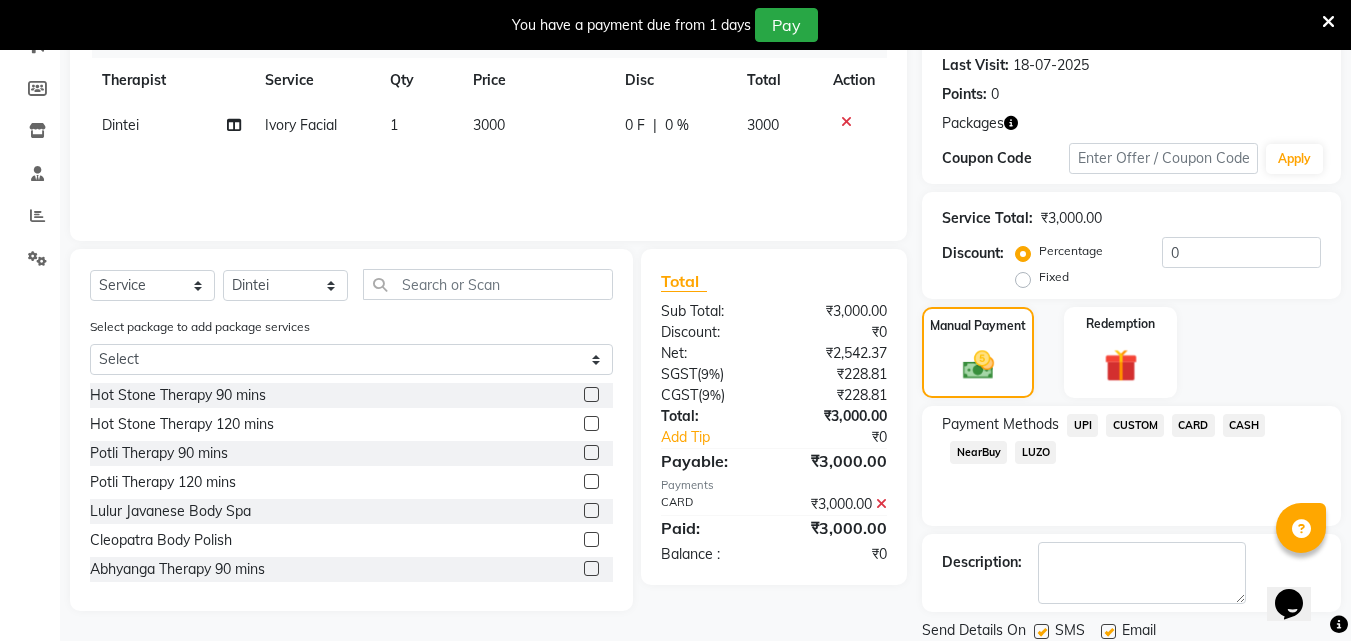 scroll, scrollTop: 346, scrollLeft: 0, axis: vertical 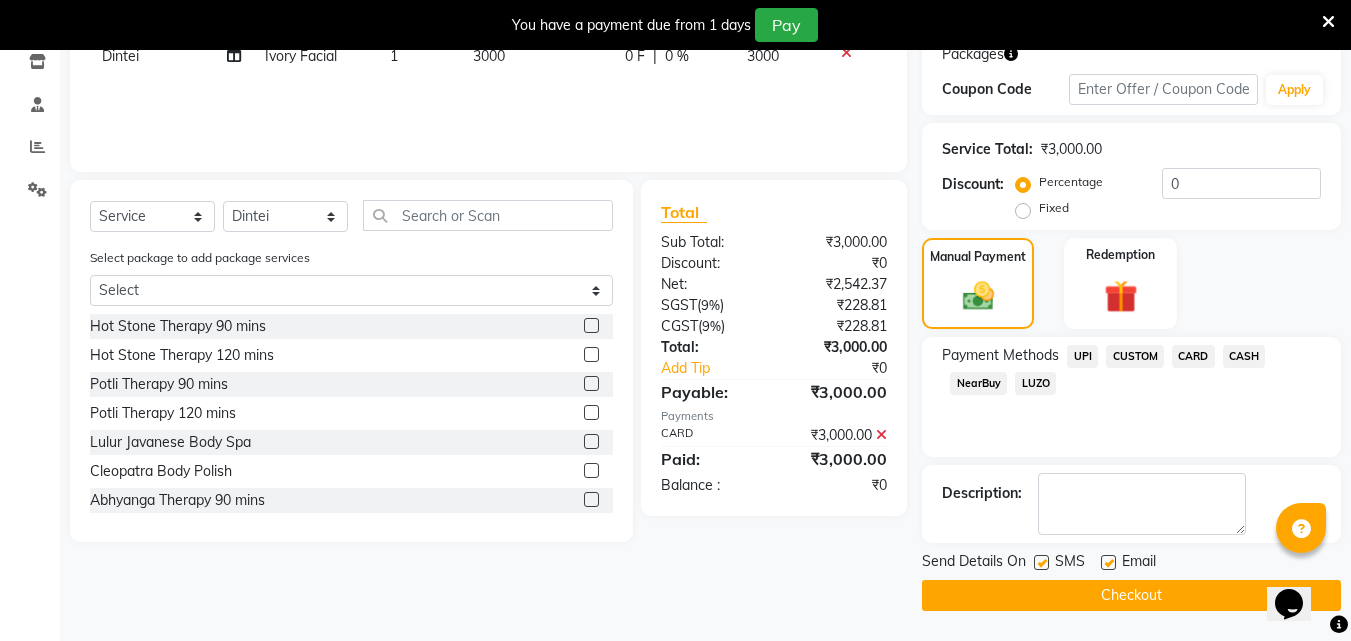 click on "Checkout" 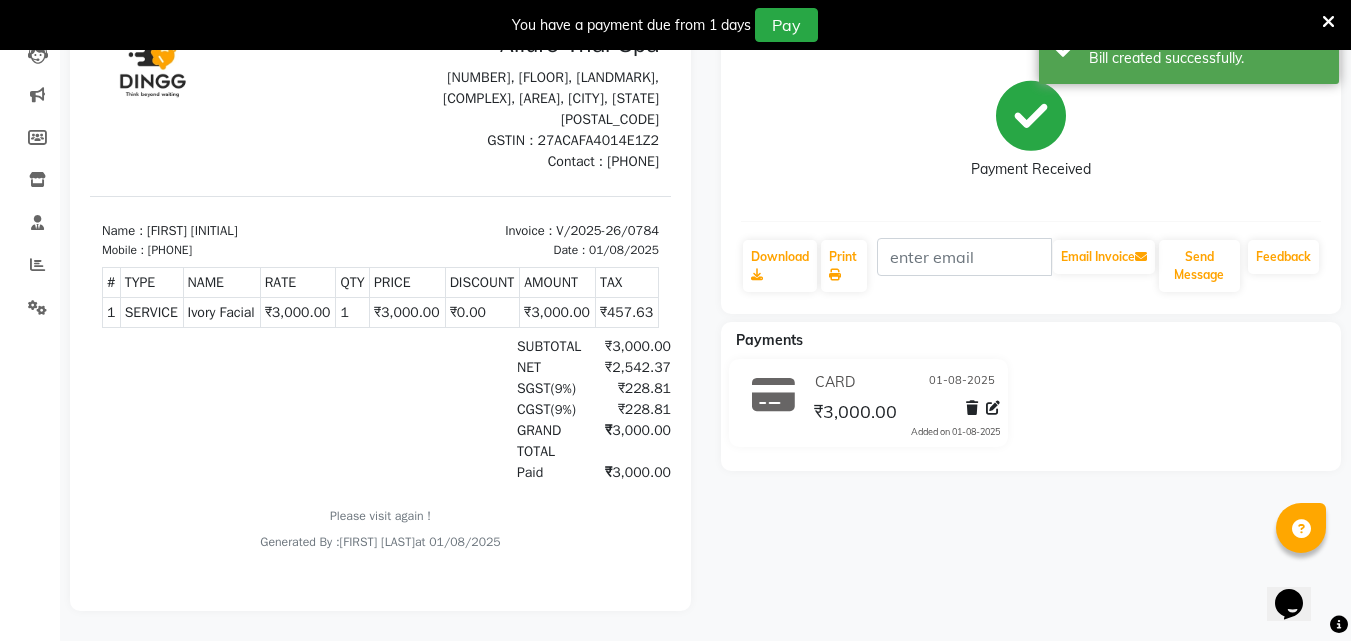 scroll, scrollTop: 0, scrollLeft: 0, axis: both 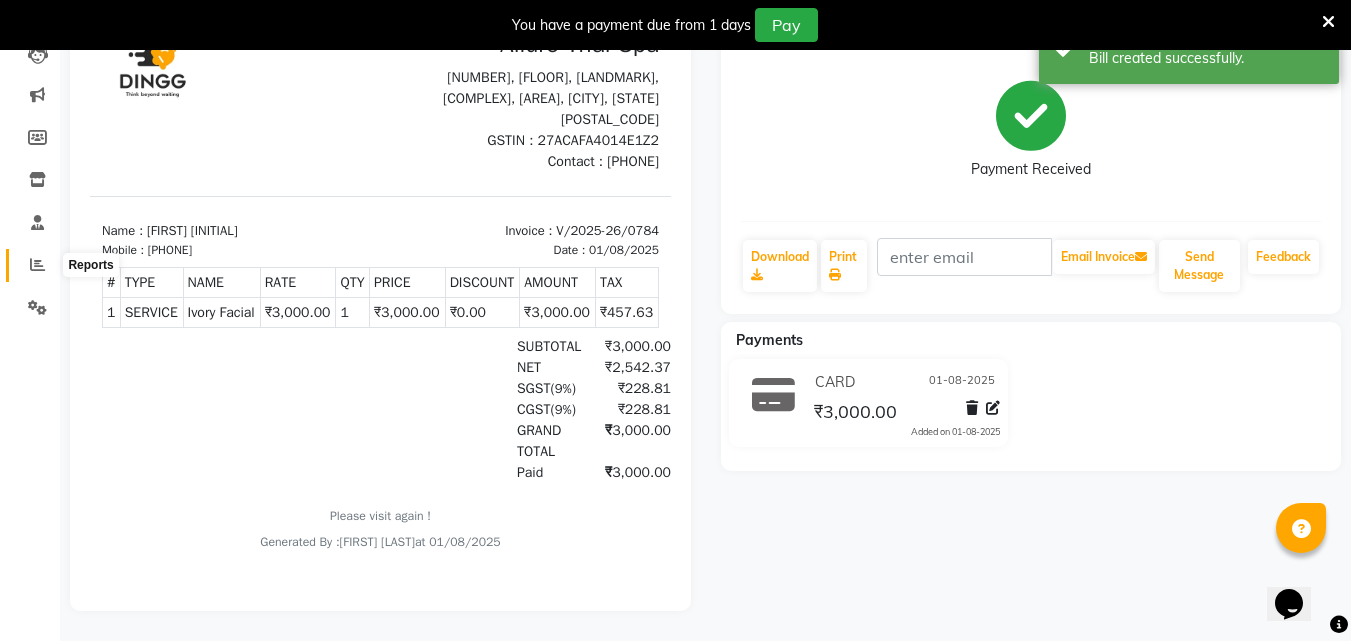 click 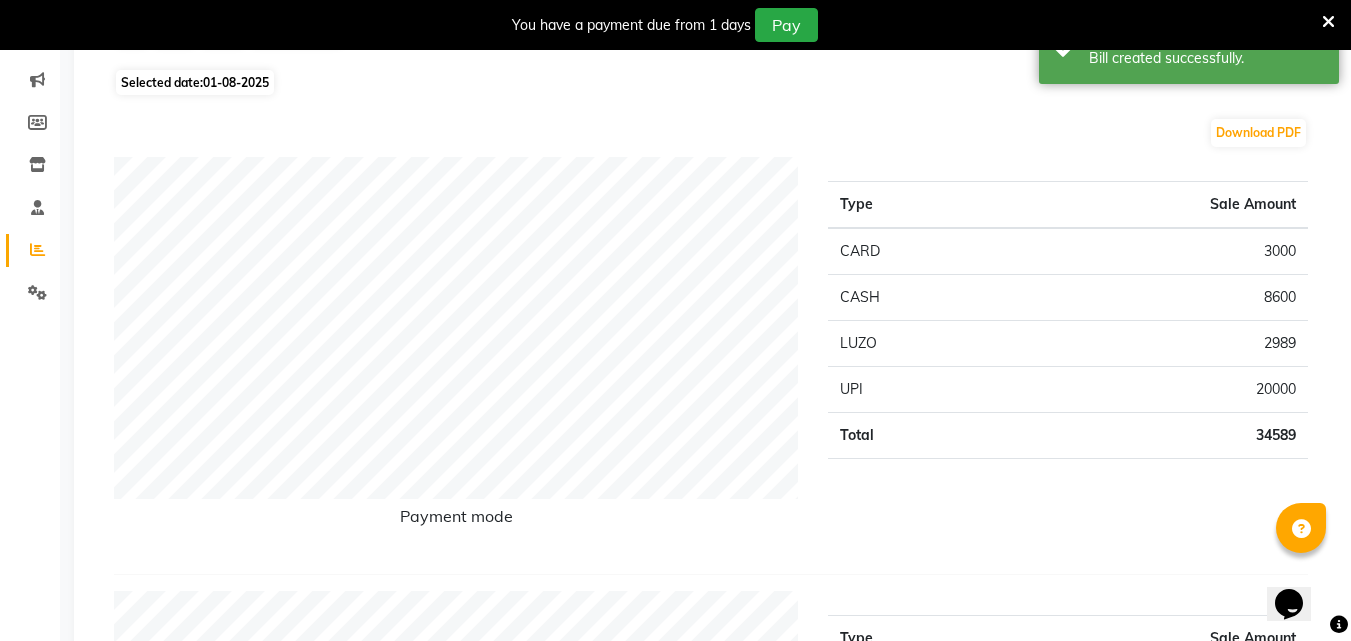 scroll, scrollTop: 0, scrollLeft: 0, axis: both 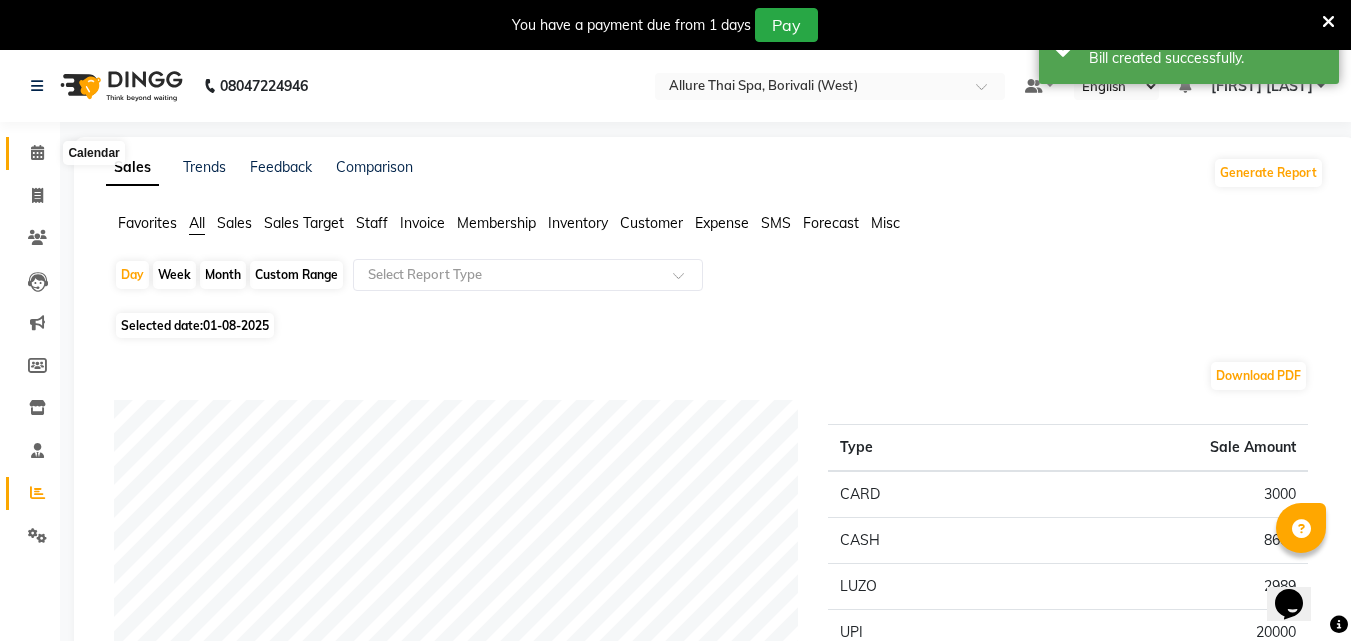 click 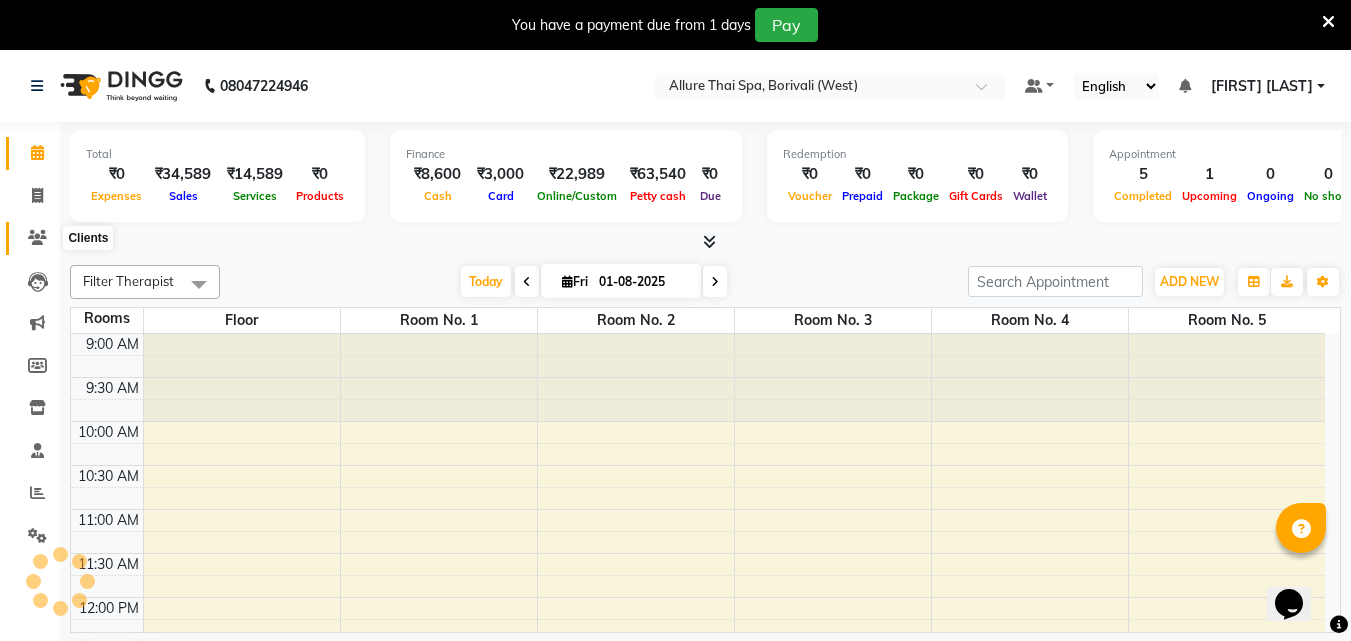 click 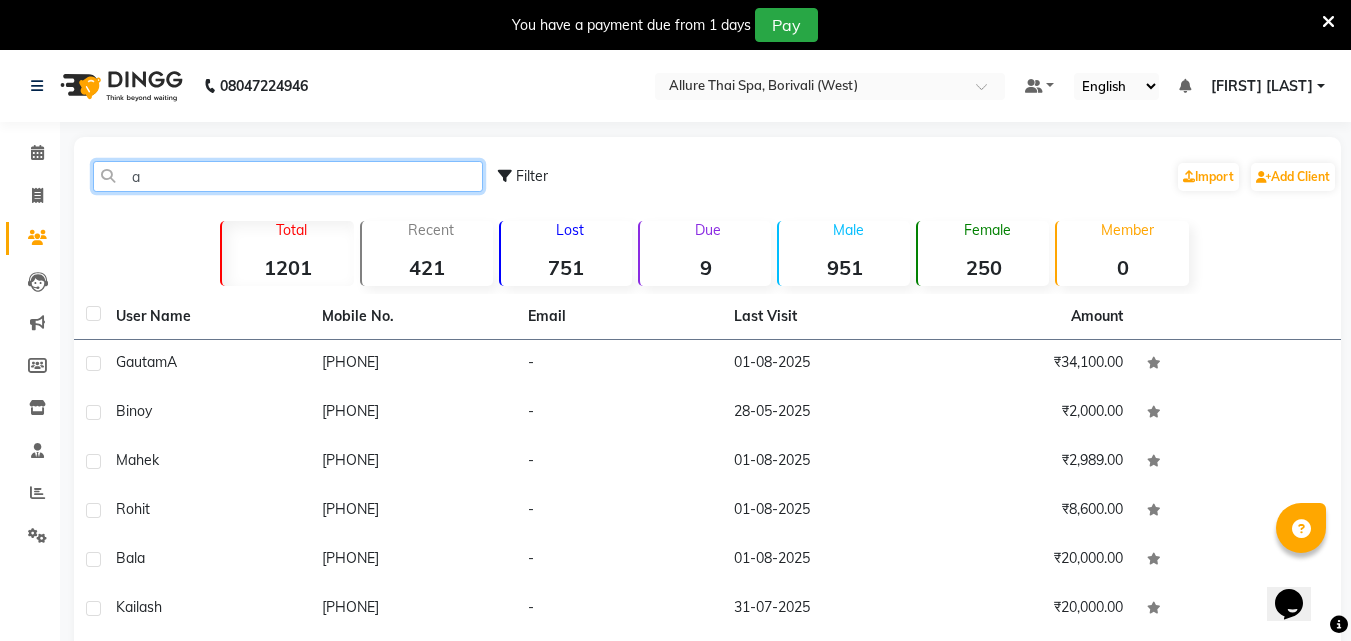 click on "a" 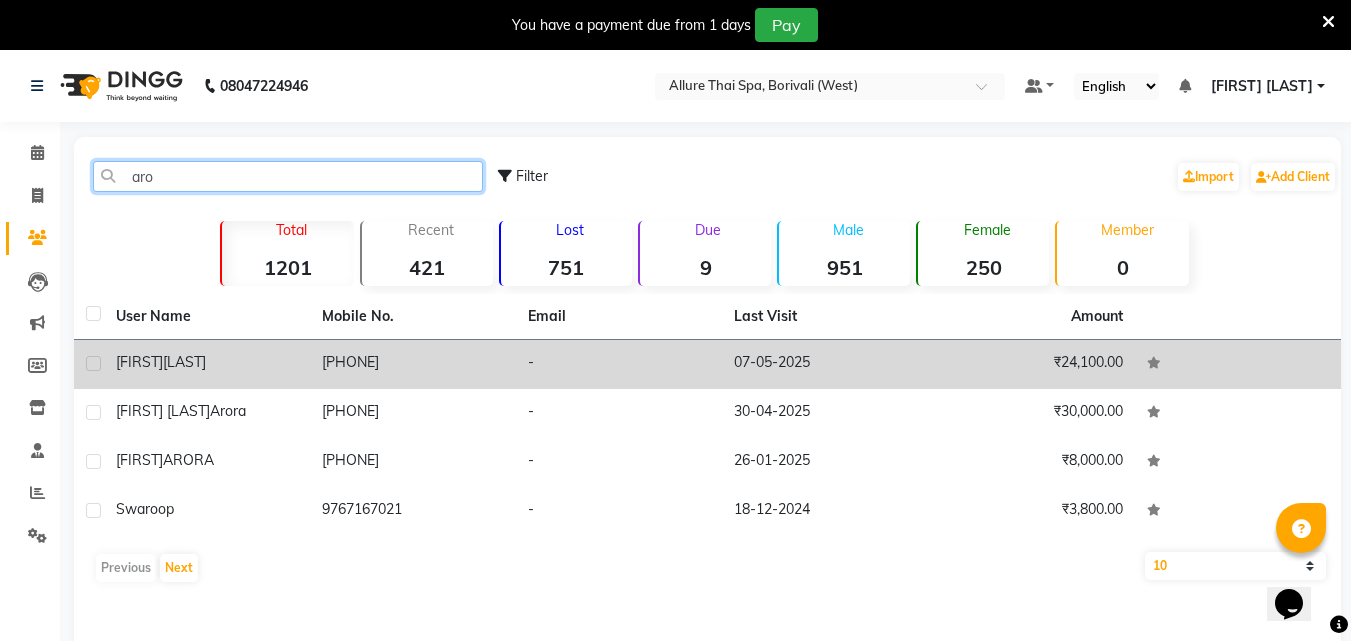 type on "aro" 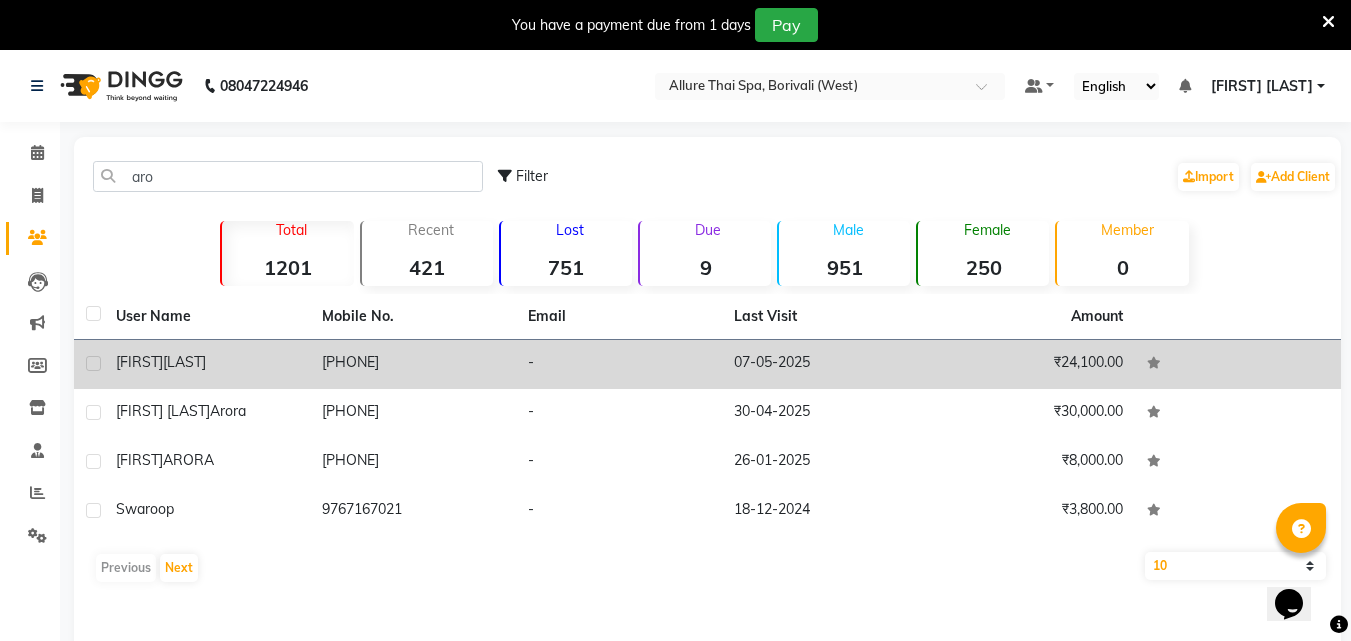 click on "[PHONE]" 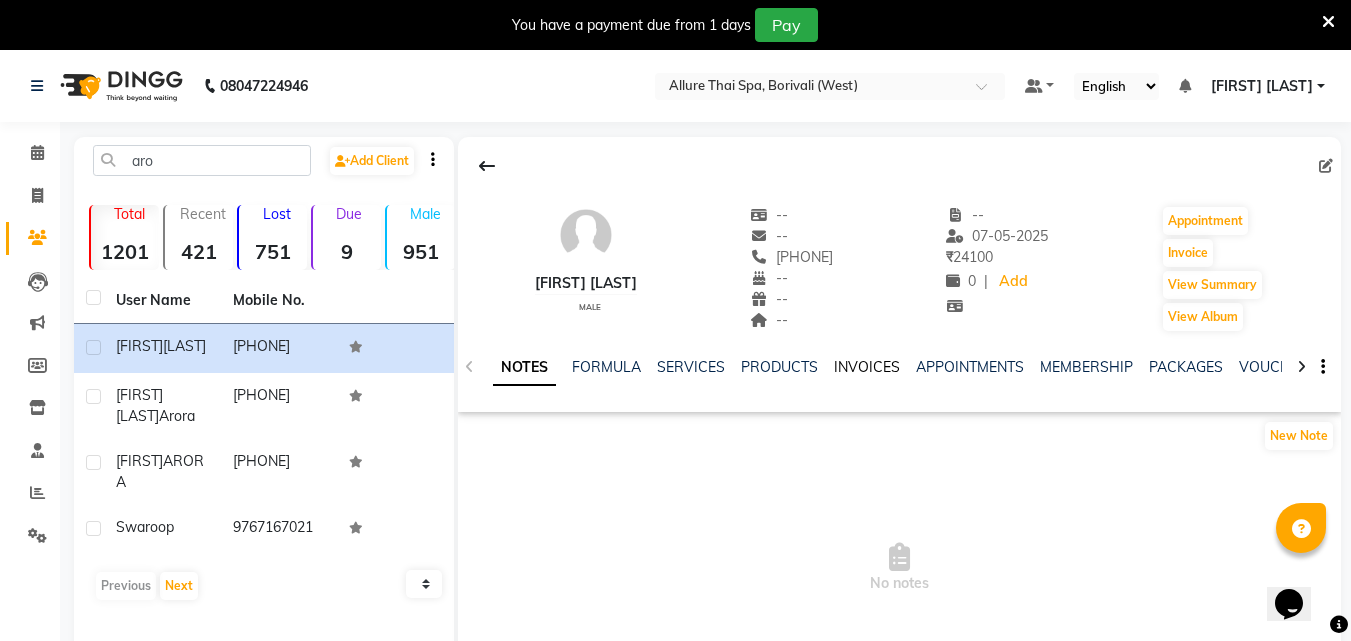 click on "INVOICES" 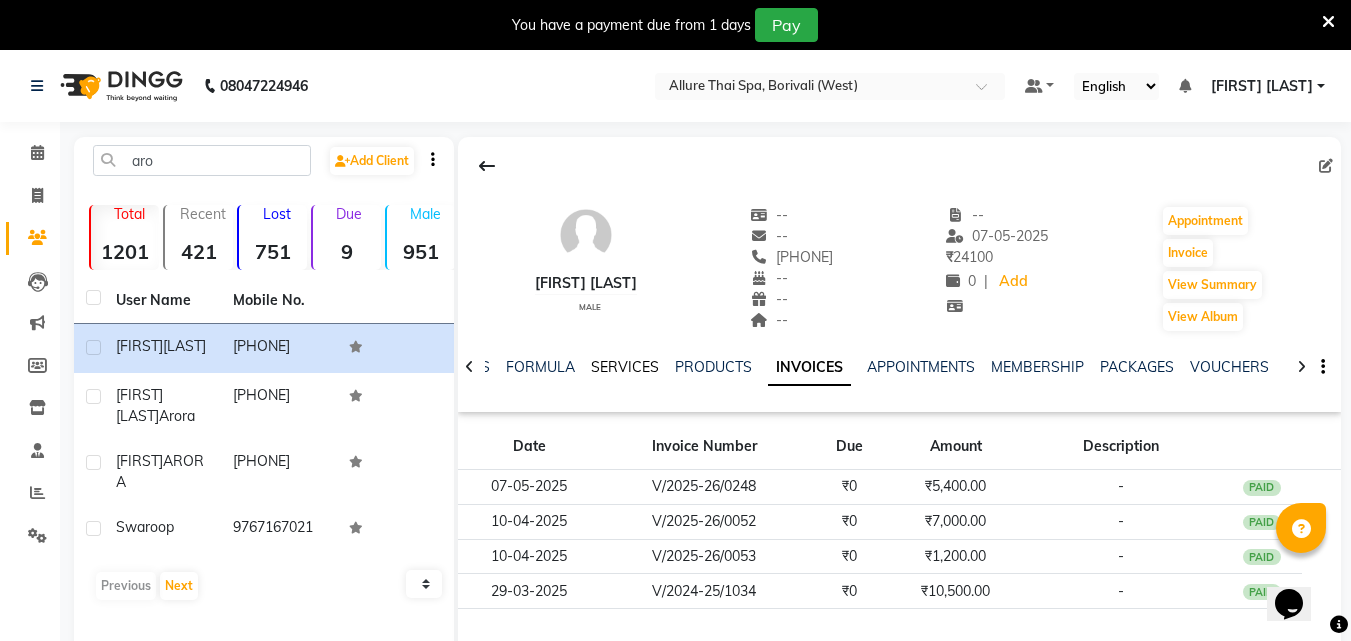 click on "SERVICES" 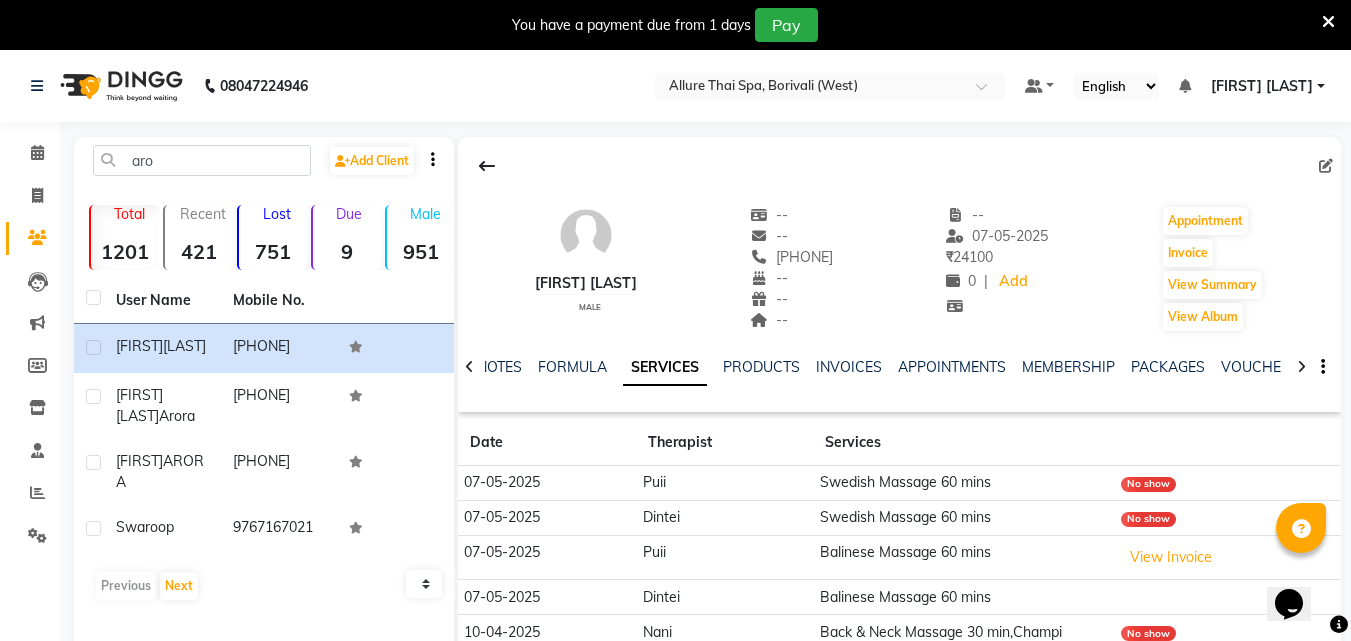 scroll, scrollTop: 126, scrollLeft: 0, axis: vertical 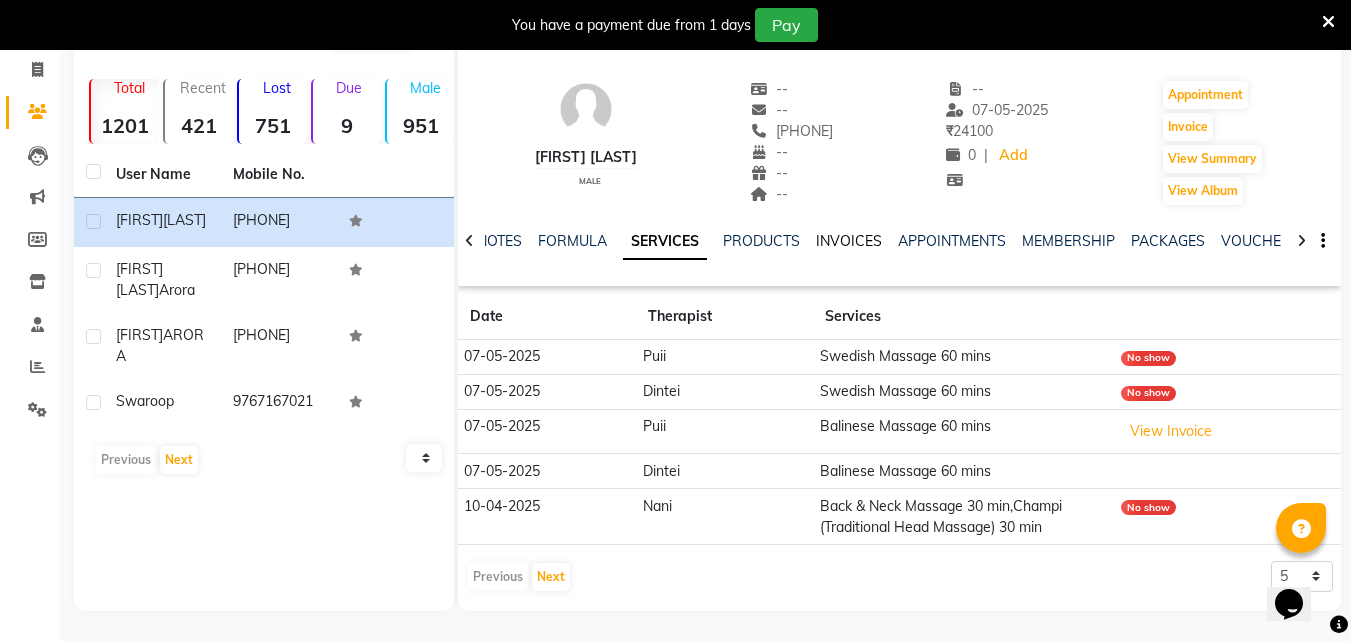 click on "INVOICES" 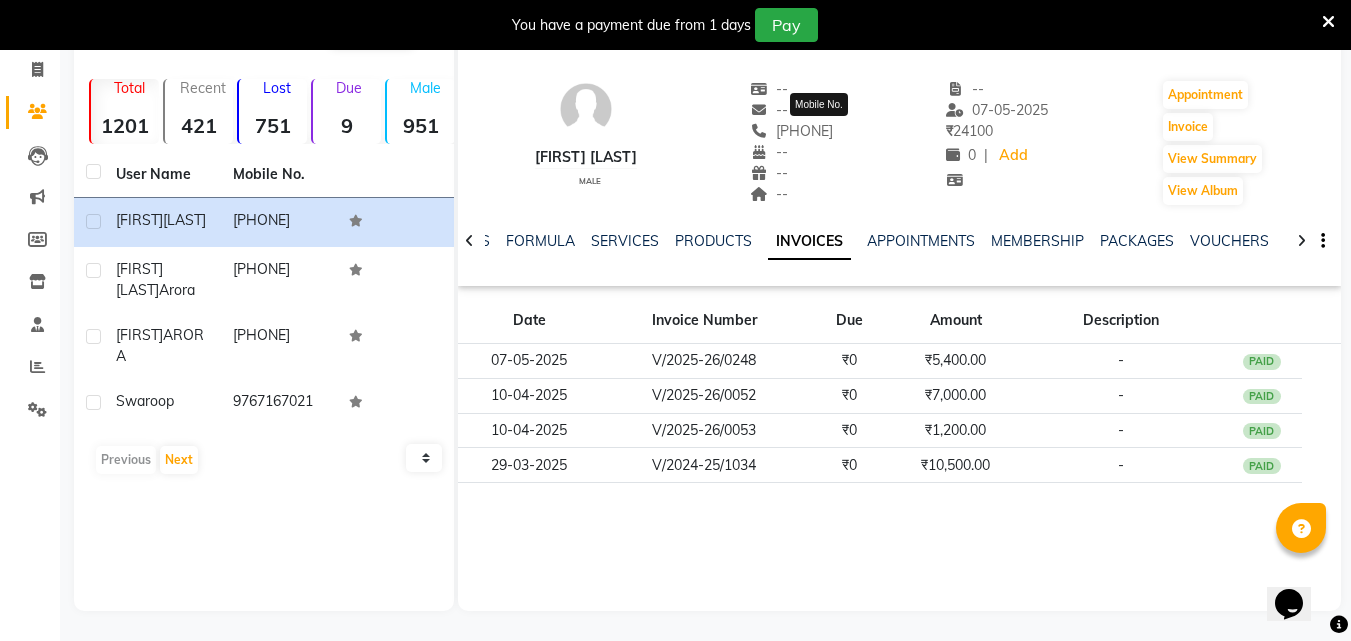click on "[PHONE]" 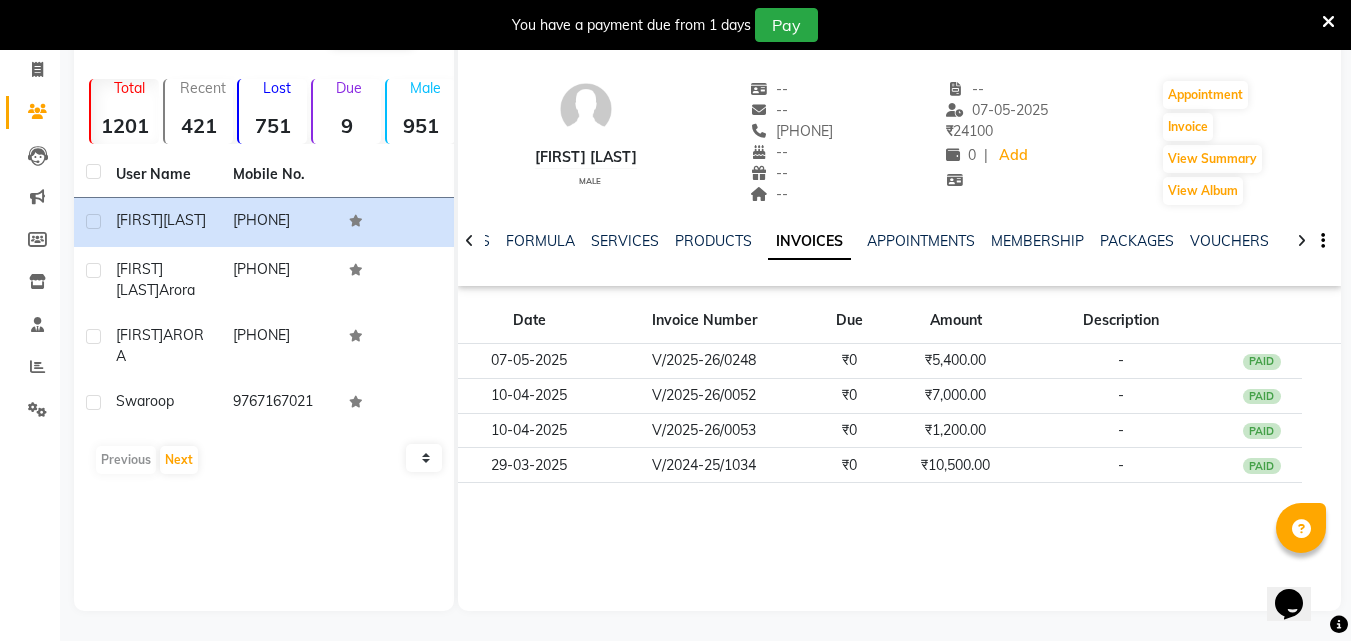 click on "[PHONE]" 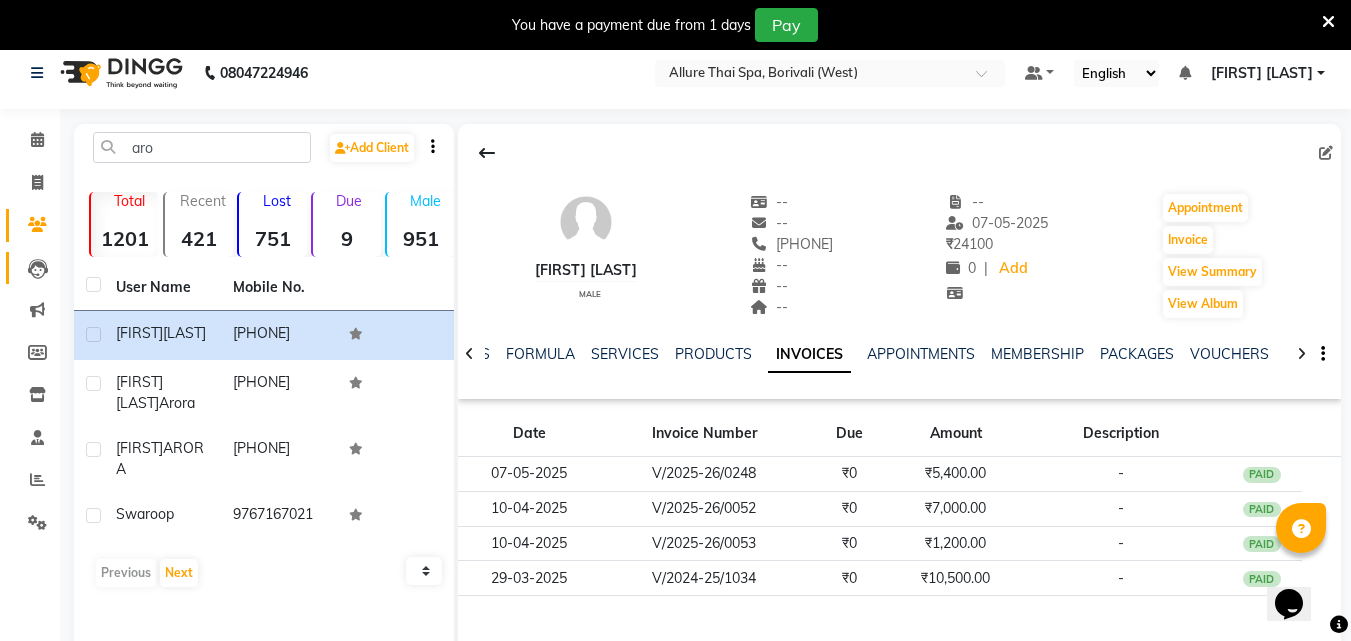 scroll, scrollTop: 10, scrollLeft: 0, axis: vertical 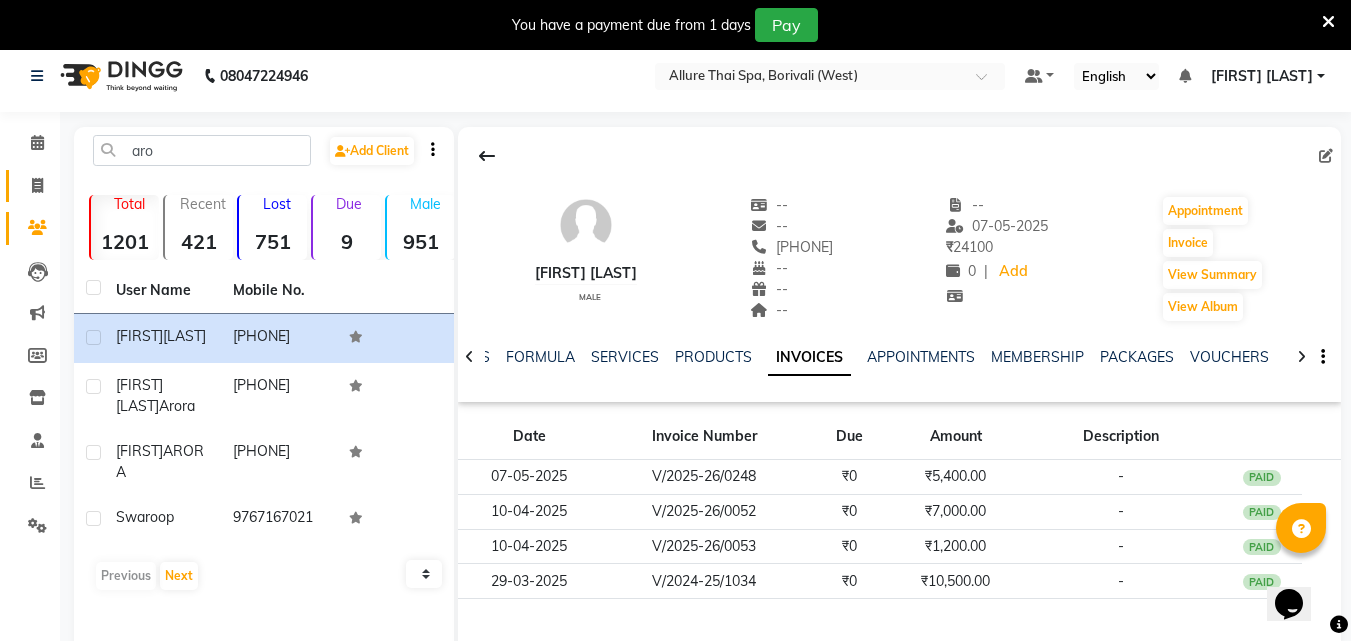 click on "Invoice" 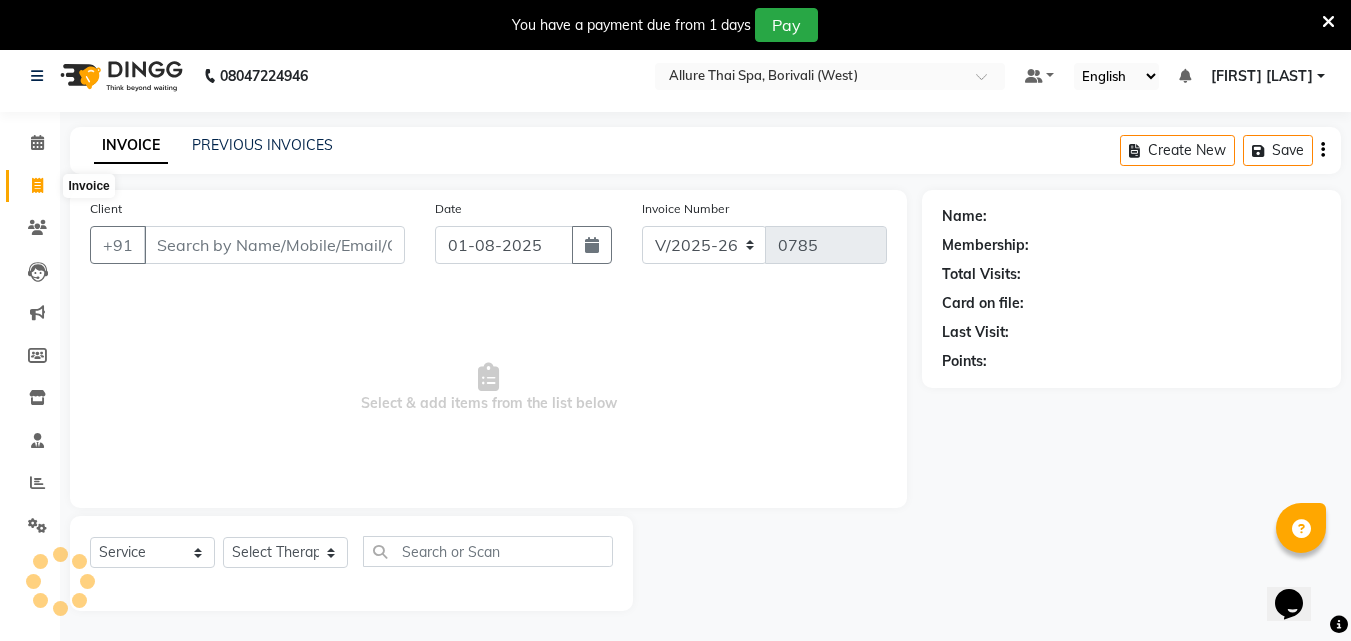 scroll, scrollTop: 50, scrollLeft: 0, axis: vertical 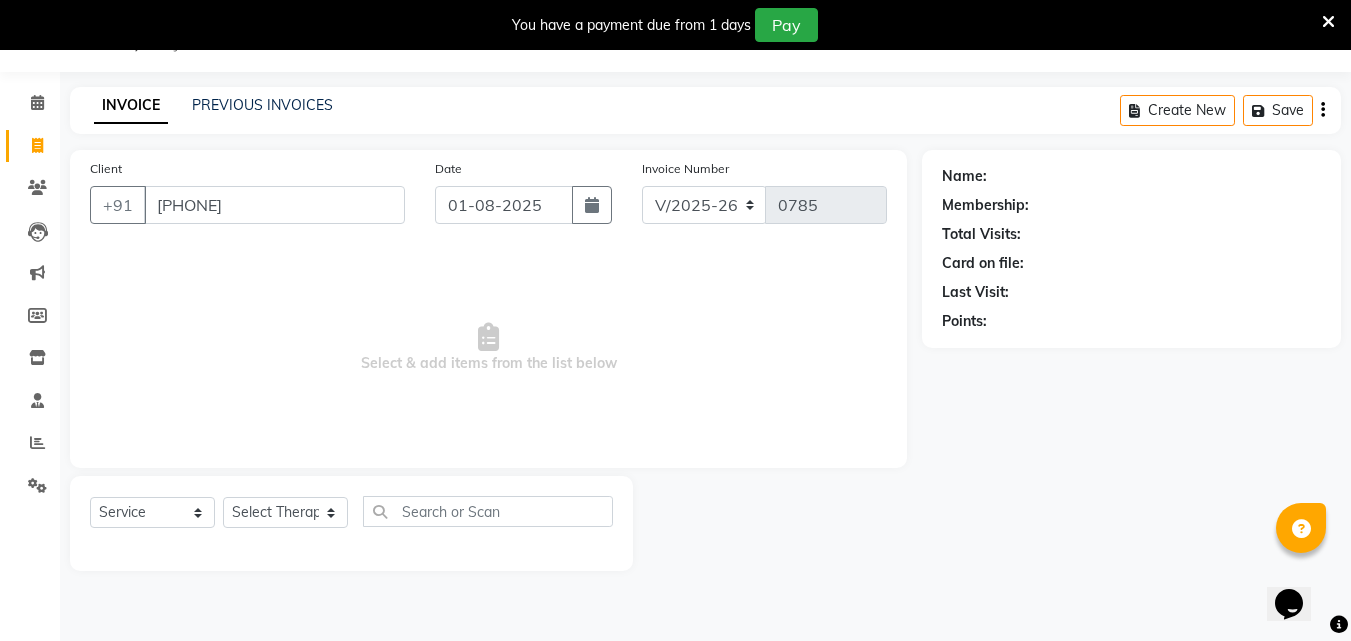 type on "[PHONE]" 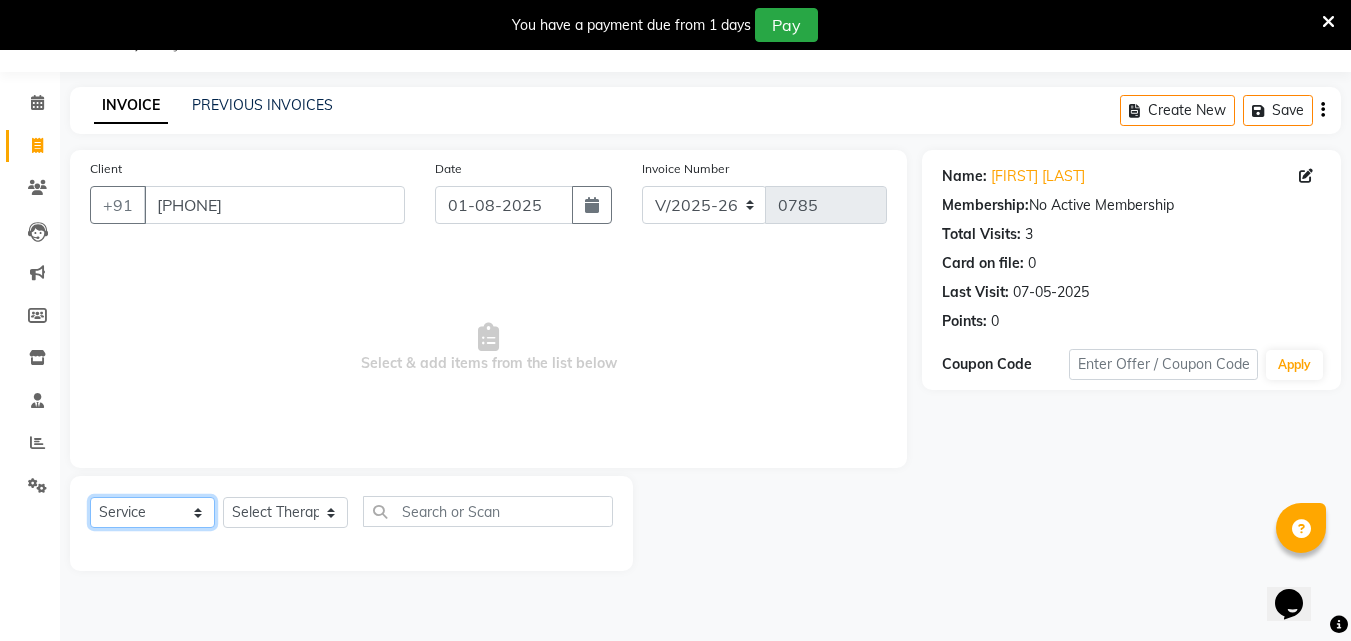 click on "Select  Service  Product  Membership  Package Voucher Prepaid Gift Card" 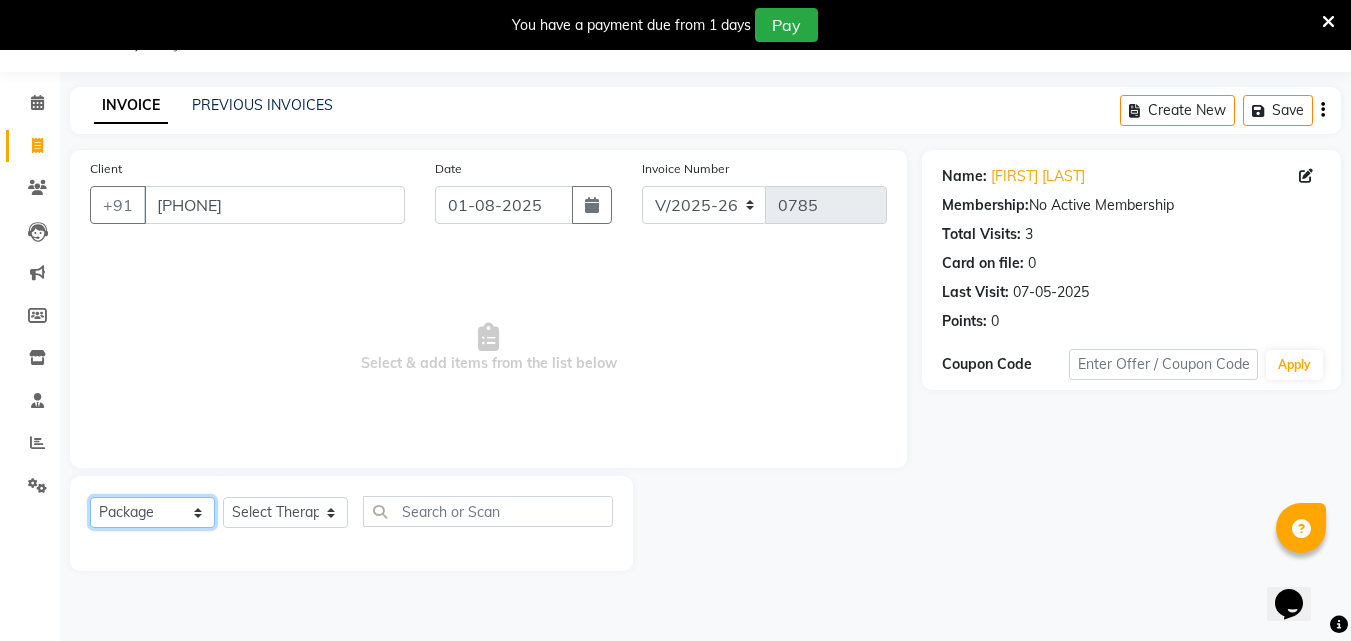 click on "Select  Service  Product  Membership  Package Voucher Prepaid Gift Card" 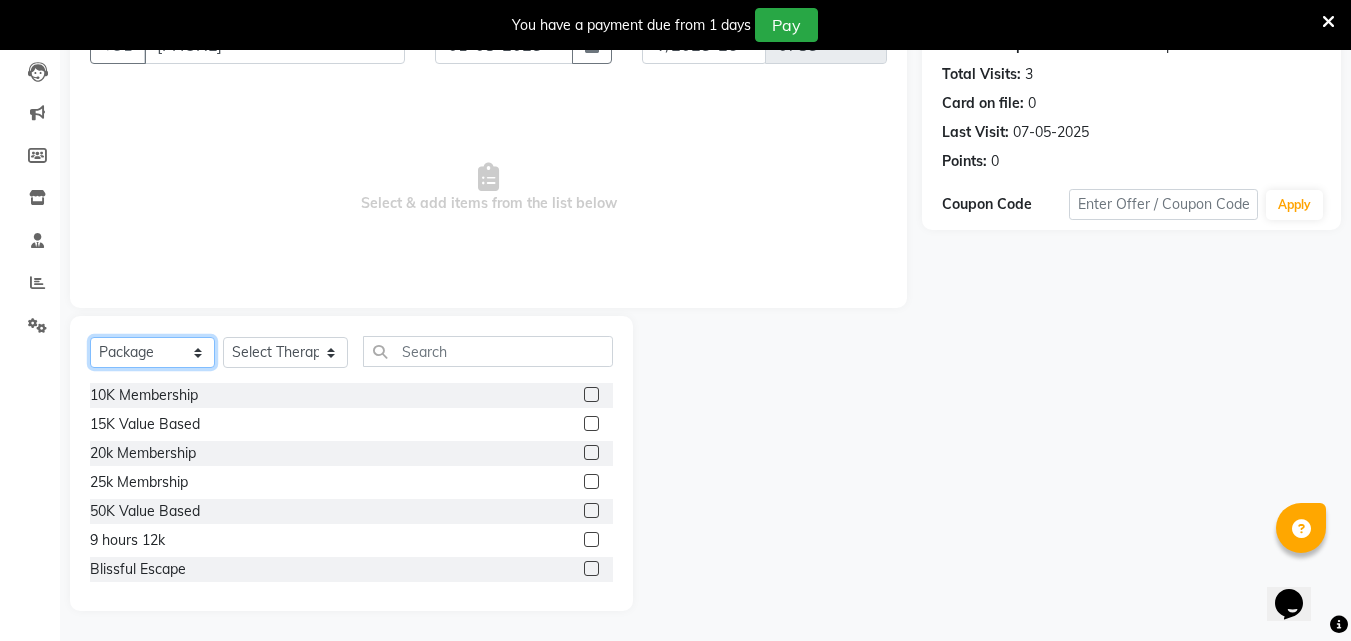 scroll, scrollTop: 0, scrollLeft: 0, axis: both 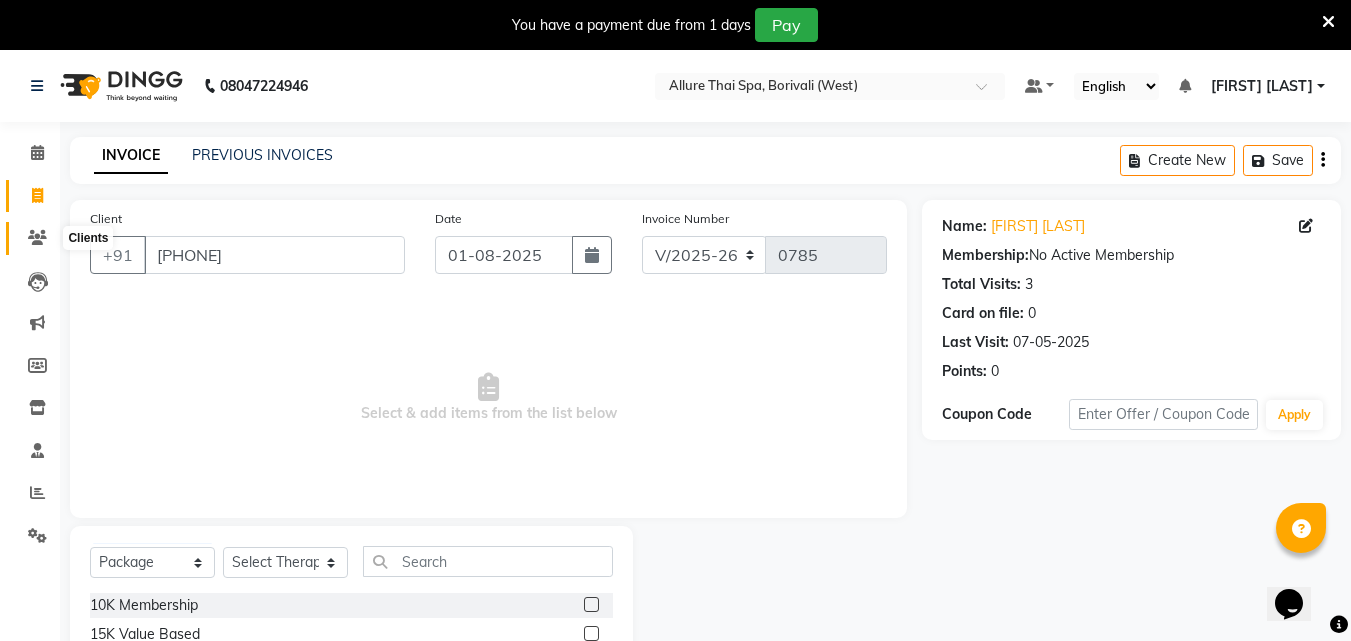 click 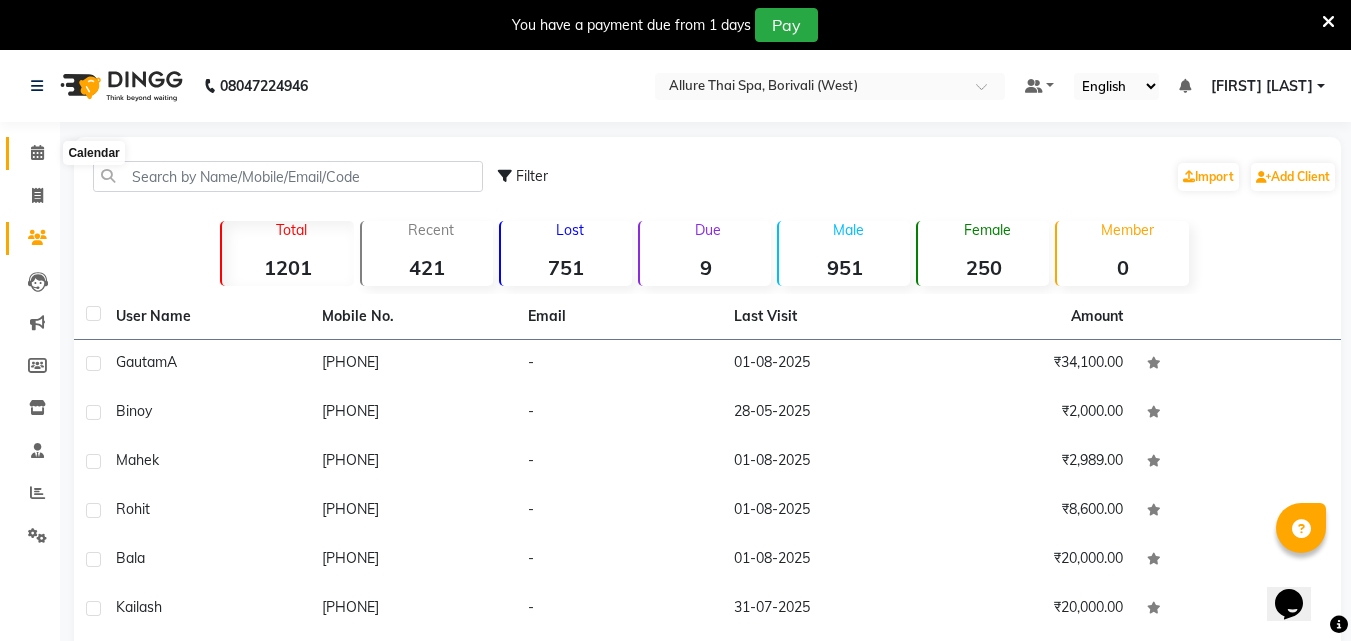 click 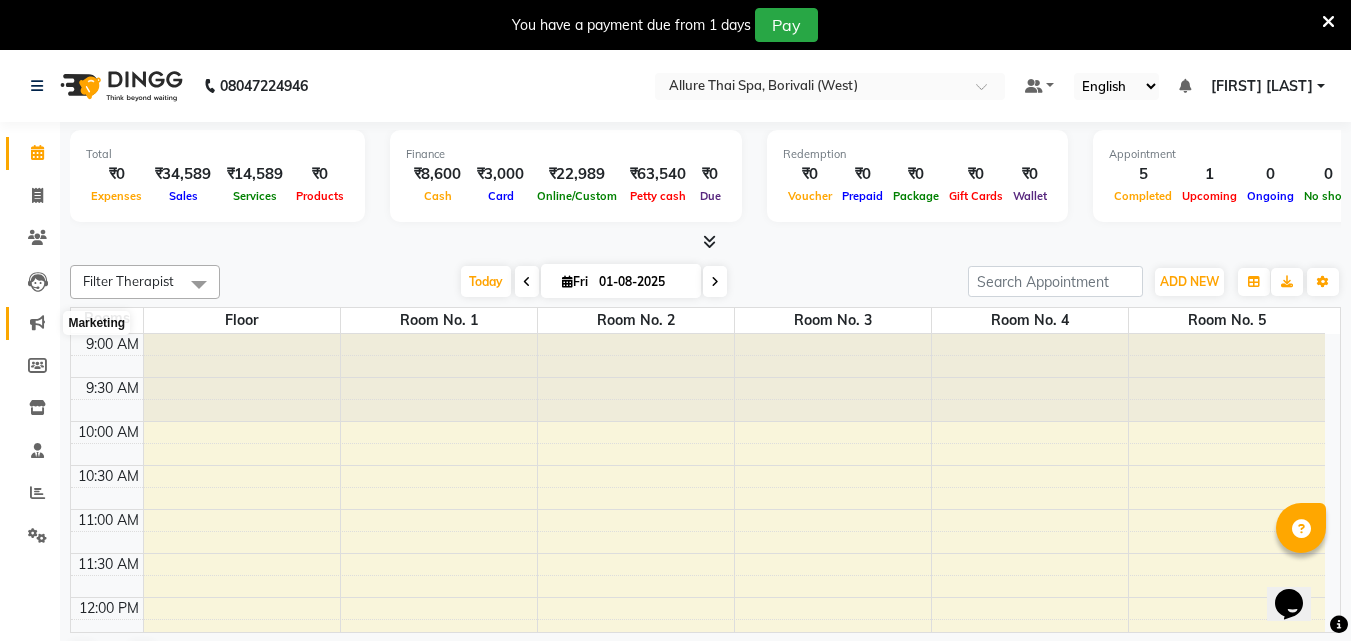 click 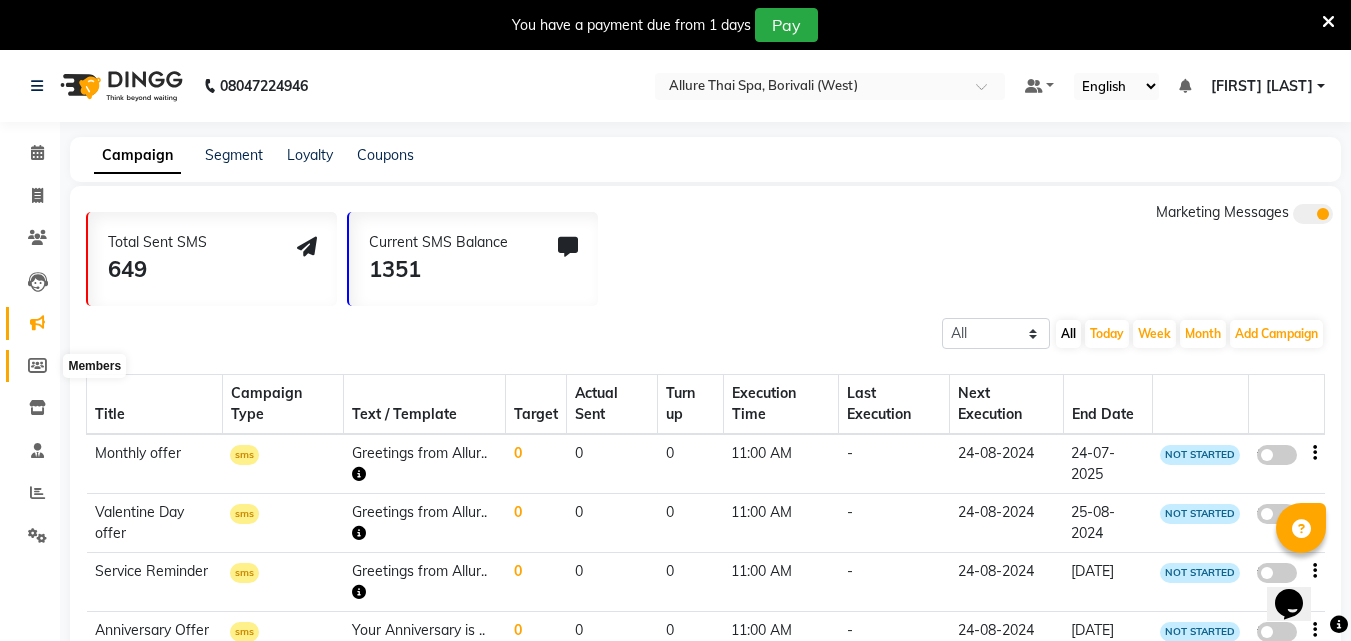click 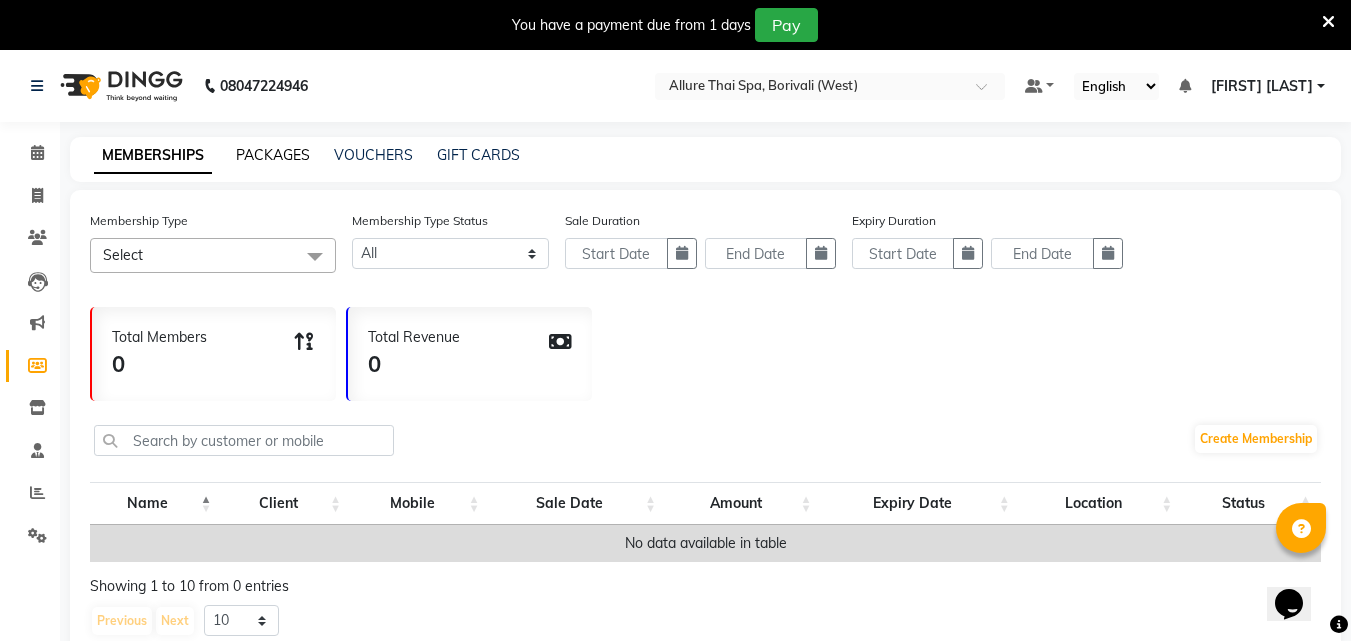 click on "PACKAGES" 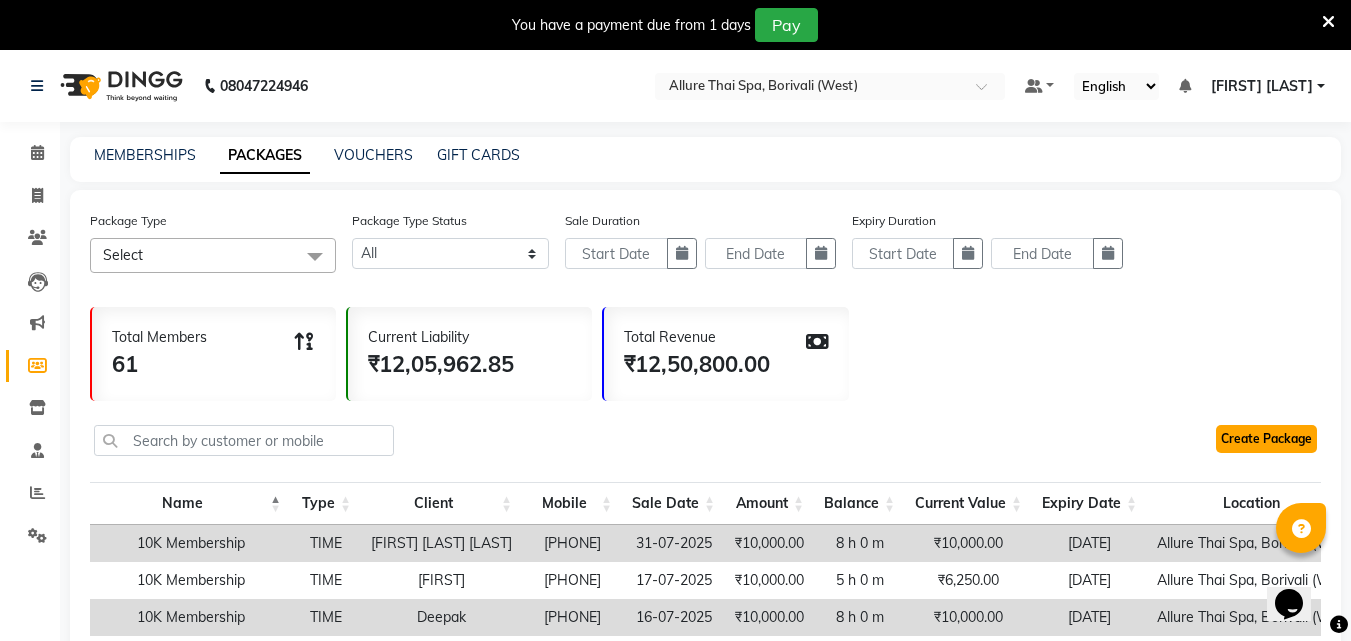 click on "Create Package" 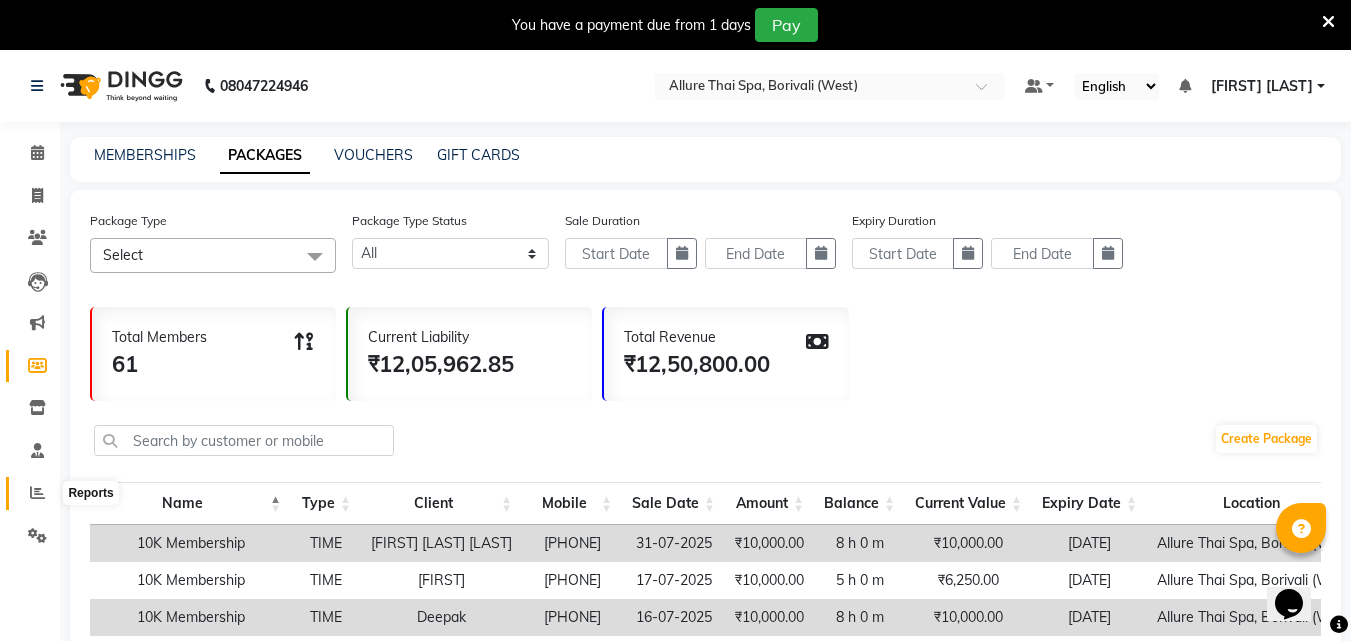 click 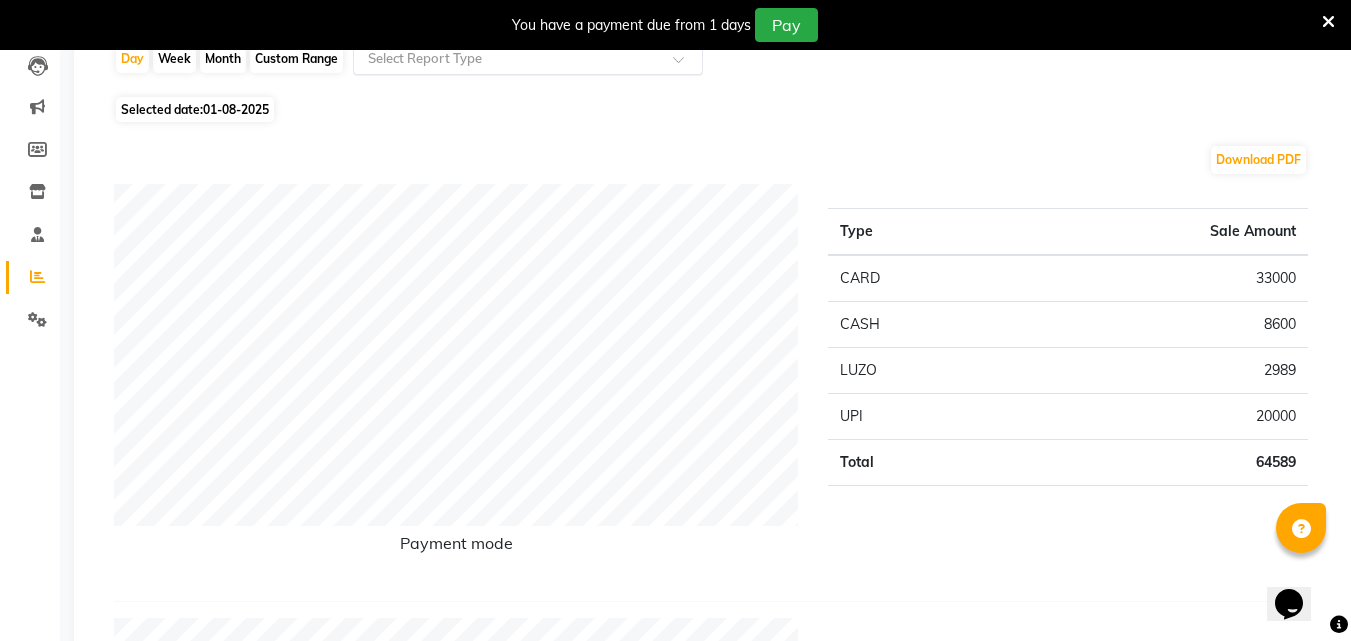 scroll, scrollTop: 0, scrollLeft: 0, axis: both 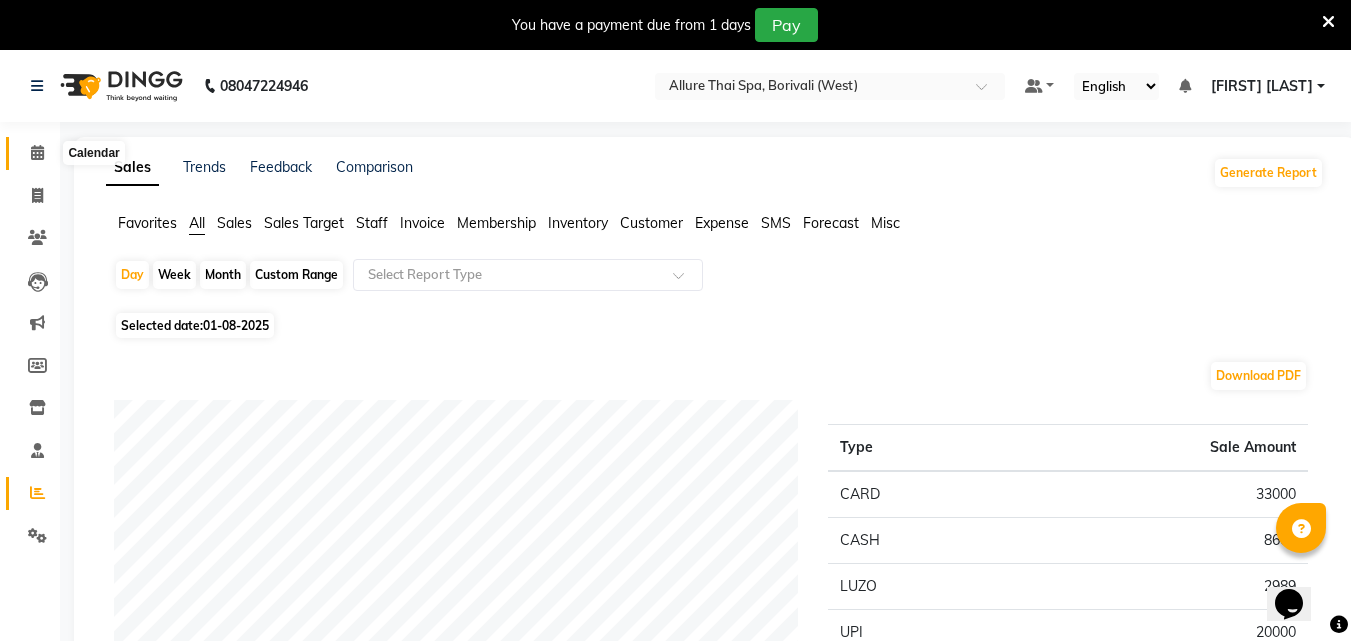 click 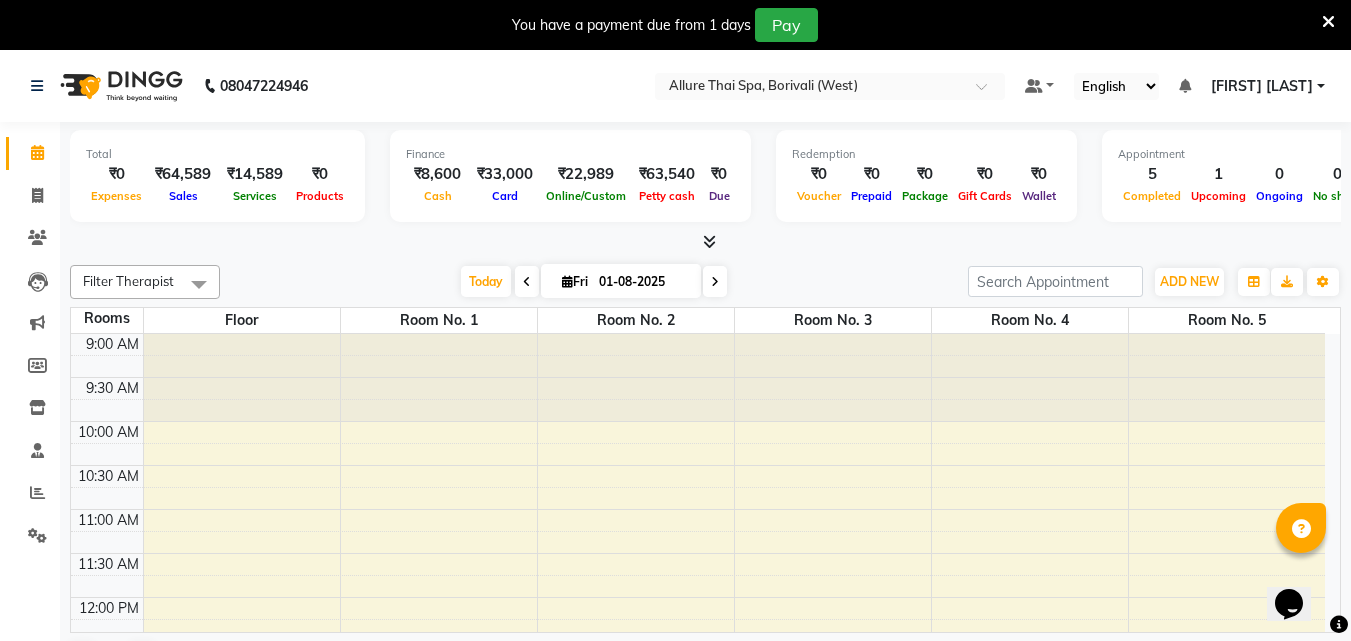 scroll, scrollTop: 51, scrollLeft: 0, axis: vertical 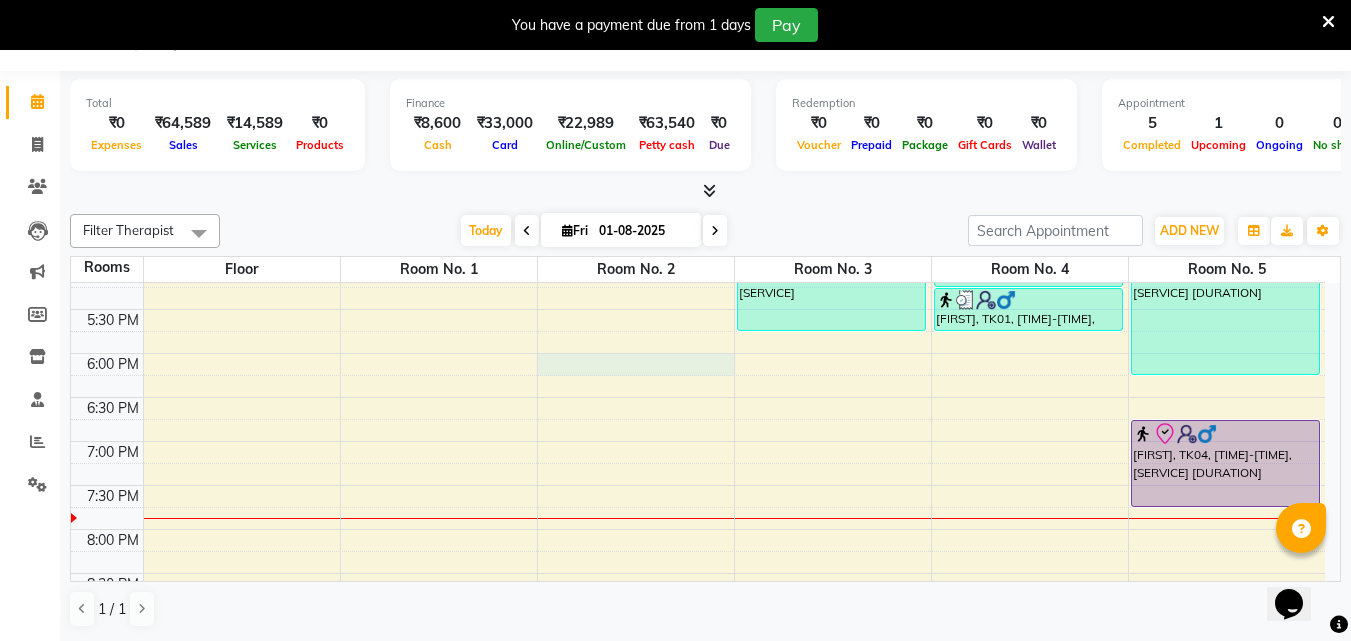 click on "[TIME] [TIME] [TIME] [TIME] [TIME] [TIME] [TIME] [TIME] [TIME] [TIME] [TIME] [TIME] [TIME] [TIME] [TIME] [TIME] [TIME] [TIME] [TIME] [TIME] [TIME] [TIME] [TIME] [TIME] [TIME] [TIME] [TIME] [TIME] [TIME] [TIME]     [FIRST] [INITIAL], TK02, [TIME]-[TIME], [SERVICE]     [FIRST], TK01, [TIME]-[TIME], [SERVICE] [DURATION]     [FIRST], TK01, [TIME]-[TIME], [SERVICE]     [FIRST], TK01, [TIME]-[TIME], [SERVICE]     [FIRST], TK03, [TIME]-[TIME], [SERVICE] [DURATION]
[FIRST], TK04, [TIME]-[TIME], [SERVICE] [DURATION]" at bounding box center (698, 221) 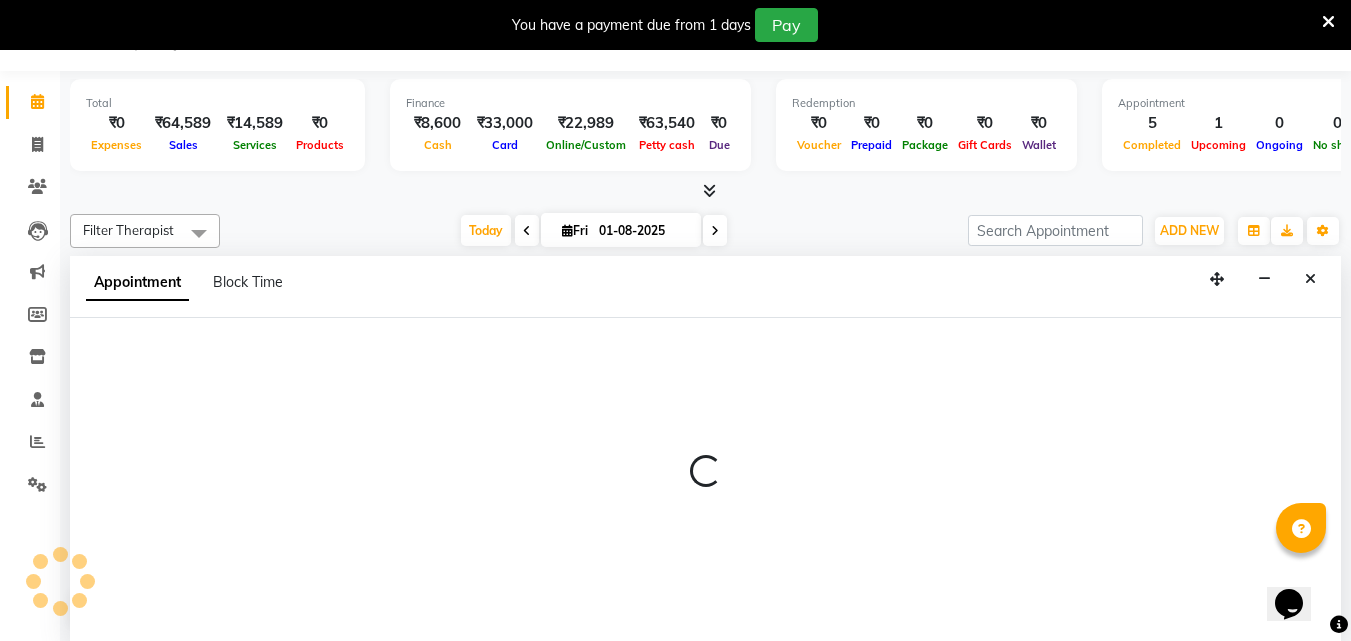 select on "1080" 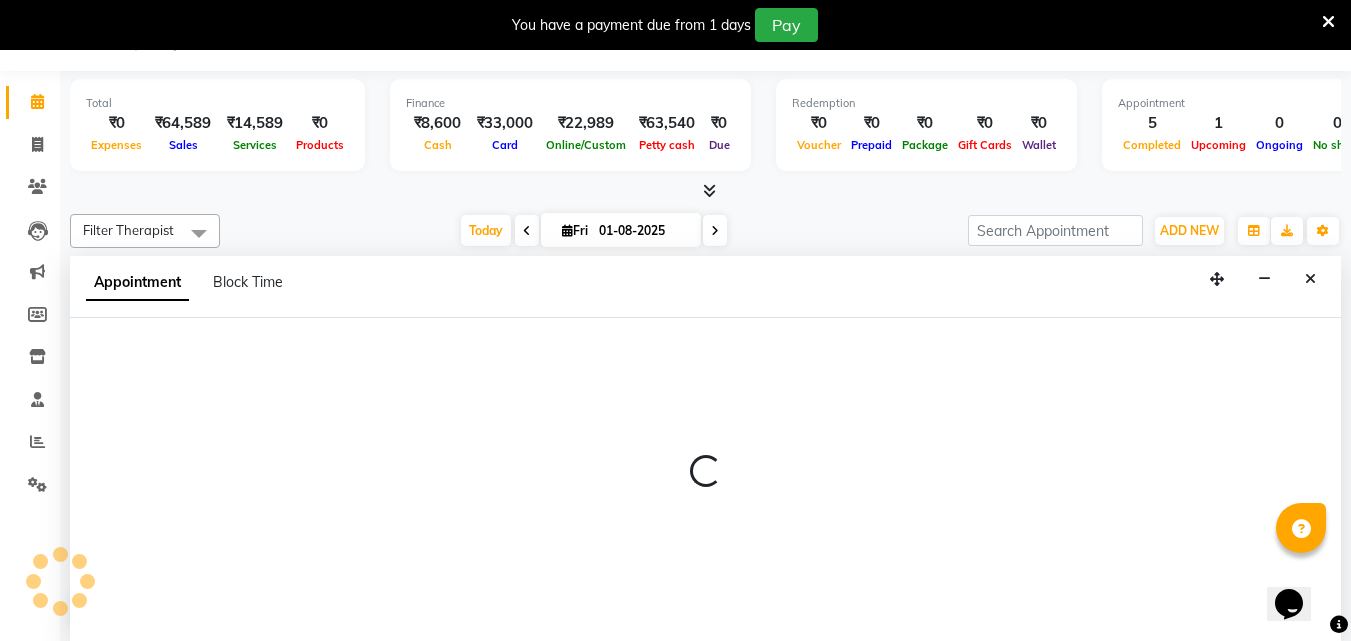 select on "tentative" 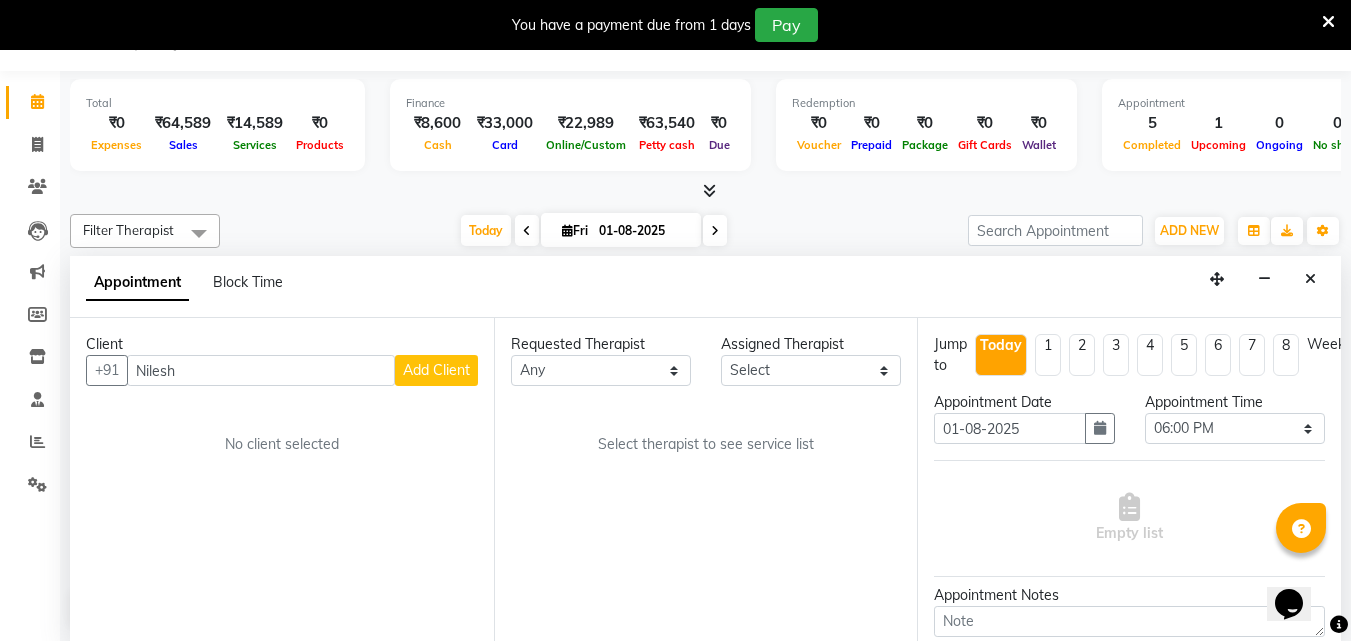 type on "Nilesh" 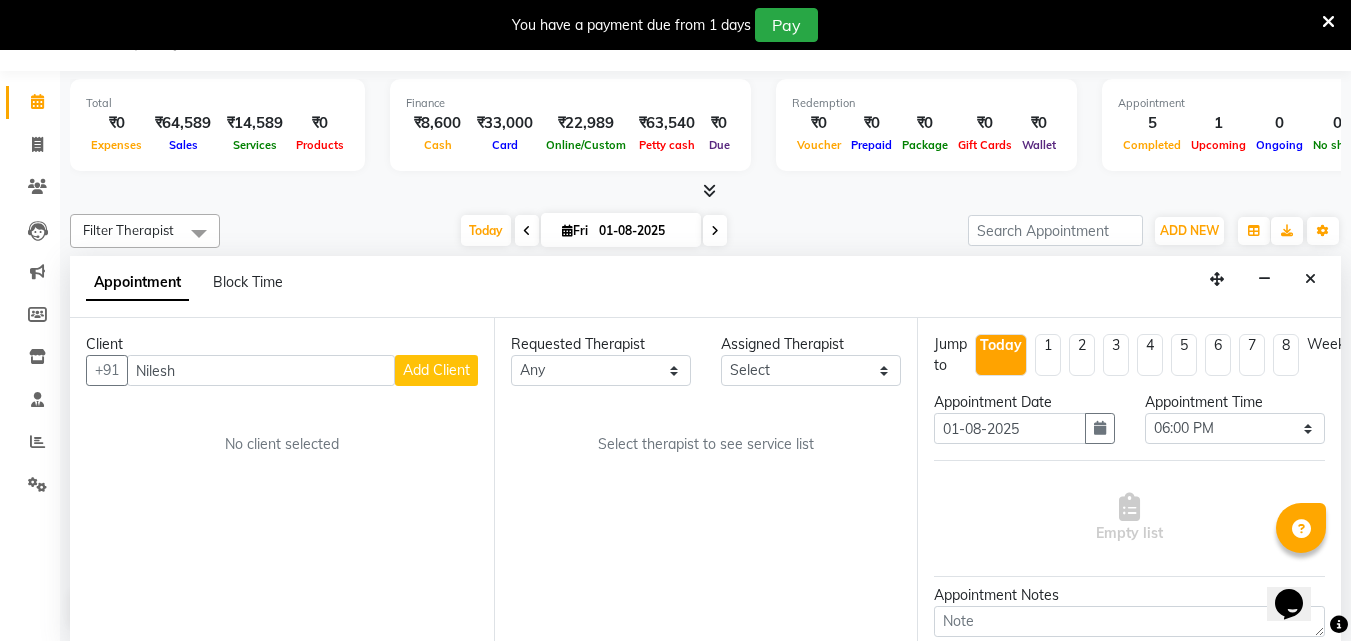 type 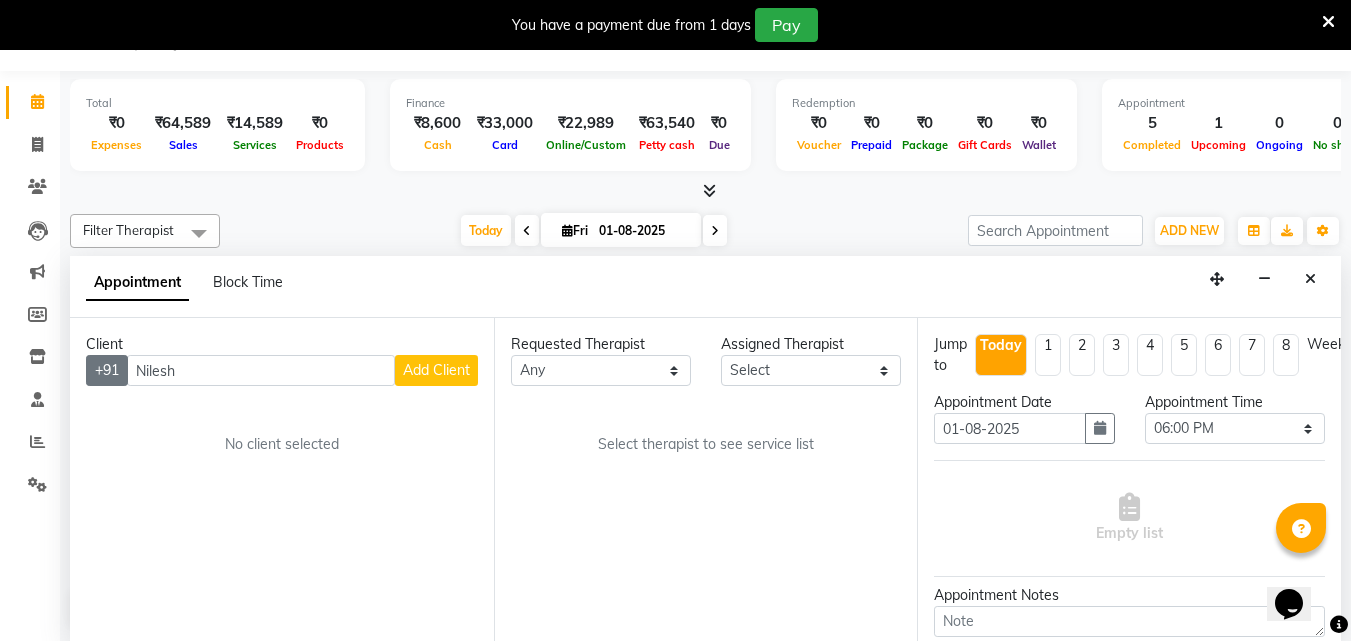 click on "+91" at bounding box center (107, 370) 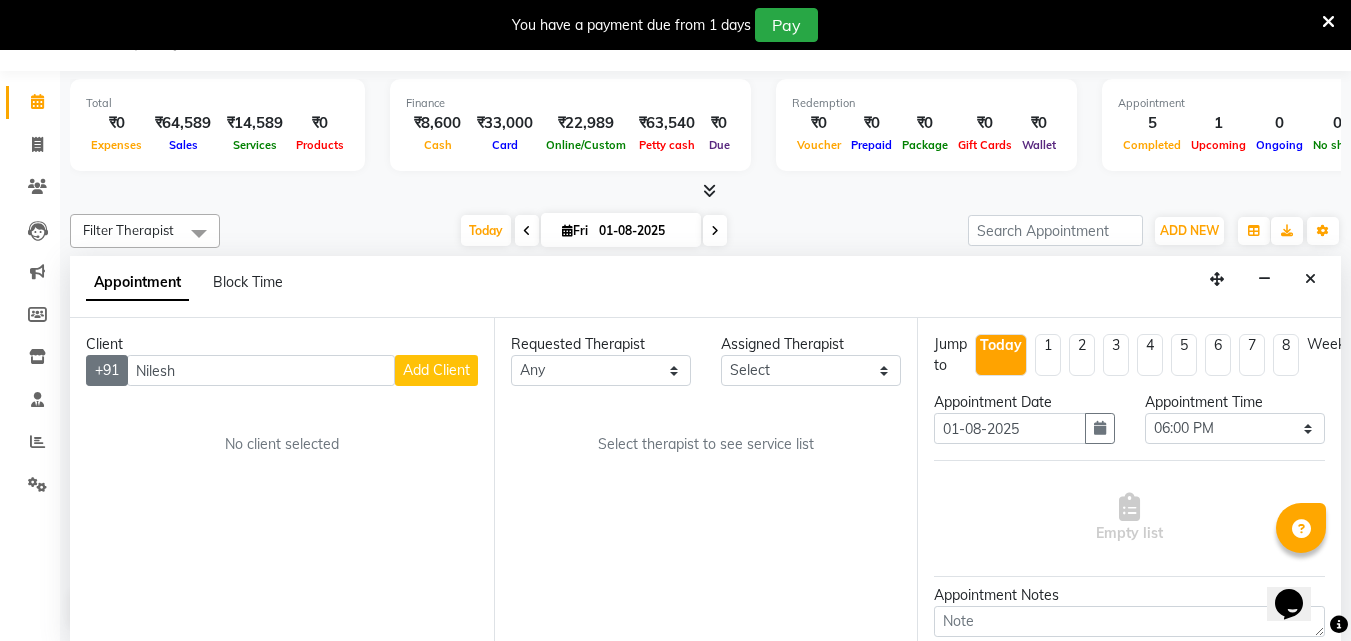 type 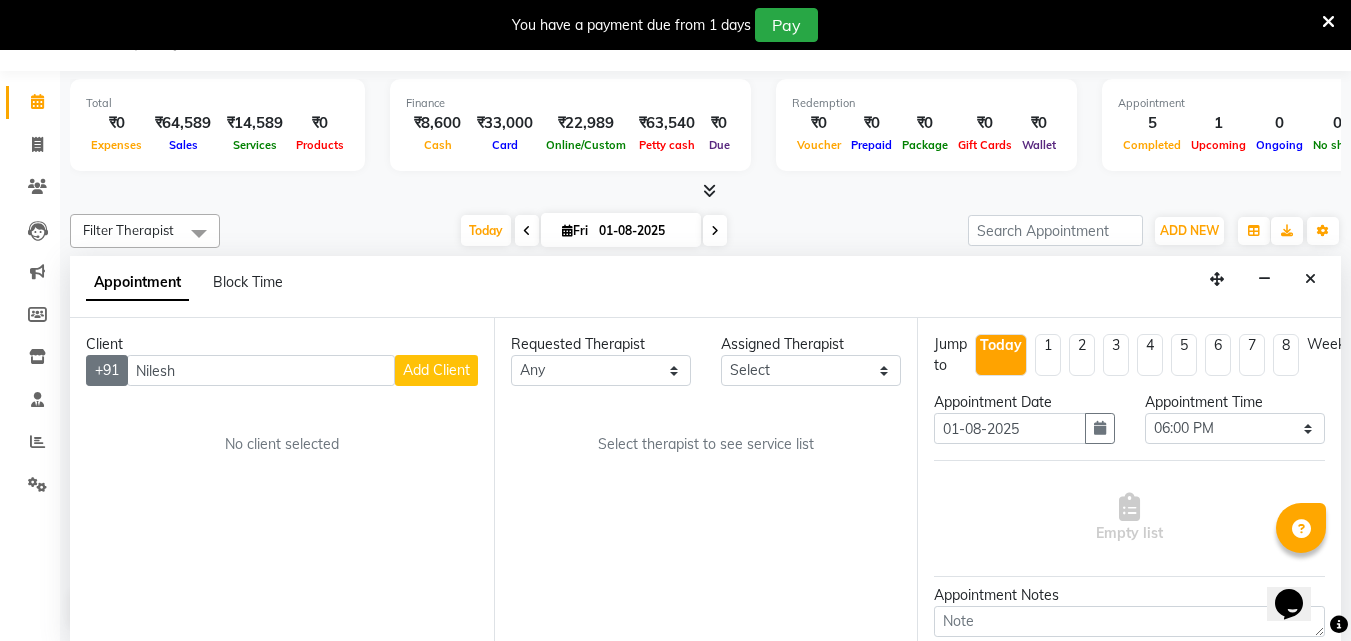 click on "+91" at bounding box center (107, 370) 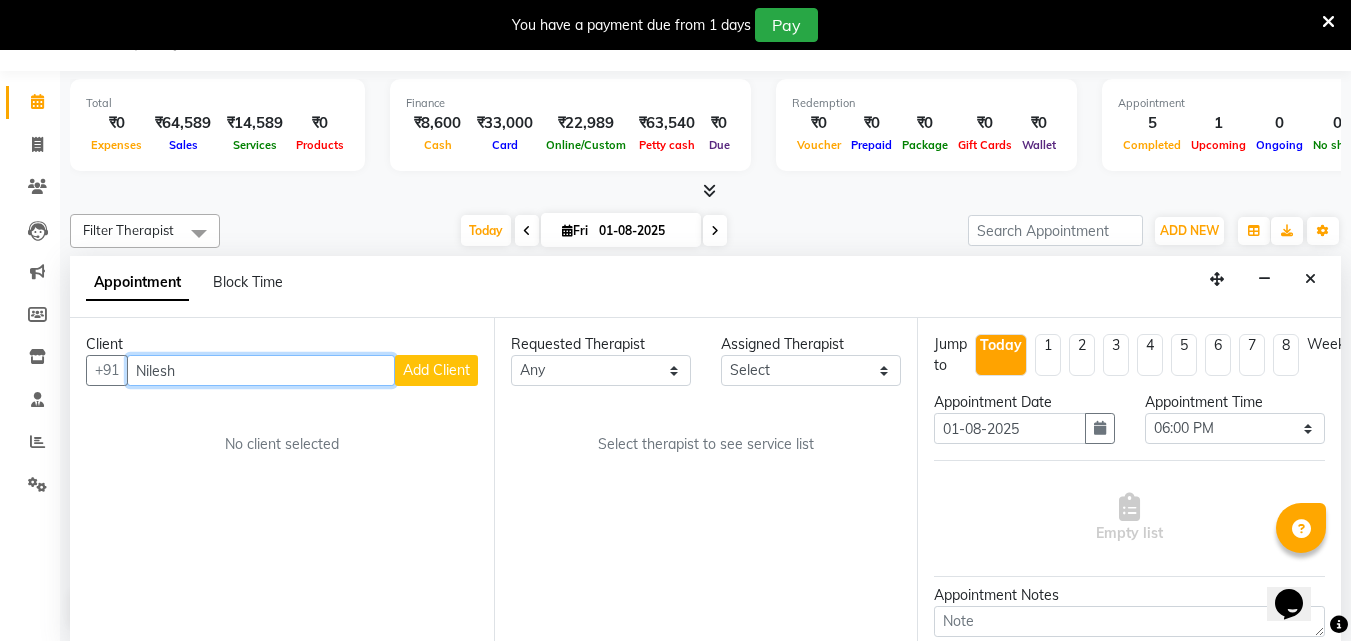 click on "Nilesh" at bounding box center [261, 370] 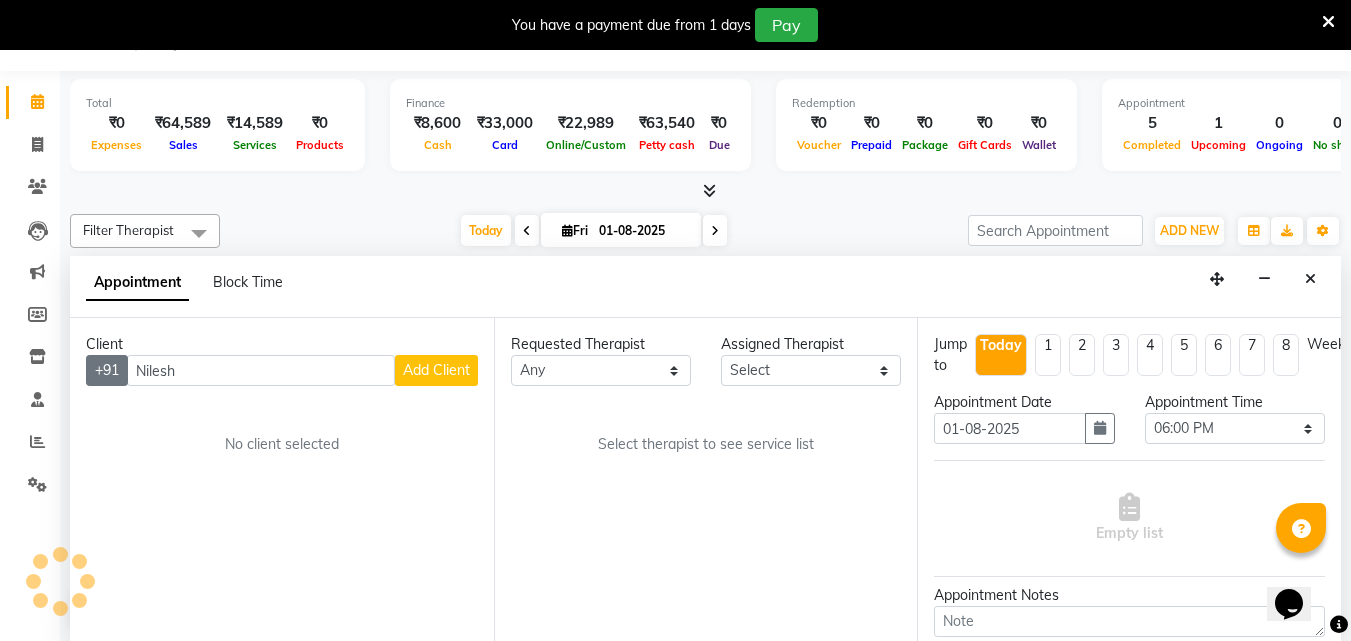 click on "+91" at bounding box center (107, 370) 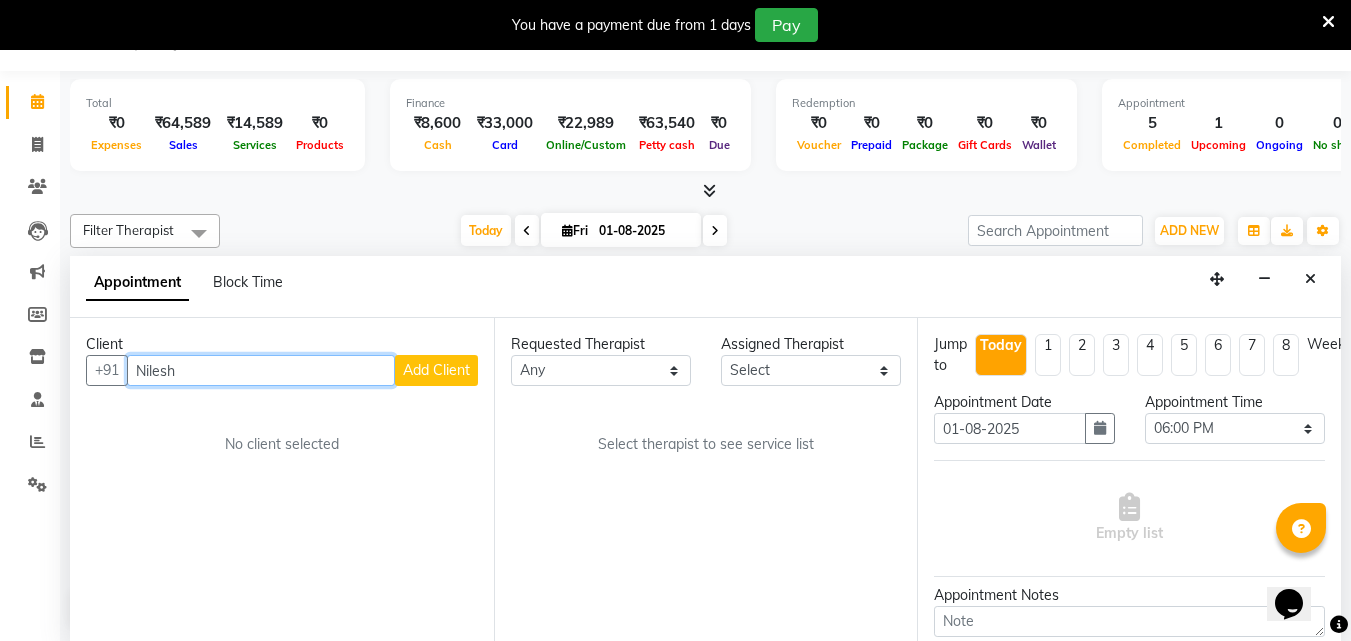 click on "Nilesh" at bounding box center [261, 370] 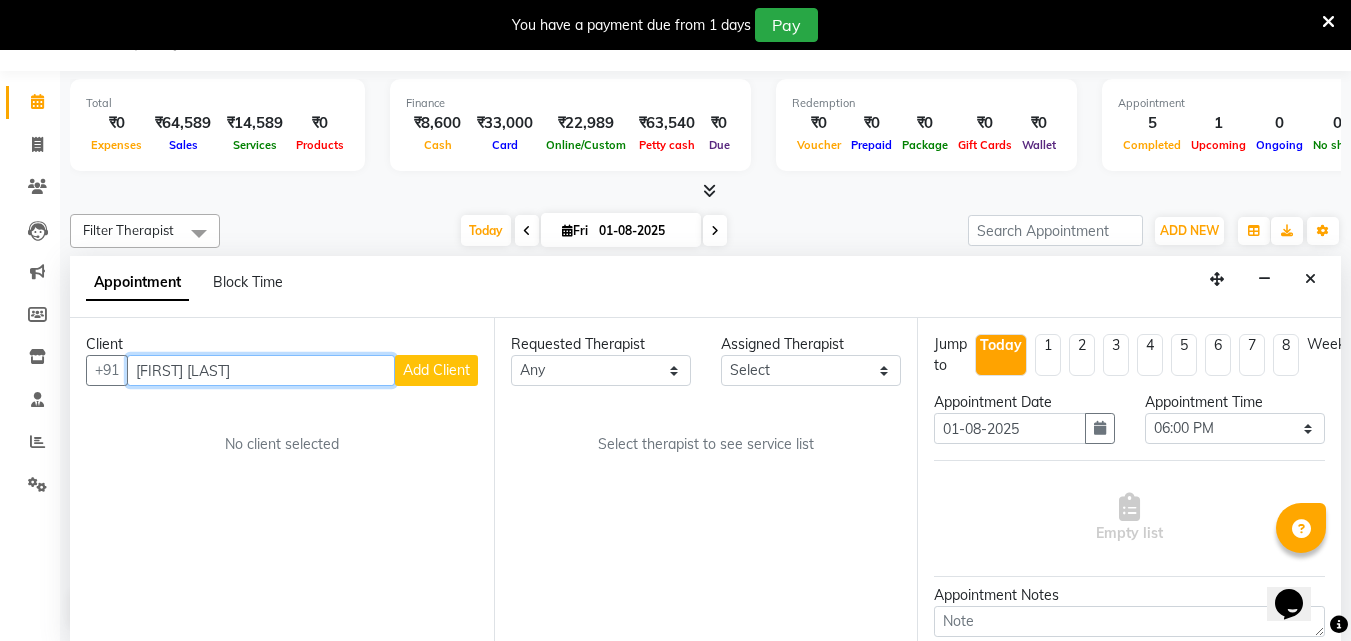 type on "[FIRST] [LAST]" 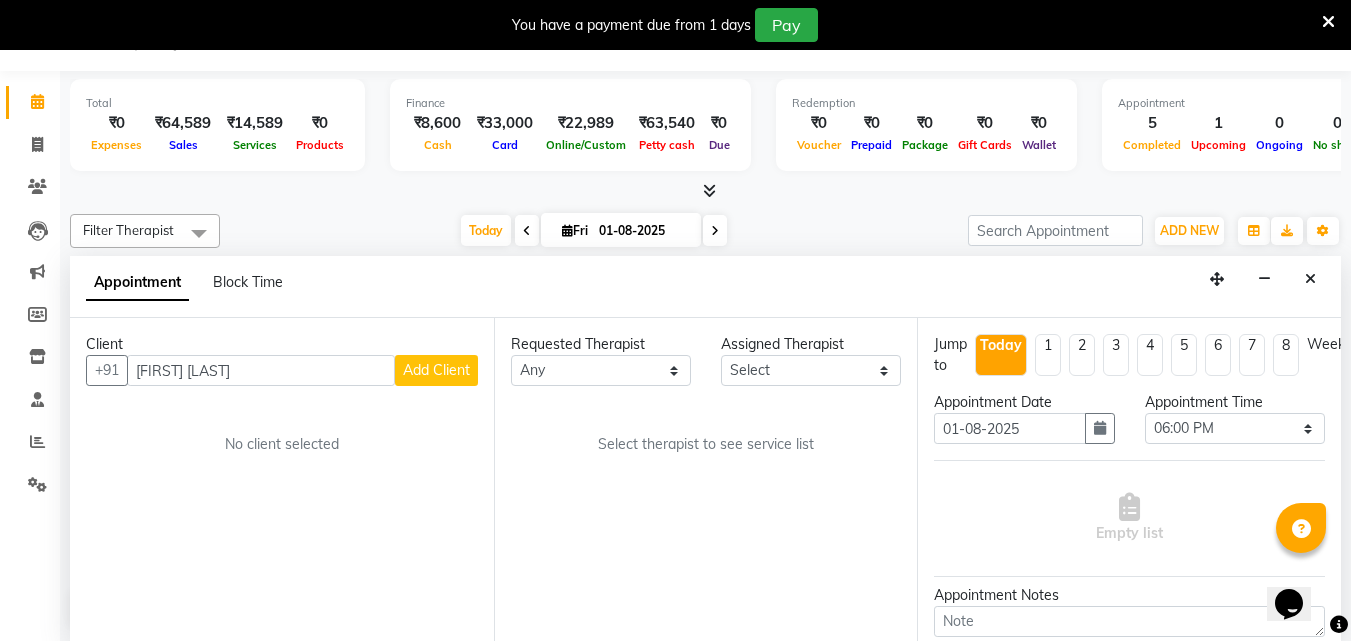 click on "Add Client" at bounding box center (436, 370) 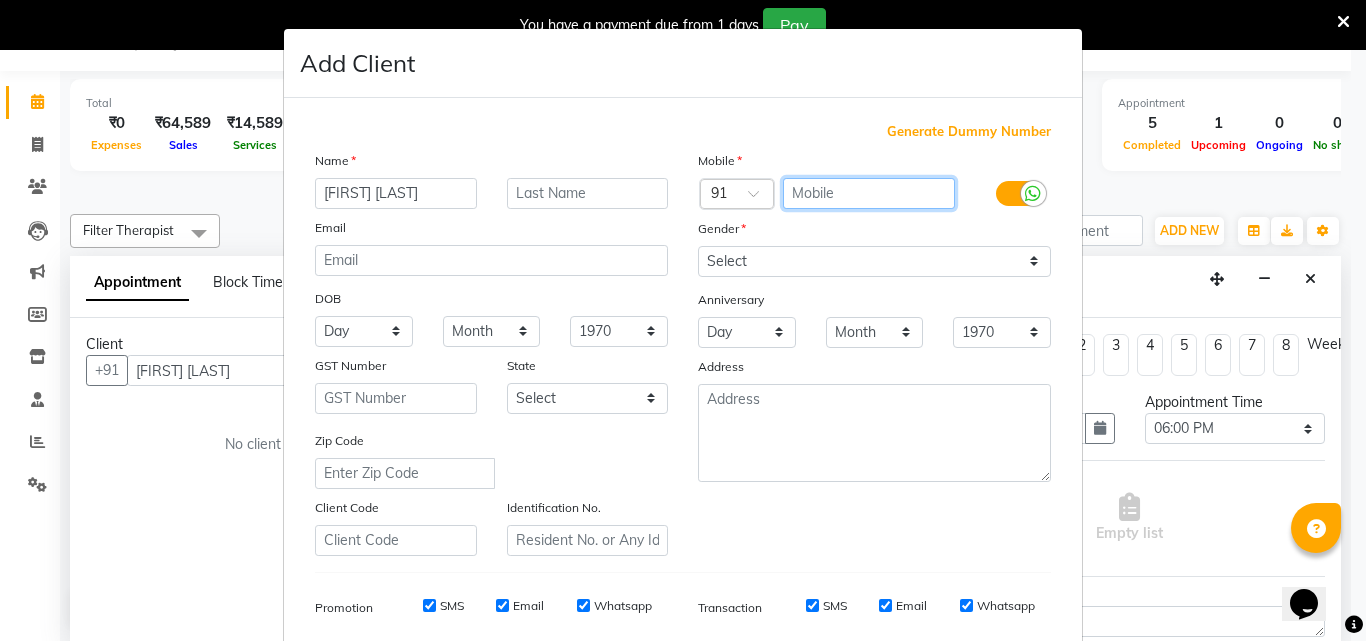 click at bounding box center [869, 193] 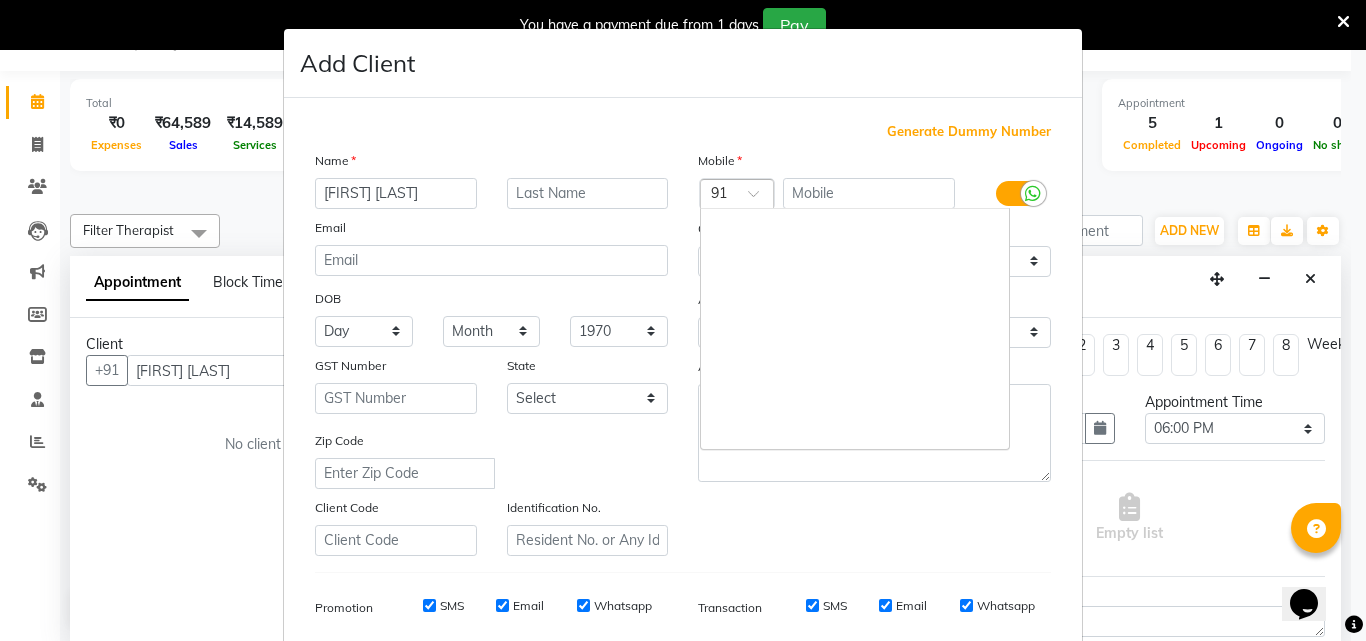 click at bounding box center (737, 195) 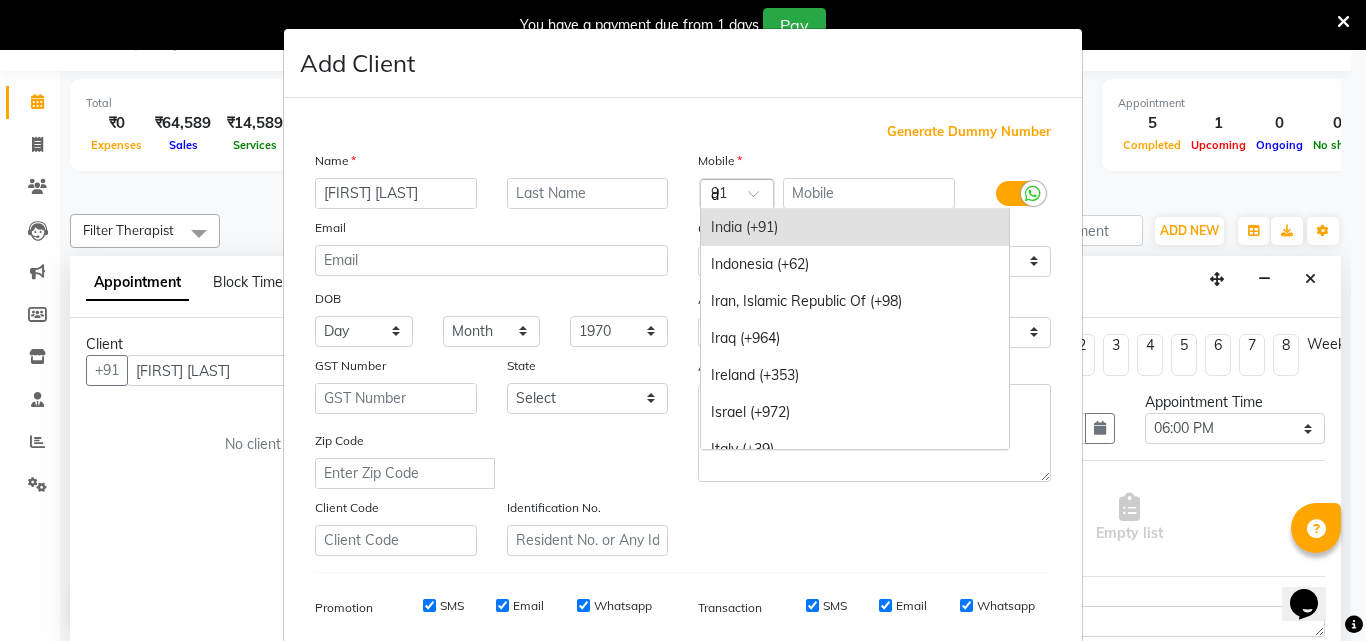 scroll, scrollTop: 0, scrollLeft: 0, axis: both 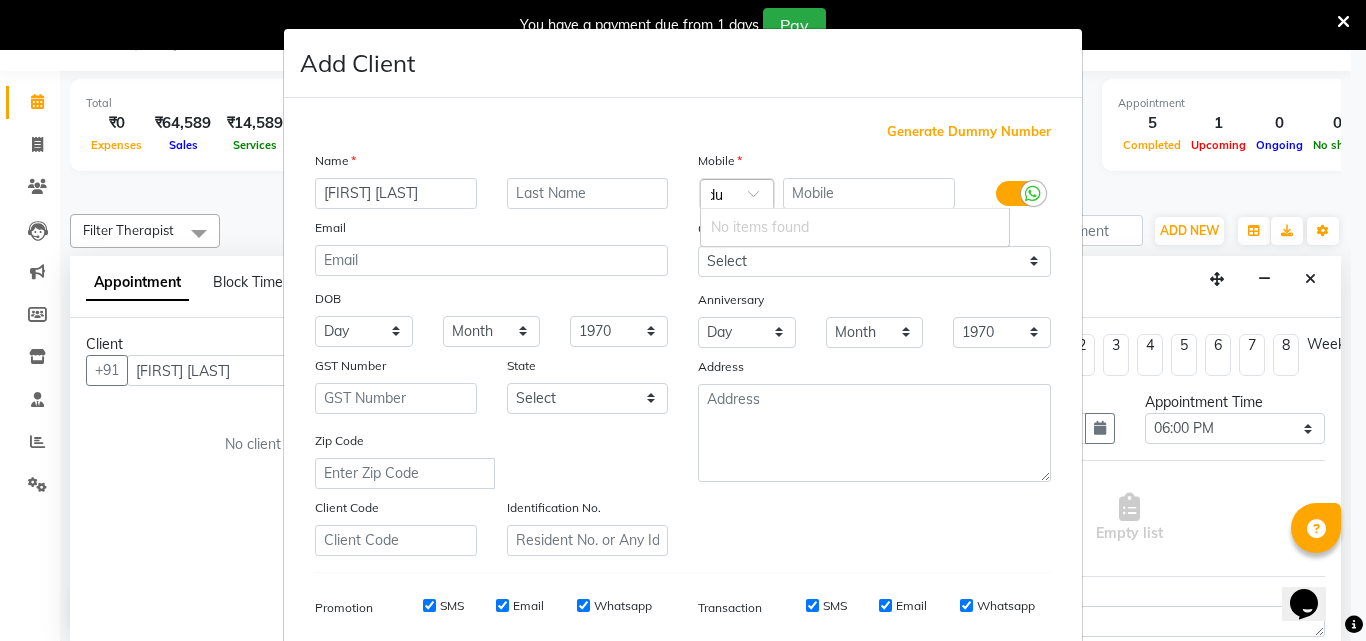 type on "d" 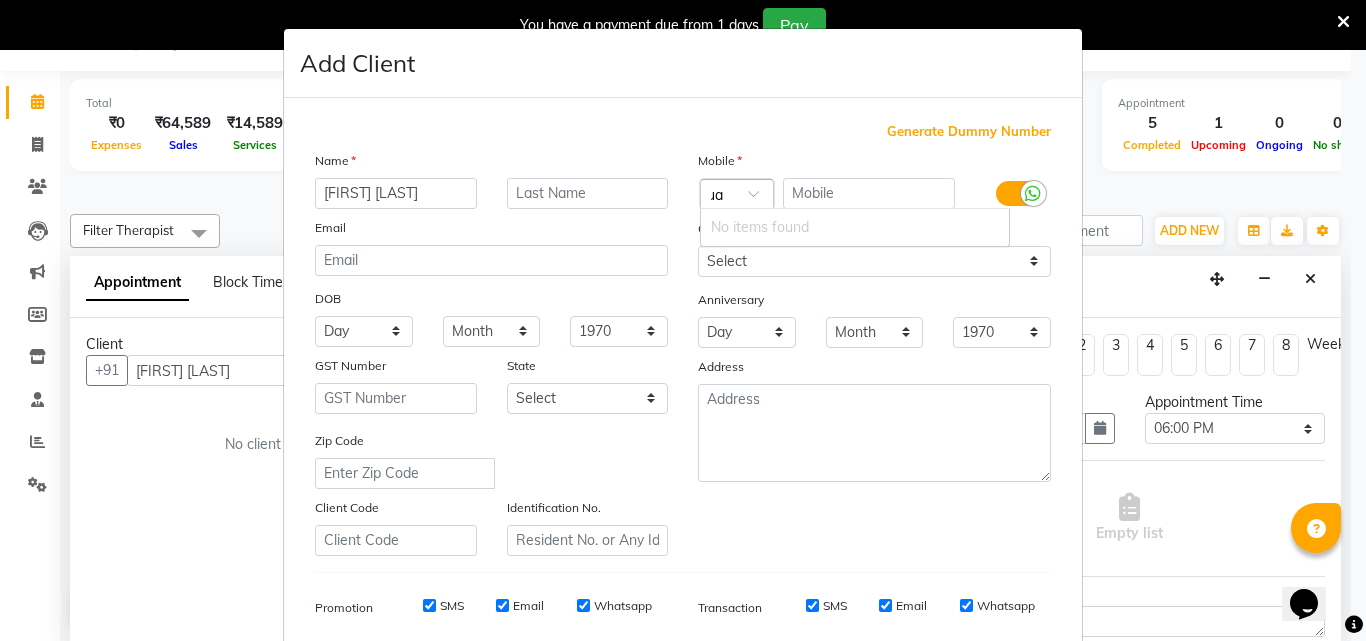scroll, scrollTop: 0, scrollLeft: 4, axis: horizontal 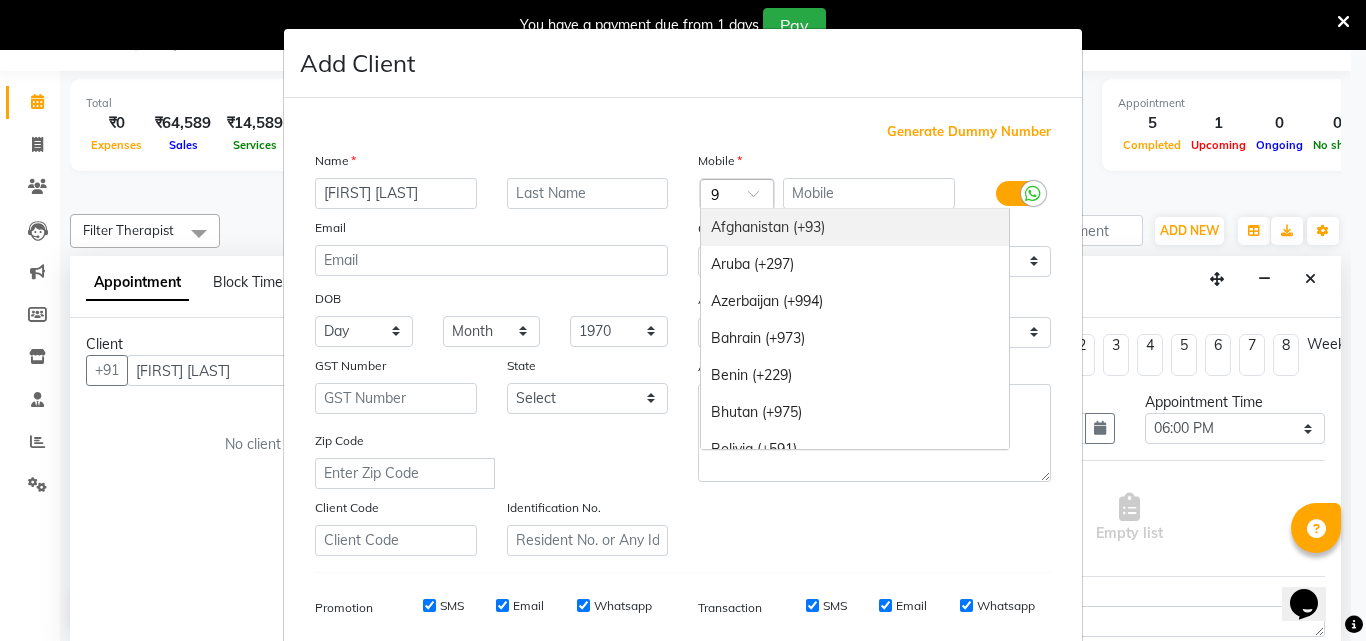 type on "97" 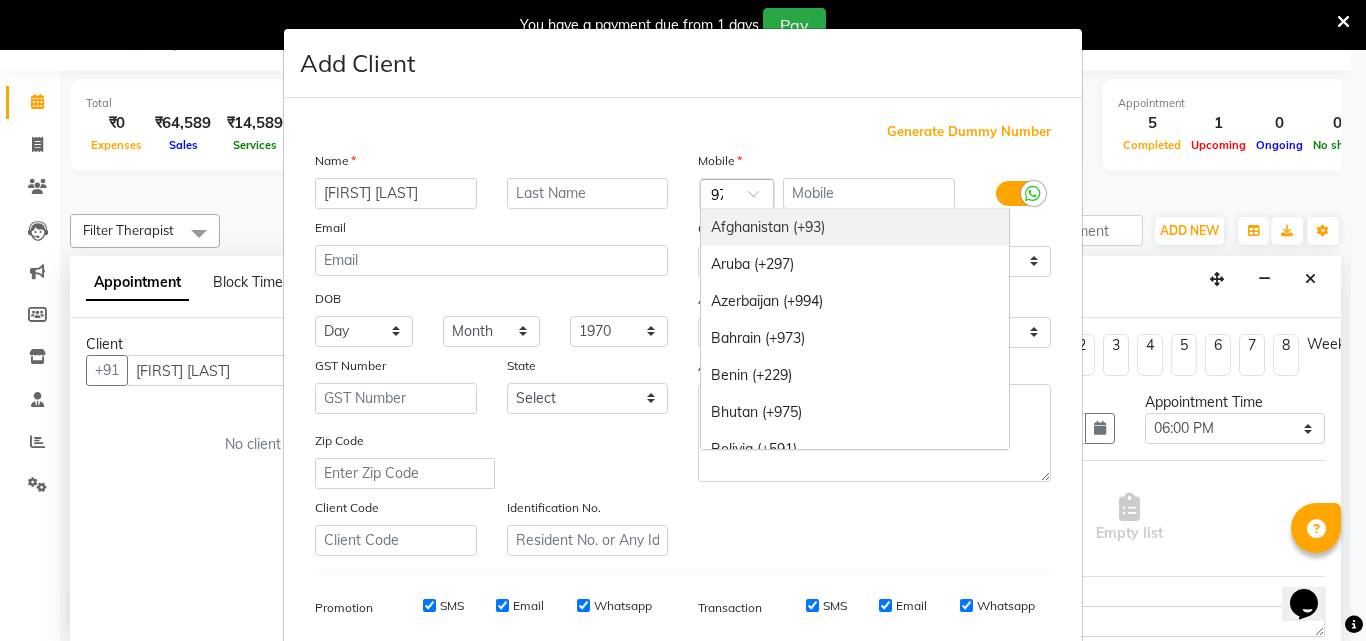 scroll, scrollTop: 0, scrollLeft: 5, axis: horizontal 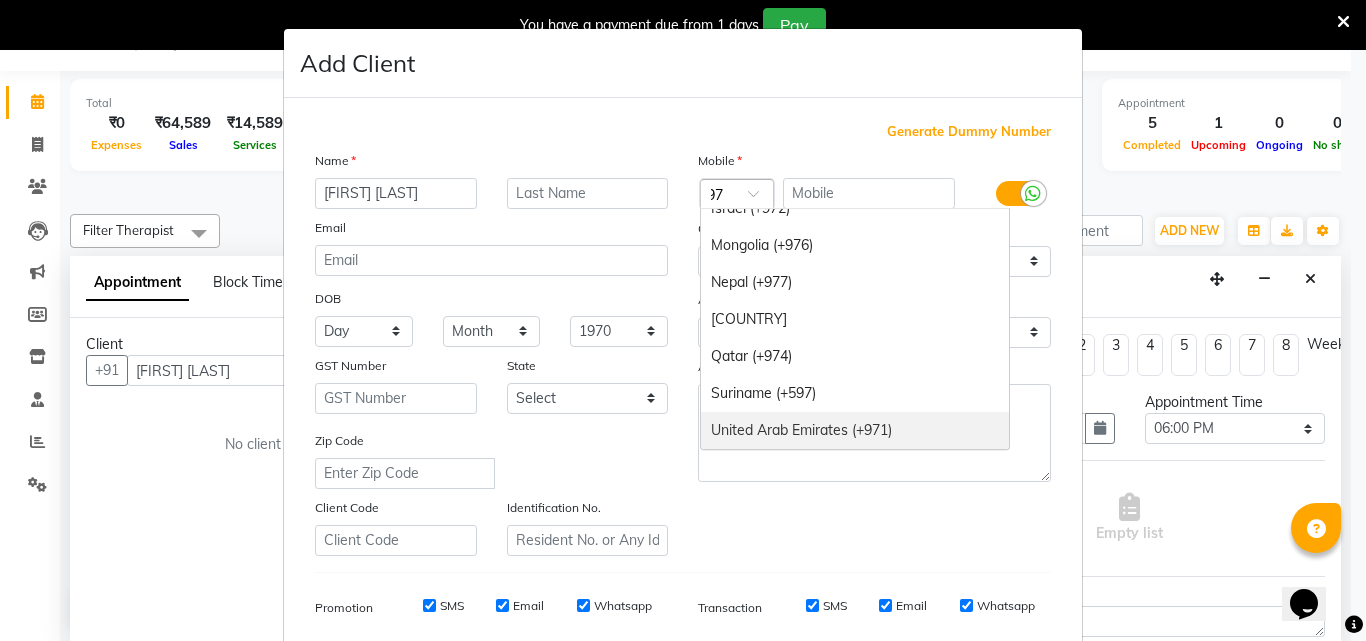 click on "United Arab Emirates (+971)" at bounding box center [855, 430] 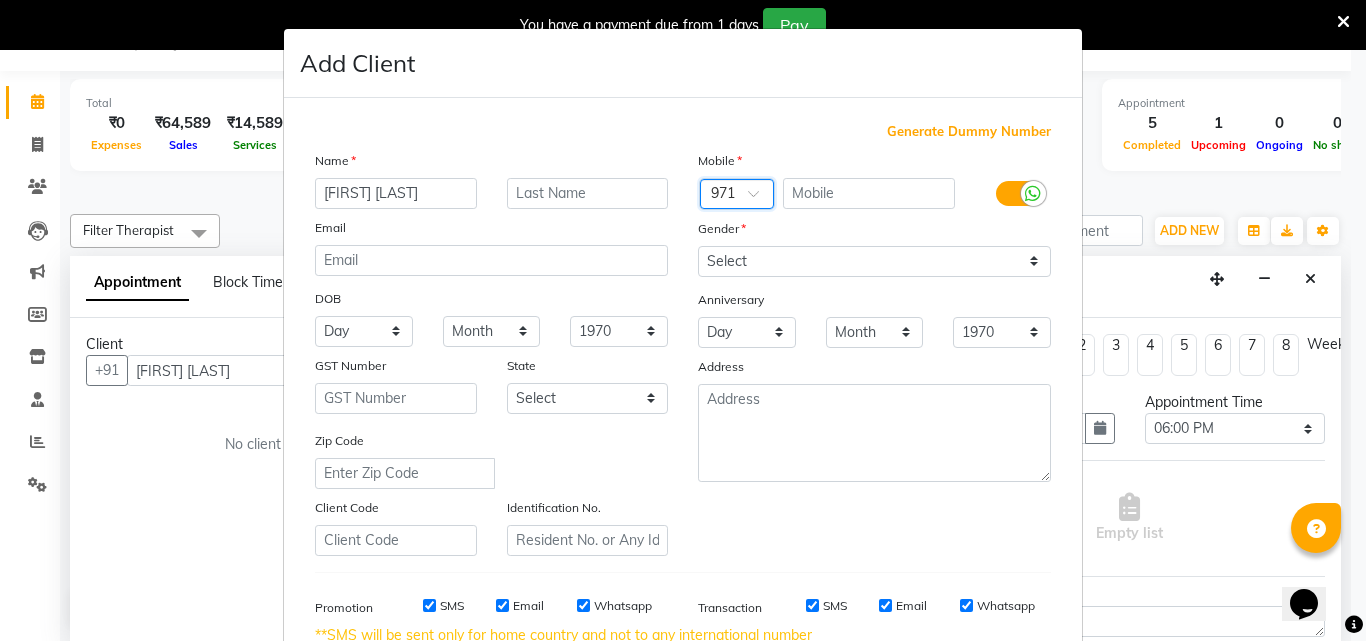 scroll, scrollTop: 0, scrollLeft: 0, axis: both 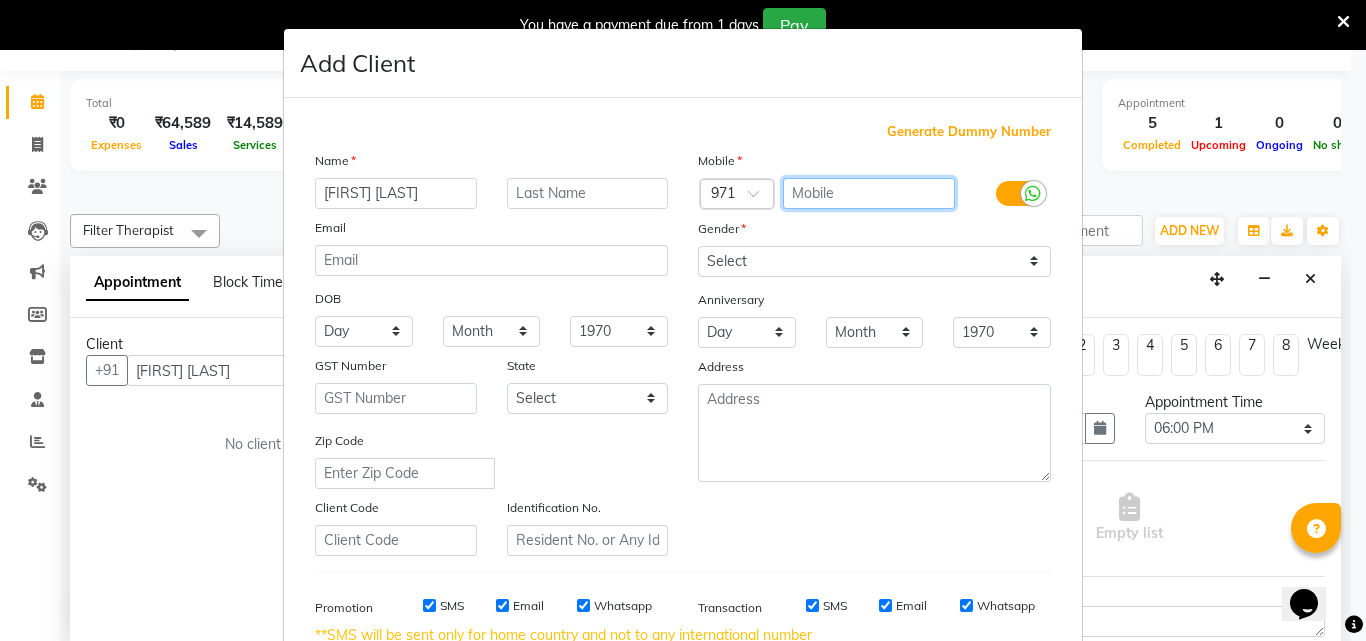 click at bounding box center (869, 193) 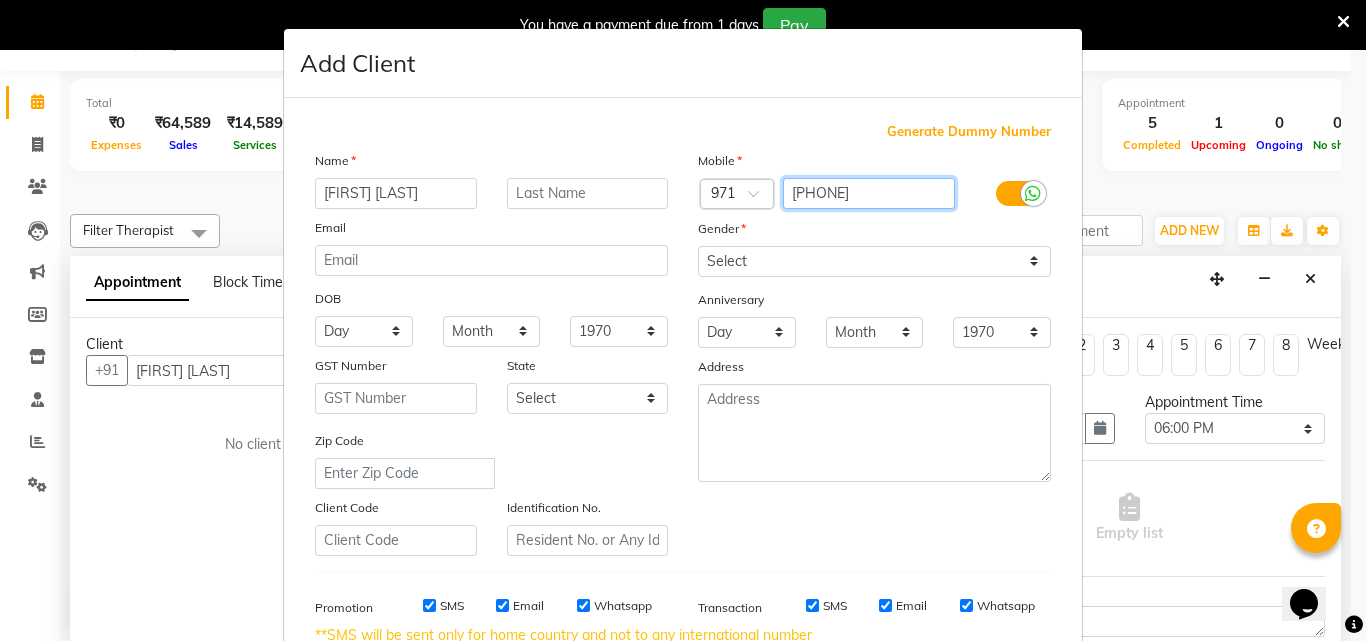 type on "[PHONE]" 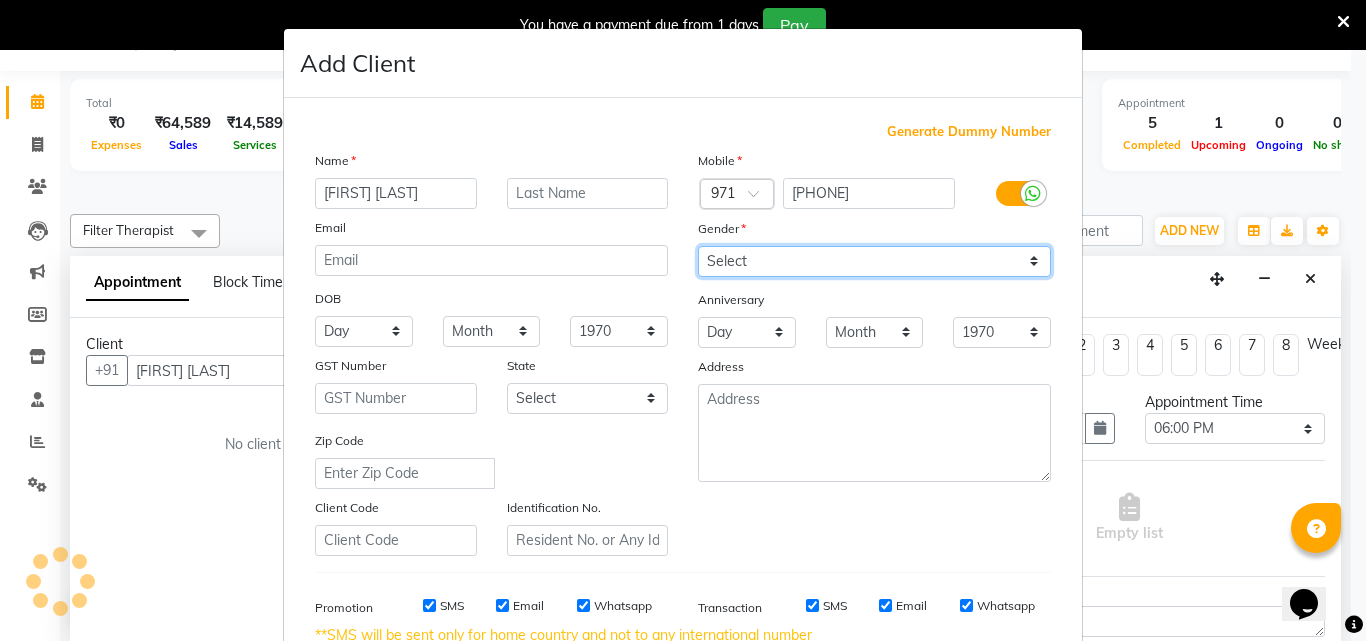 click on "Select Male Female Other Prefer Not To Say" at bounding box center (874, 261) 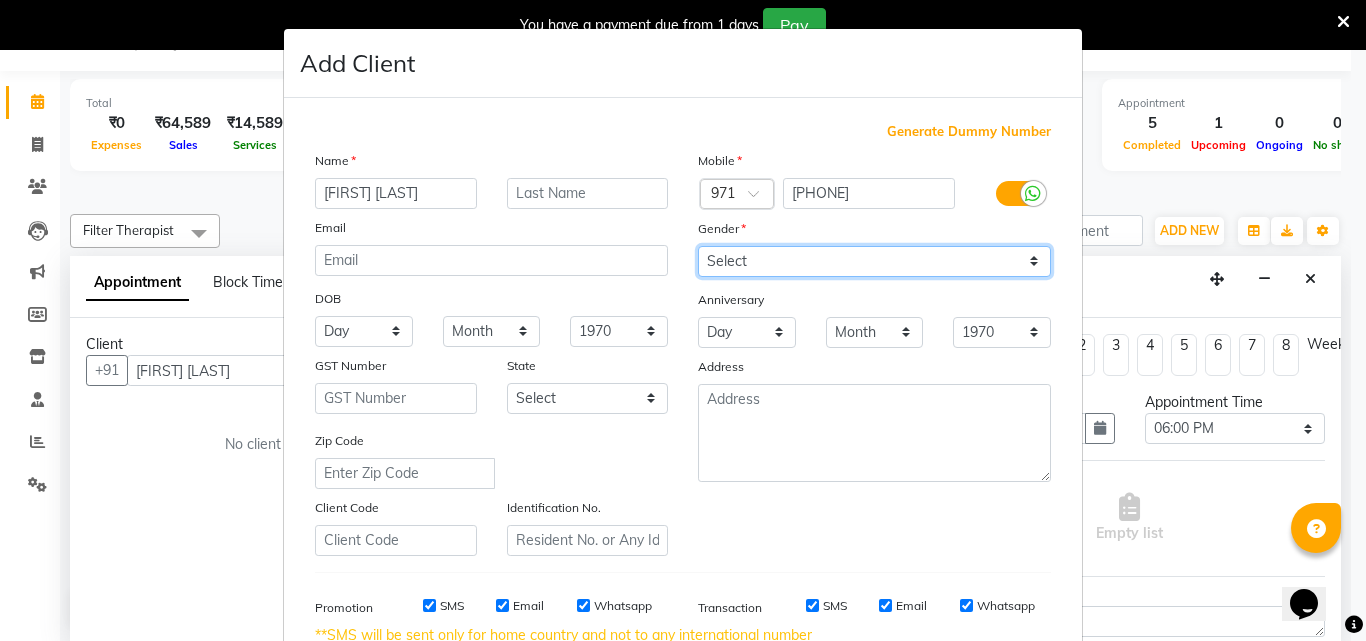select on "male" 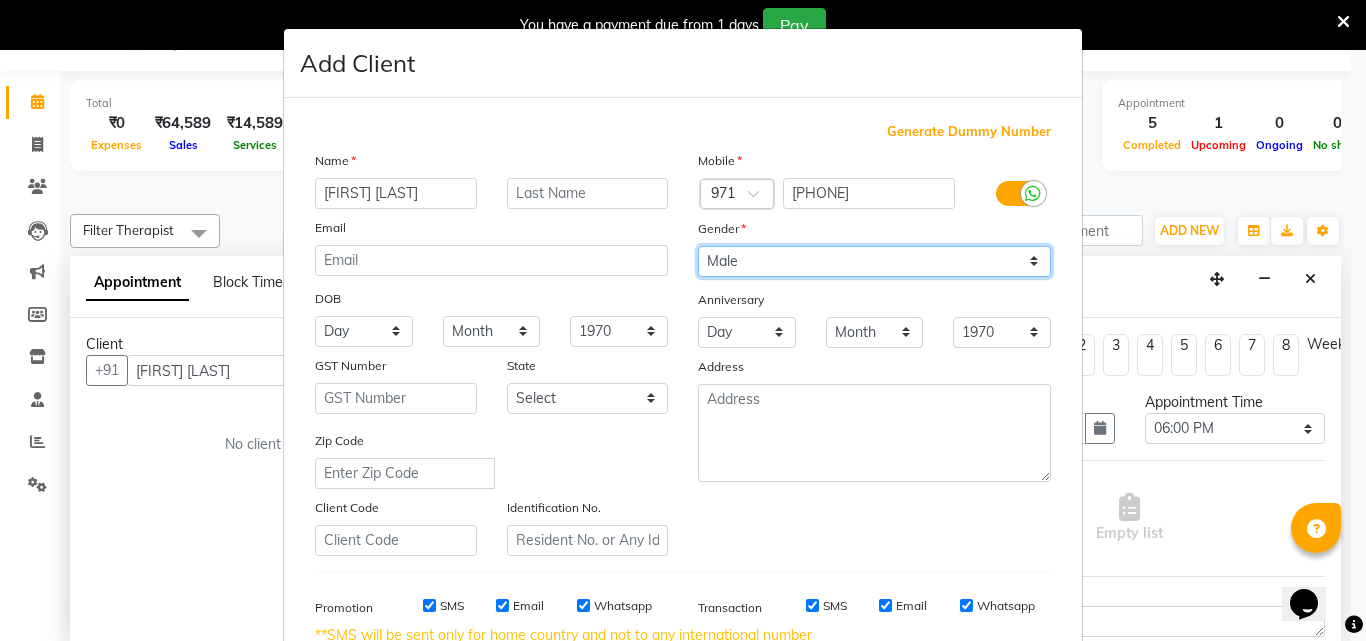 click on "Select Male Female Other Prefer Not To Say" at bounding box center (874, 261) 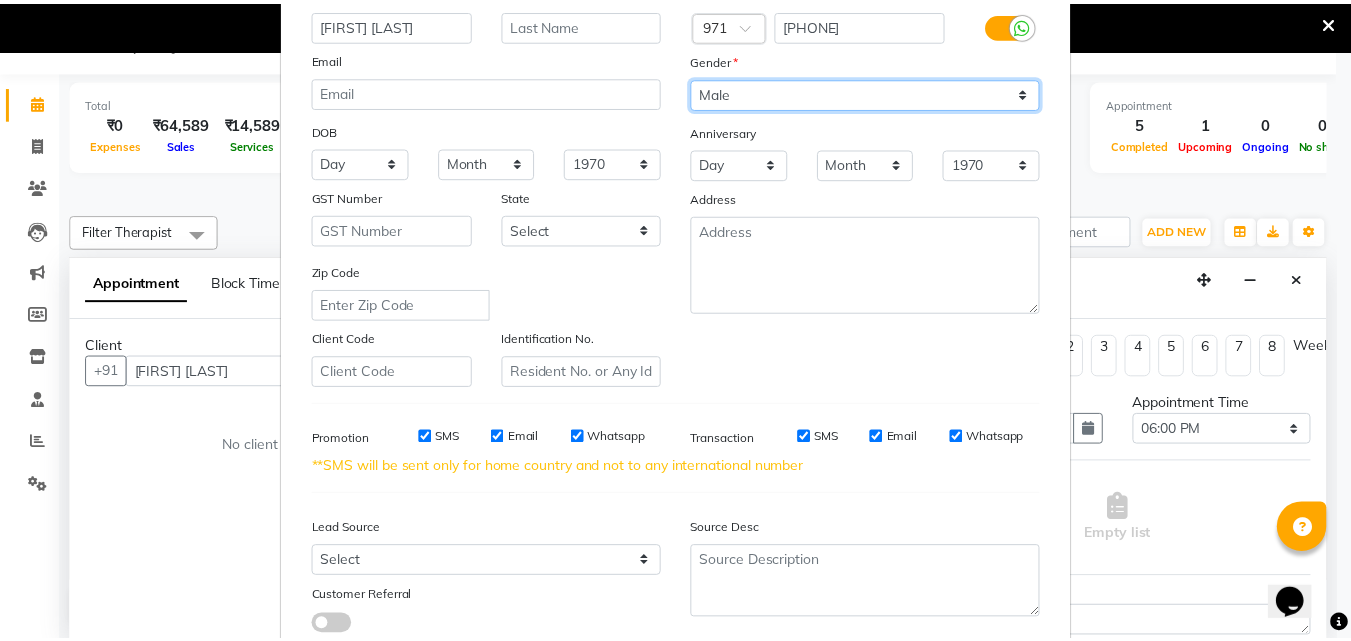 scroll, scrollTop: 303, scrollLeft: 0, axis: vertical 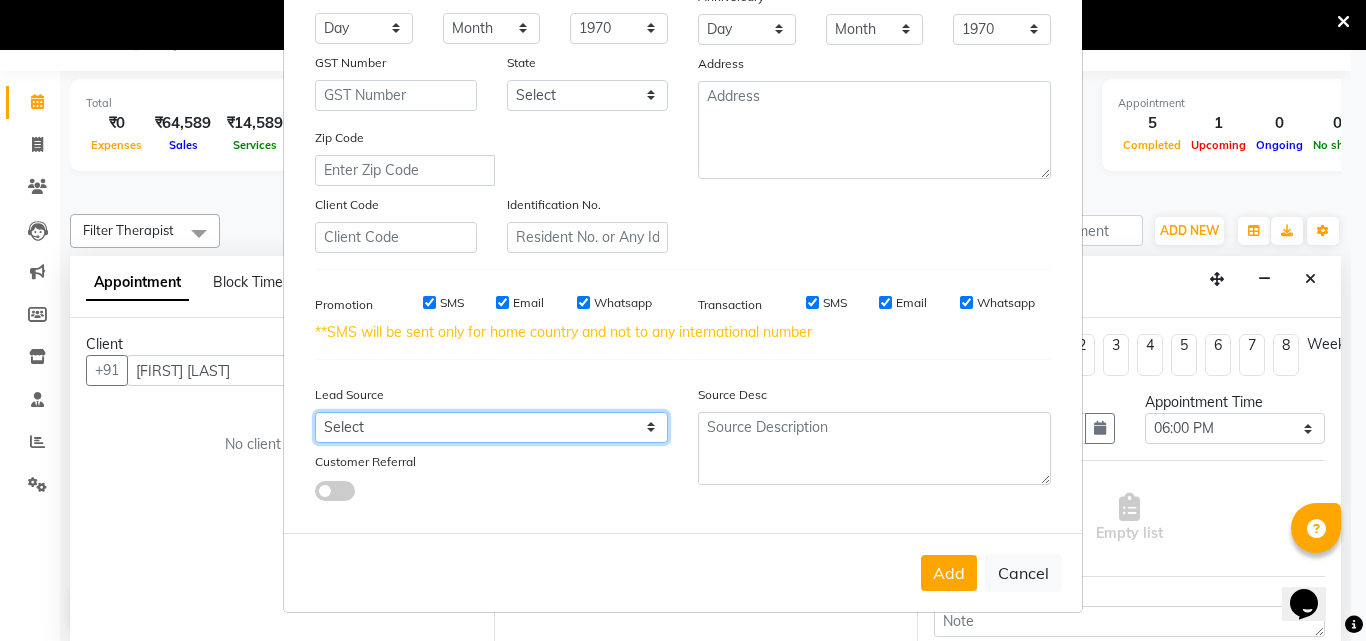 click on "Select Walk-in Referral Friend Advertisement Facebook JustDial Google Other Website Repeat Luzo Nearbuy Google Ads Galabox Followup SMS Campaign Cabin Crew Tieups" at bounding box center (491, 427) 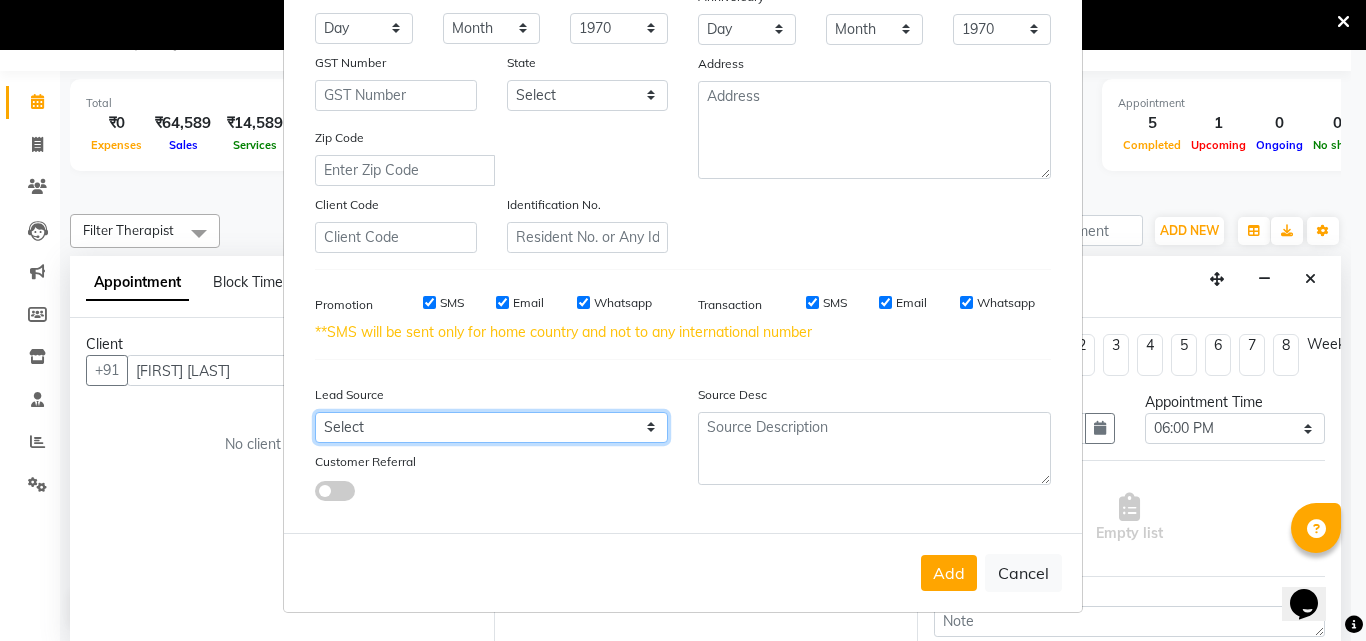 select on "[NUMBER]" 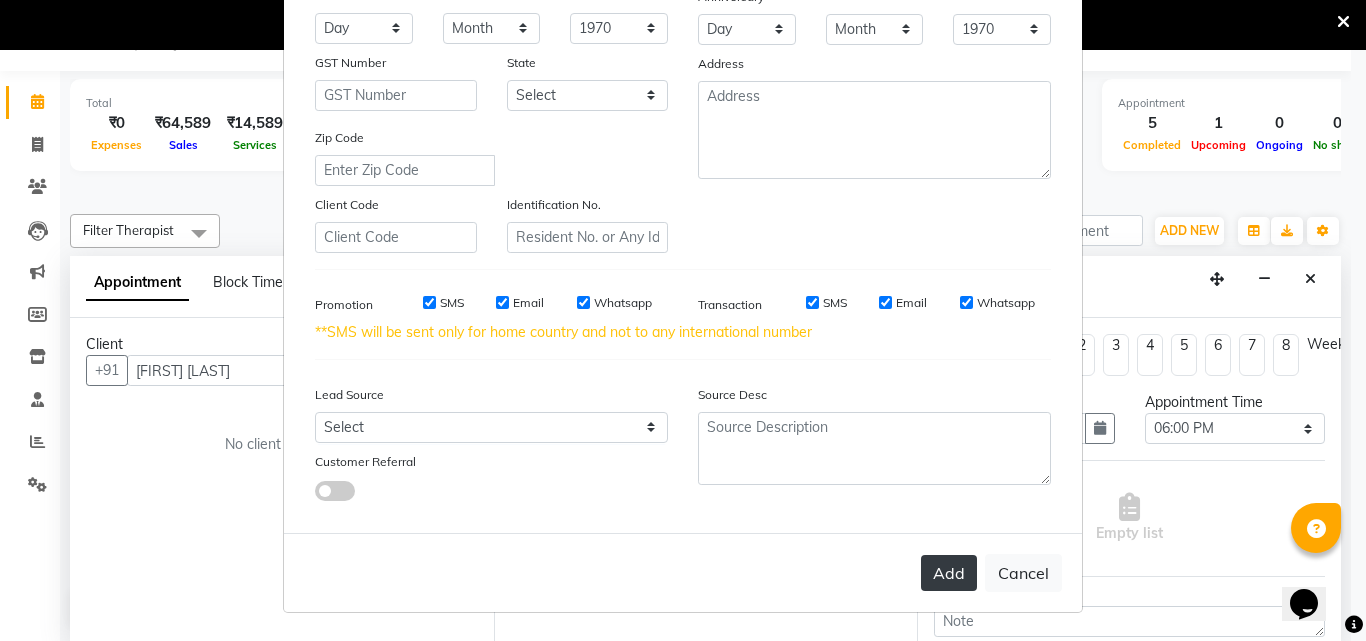click on "Add" at bounding box center (949, 573) 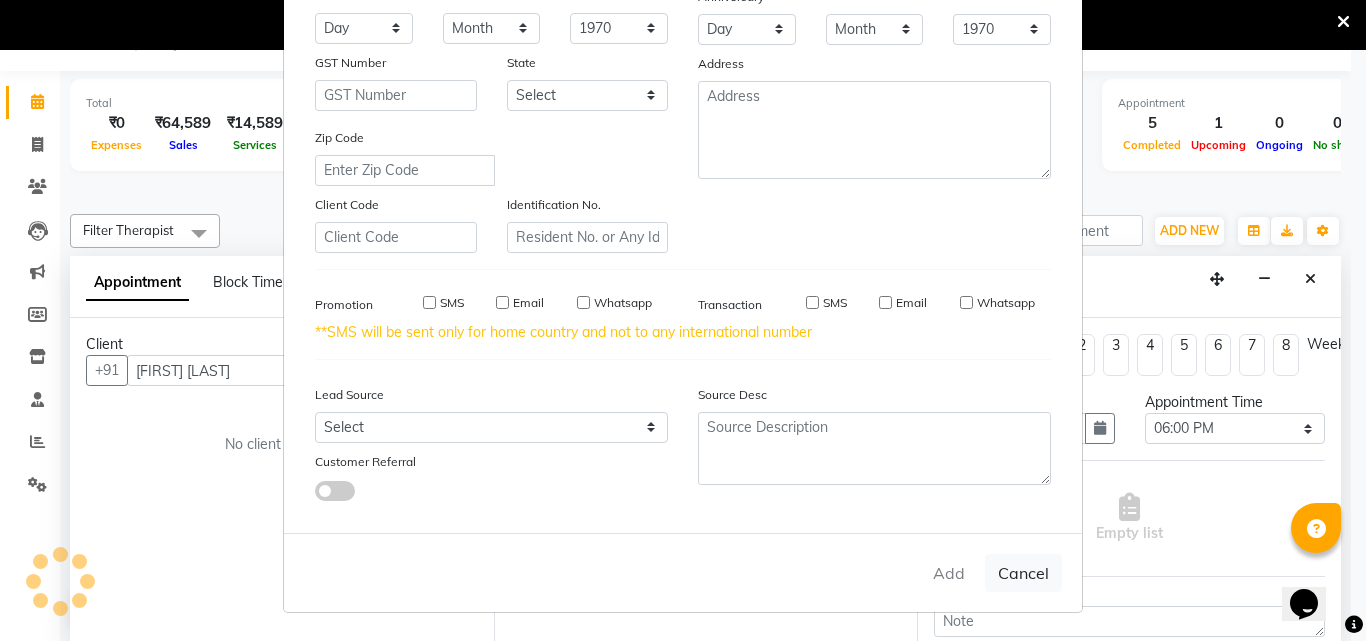type on "[PHONE]" 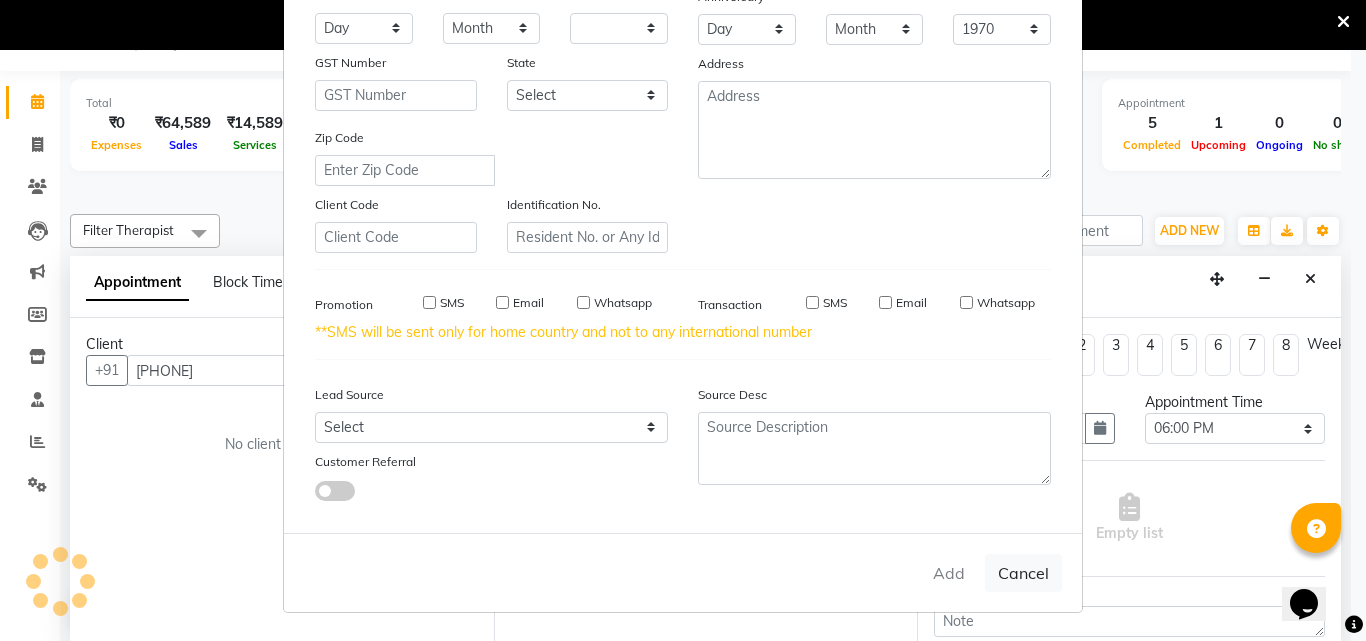select 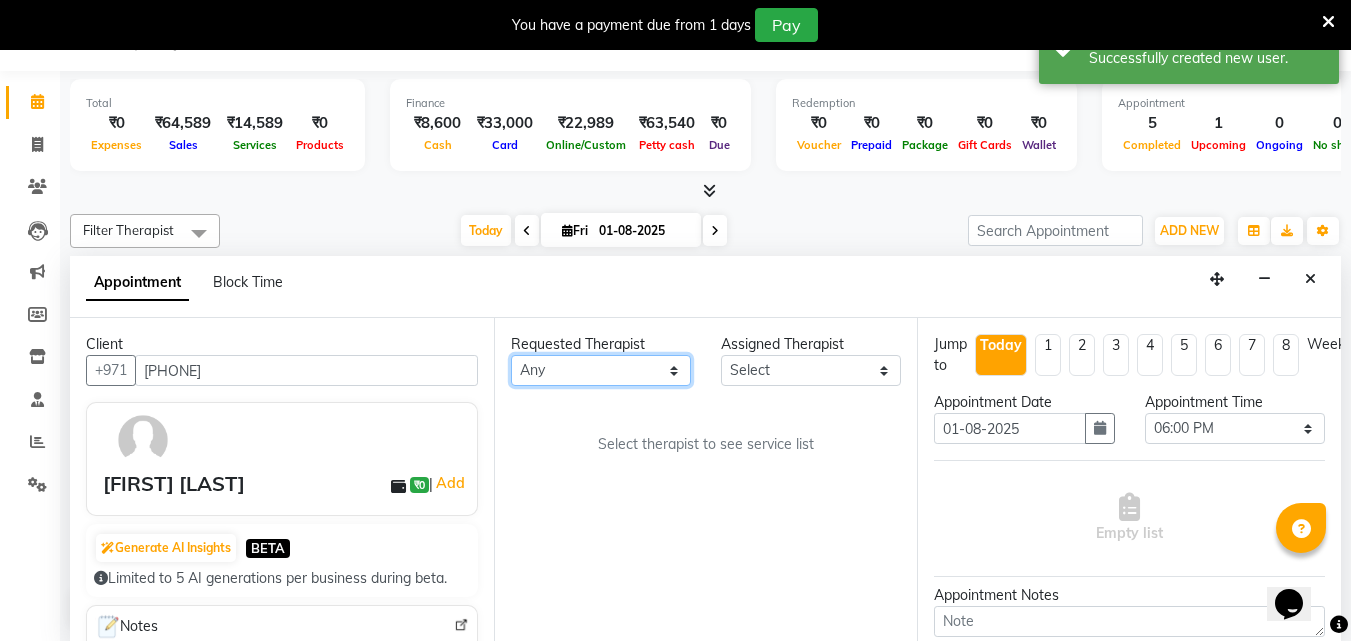 click on "Any [FIRST] [LAST] [FIRST] [FIRST] [FIRST]" at bounding box center (601, 370) 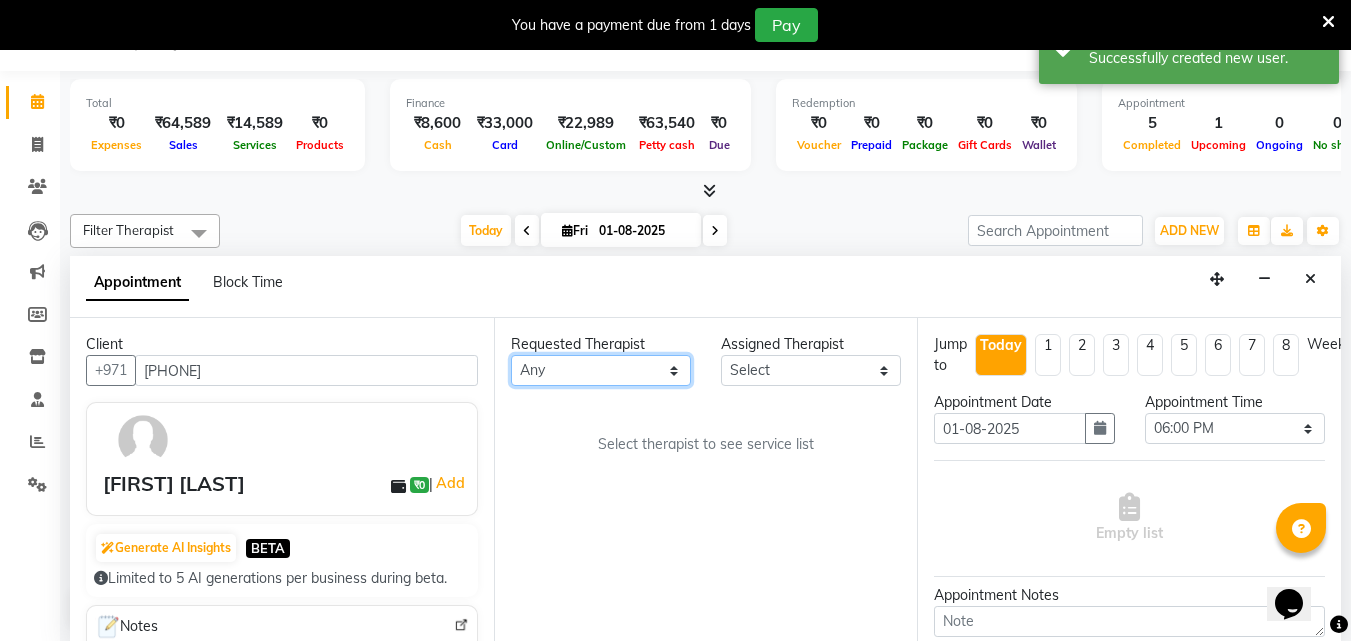 select on "79062" 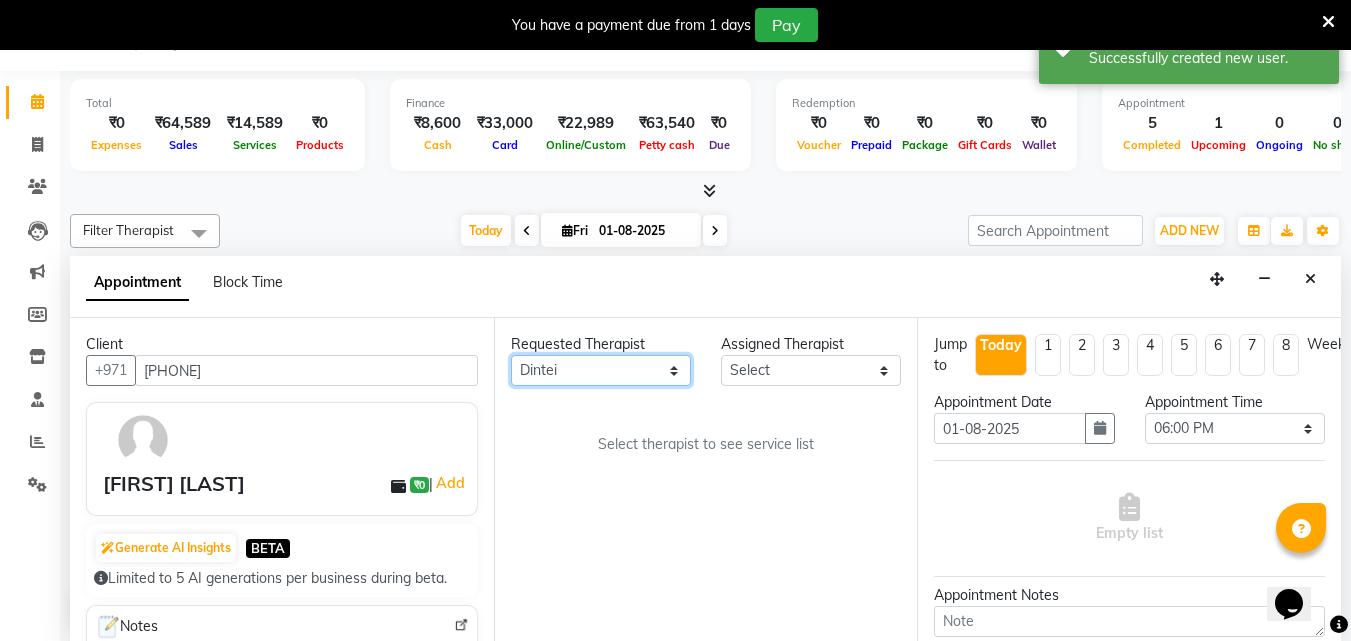 click on "Any [FIRST] [LAST] [FIRST] [FIRST] [FIRST]" at bounding box center (601, 370) 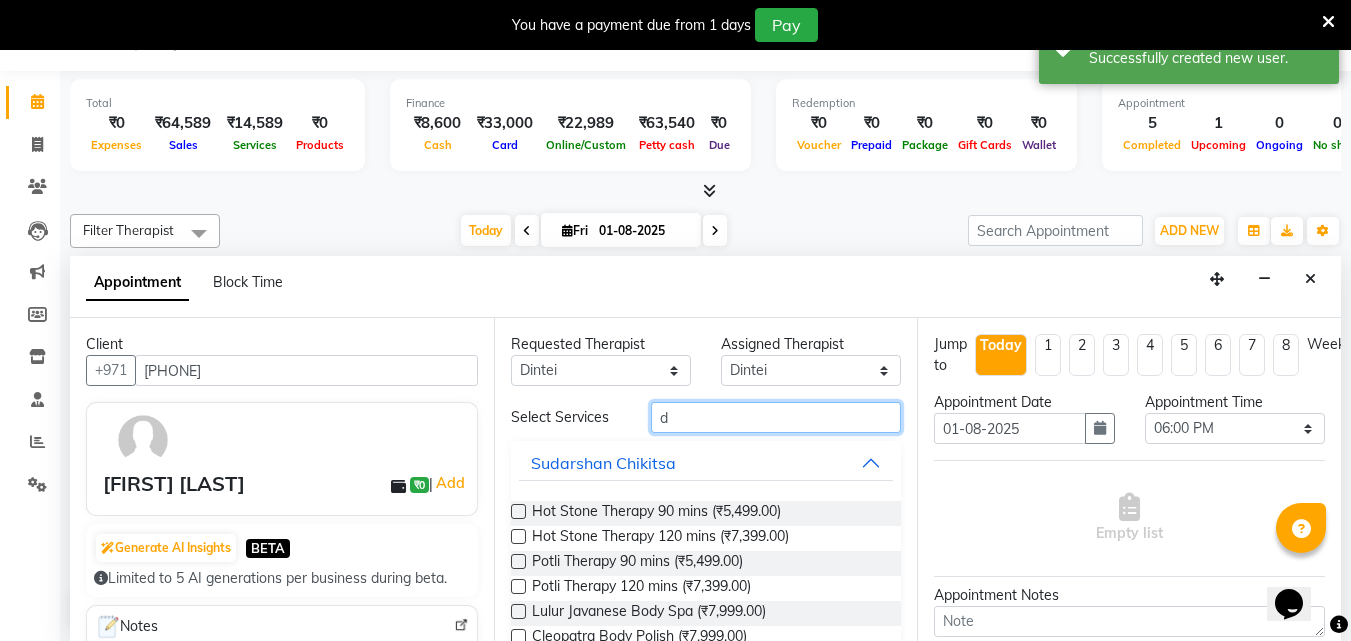 click on "d" at bounding box center (776, 417) 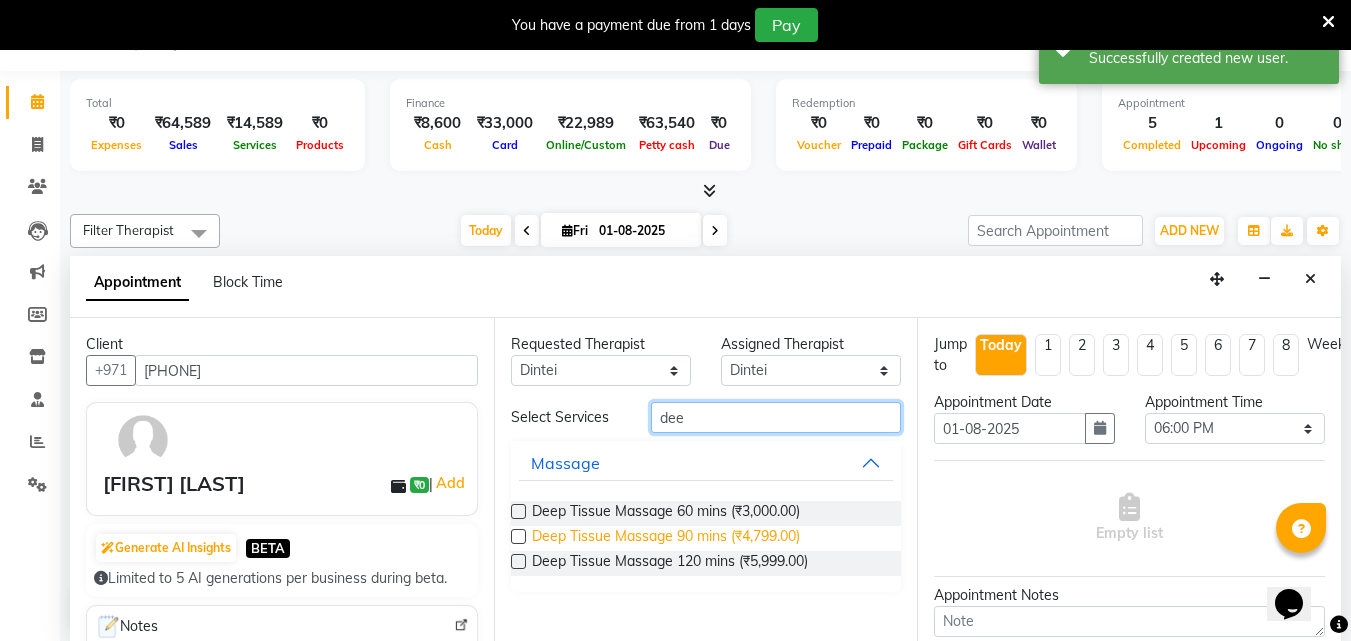 type on "dee" 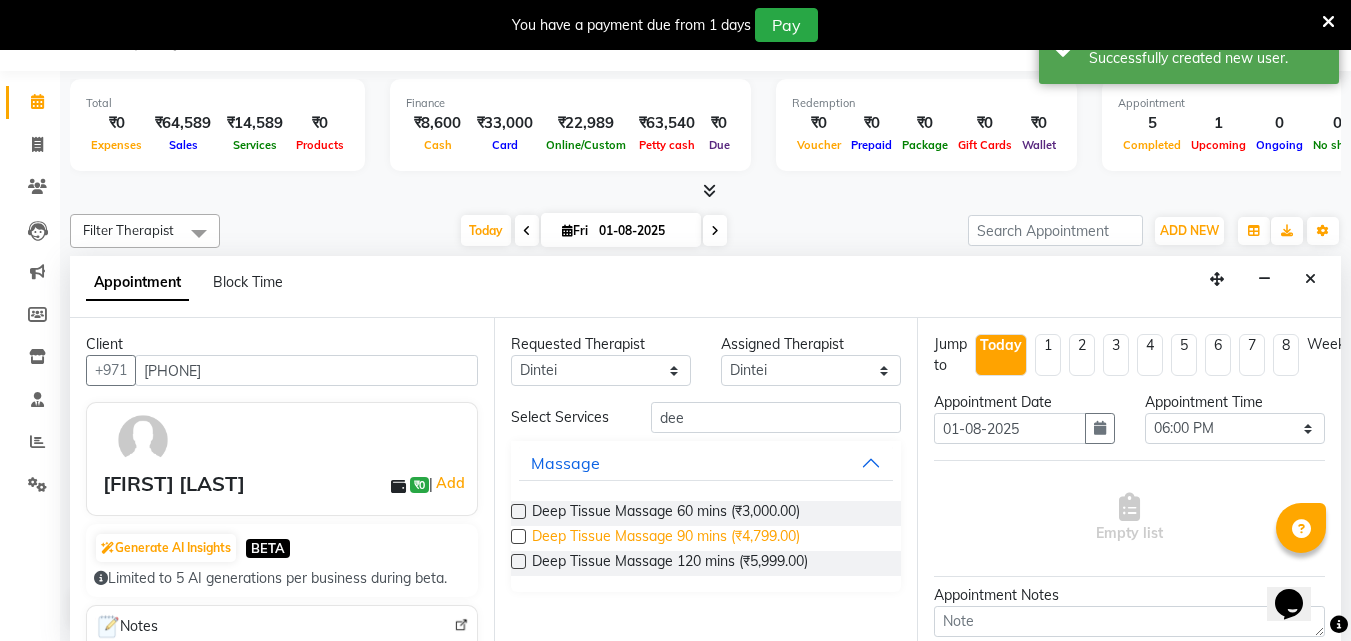 click on "Deep Tissue Massage 90 mins (₹4,799.00)" at bounding box center (666, 538) 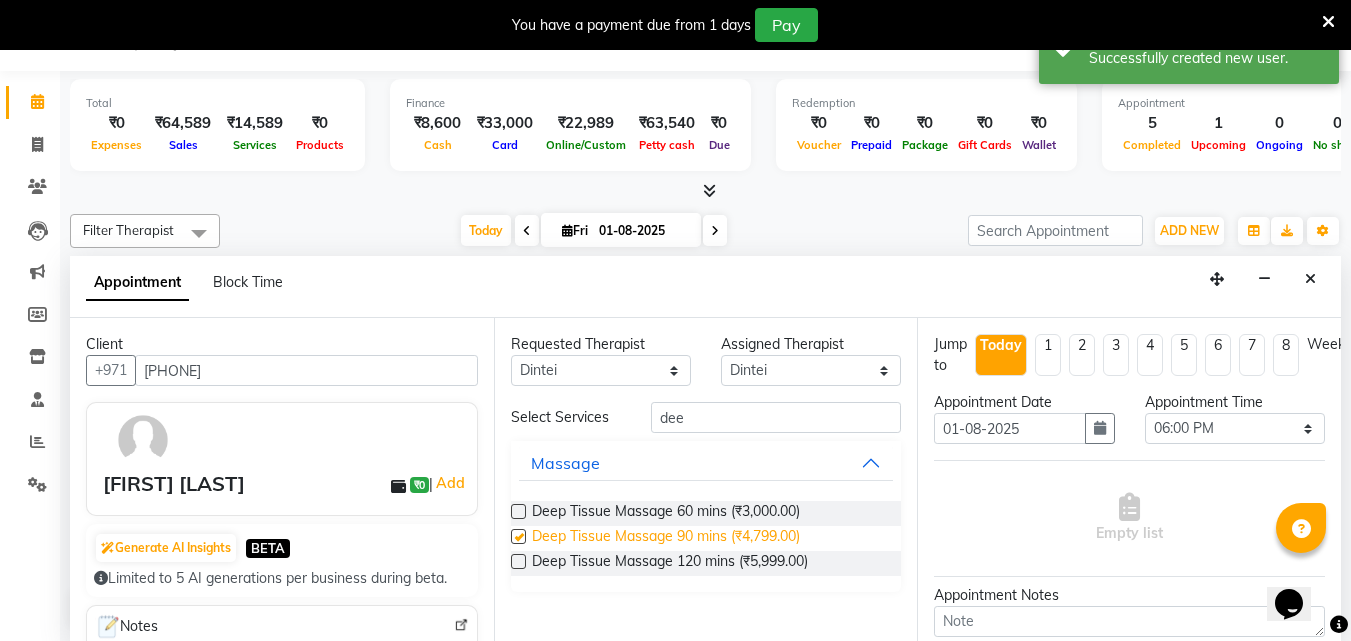 checkbox on "true" 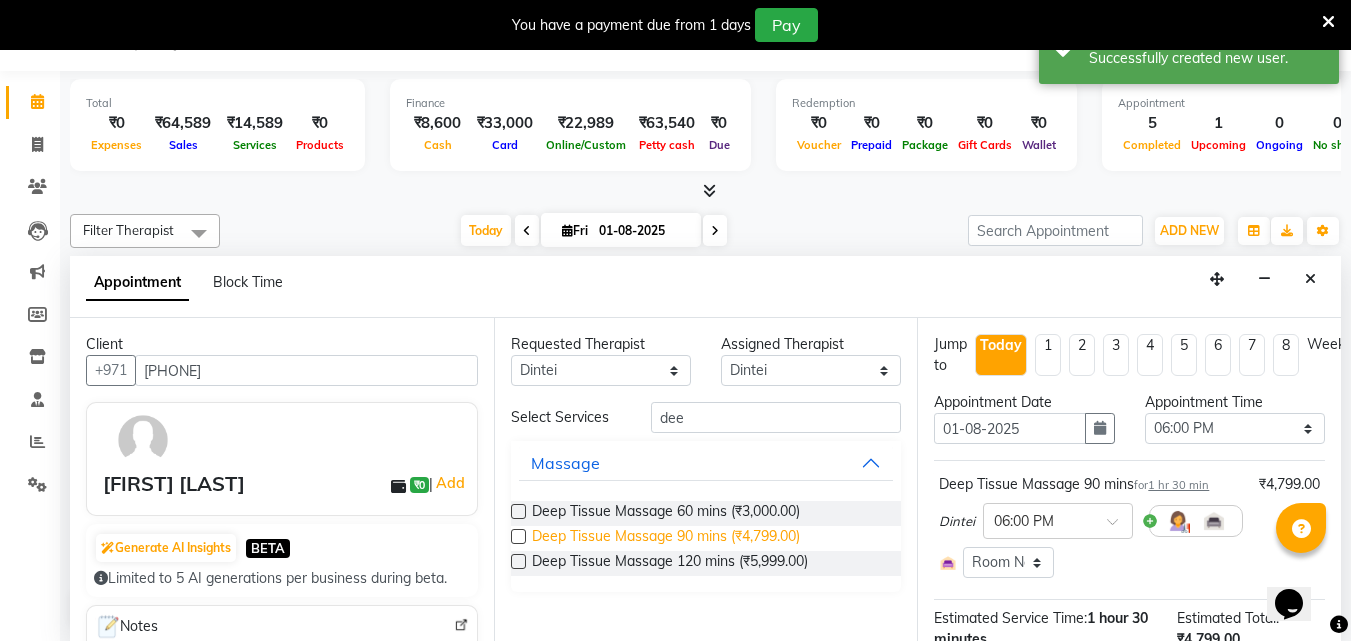 checkbox on "false" 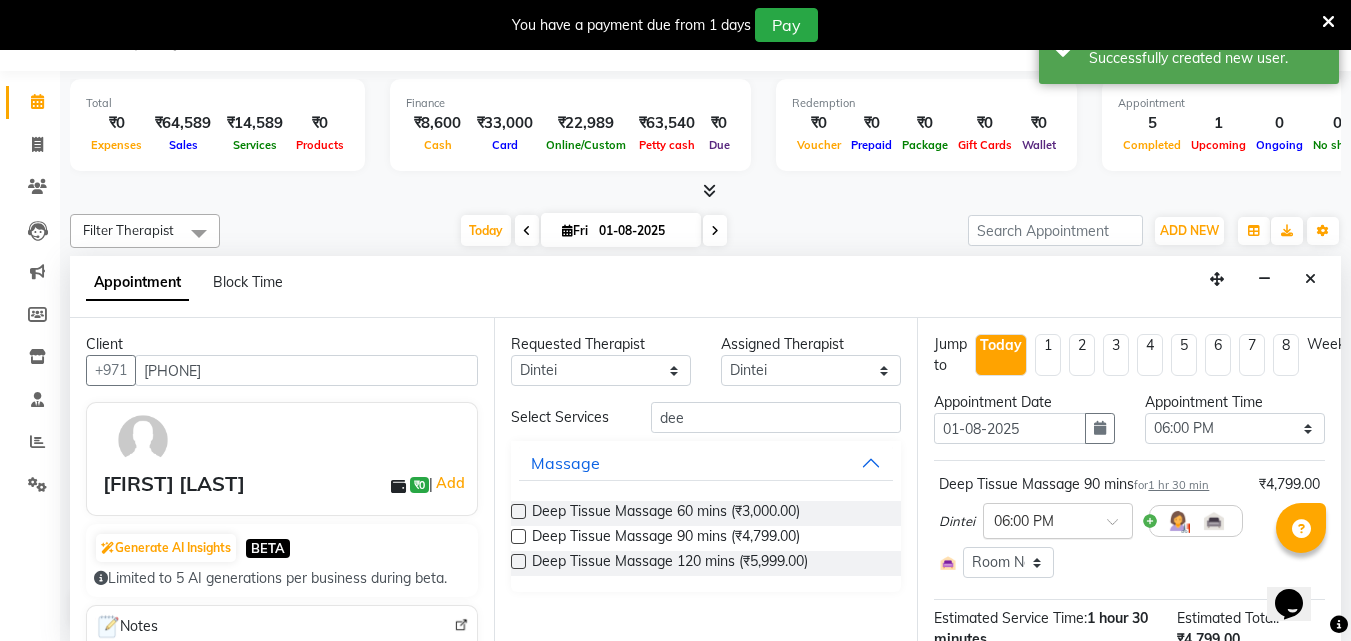 scroll, scrollTop: 270, scrollLeft: 0, axis: vertical 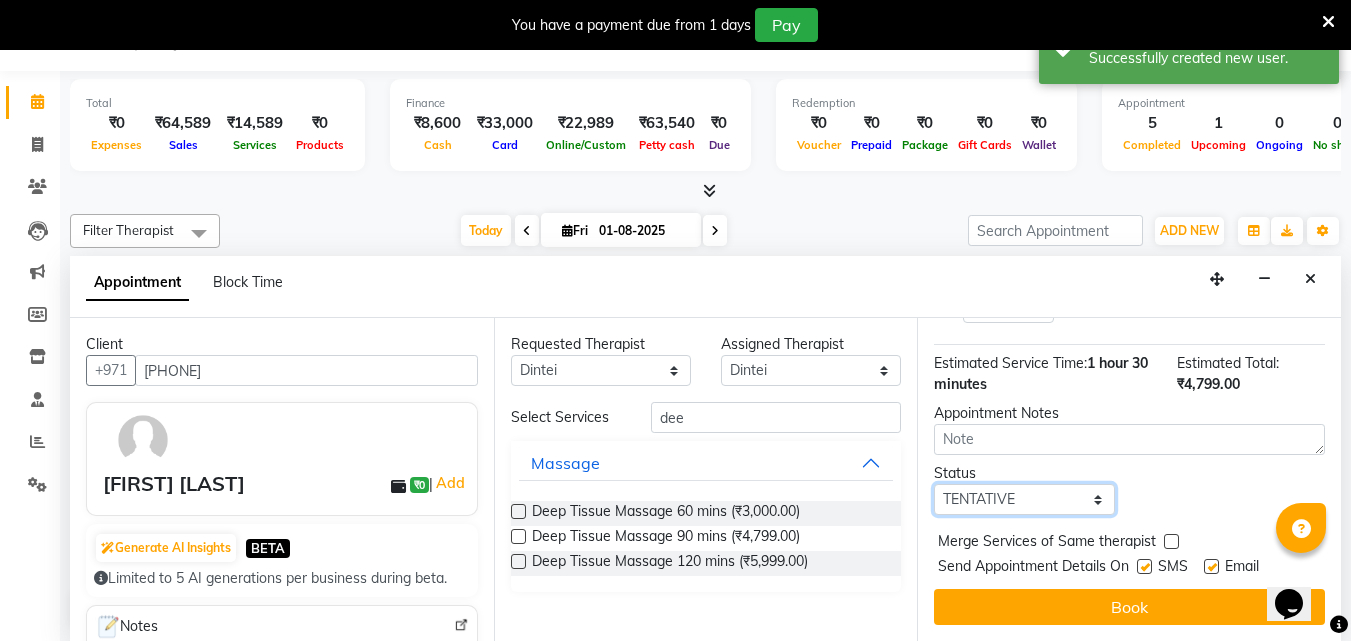 click on "Select TENTATIVE CONFIRM CHECK-IN UPCOMING" at bounding box center [1024, 499] 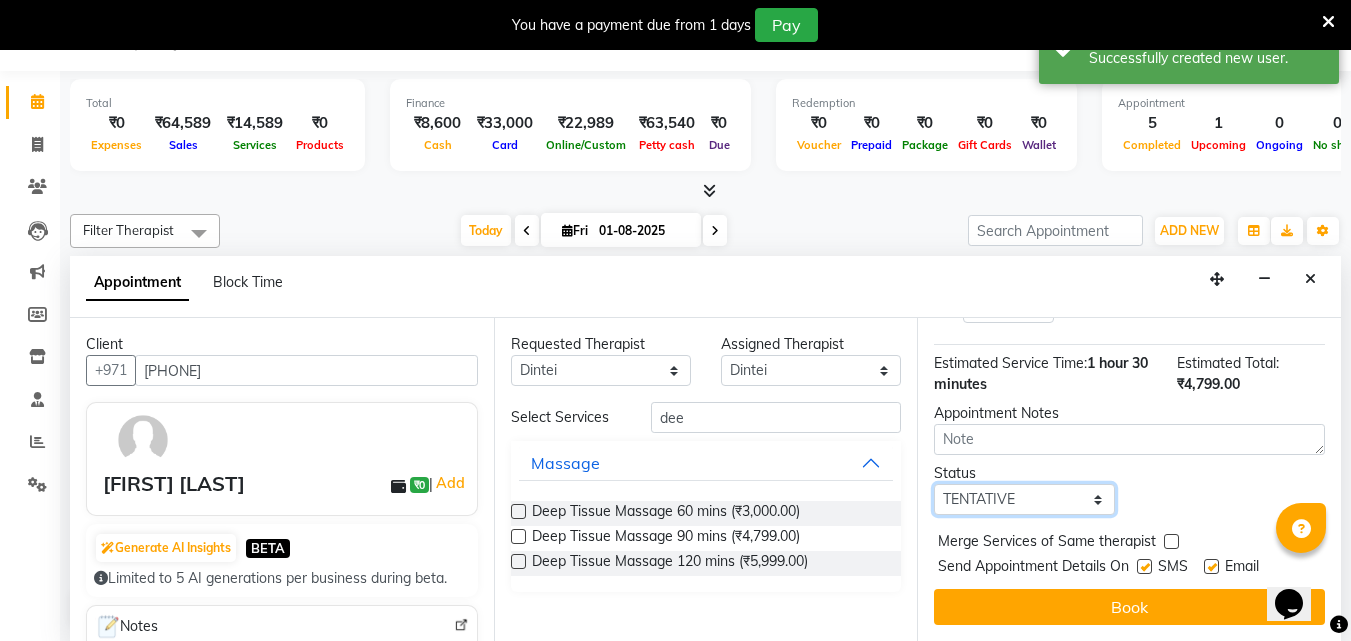 select on "check-in" 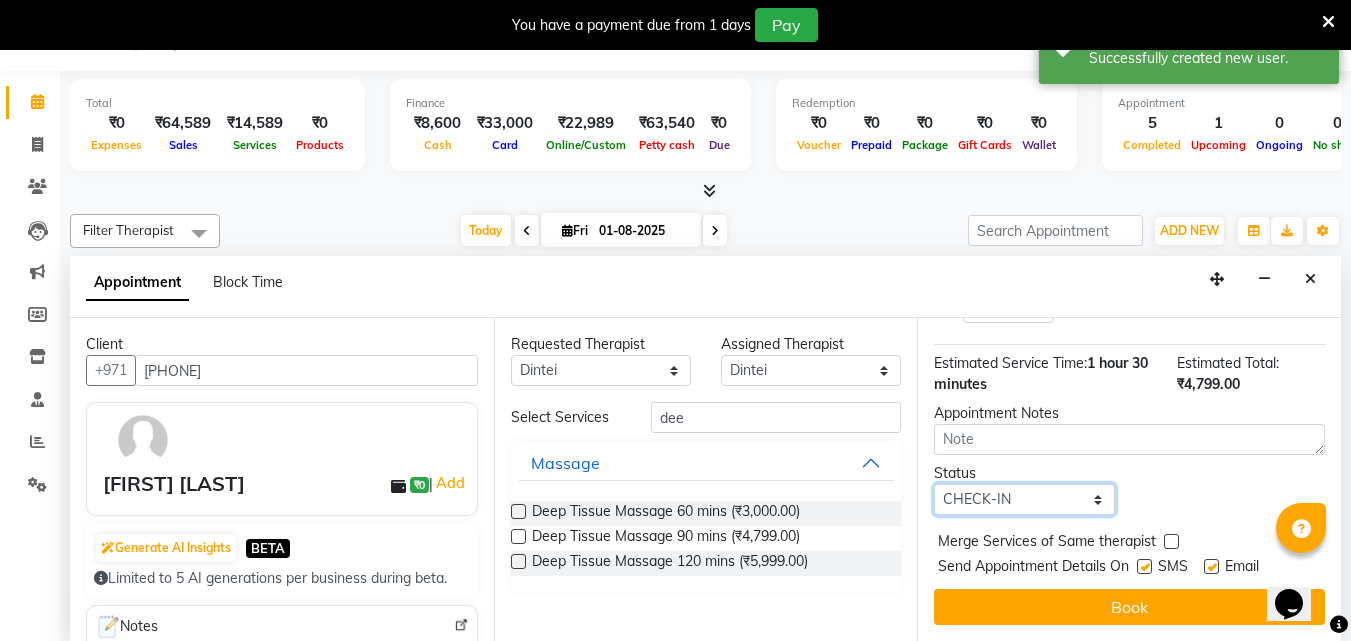 click on "Select TENTATIVE CONFIRM CHECK-IN UPCOMING" at bounding box center [1024, 499] 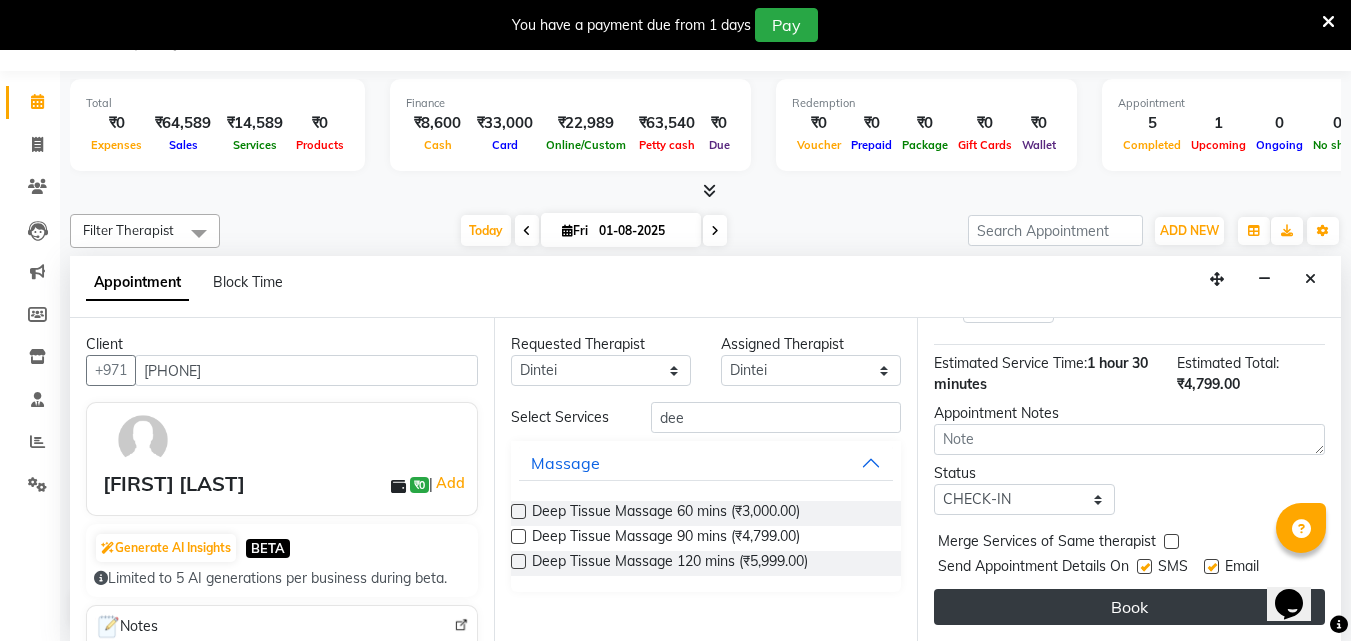 click on "Book" at bounding box center [1129, 607] 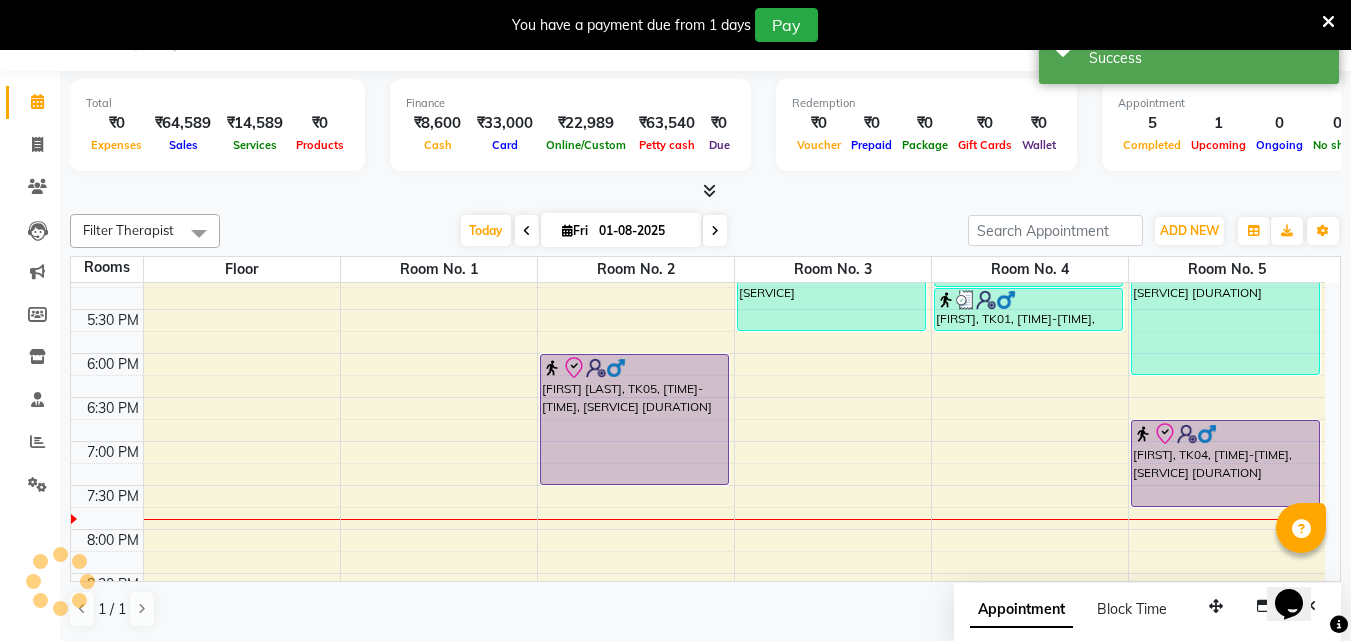scroll, scrollTop: 0, scrollLeft: 0, axis: both 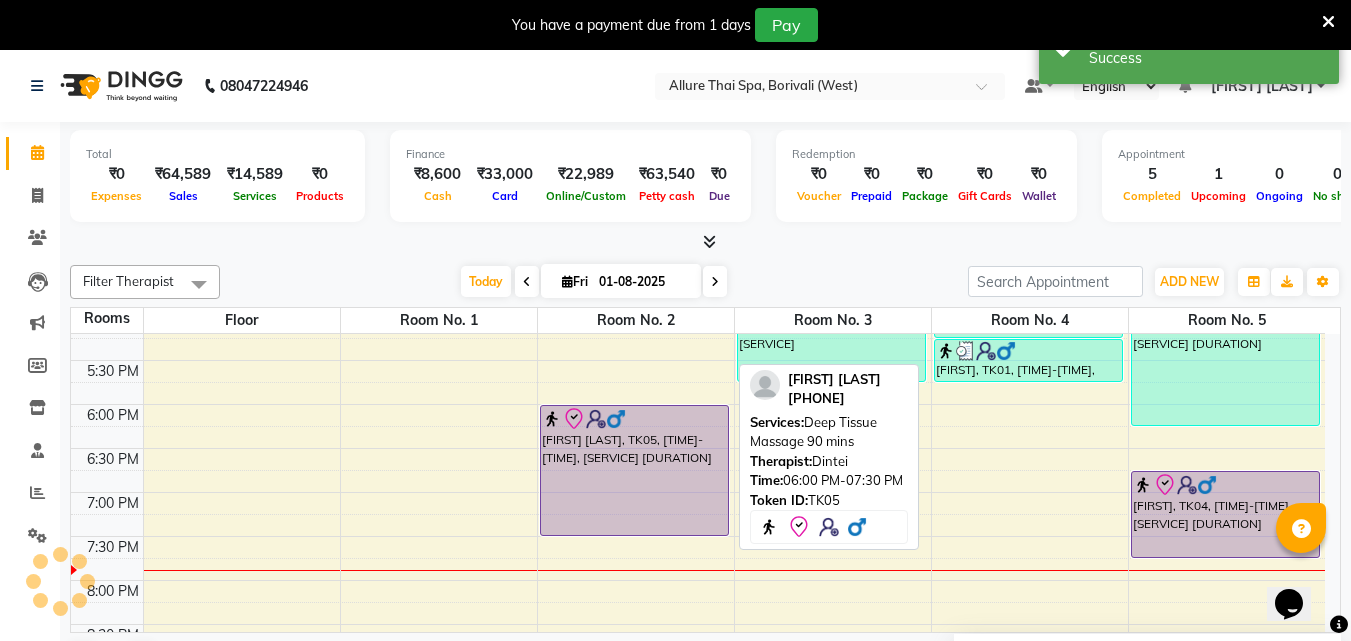 click on "[FIRST] [LAST], TK05, [TIME]-[TIME], [SERVICE] [DURATION]" at bounding box center [634, 470] 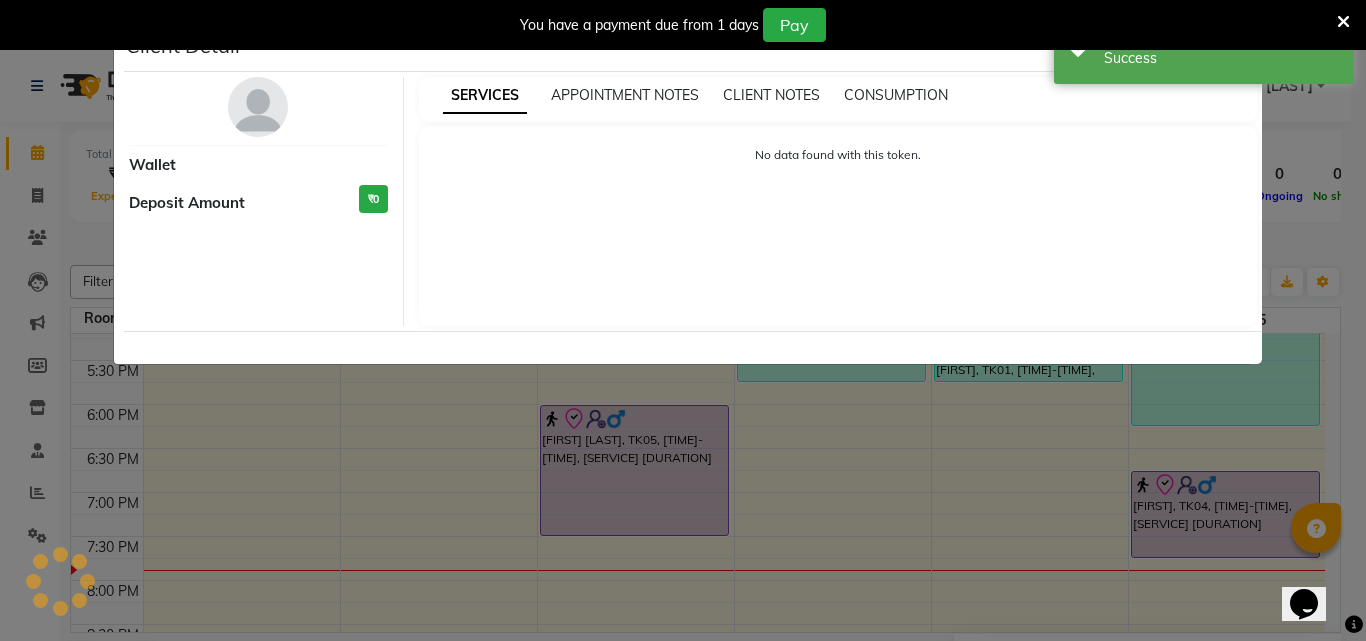 select on "8" 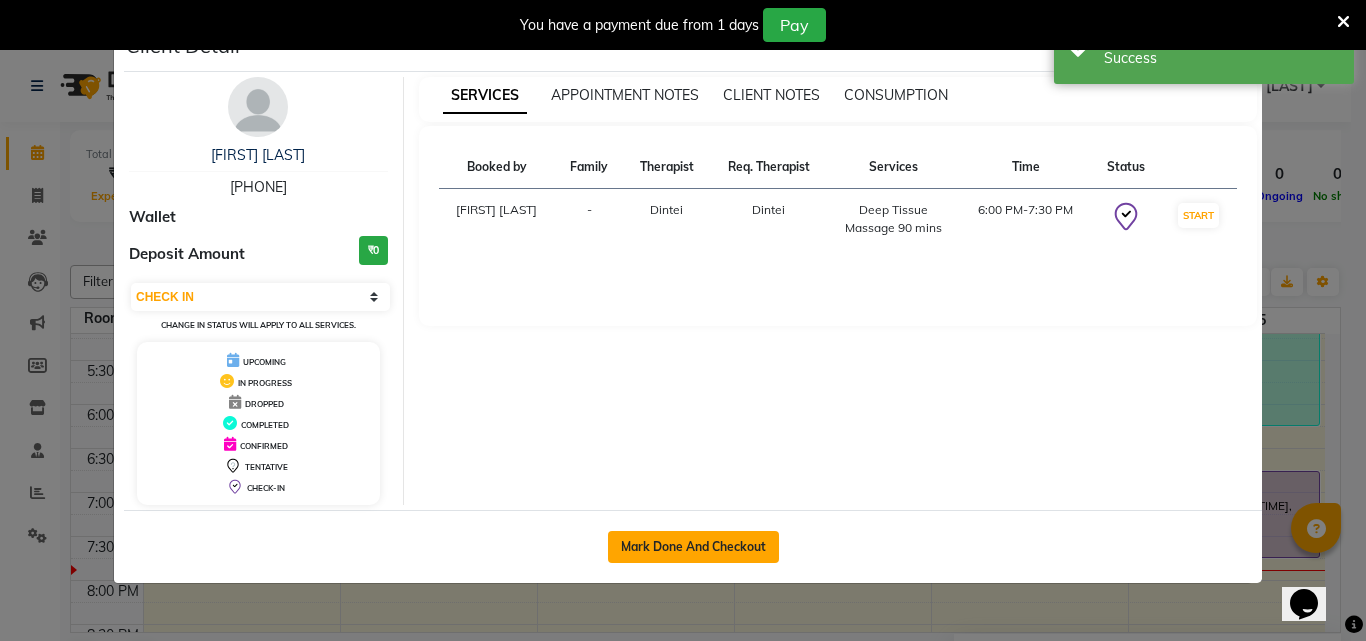 click on "Mark Done And Checkout" 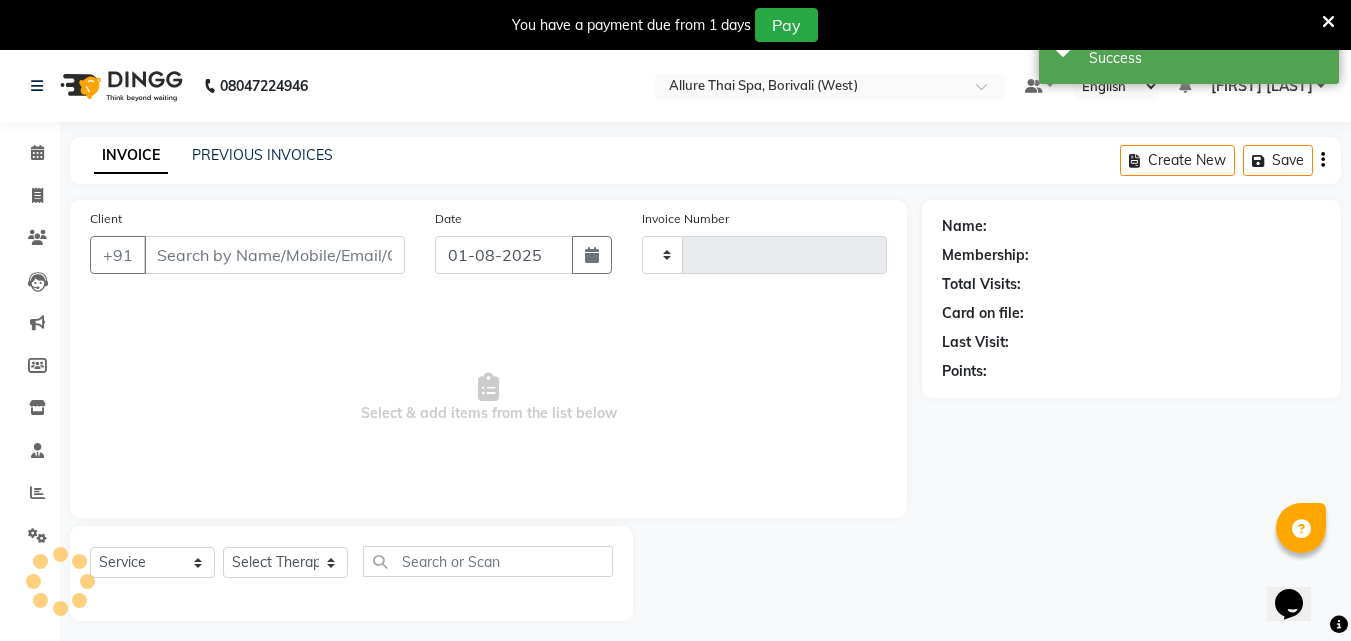 type on "0786" 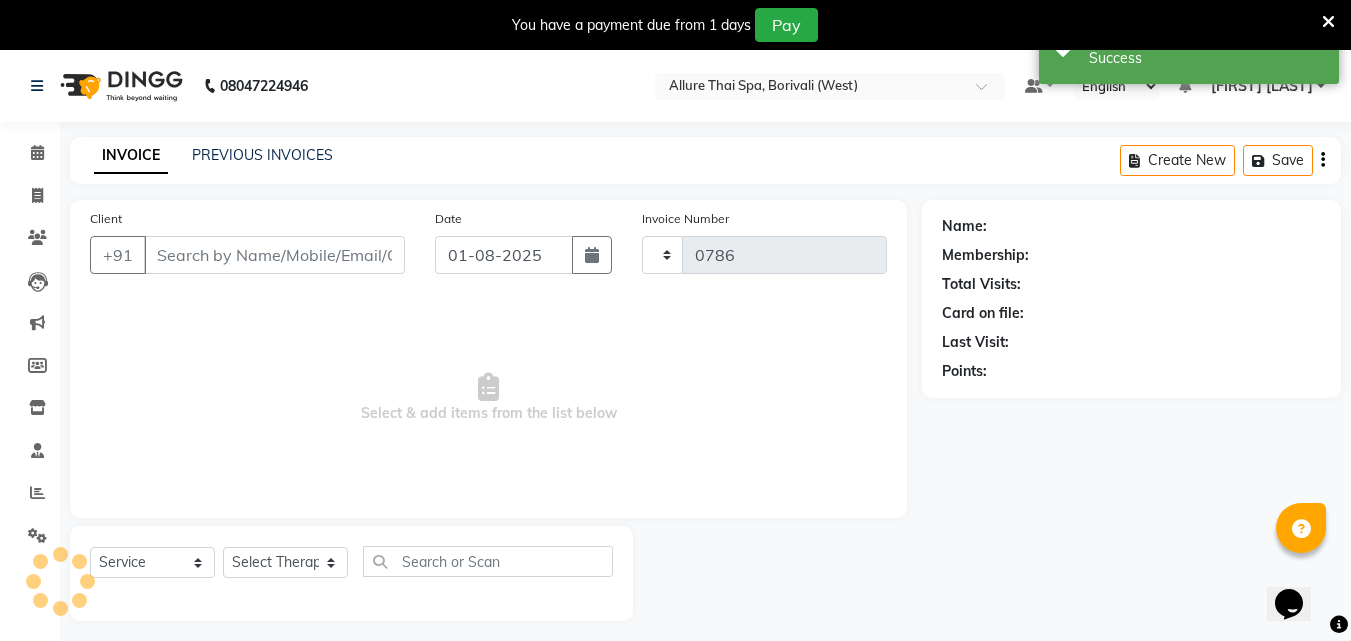 select on "6772" 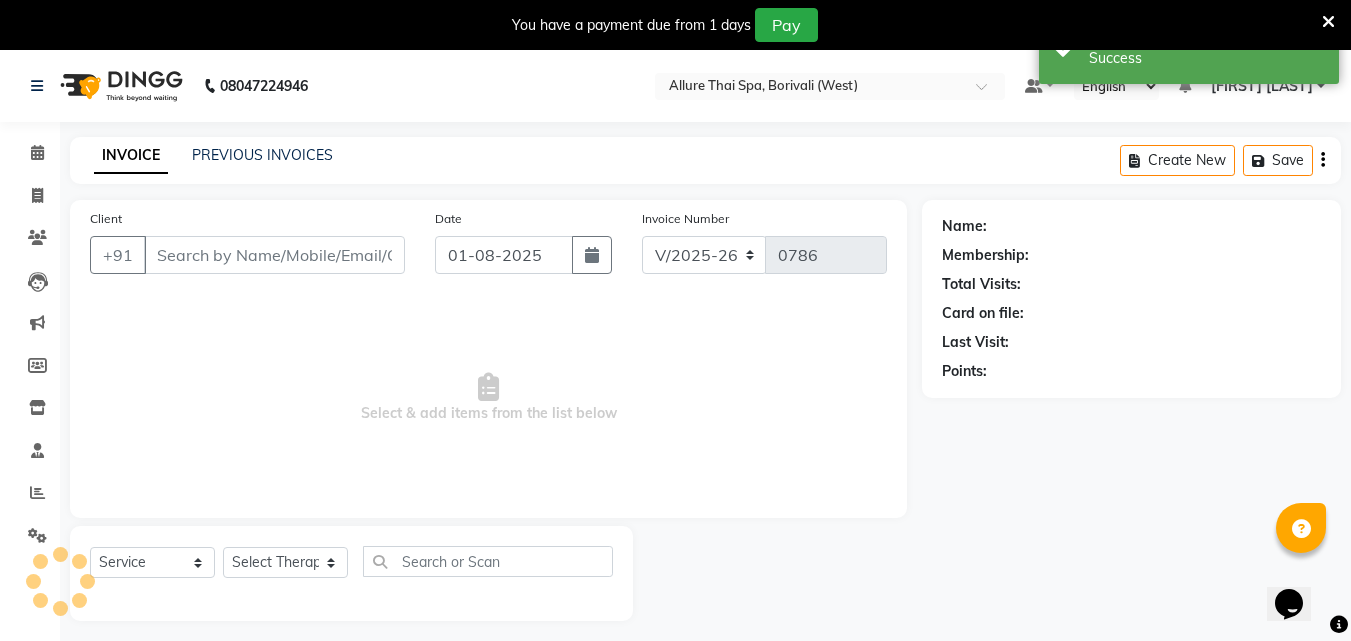 type on "[PHONE]" 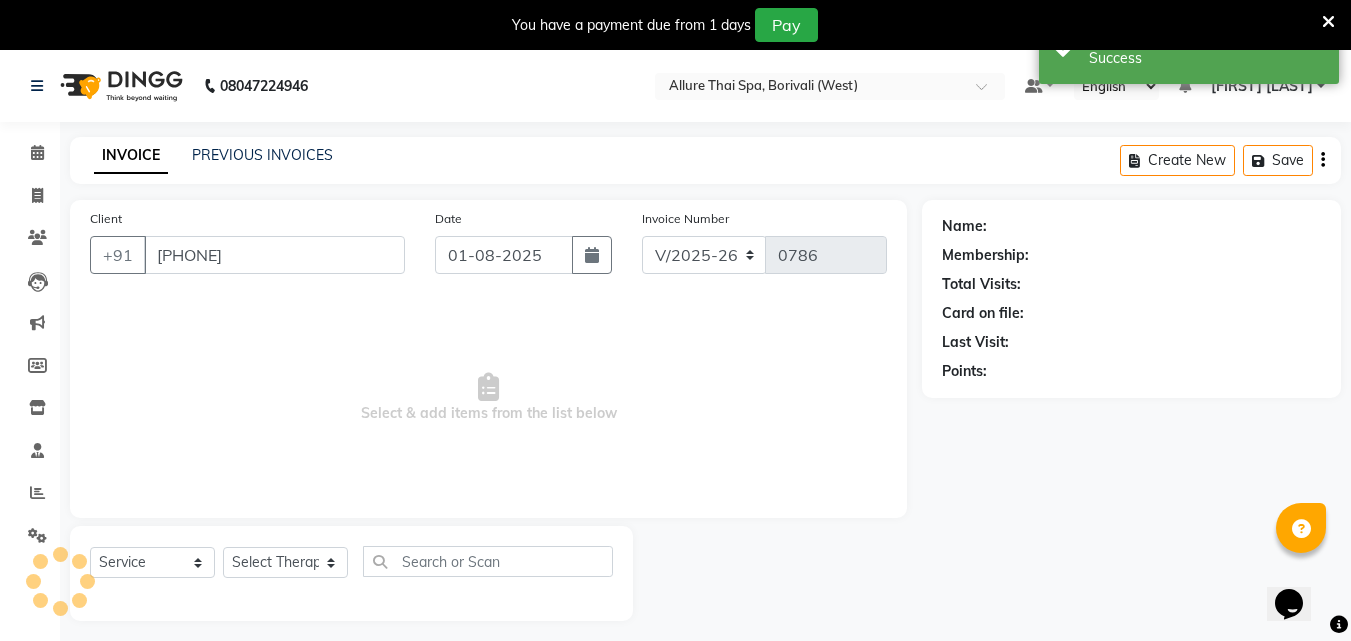 select on "79062" 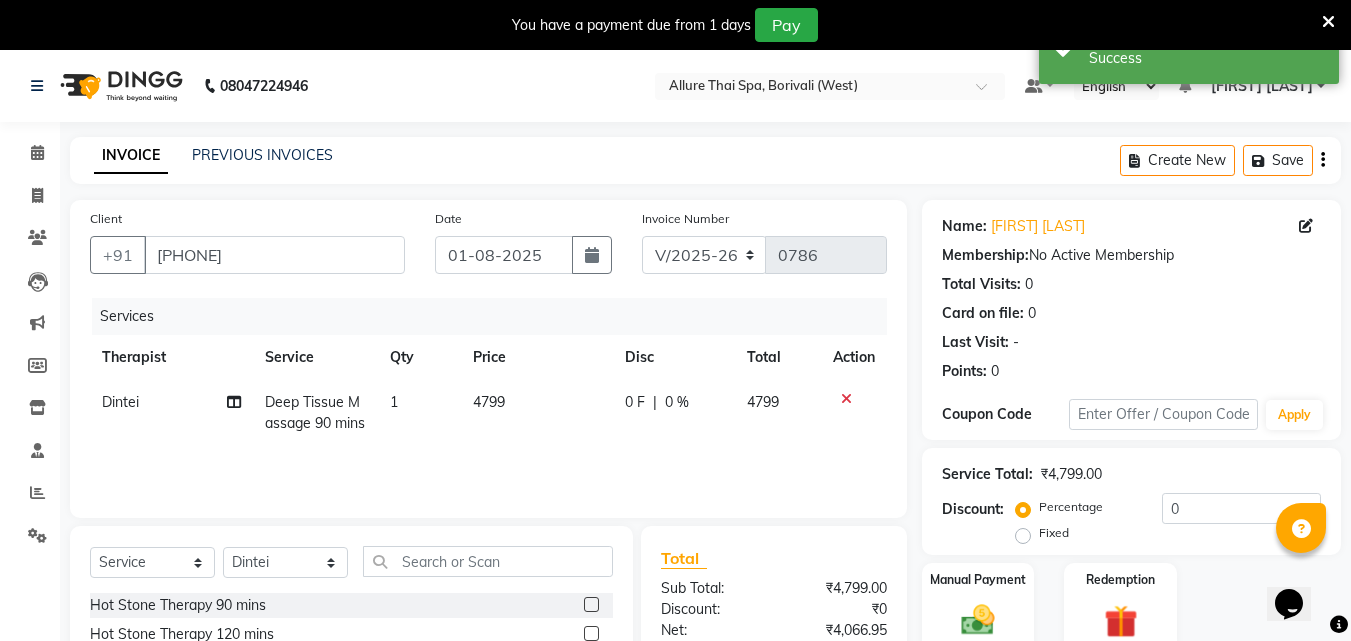 click on "Fixed" 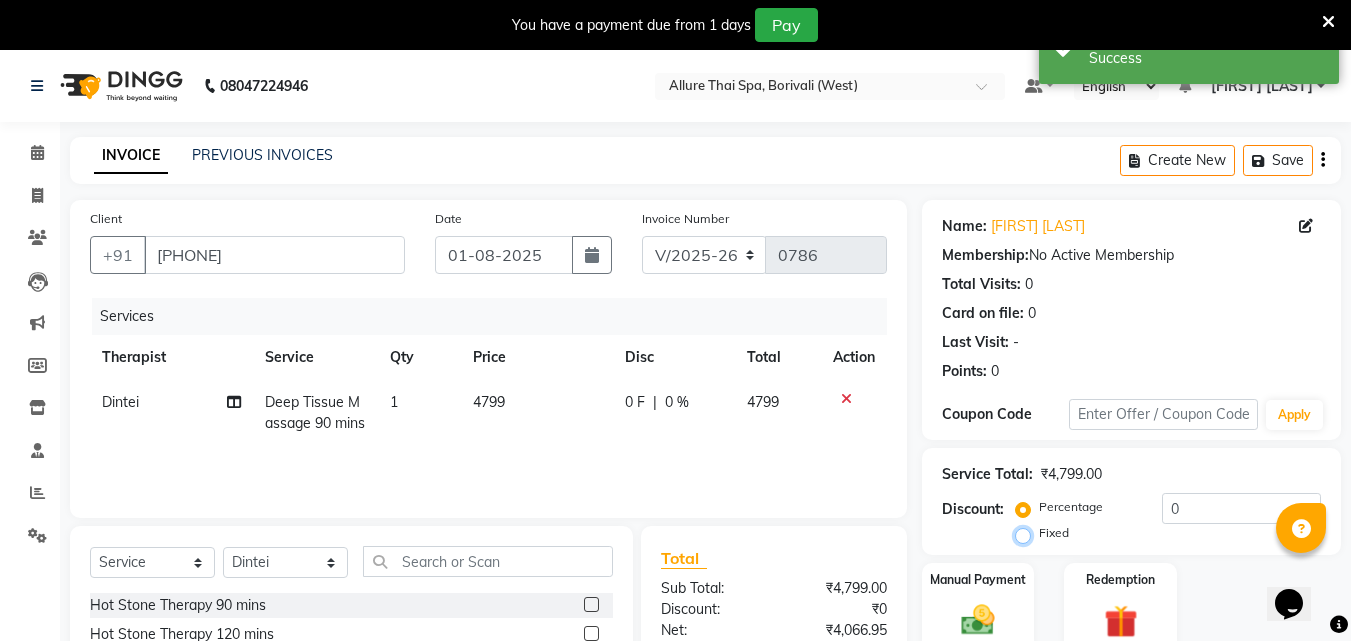 click on "Fixed" at bounding box center (1027, 533) 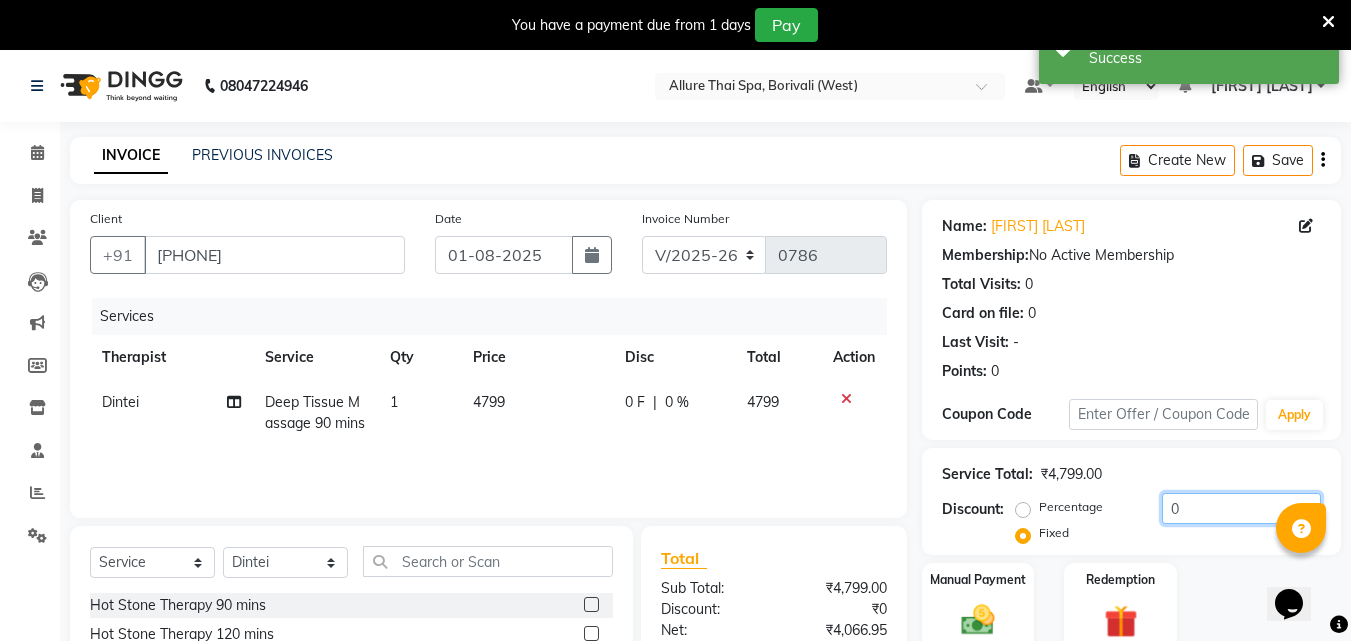 click on "0" 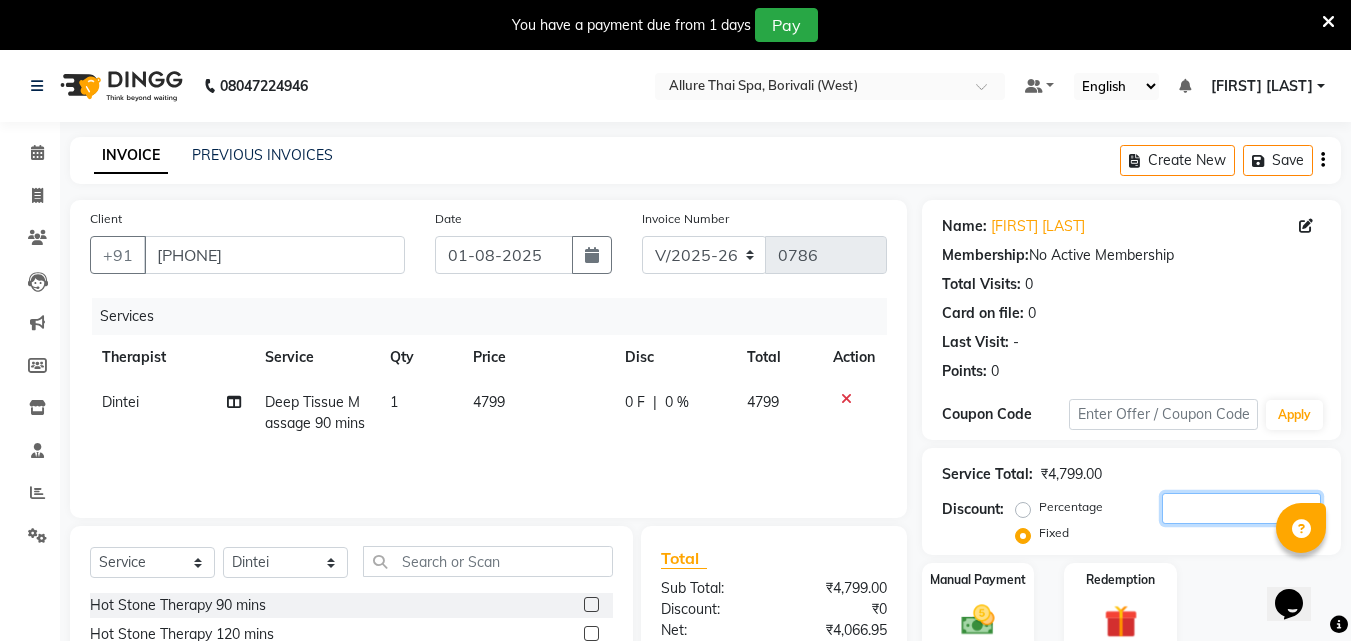 click 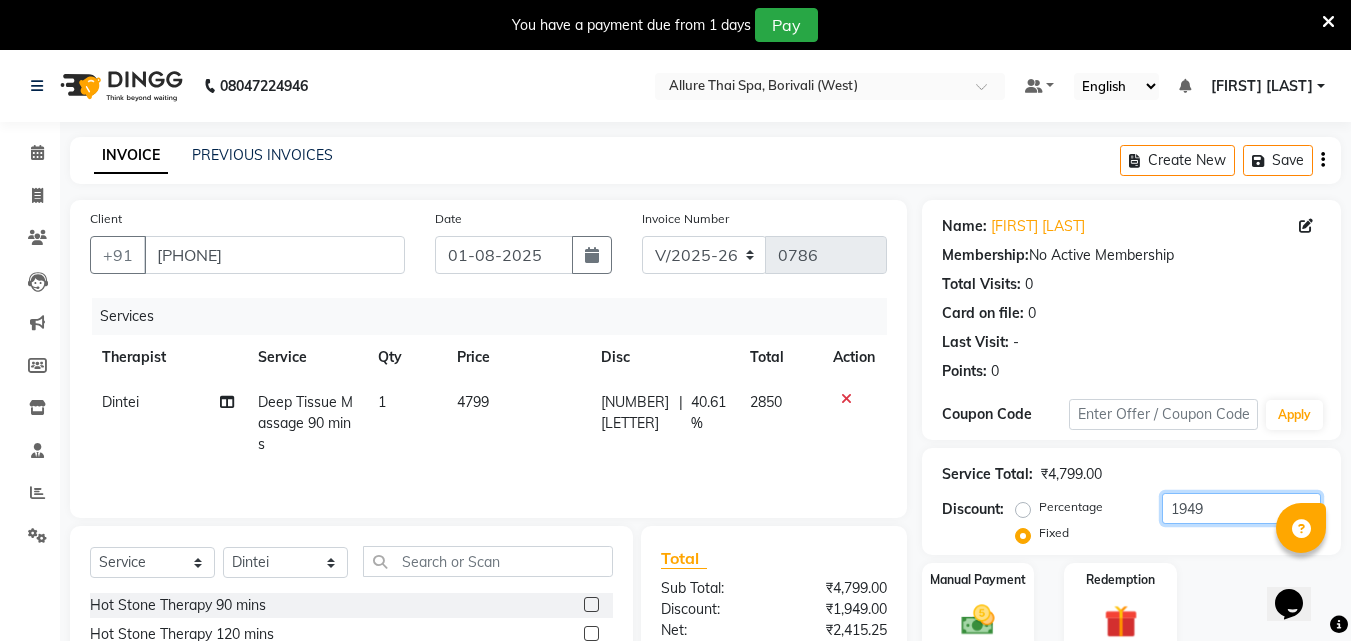 scroll, scrollTop: 210, scrollLeft: 0, axis: vertical 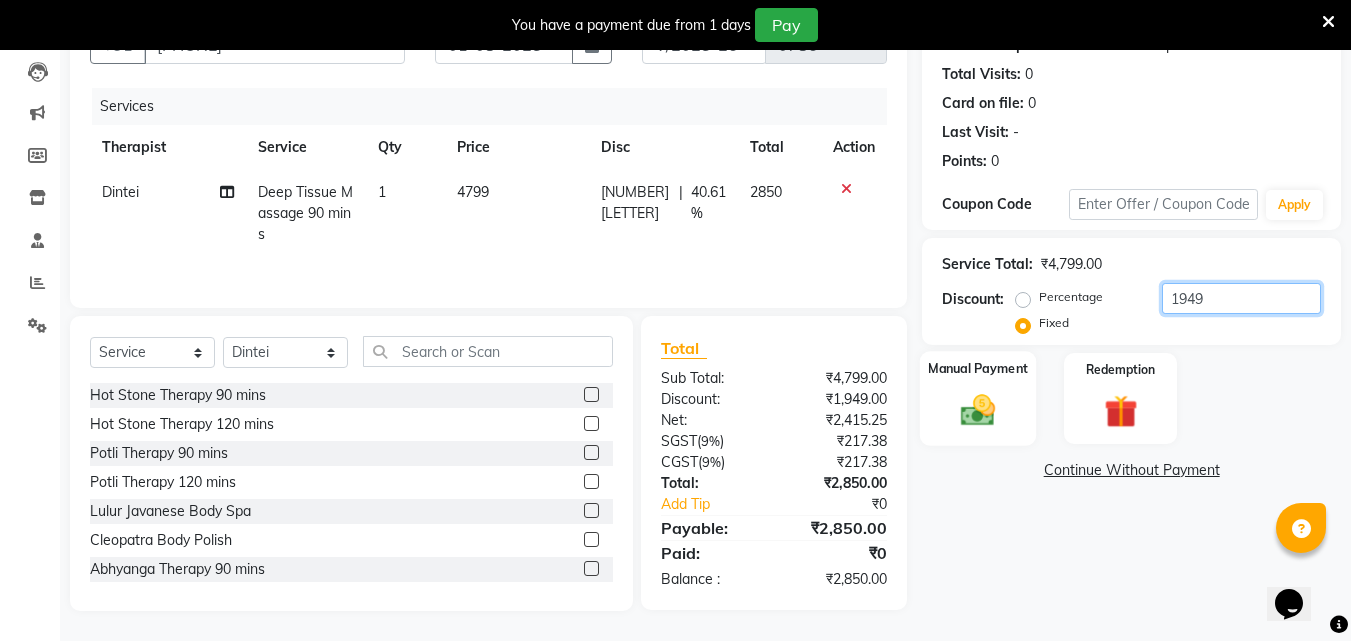 type on "1949" 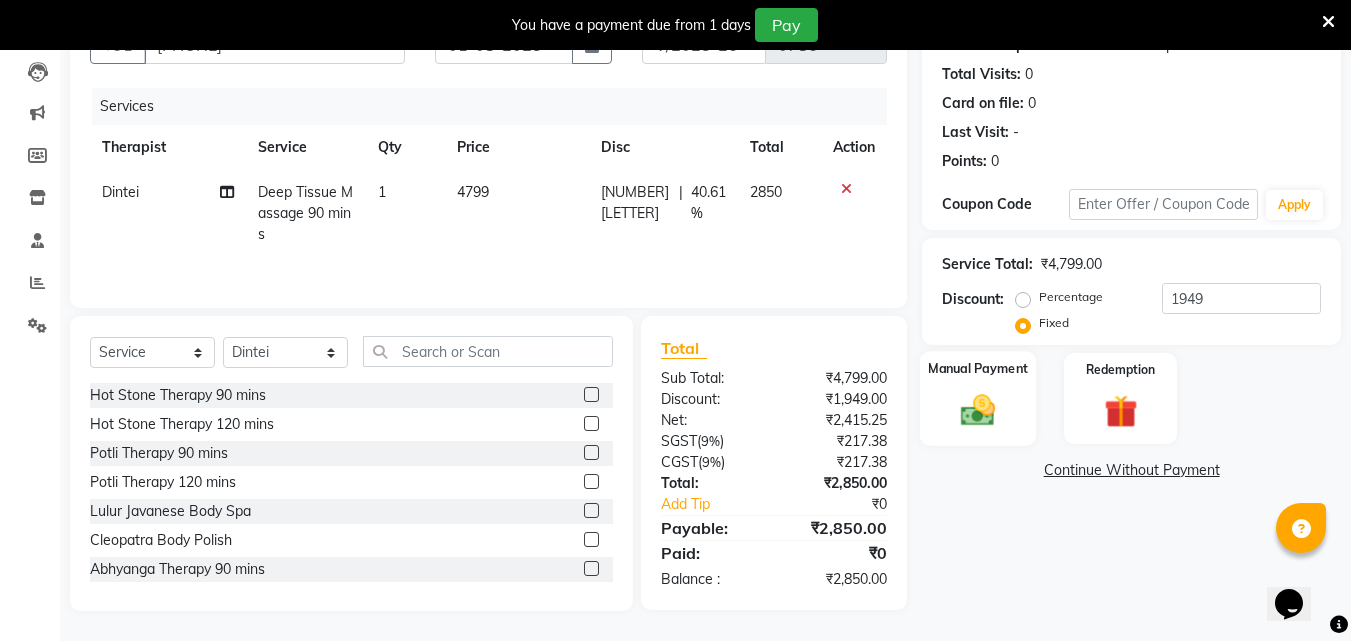 click on "Manual Payment" 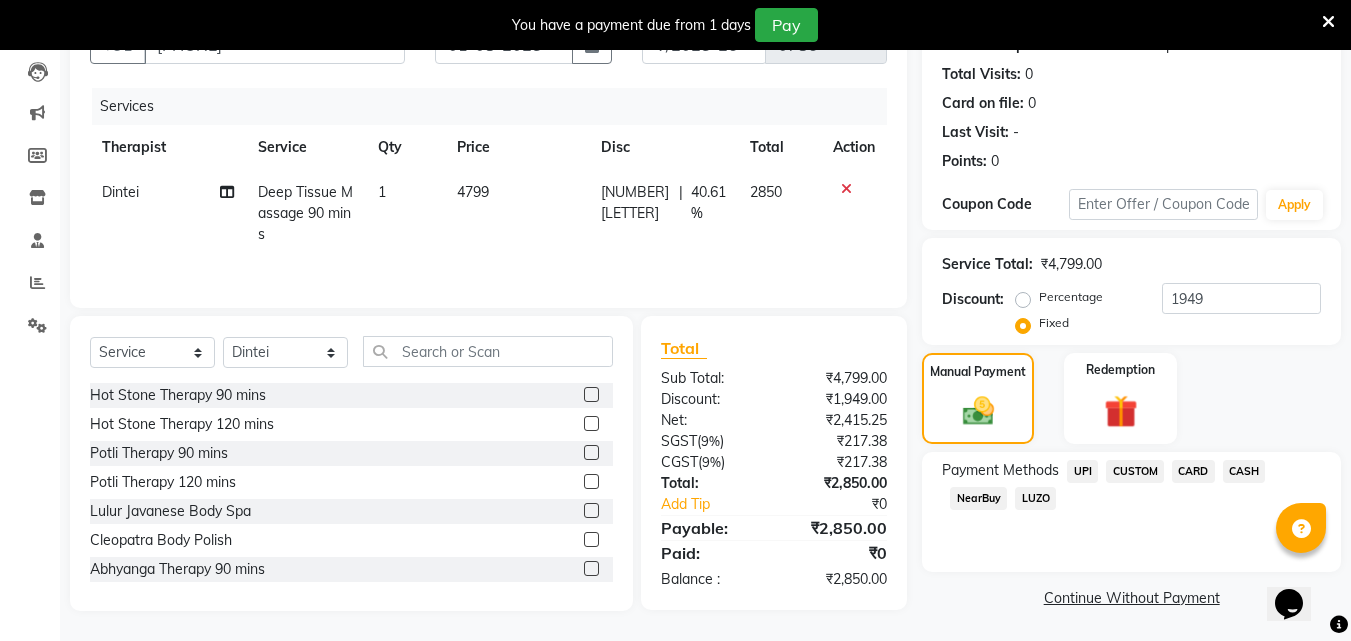 click on "CARD" 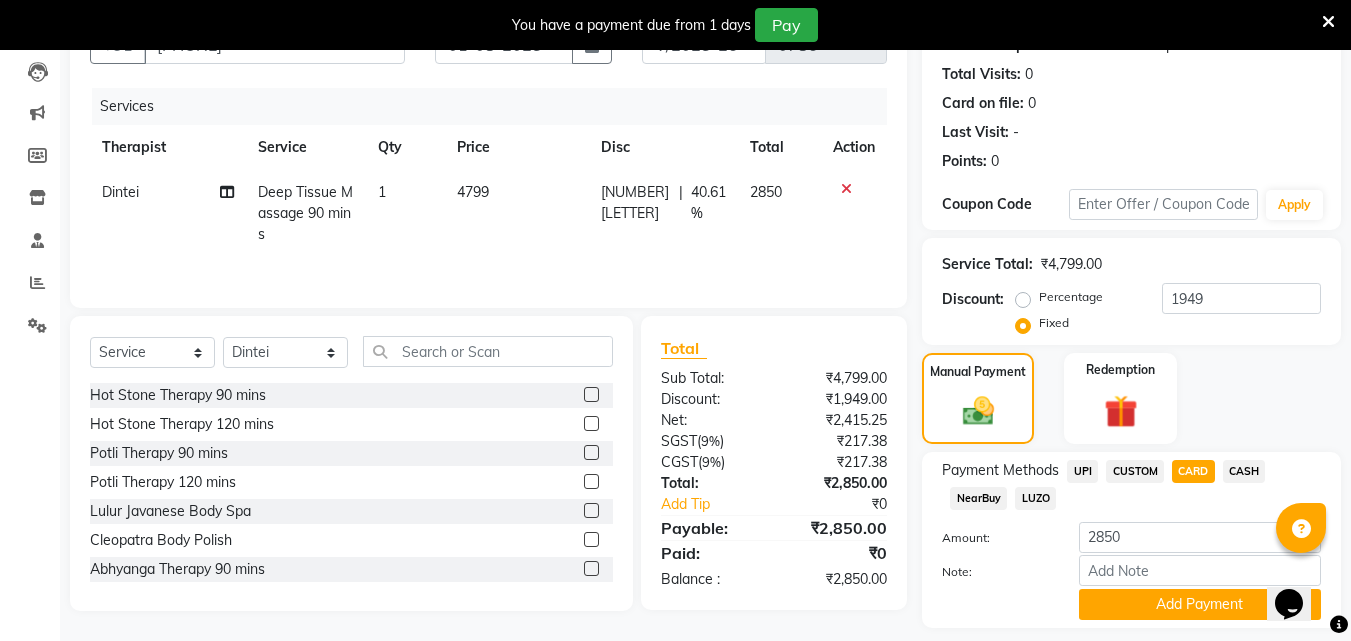 scroll, scrollTop: 268, scrollLeft: 0, axis: vertical 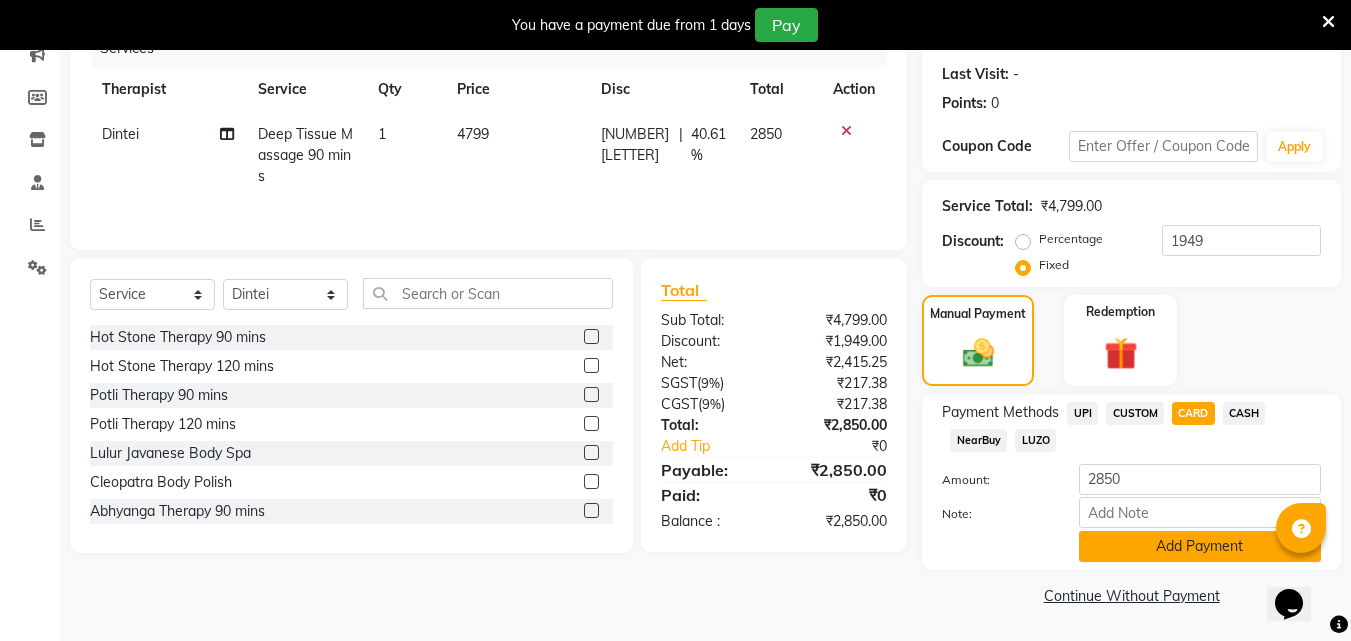 click on "Add Payment" 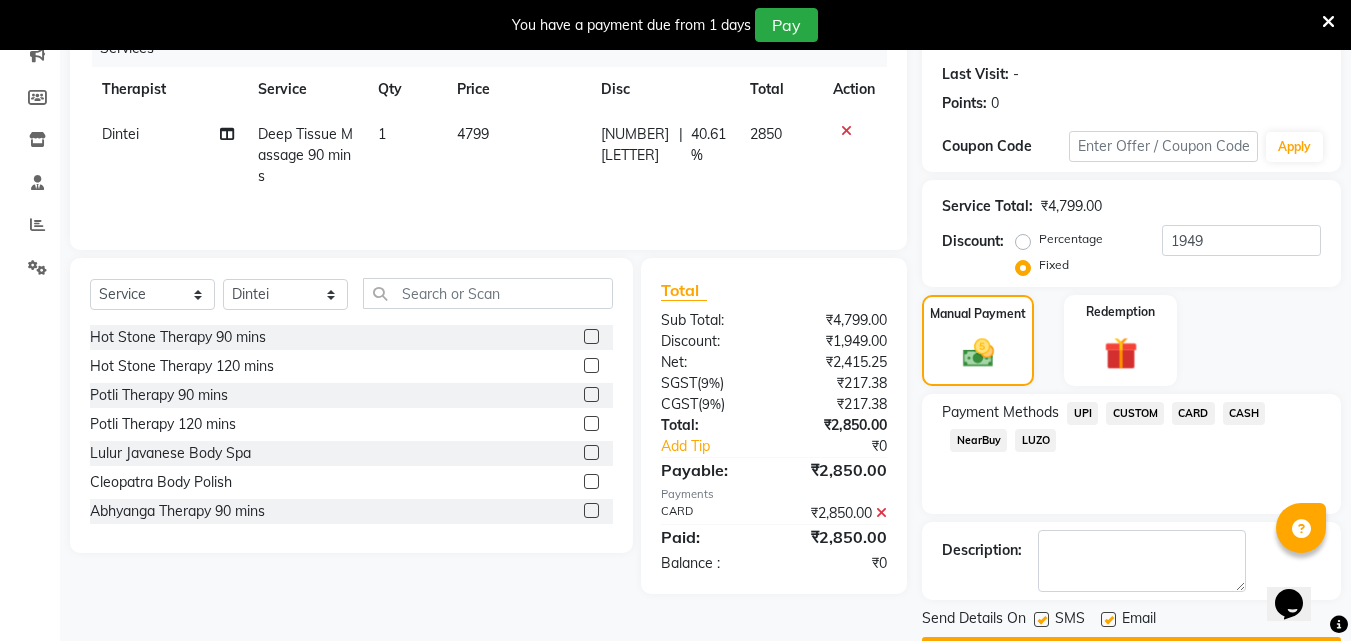scroll, scrollTop: 325, scrollLeft: 0, axis: vertical 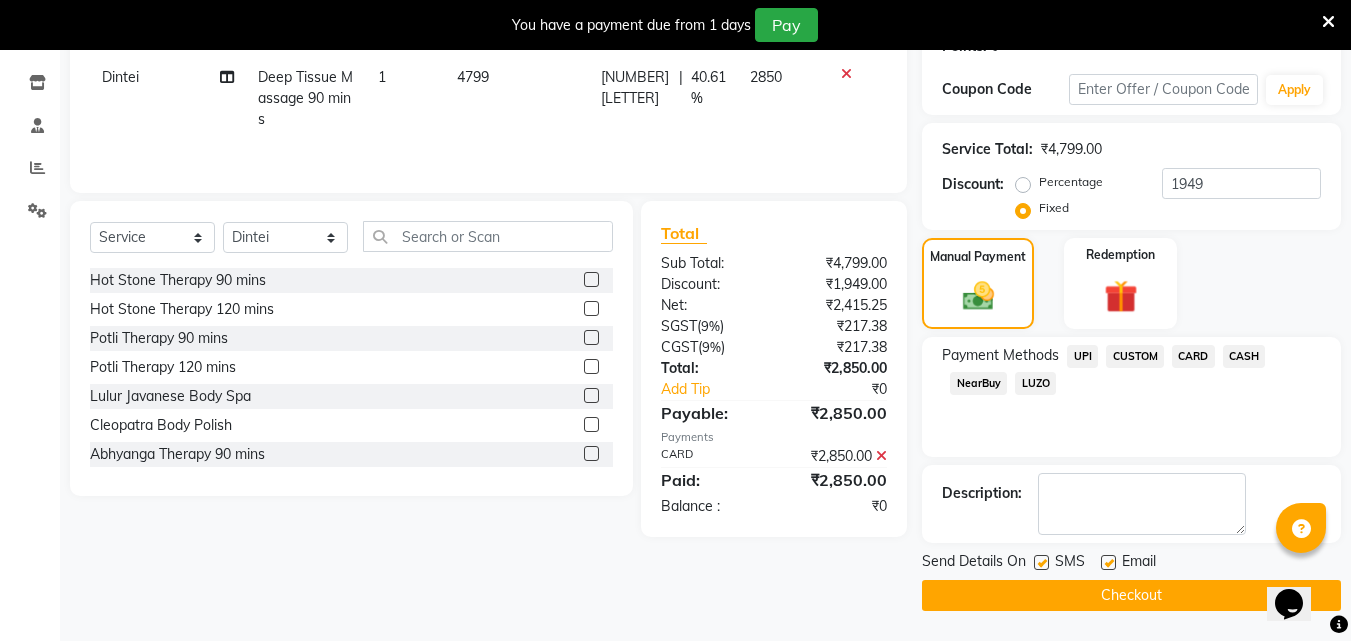 click on "Checkout" 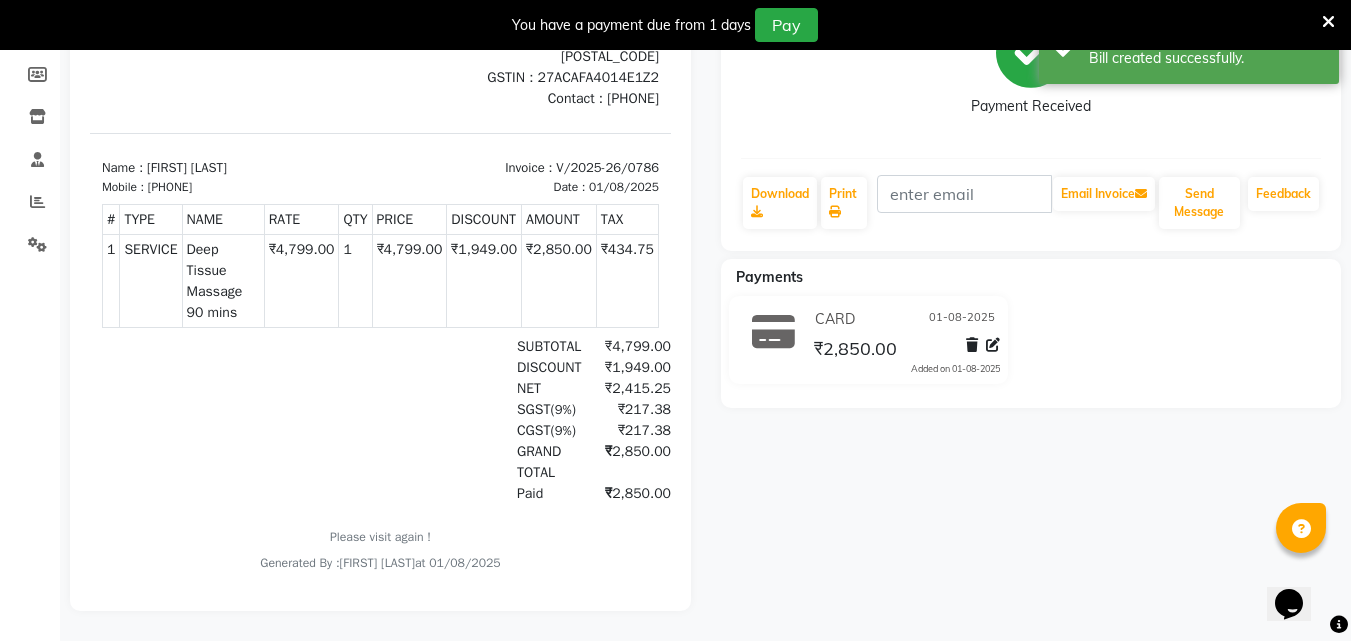 scroll, scrollTop: 0, scrollLeft: 0, axis: both 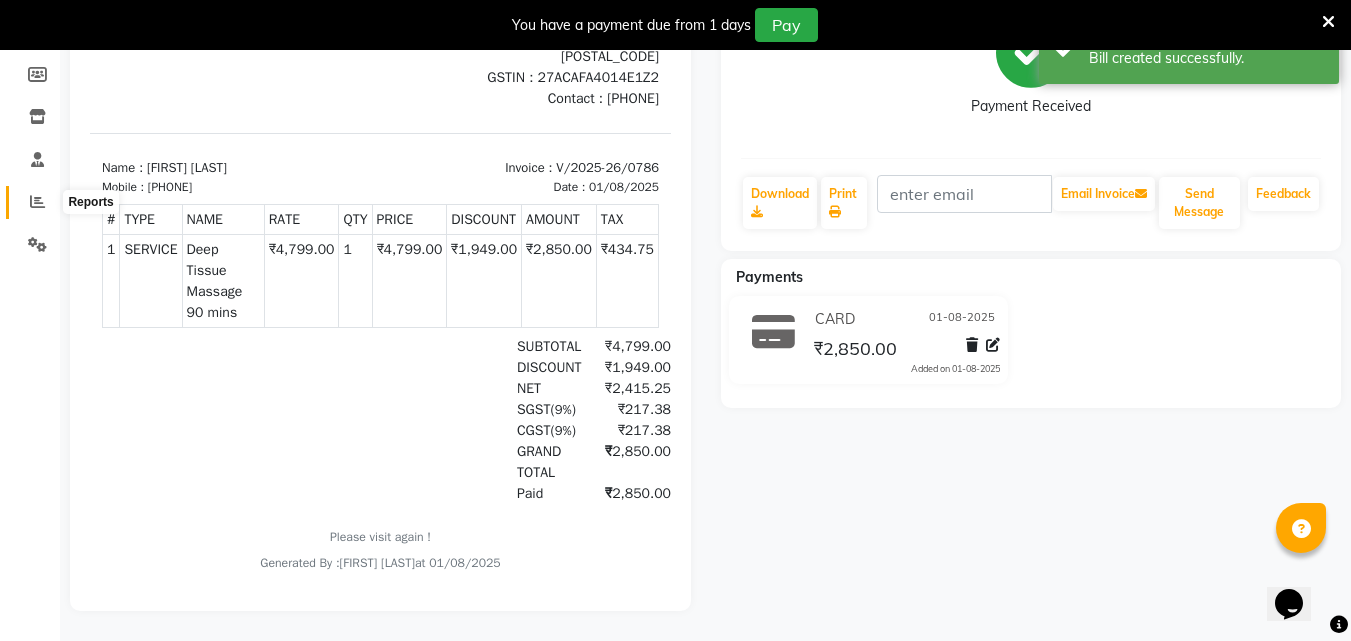 click 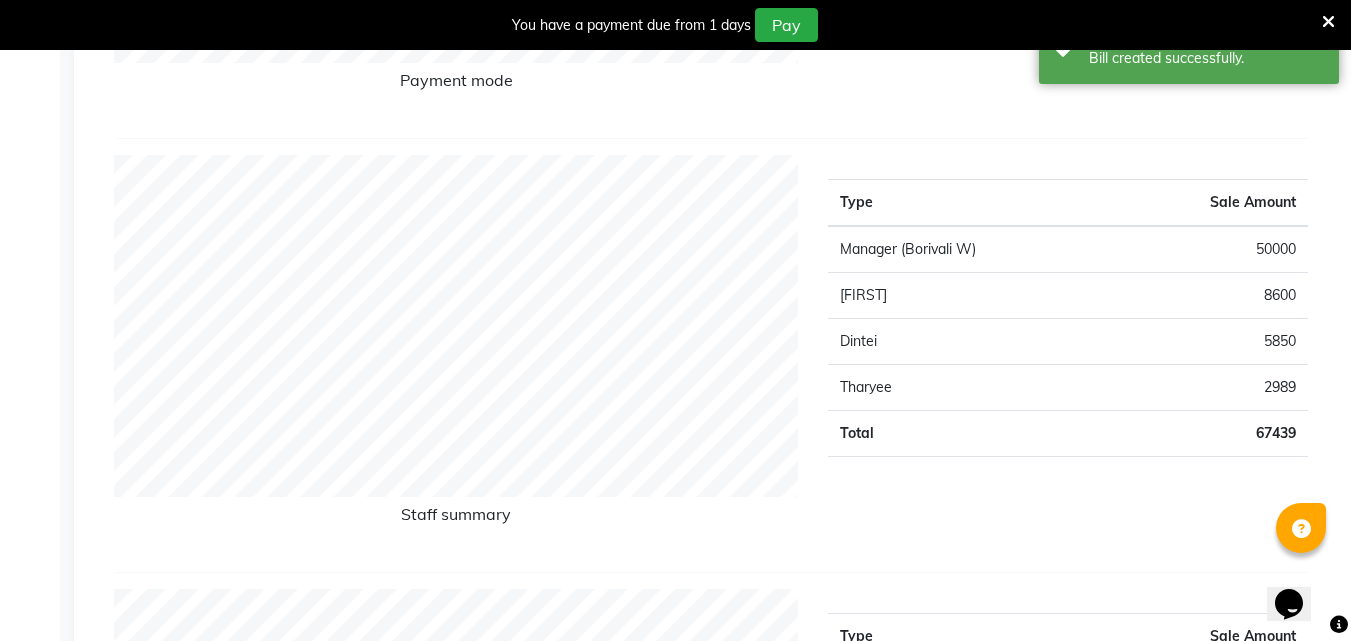 scroll, scrollTop: 680, scrollLeft: 0, axis: vertical 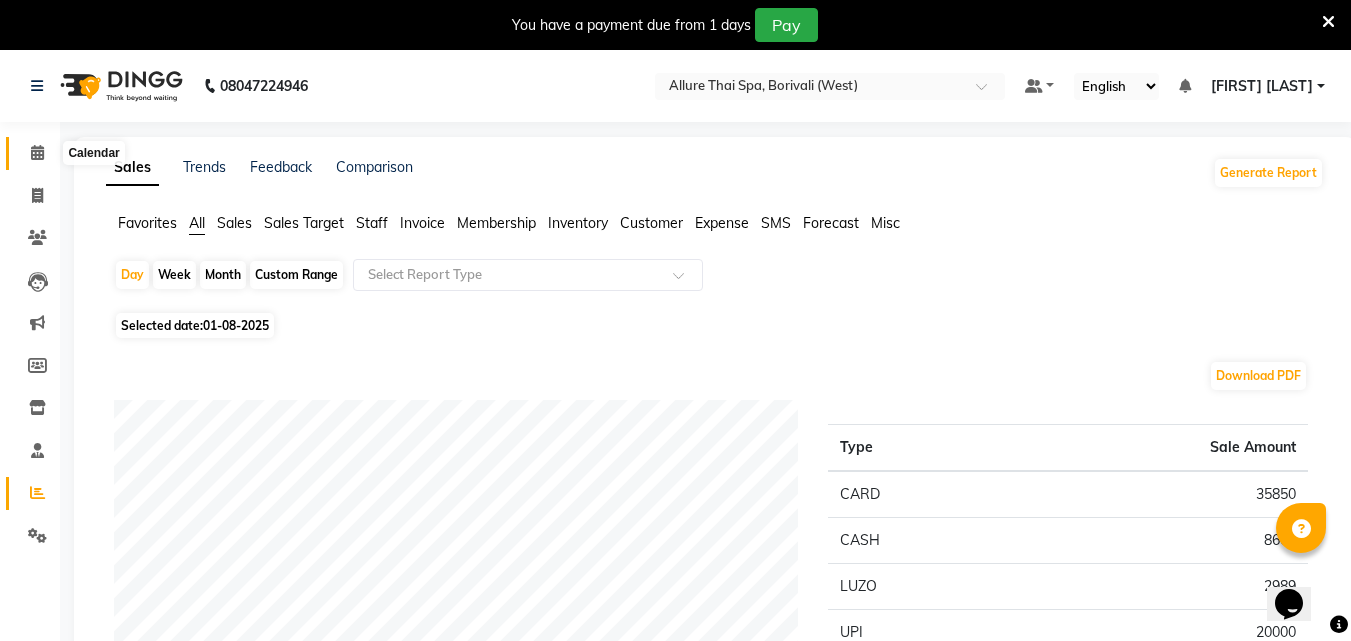 click 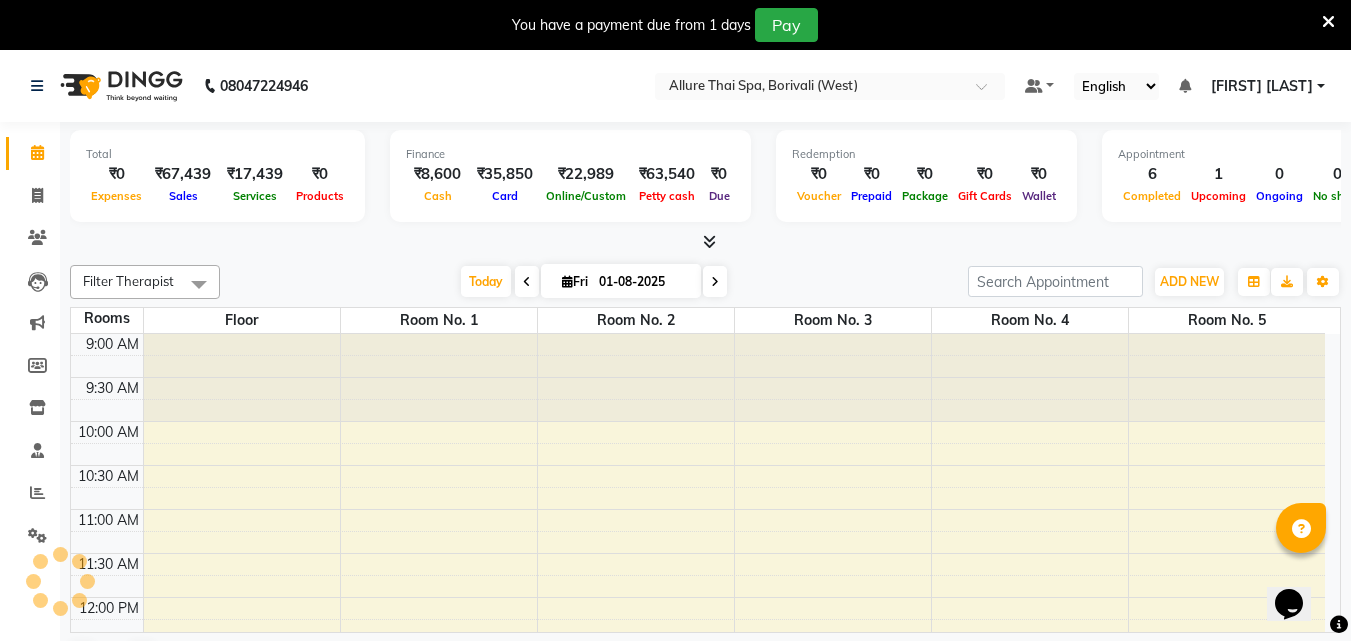 scroll, scrollTop: 969, scrollLeft: 0, axis: vertical 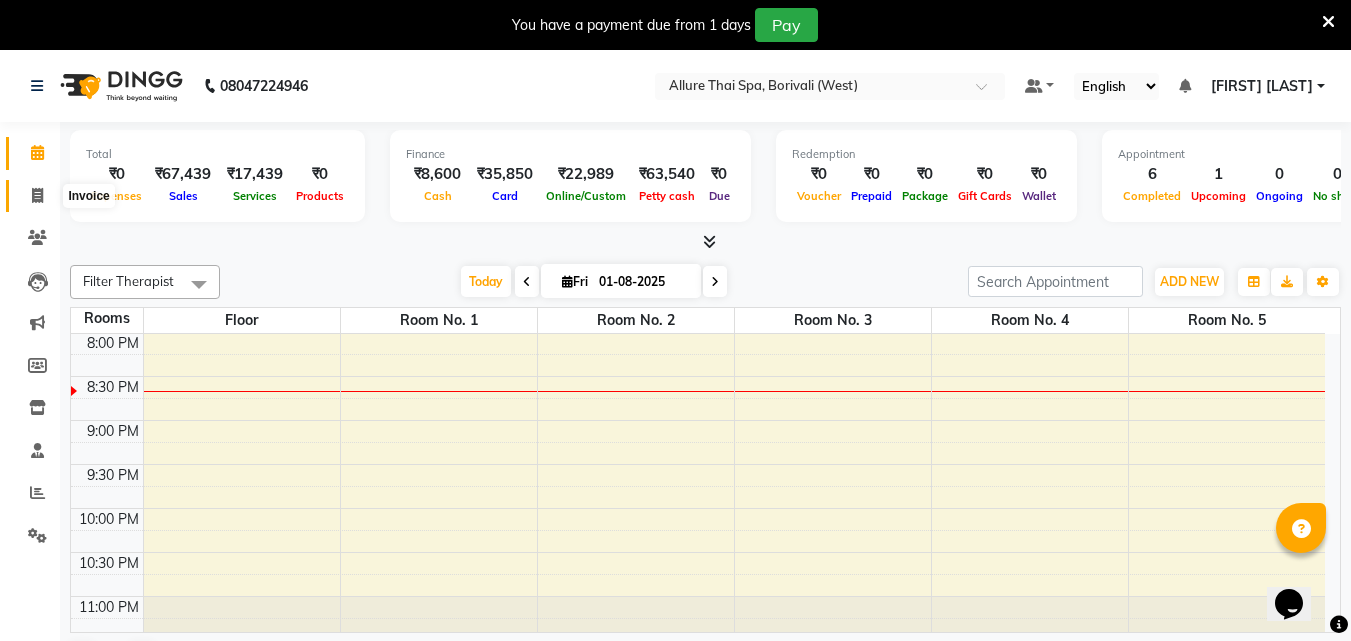 click 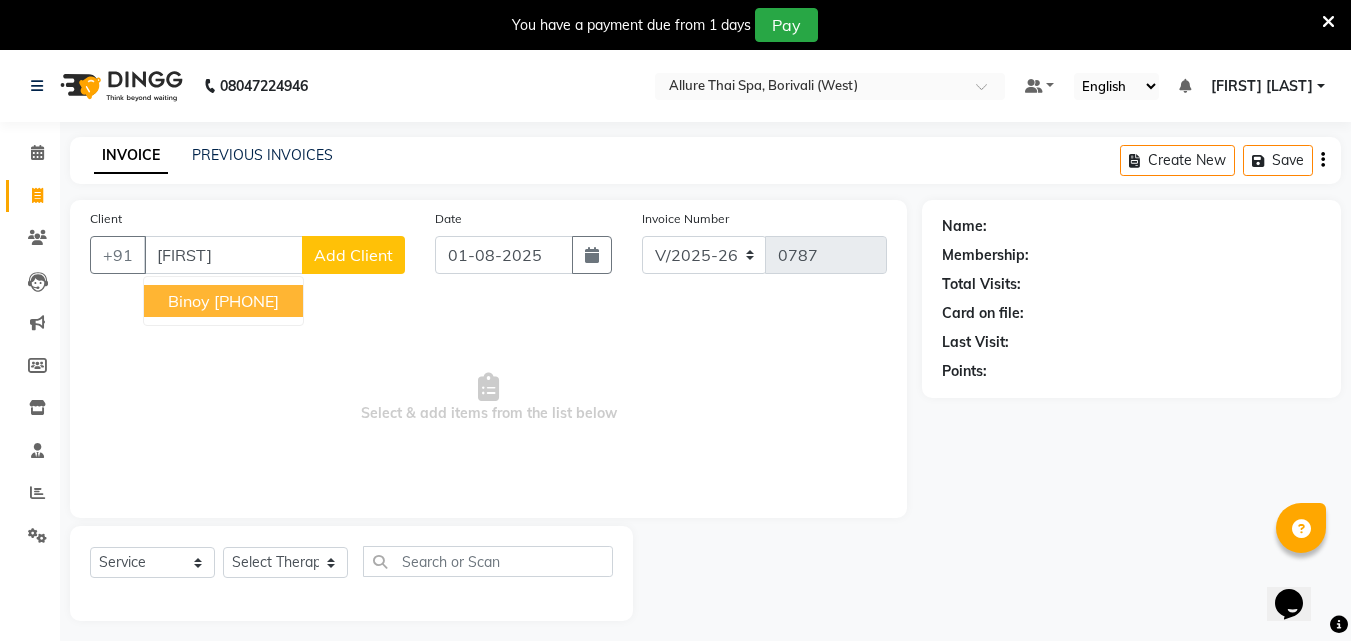 click on "[PHONE]" at bounding box center [246, 301] 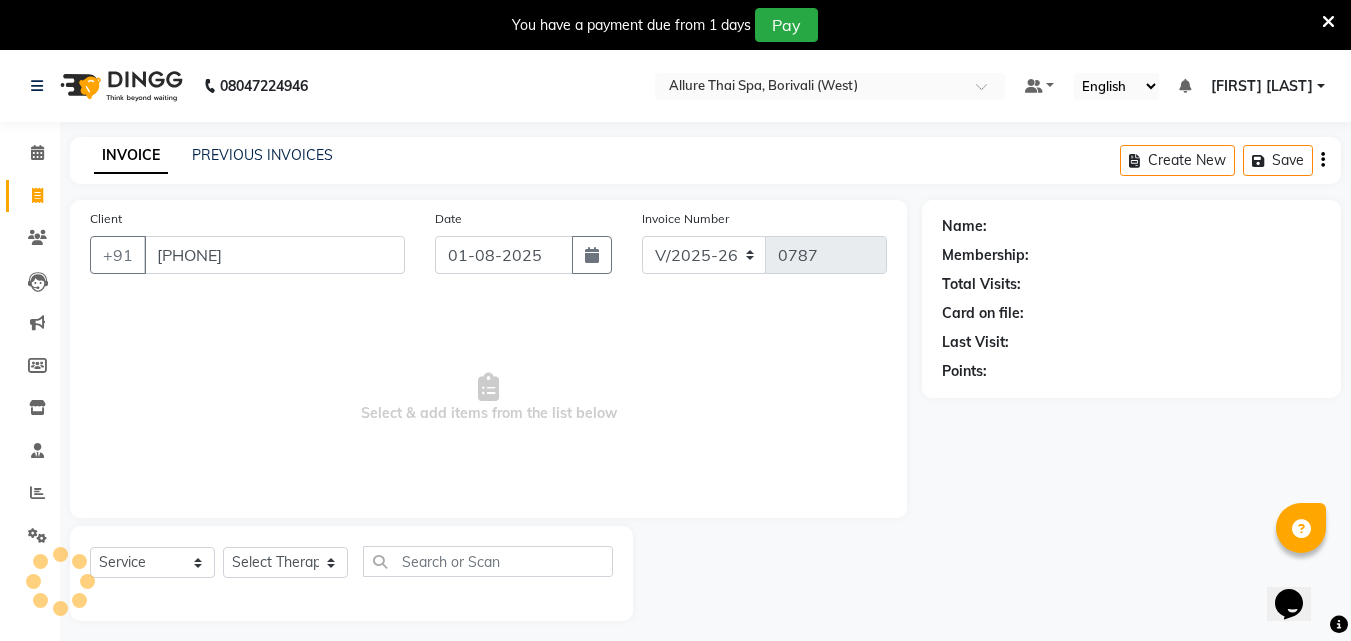type on "[PHONE]" 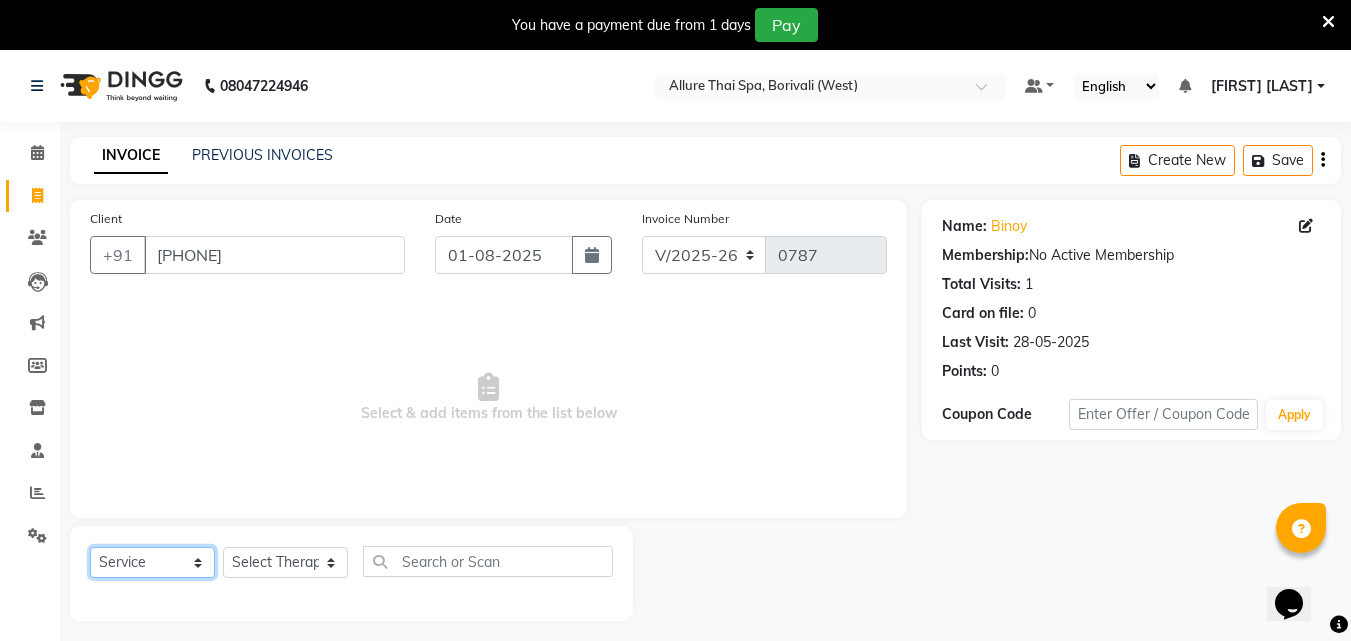 click on "Select  Service  Product  Membership  Package Voucher Prepaid Gift Card" 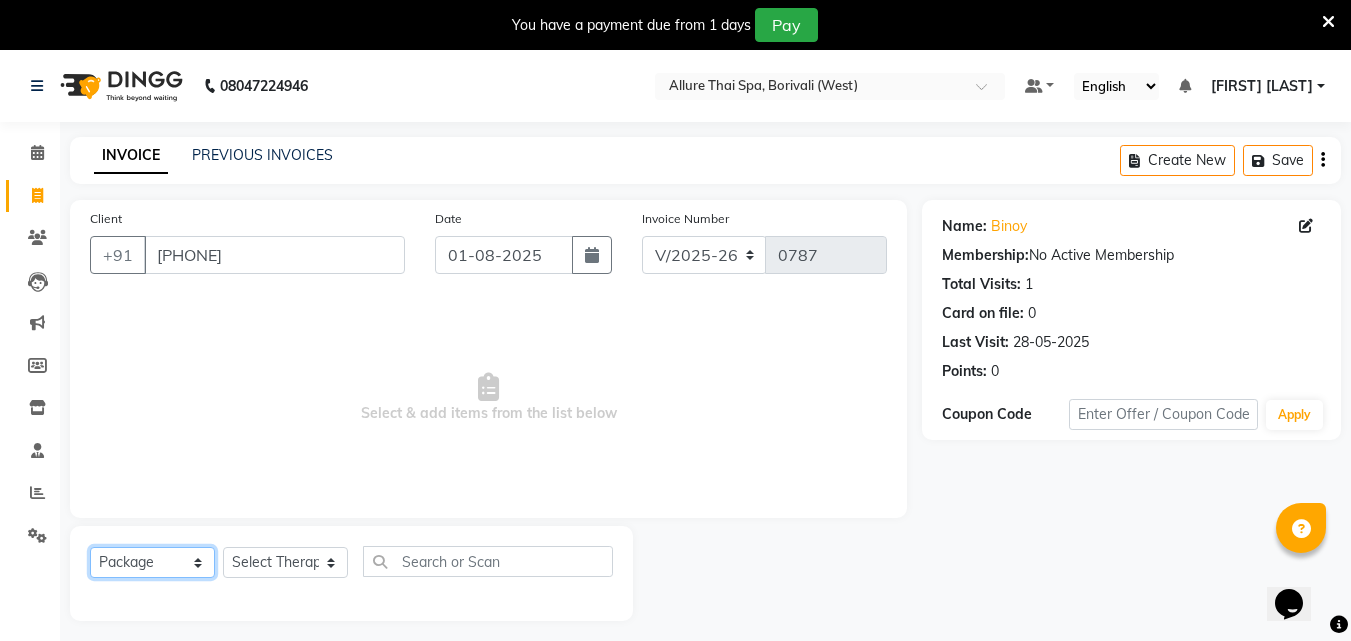 click on "Select  Service  Product  Membership  Package Voucher Prepaid Gift Card" 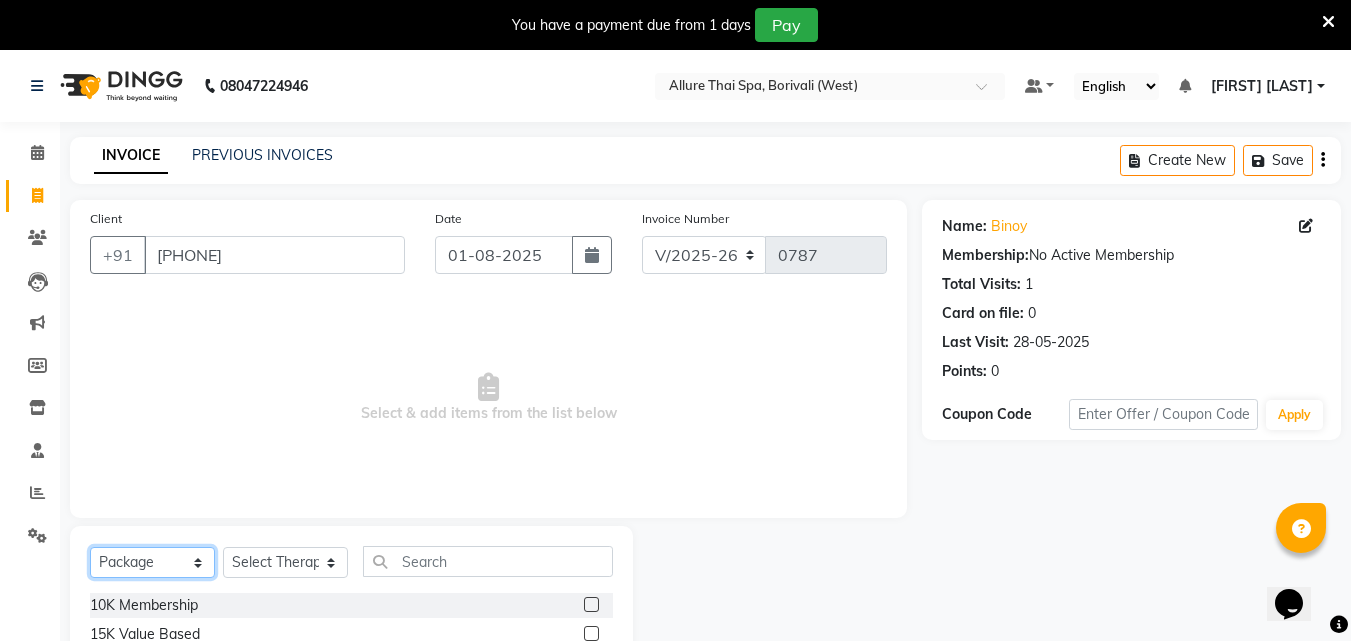 scroll, scrollTop: 210, scrollLeft: 0, axis: vertical 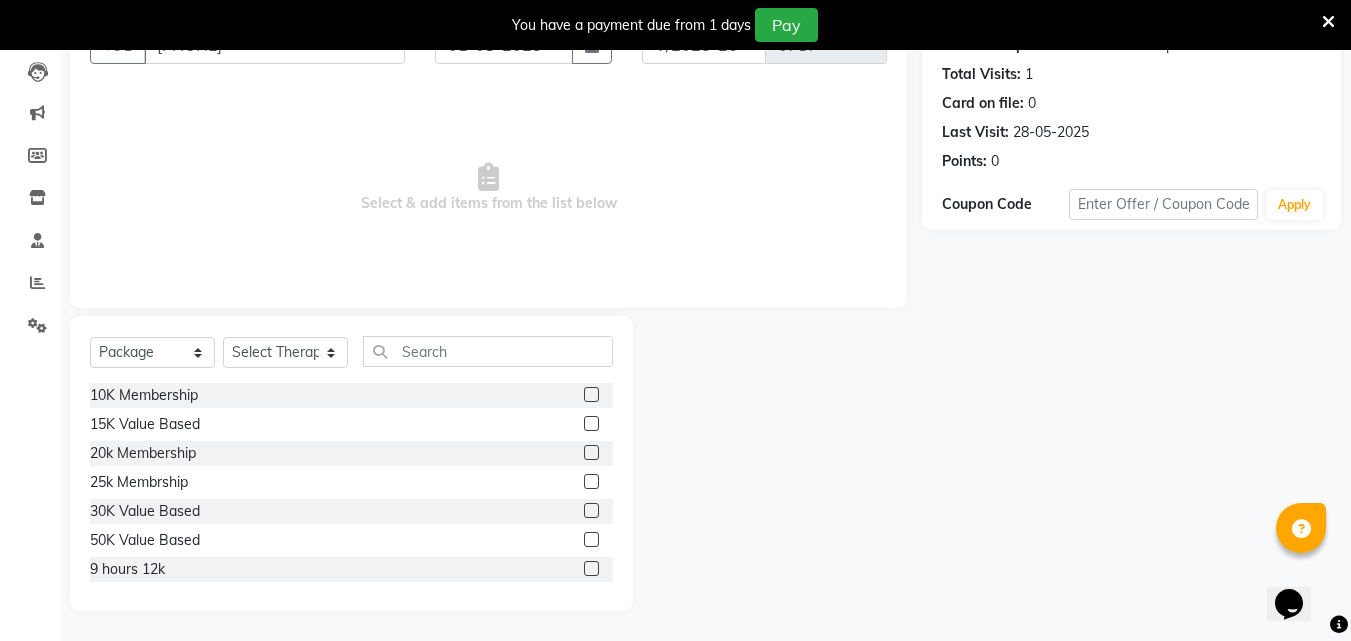 click 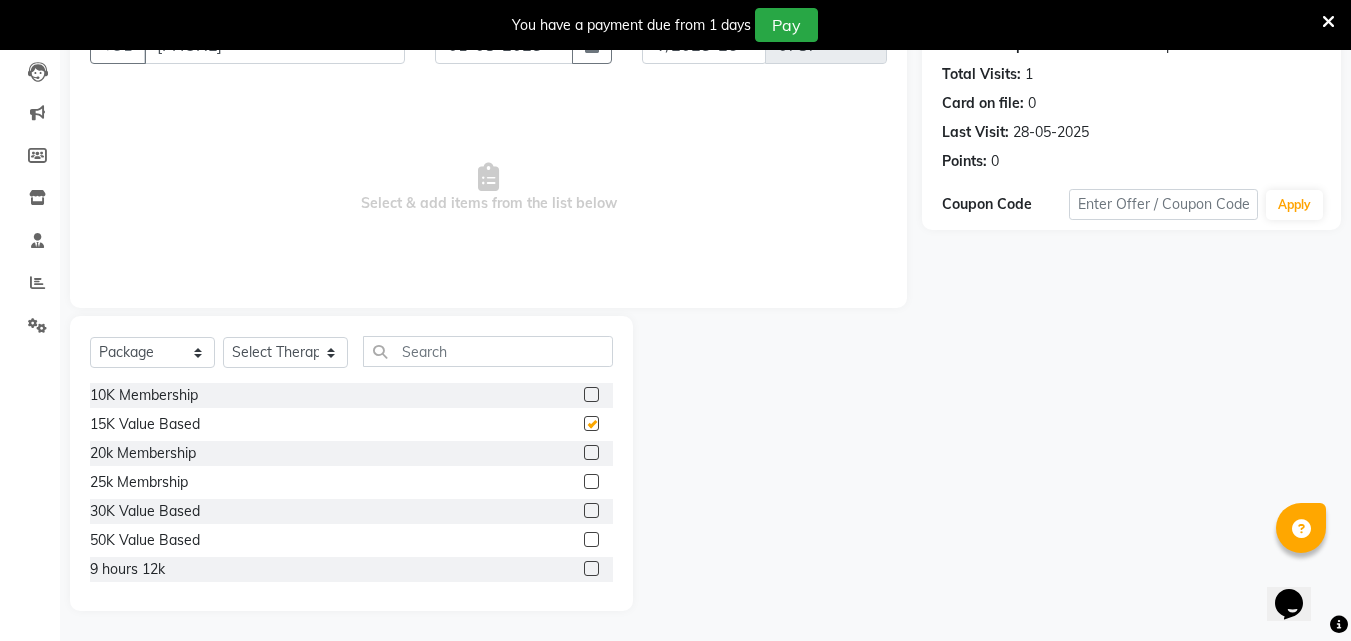 checkbox on "false" 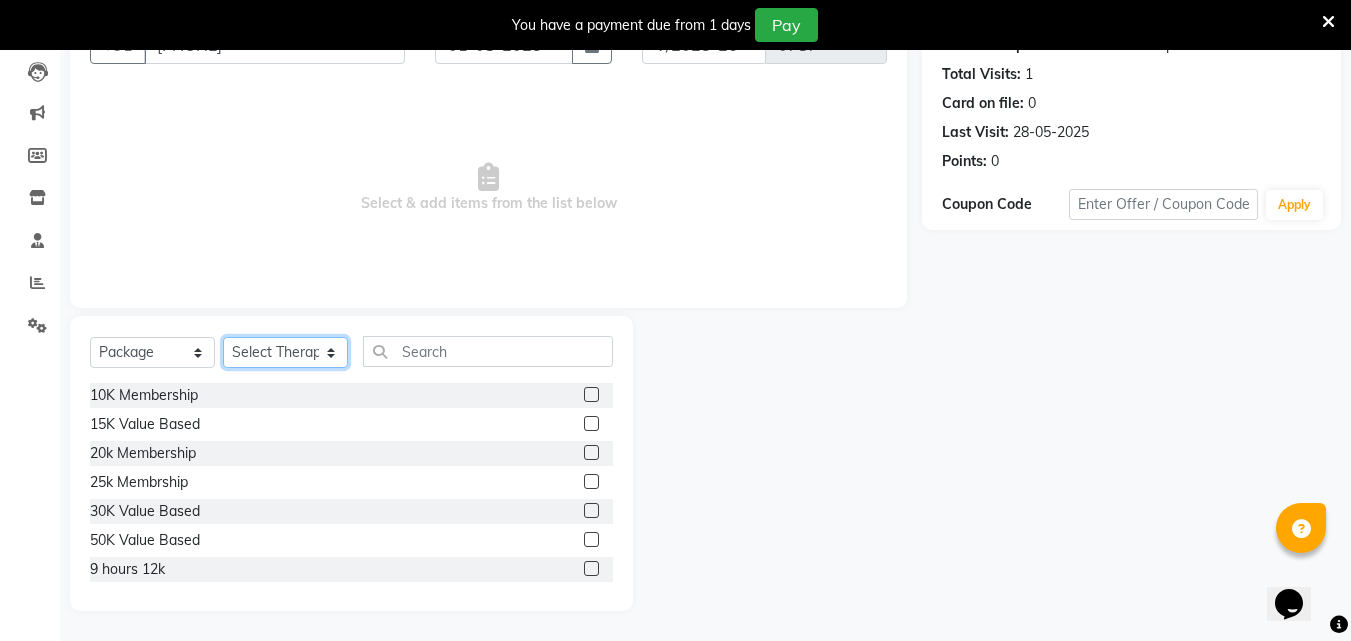 click on "Select Therapist [FIRST] [LAST] [TITLE] ([AREA]) [FIRST] [LAST] [FIRST] [LAST]" 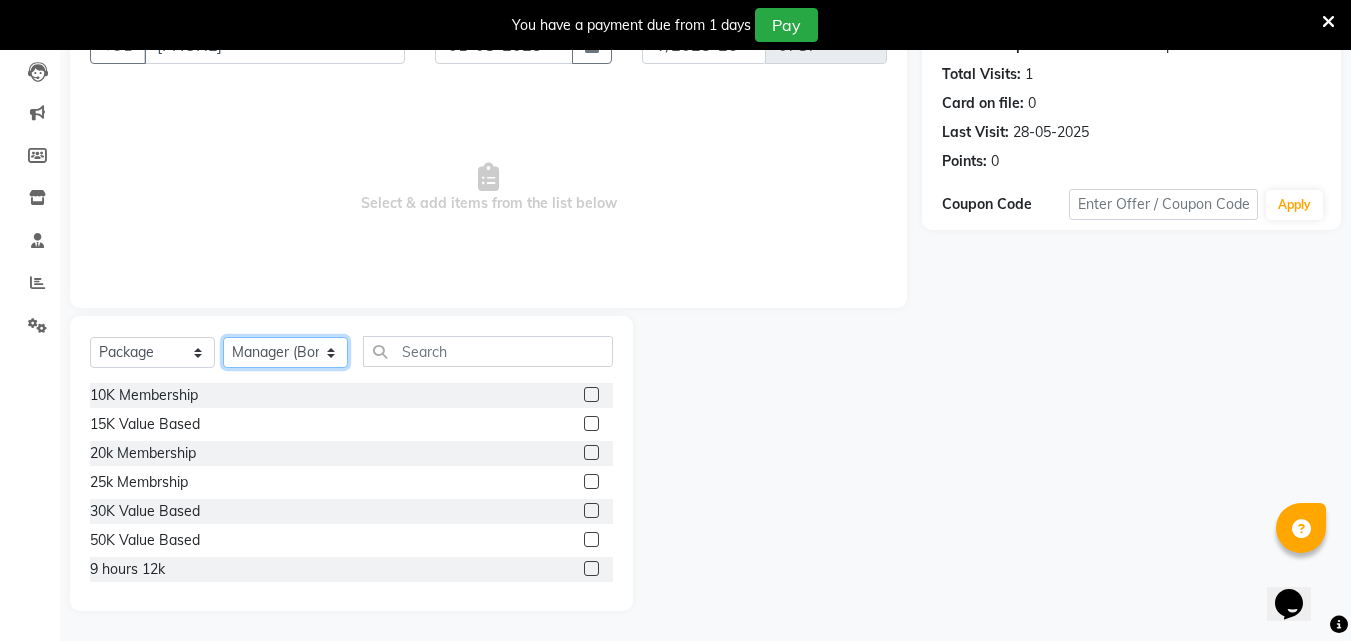 click on "Select Therapist [FIRST] [LAST] [TITLE] ([AREA]) [FIRST] [LAST] [FIRST] [LAST]" 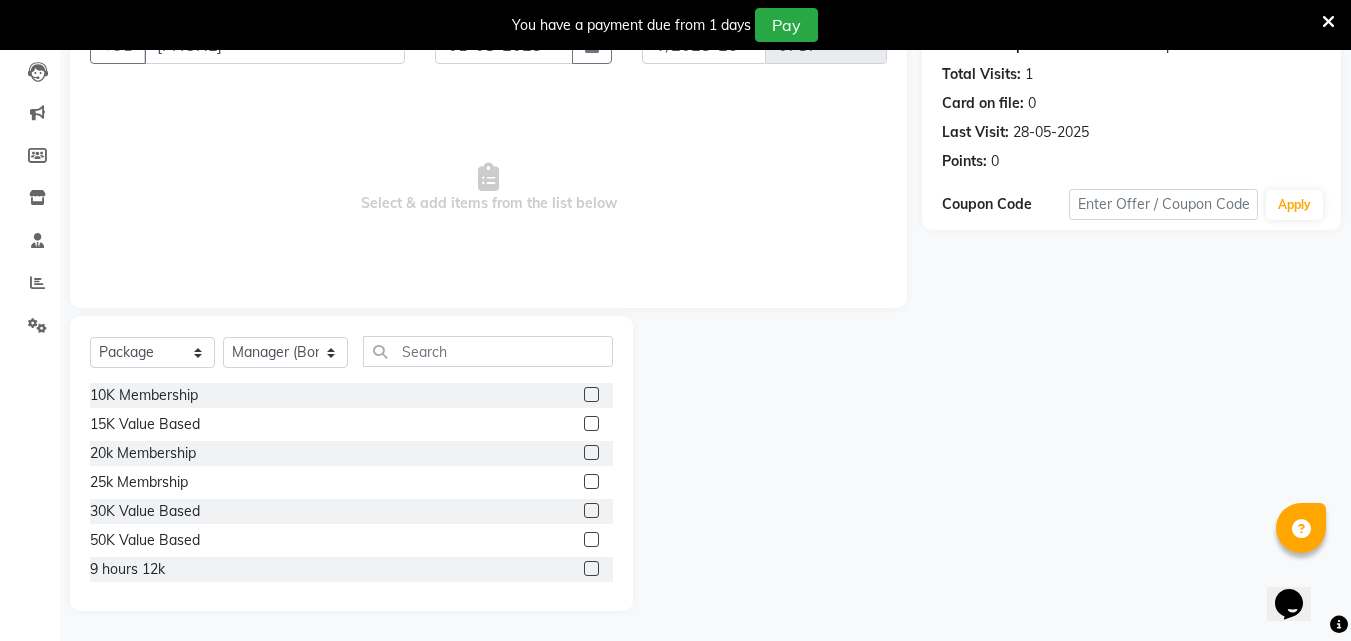 click 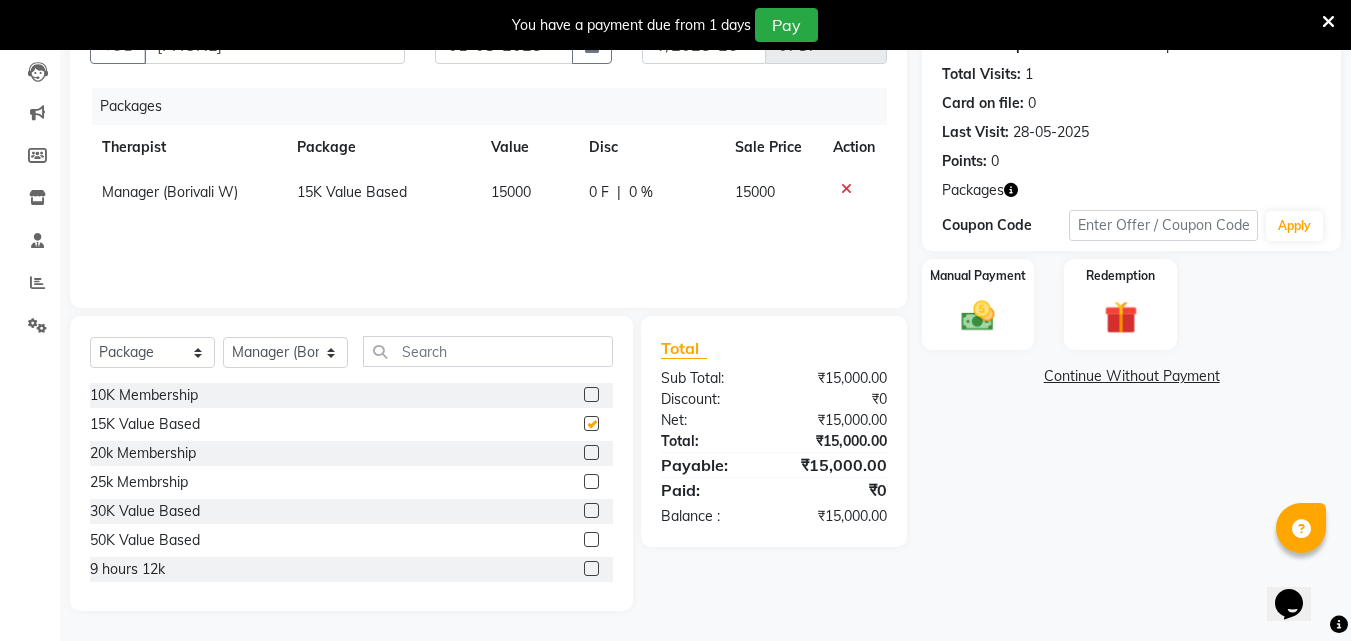 checkbox on "false" 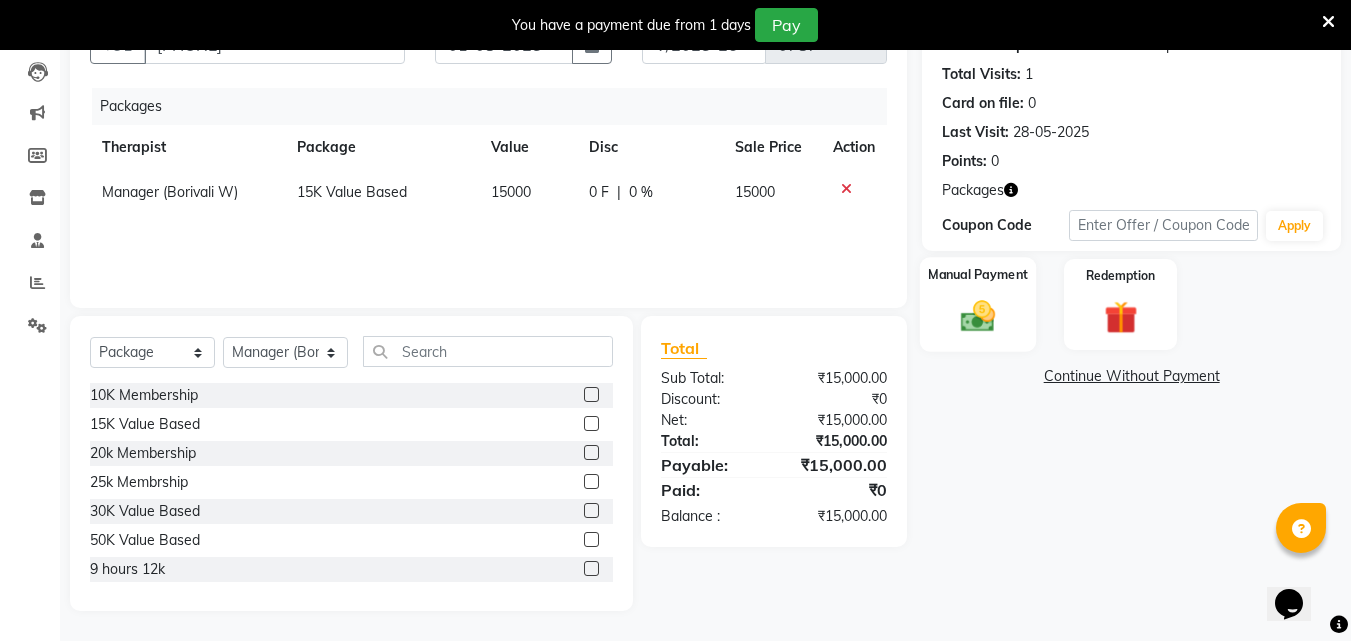 click on "Manual Payment" 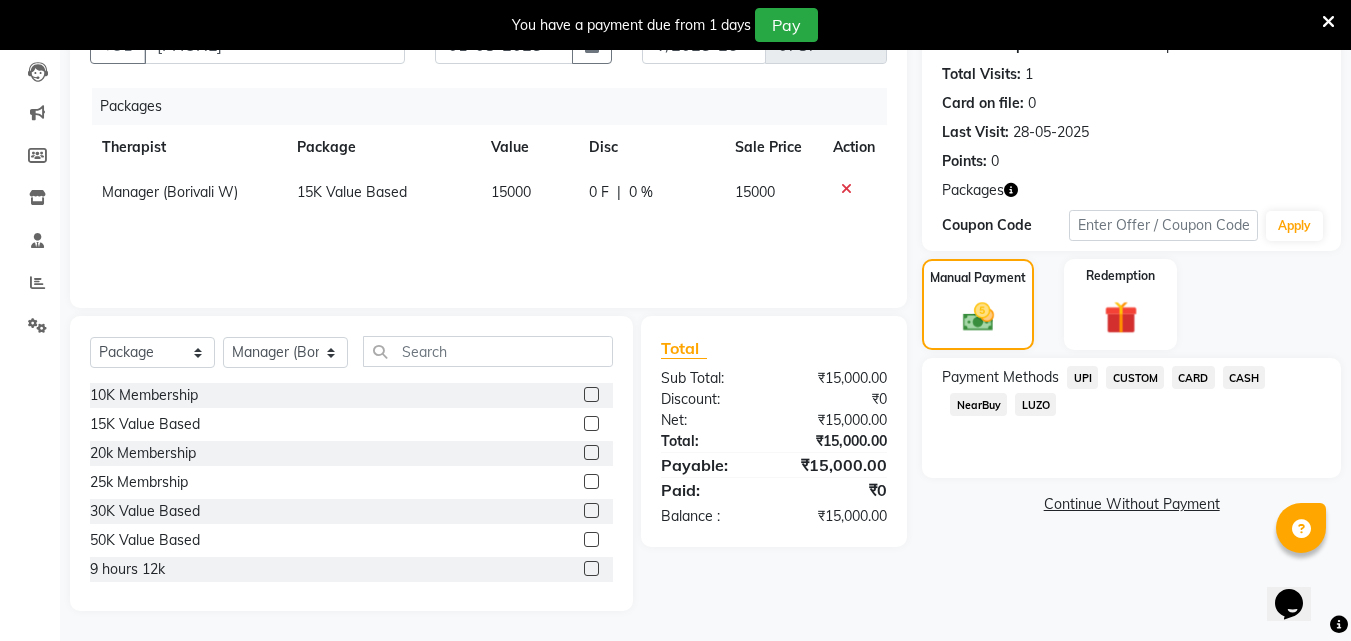 click on "CARD" 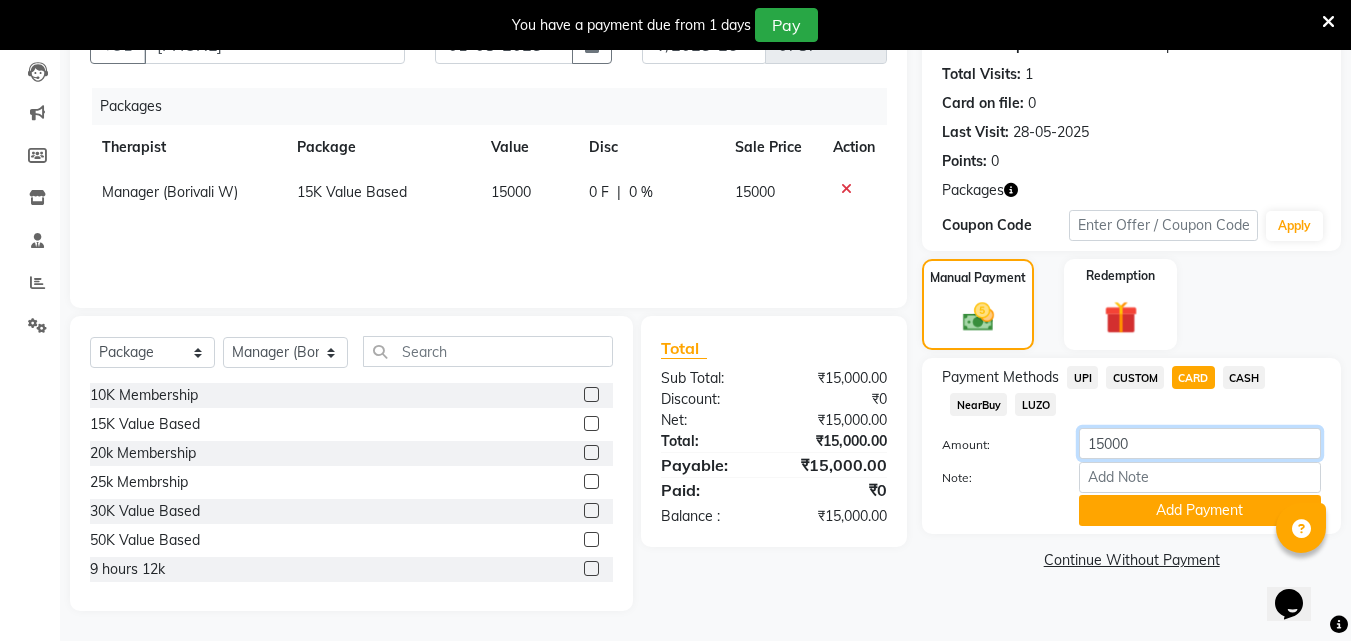 click on "15000" 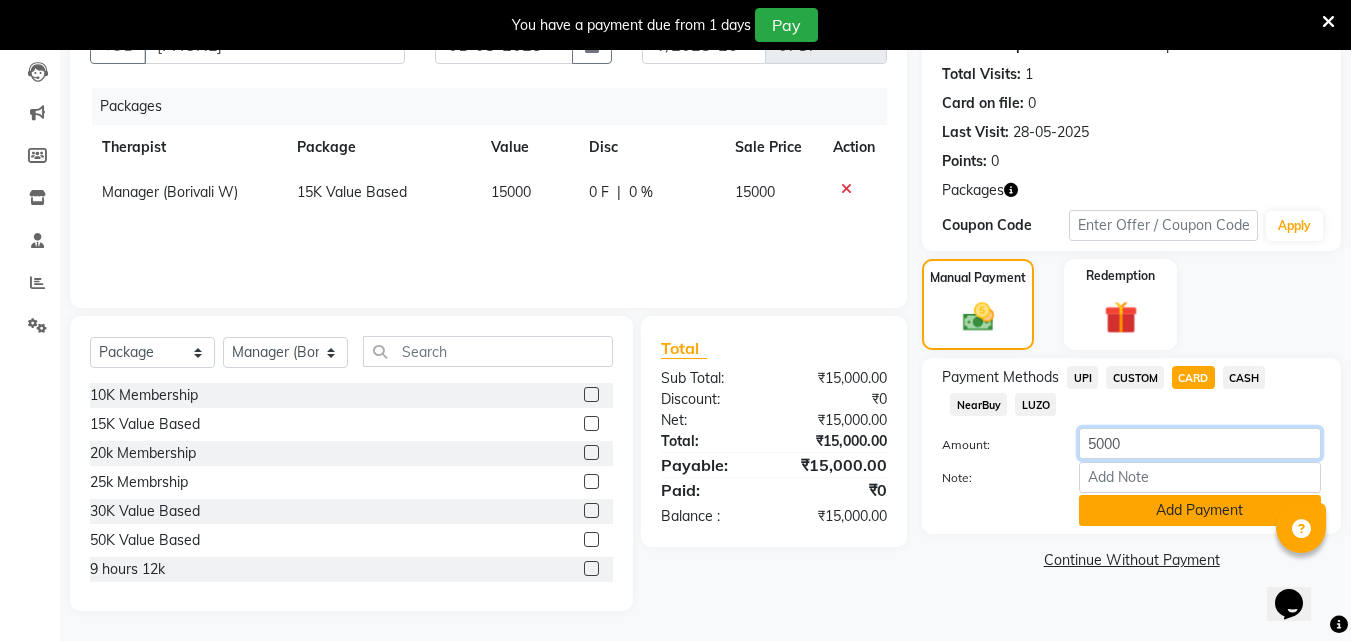 type on "5000" 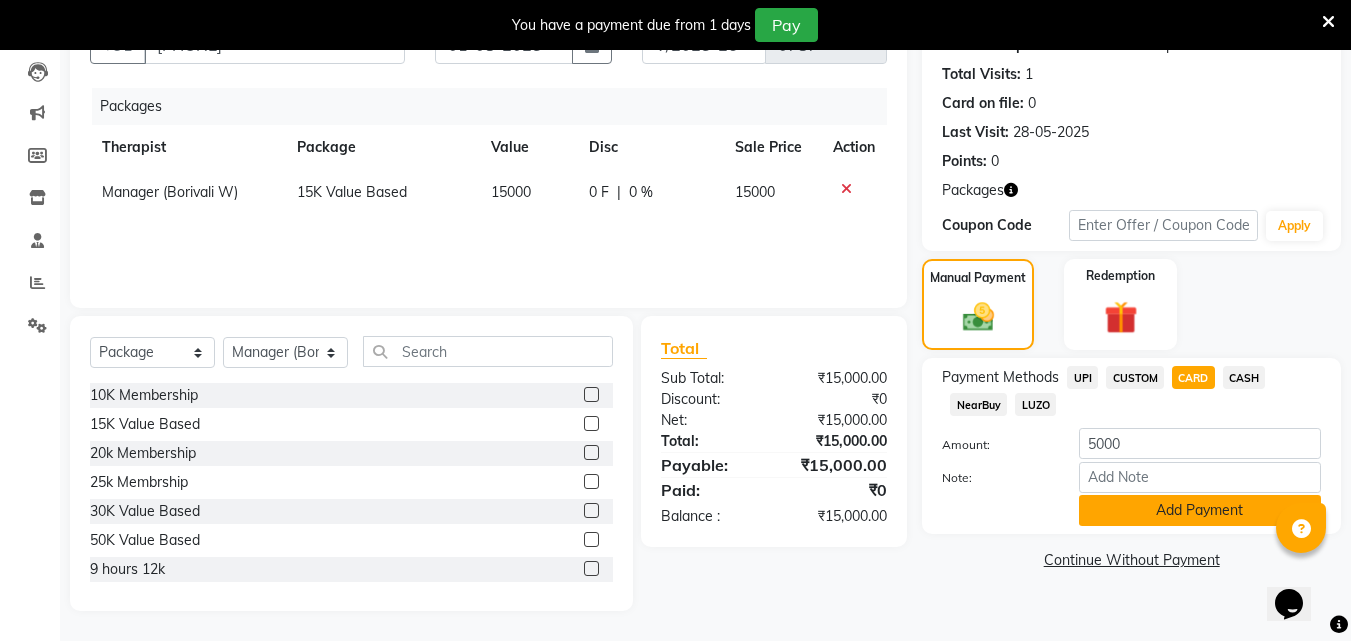 click on "Add Payment" 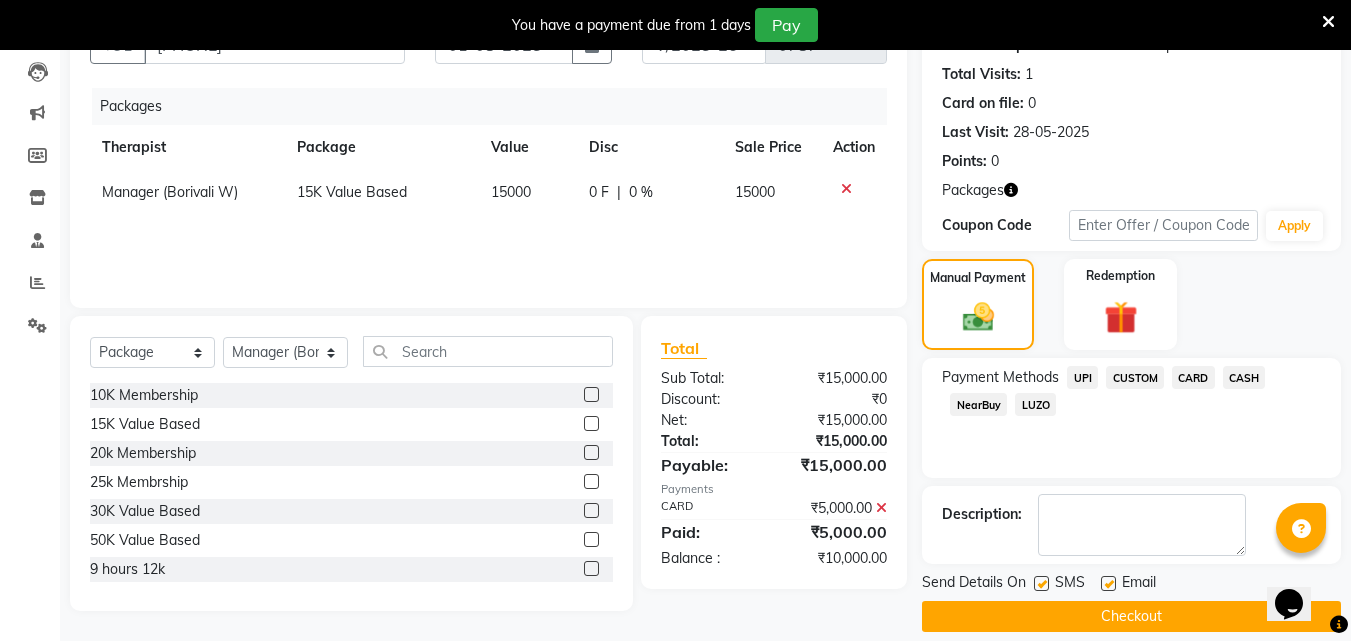 scroll, scrollTop: 231, scrollLeft: 0, axis: vertical 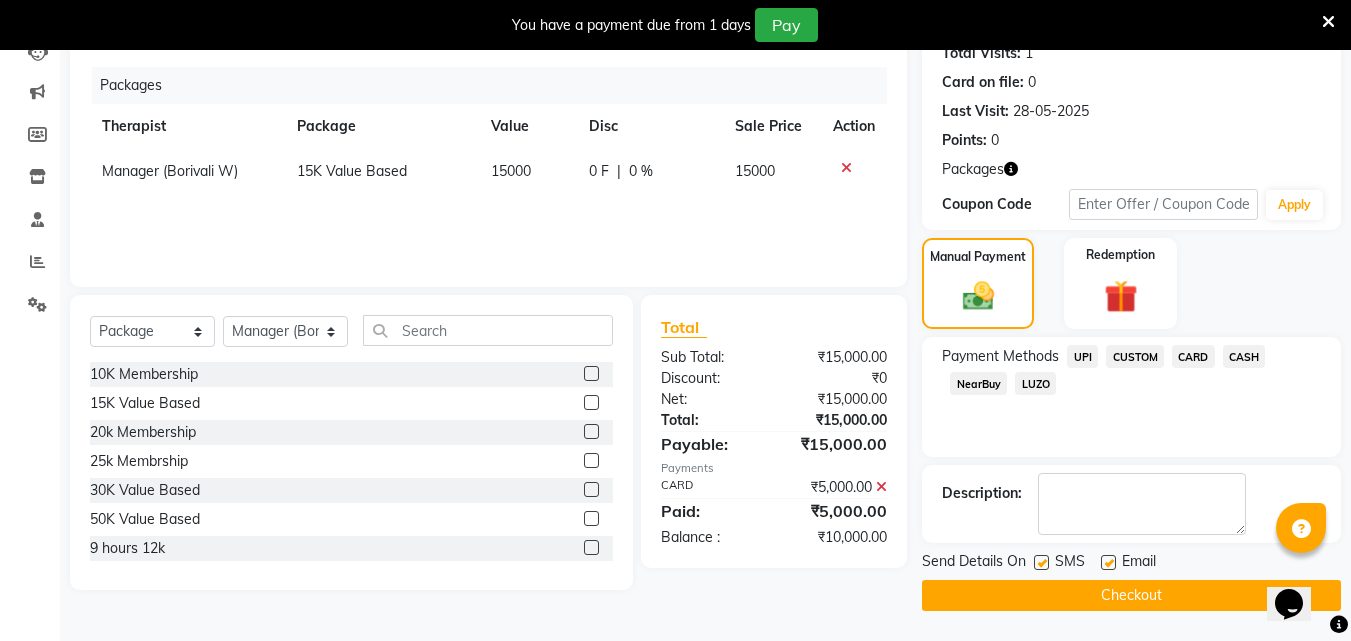 click on "Checkout" 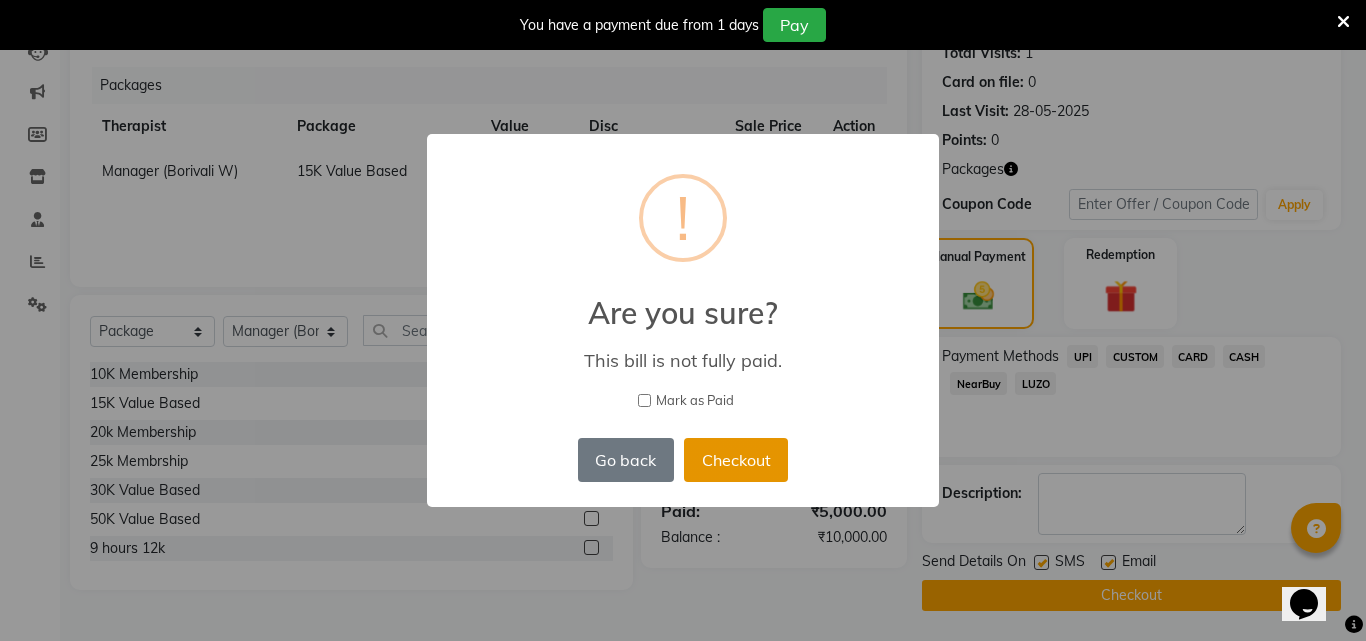 click on "Checkout" at bounding box center (736, 460) 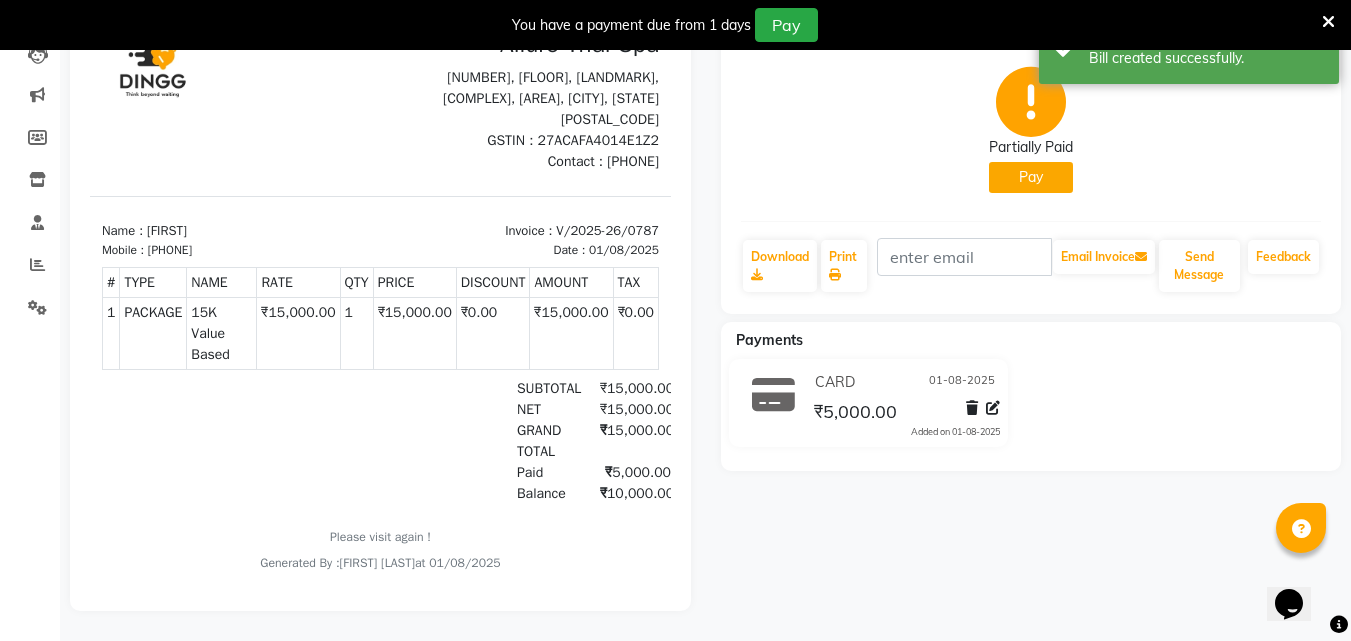 scroll, scrollTop: 0, scrollLeft: 0, axis: both 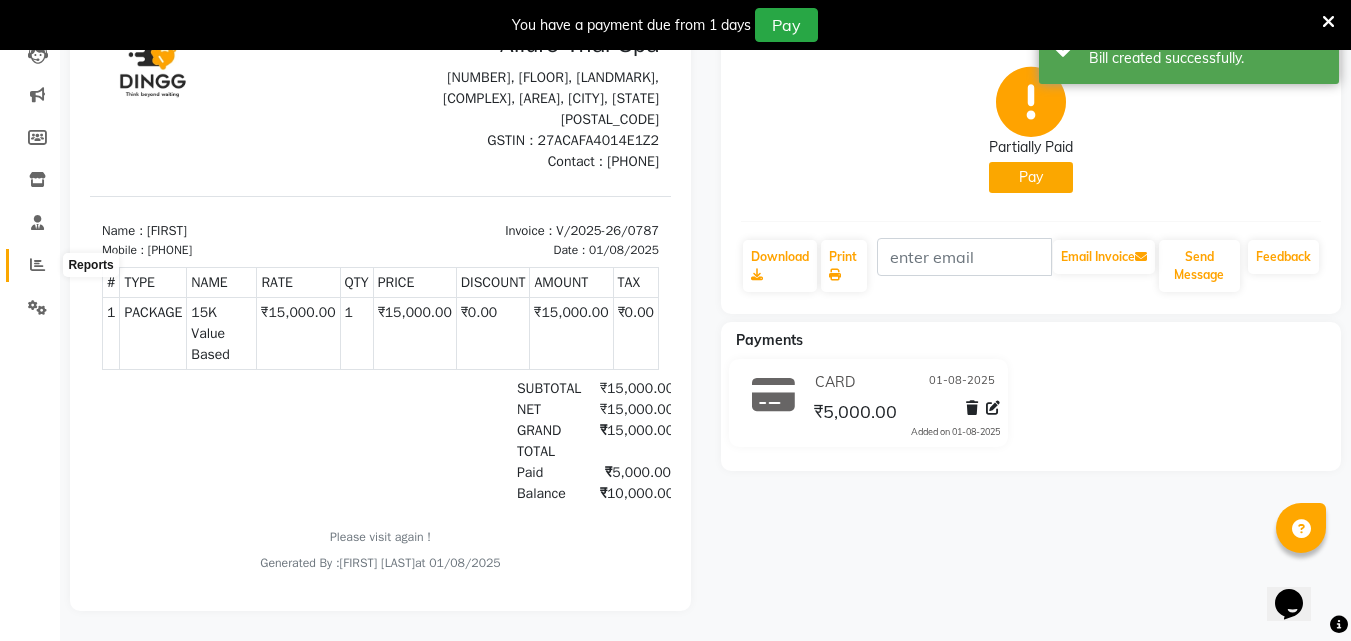 click 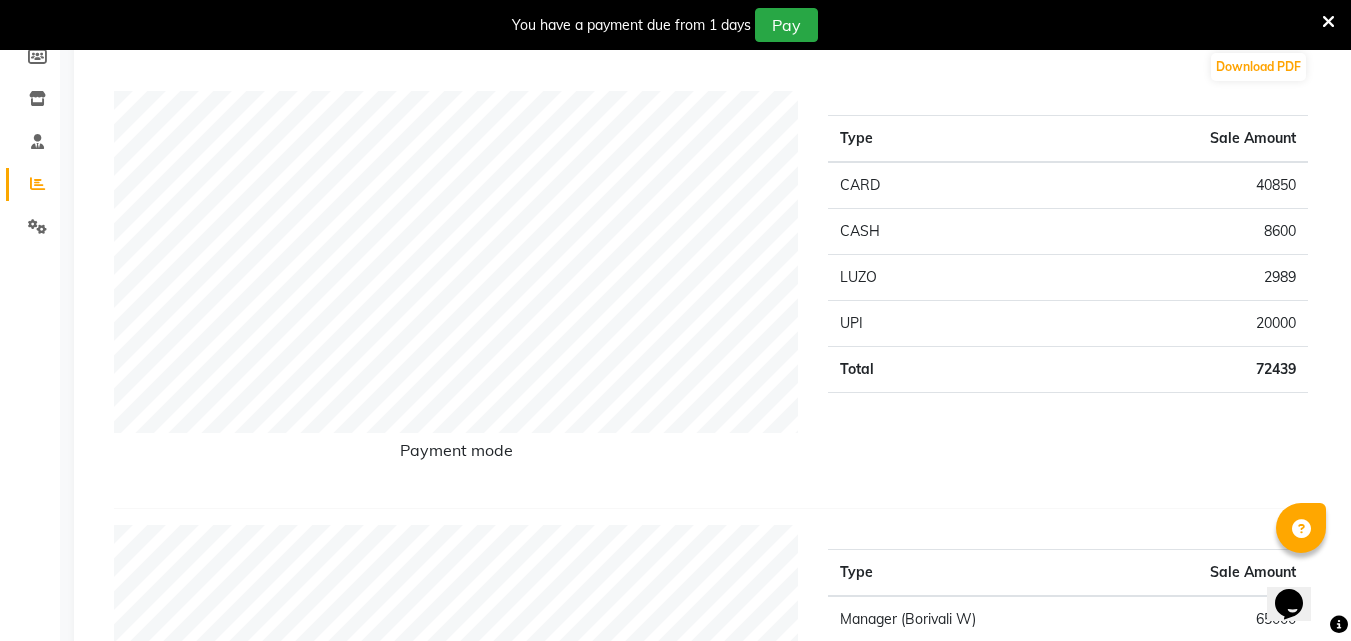 scroll, scrollTop: 310, scrollLeft: 0, axis: vertical 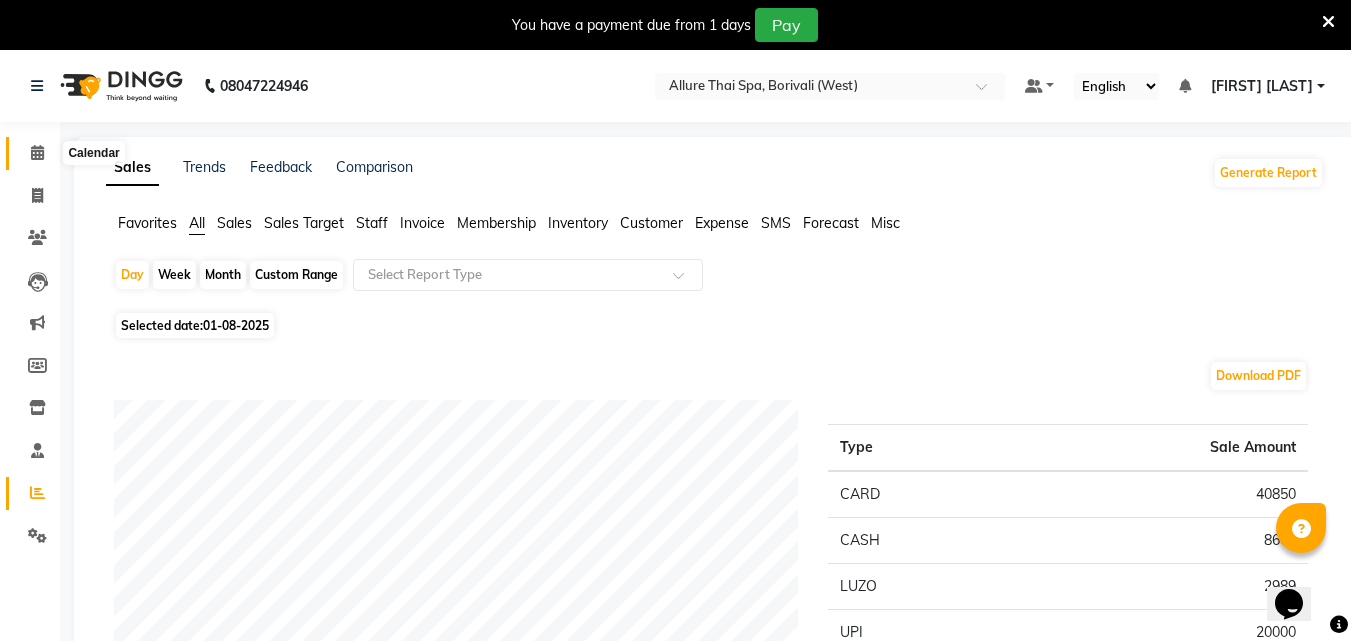 click 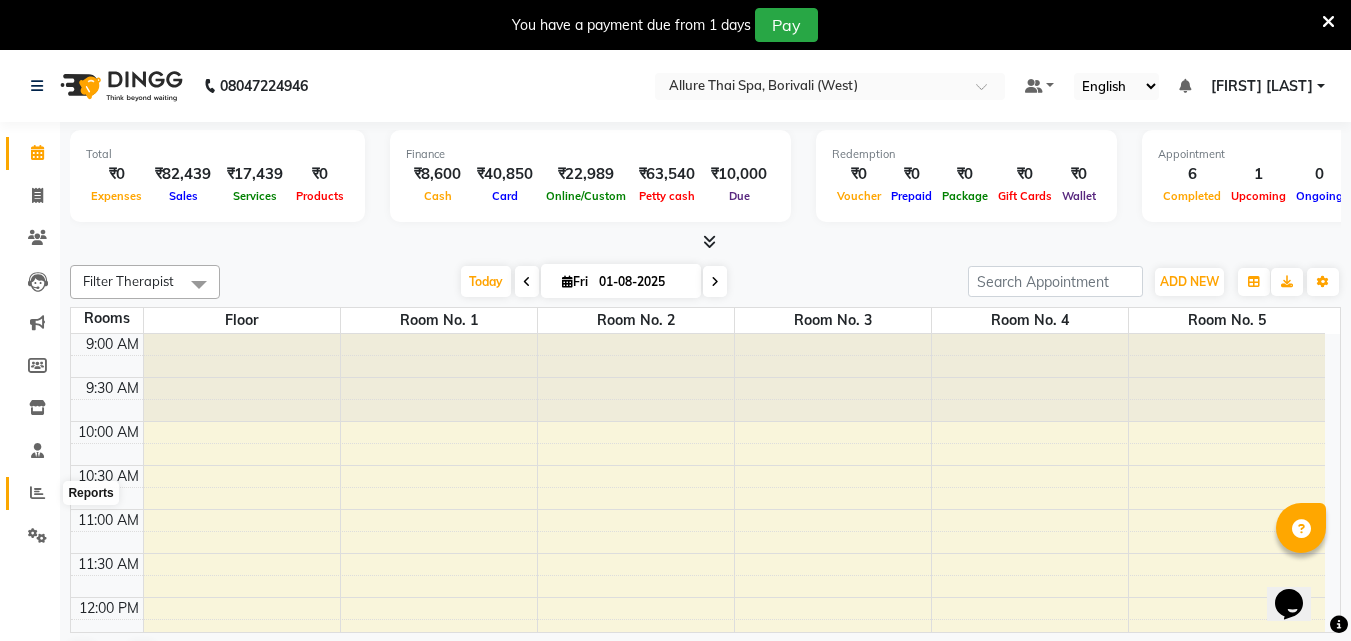 click 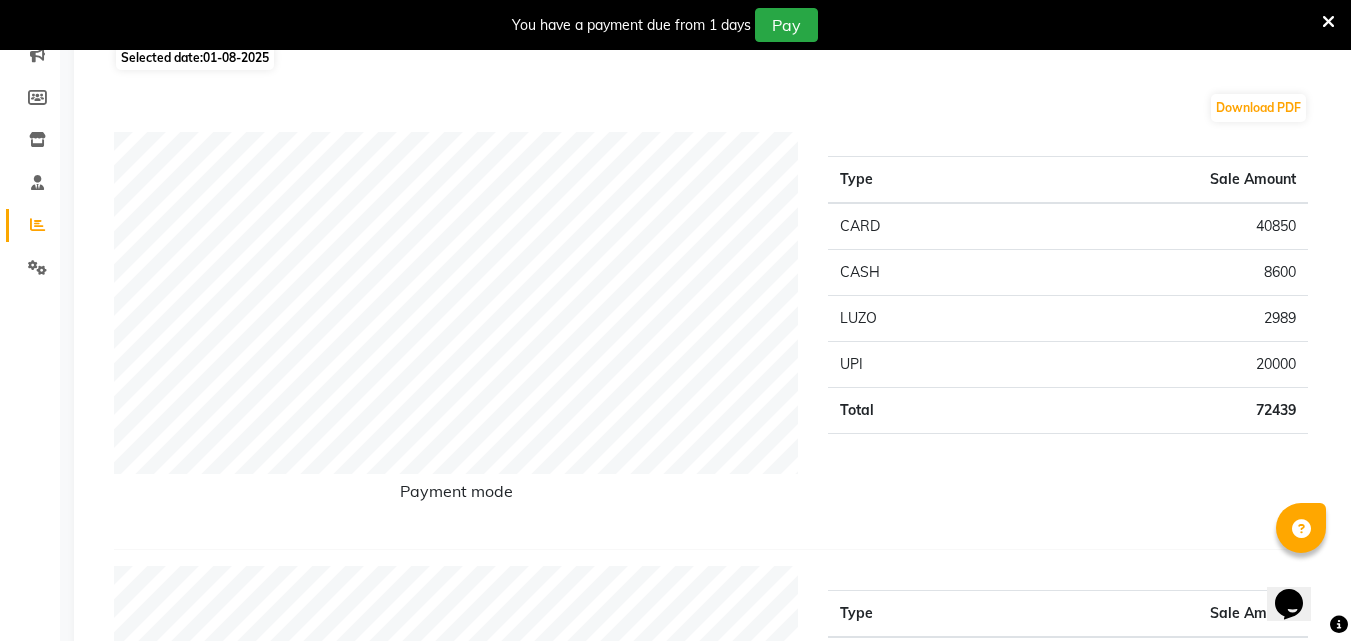 scroll, scrollTop: 0, scrollLeft: 0, axis: both 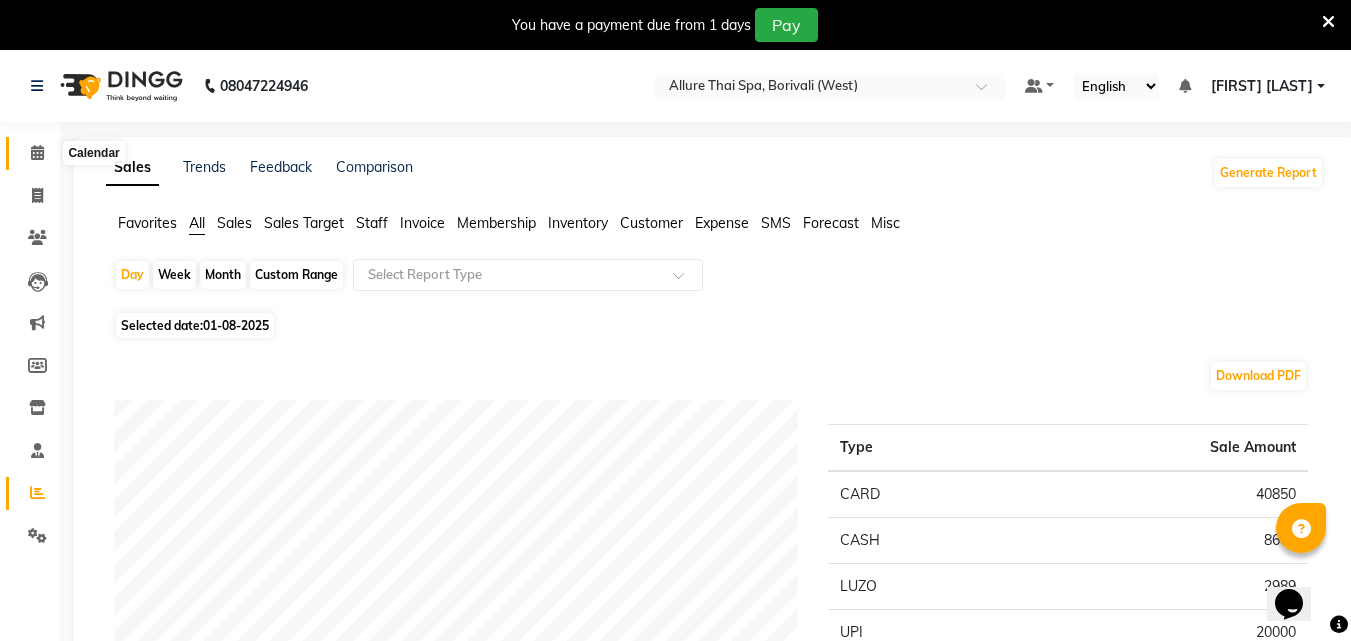 click 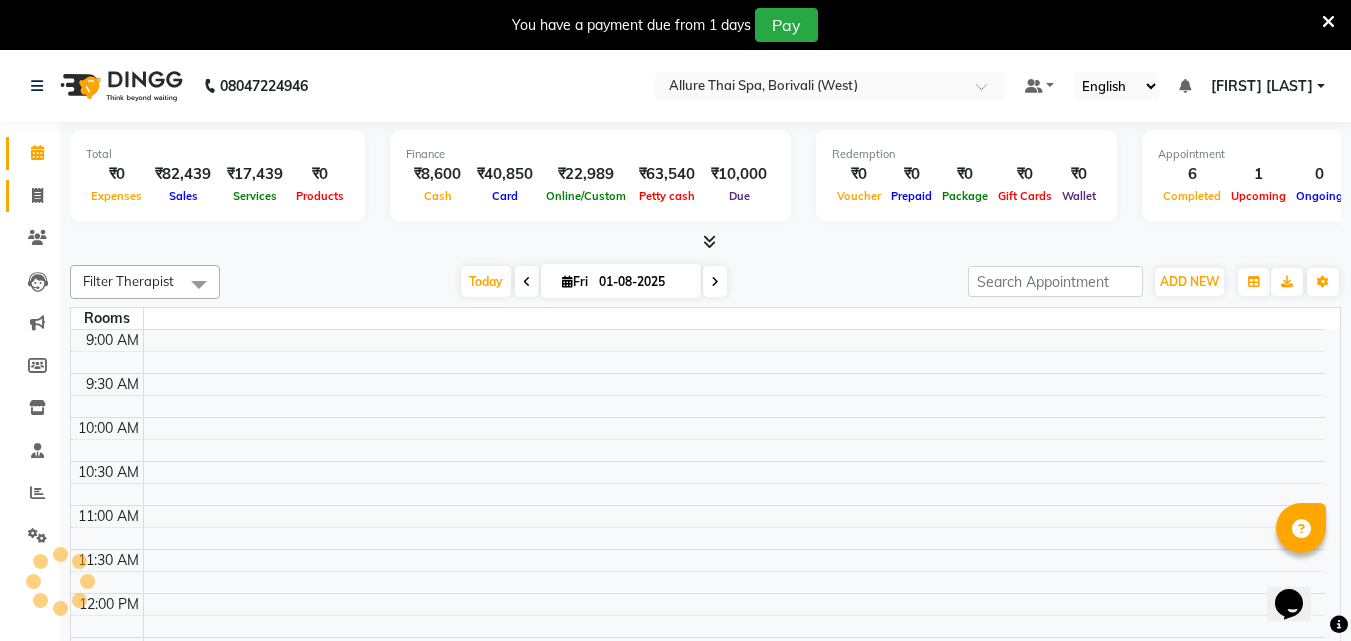 scroll, scrollTop: 979, scrollLeft: 0, axis: vertical 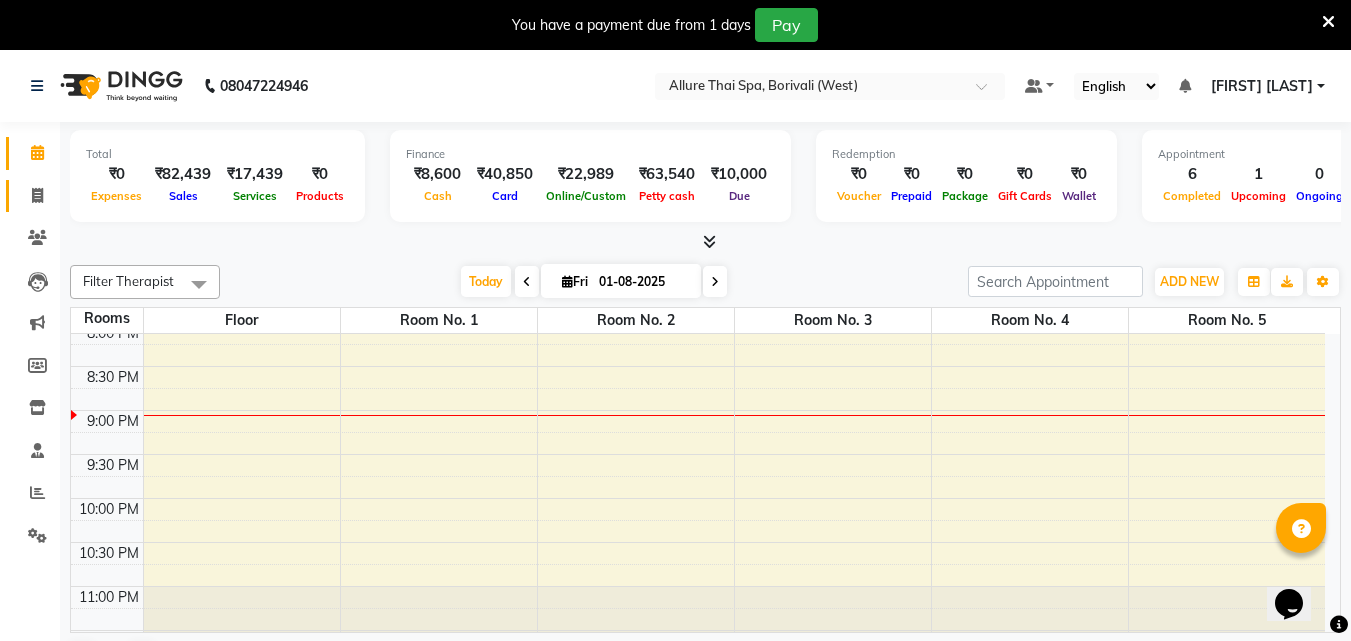 click on "Invoice" 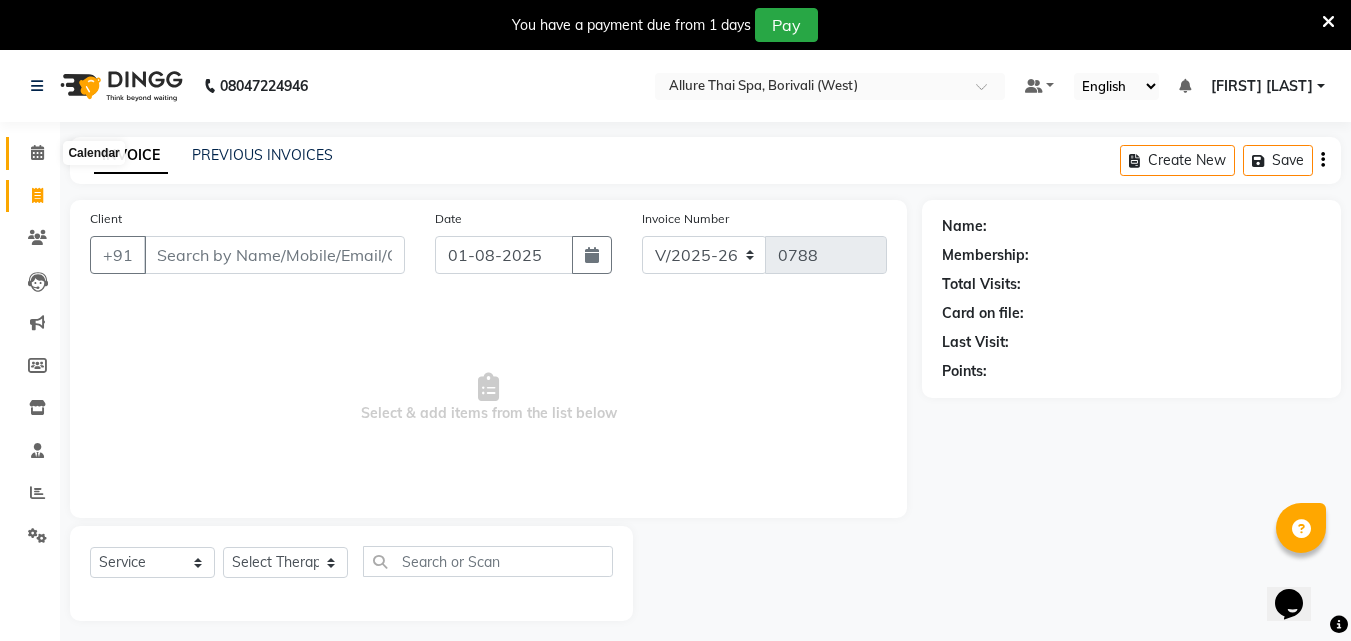 click 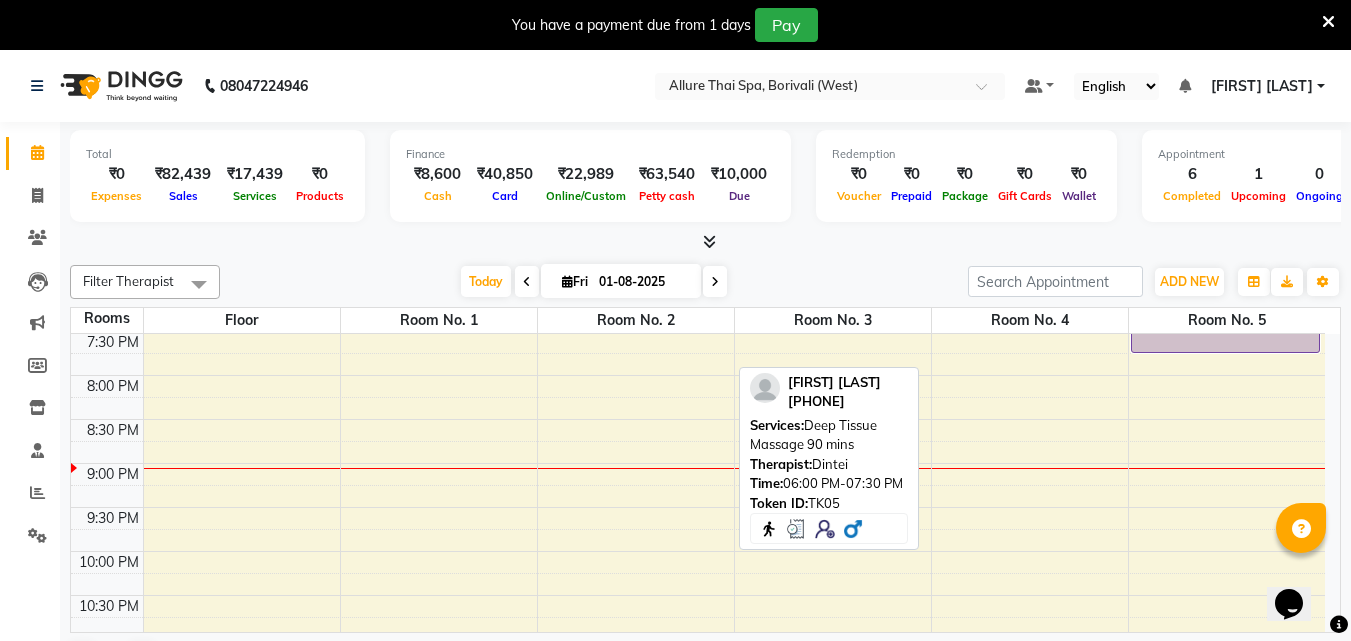 scroll, scrollTop: 942, scrollLeft: 0, axis: vertical 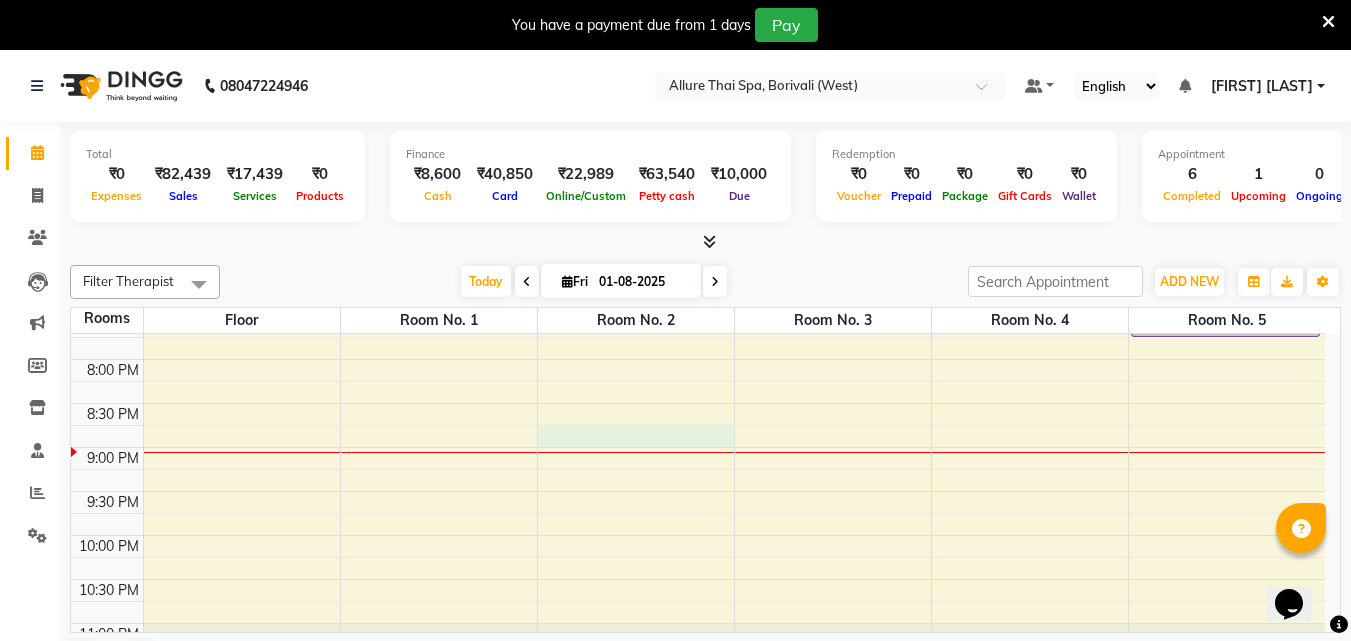 click on "[TIME] [TIME] [TIME] [TIME] [TIME] [TIME] [TIME] [TIME] [TIME] [TIME] [TIME] [TIME] [TIME] [TIME] [TIME] [TIME] [TIME] [TIME] [TIME] [TIME] [TIME] [TIME] [TIME] [TIME] [TIME] [TIME] [TIME] [TIME] [TIME] [TIME]     [FIRST] [LAST], TK05, [TIME]-[TIME], [SERVICE] [DURATION]     [FIRST] [INITIAL], TK02, [TIME]-[TIME], [SERVICE]     [FIRST], TK01, [TIME]-[TIME], [SERVICE] [DURATION]     [FIRST], TK01, [TIME]-[TIME], [SERVICE]     [FIRST], TK01, [TIME]-[TIME], [SERVICE]
[FIRST], TK04, [TIME]-[TIME], [SERVICE] [DURATION]" at bounding box center [698, 51] 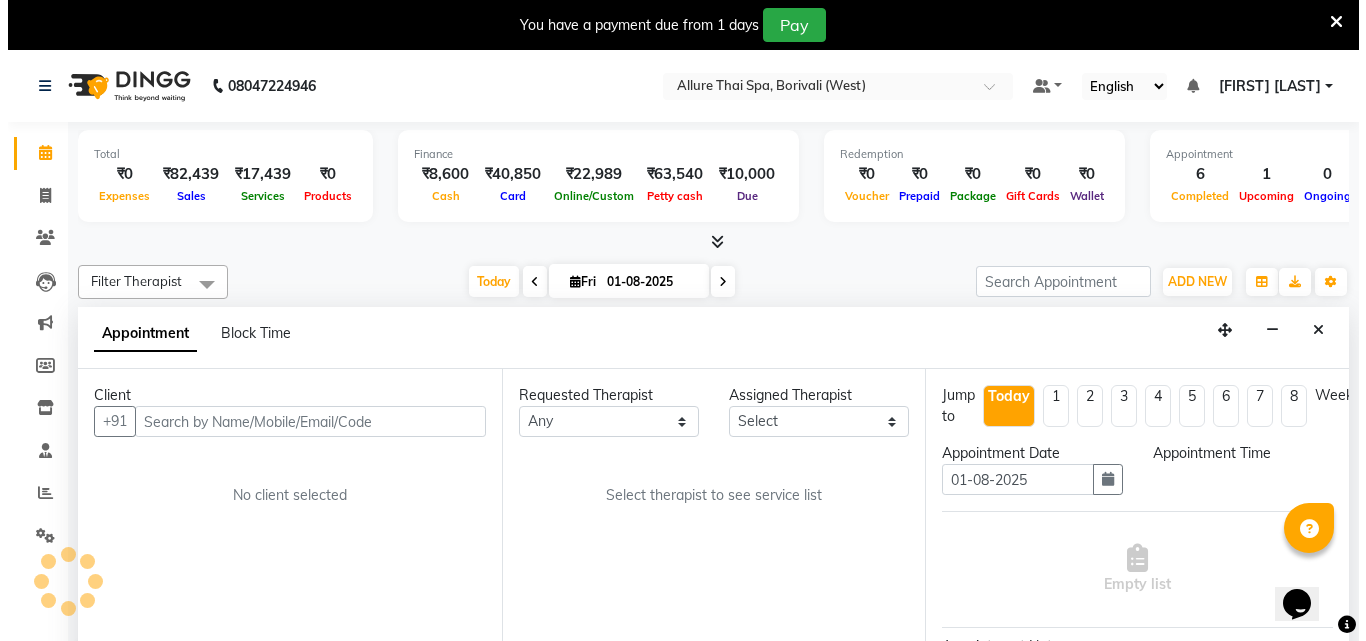 scroll, scrollTop: 51, scrollLeft: 0, axis: vertical 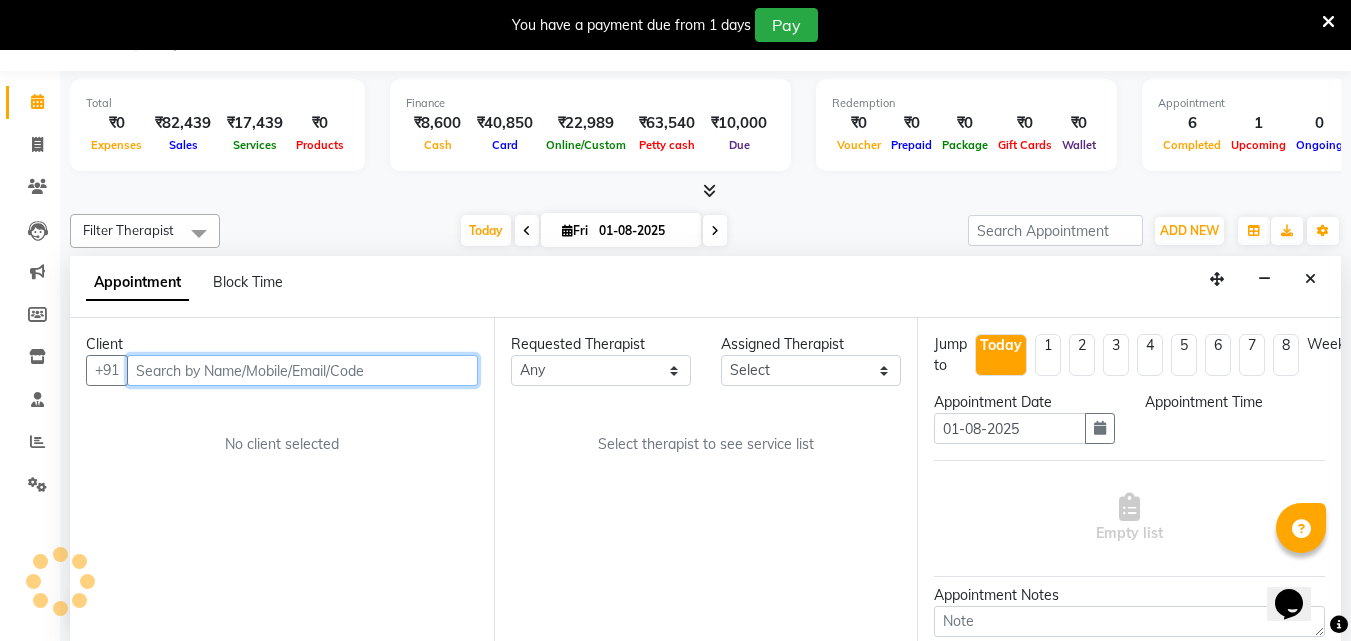 select on "1245" 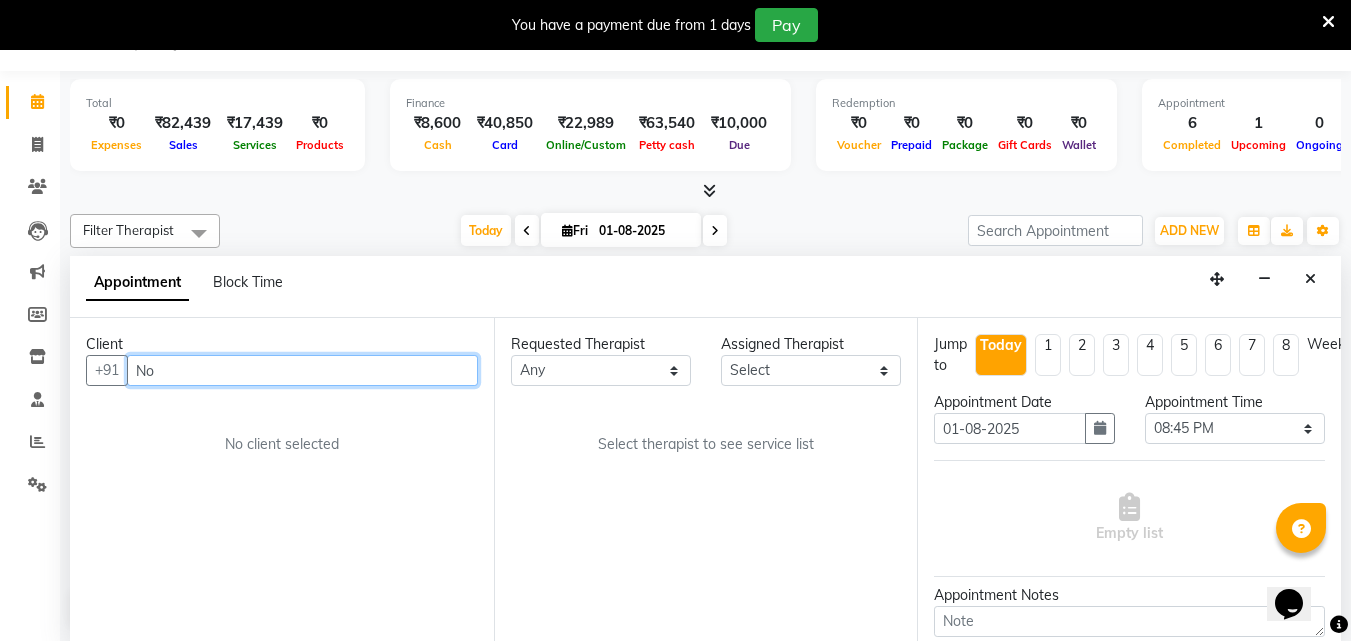 type on "N" 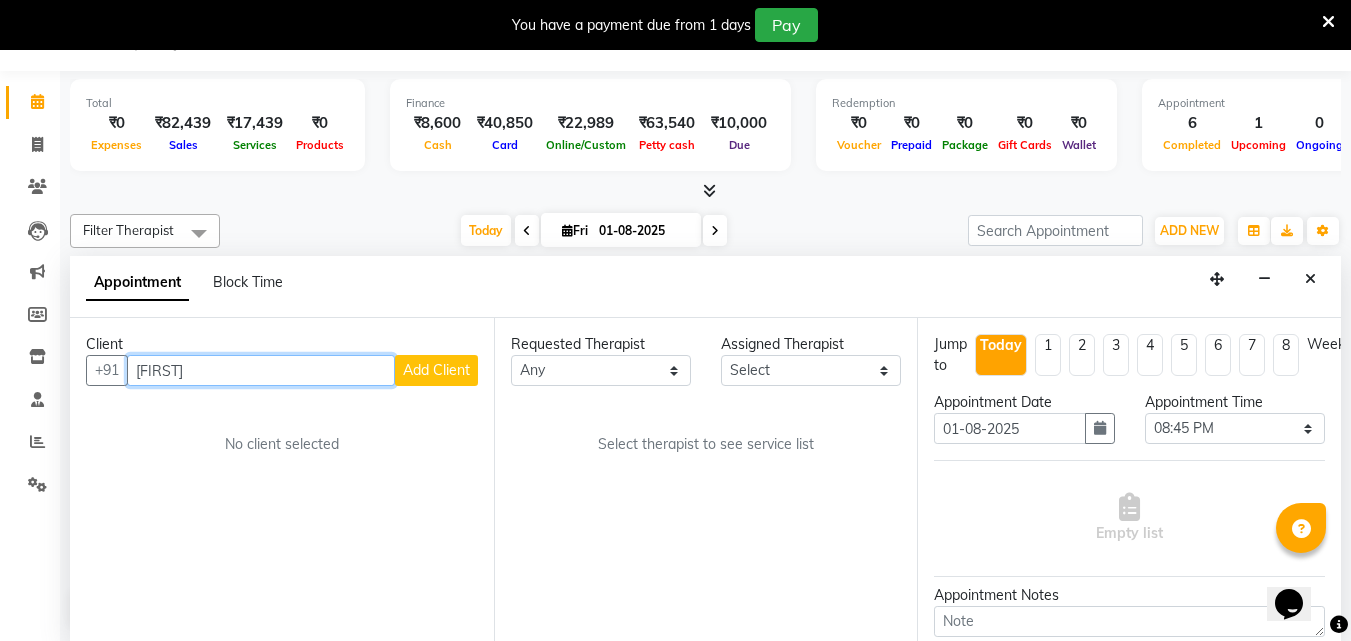 type on "[FIRST]" 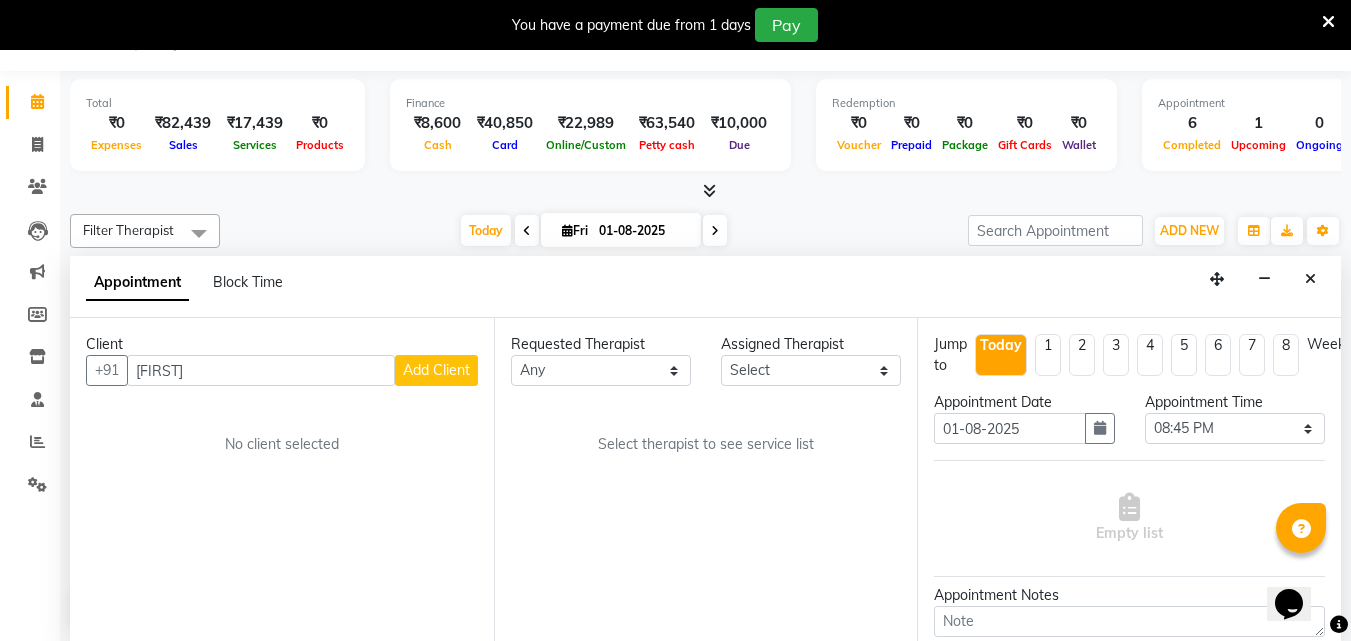 click on "Add Client" at bounding box center (436, 370) 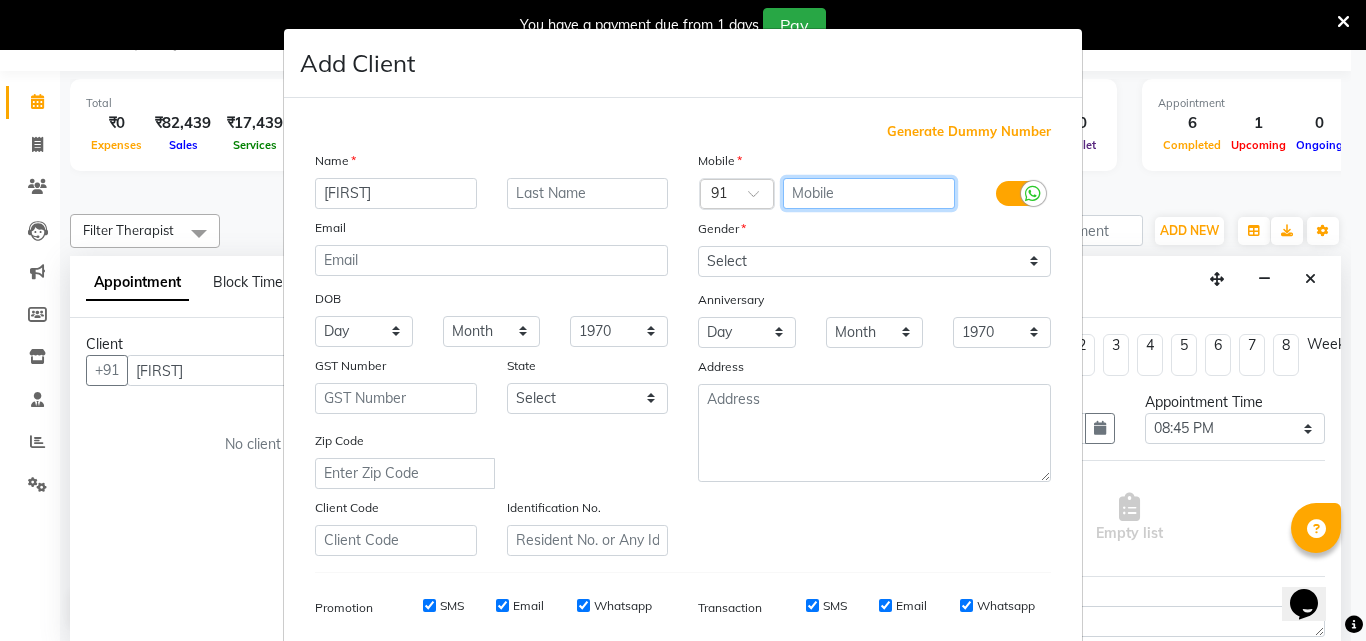 click at bounding box center (869, 193) 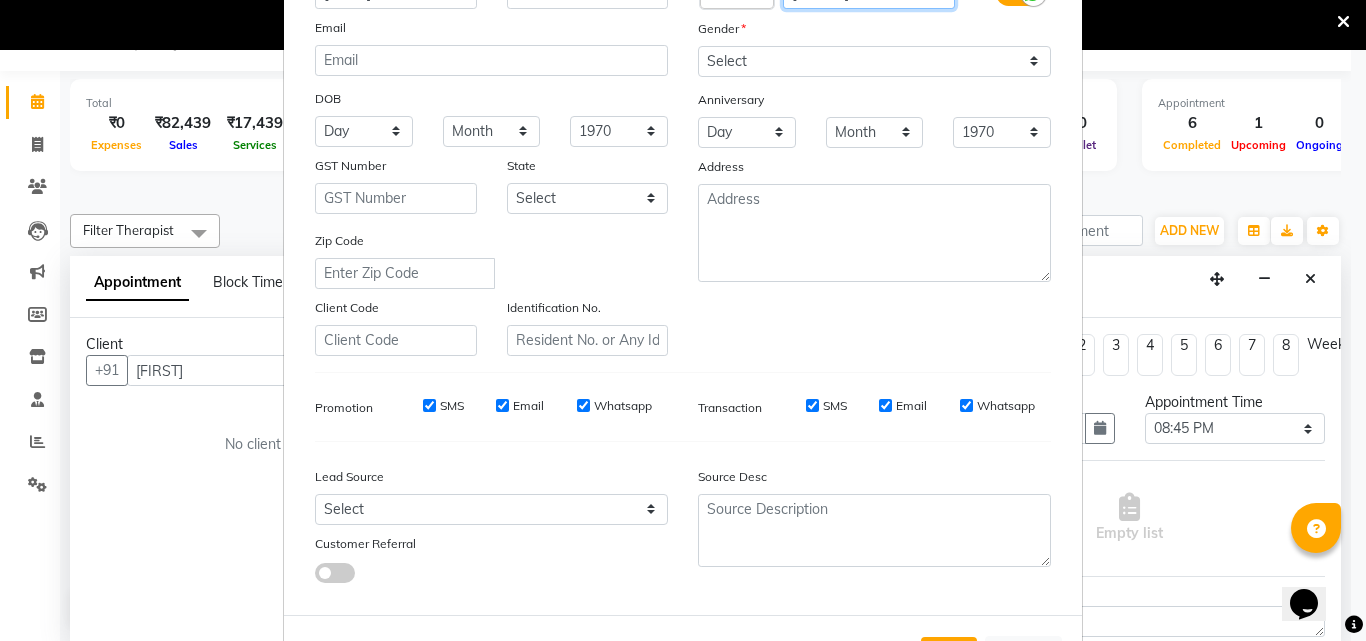scroll, scrollTop: 199, scrollLeft: 0, axis: vertical 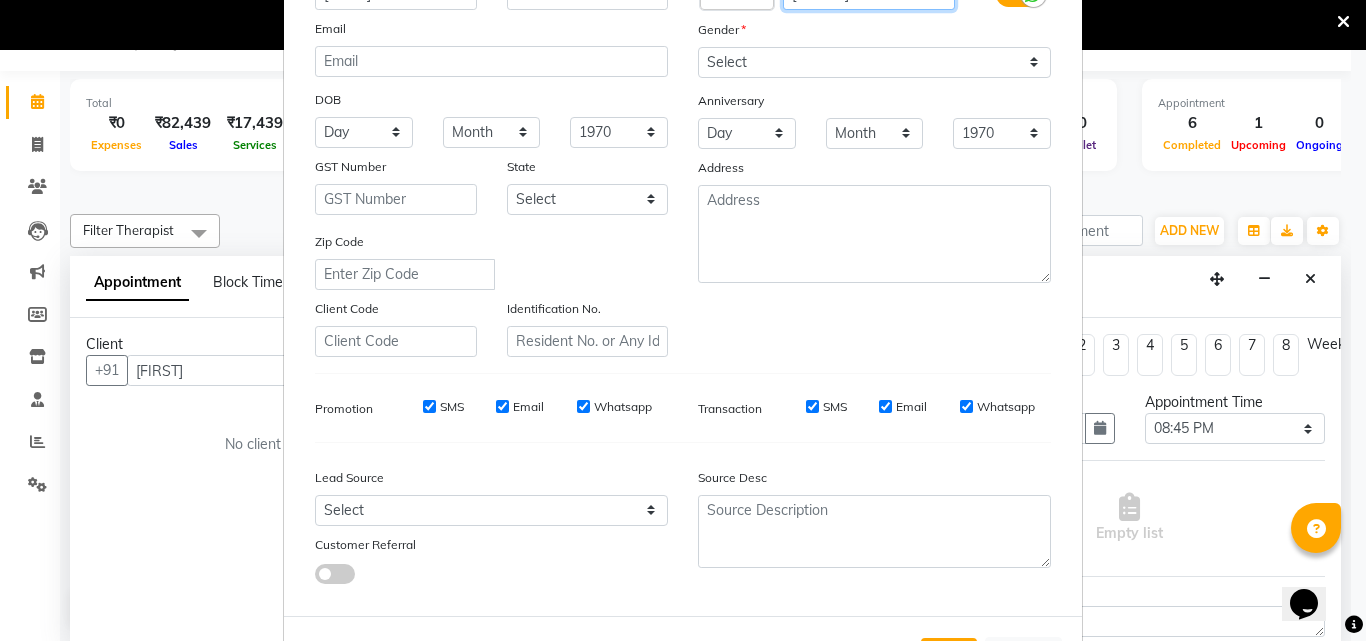 type on "[PHONE]" 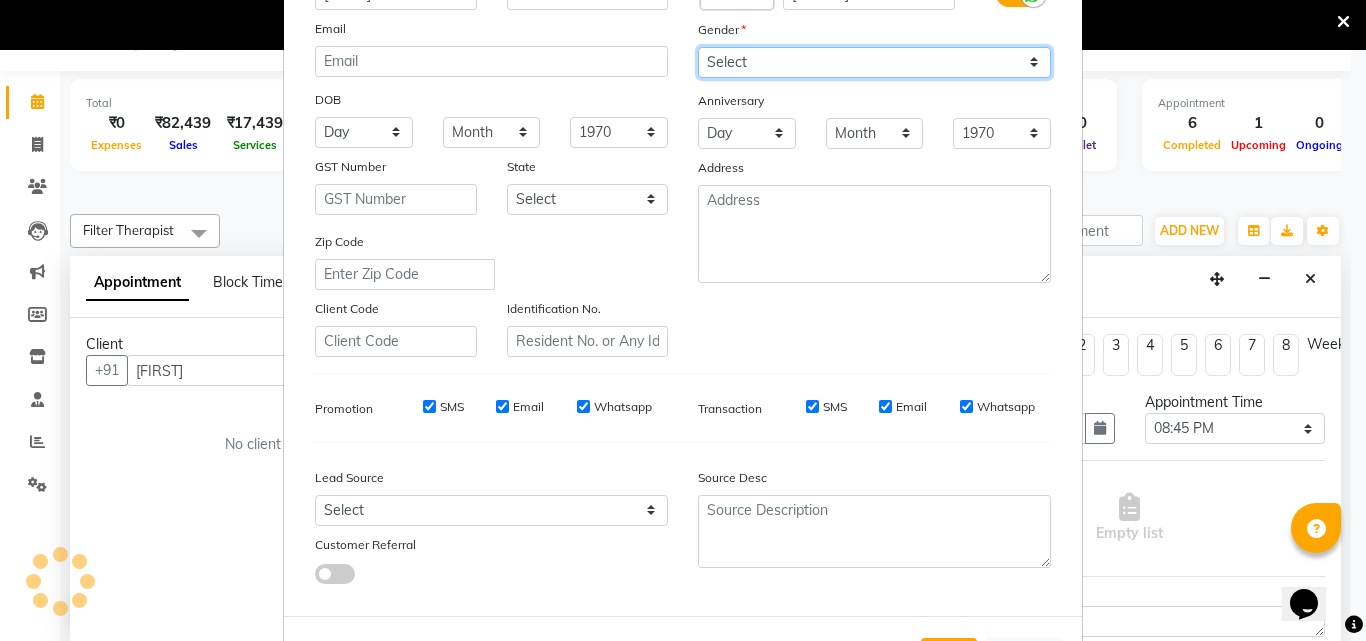 click on "Select Male Female Other Prefer Not To Say" at bounding box center (874, 62) 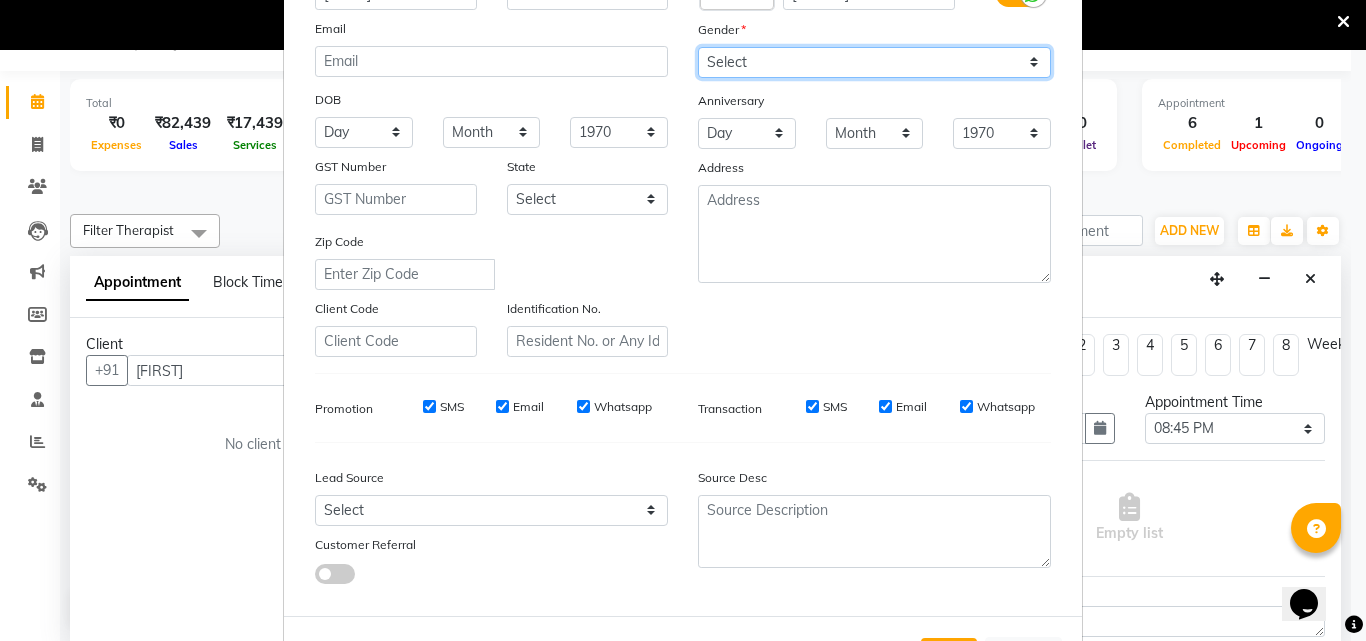 select on "male" 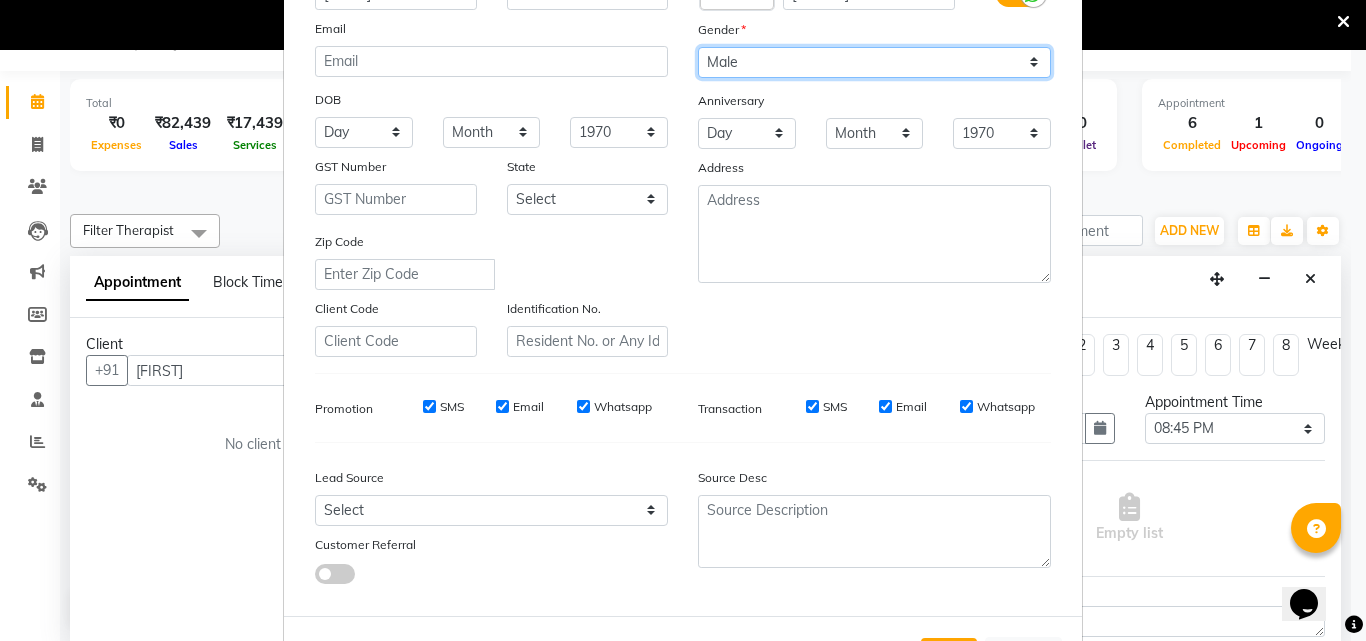 click on "Select Male Female Other Prefer Not To Say" at bounding box center [874, 62] 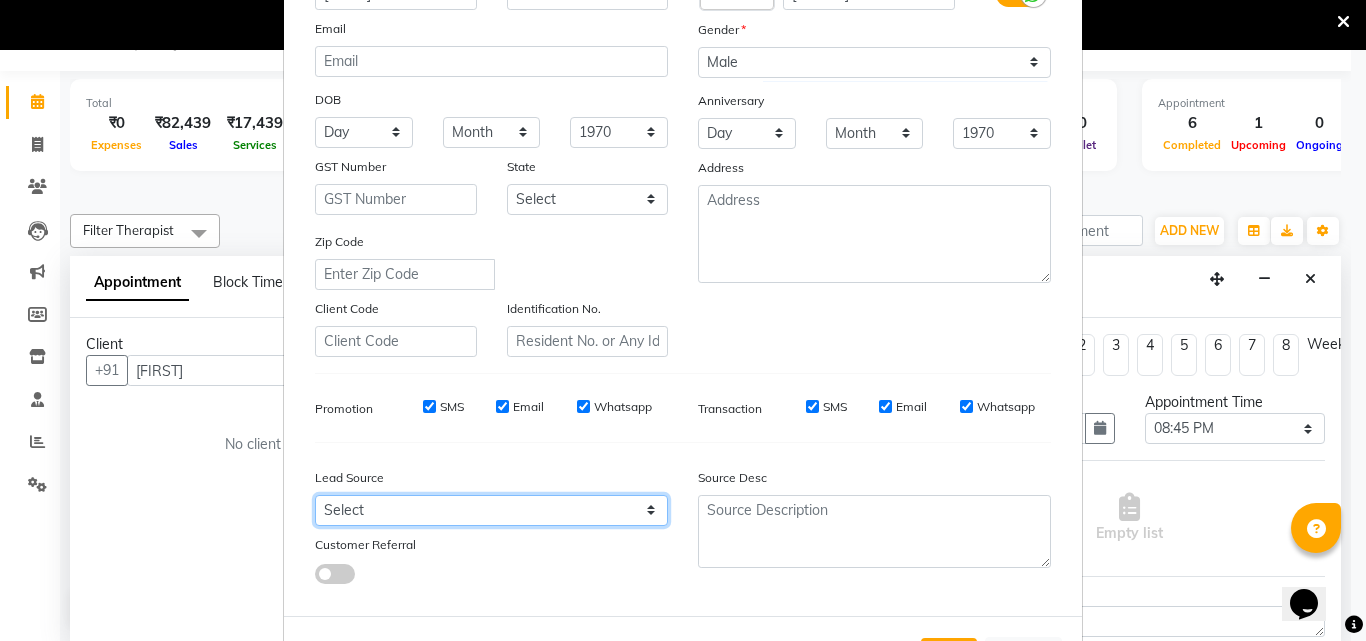 click on "Select Walk-in Referral Friend Advertisement Facebook JustDial Google Other Website Repeat Luzo Nearbuy Google Ads Galabox Followup SMS Campaign Cabin Crew Tieups" at bounding box center (491, 510) 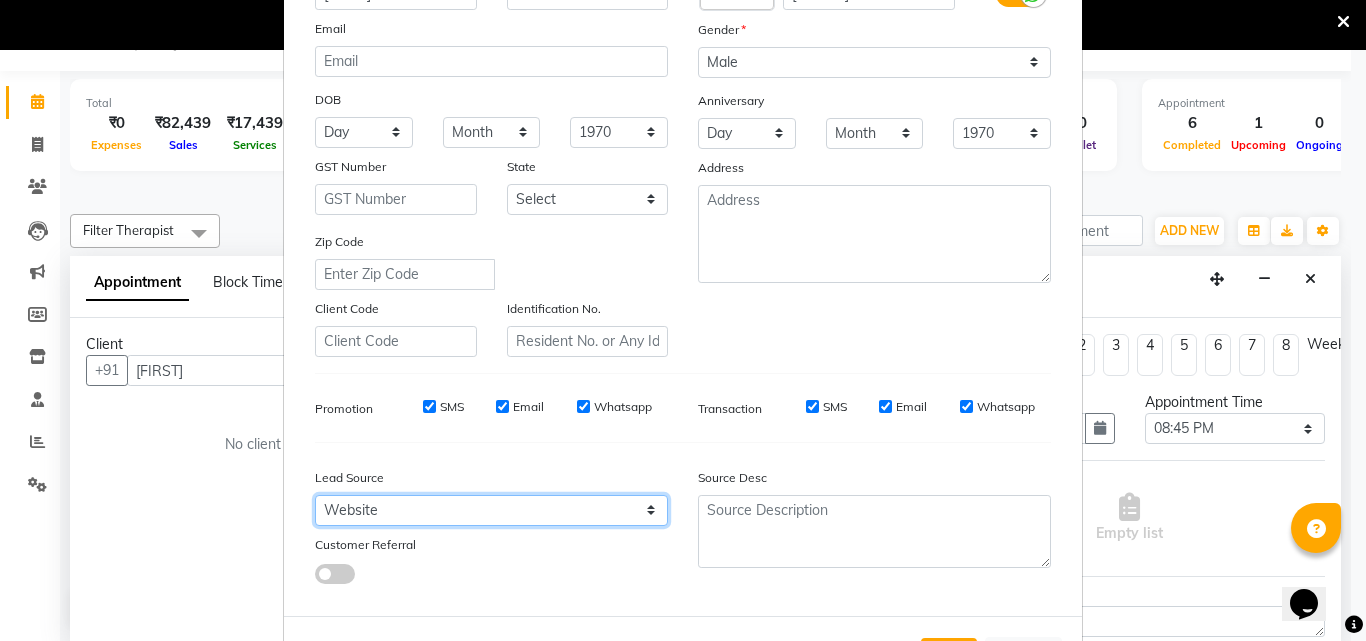 click on "Select Walk-in Referral Friend Advertisement Facebook JustDial Google Other Website Repeat Luzo Nearbuy Google Ads Galabox Followup SMS Campaign Cabin Crew Tieups" at bounding box center (491, 510) 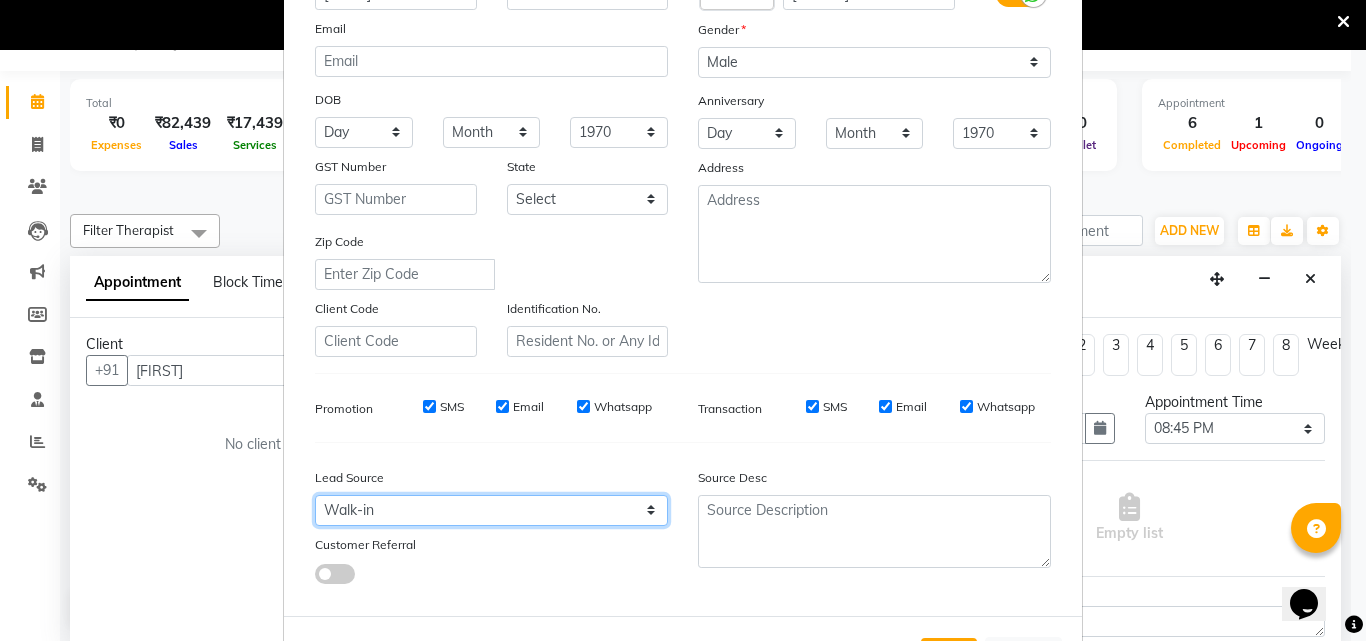 click on "Select Walk-in Referral Friend Advertisement Facebook JustDial Google Other Website Repeat Luzo Nearbuy Google Ads Galabox Followup SMS Campaign Cabin Crew Tieups" at bounding box center (491, 510) 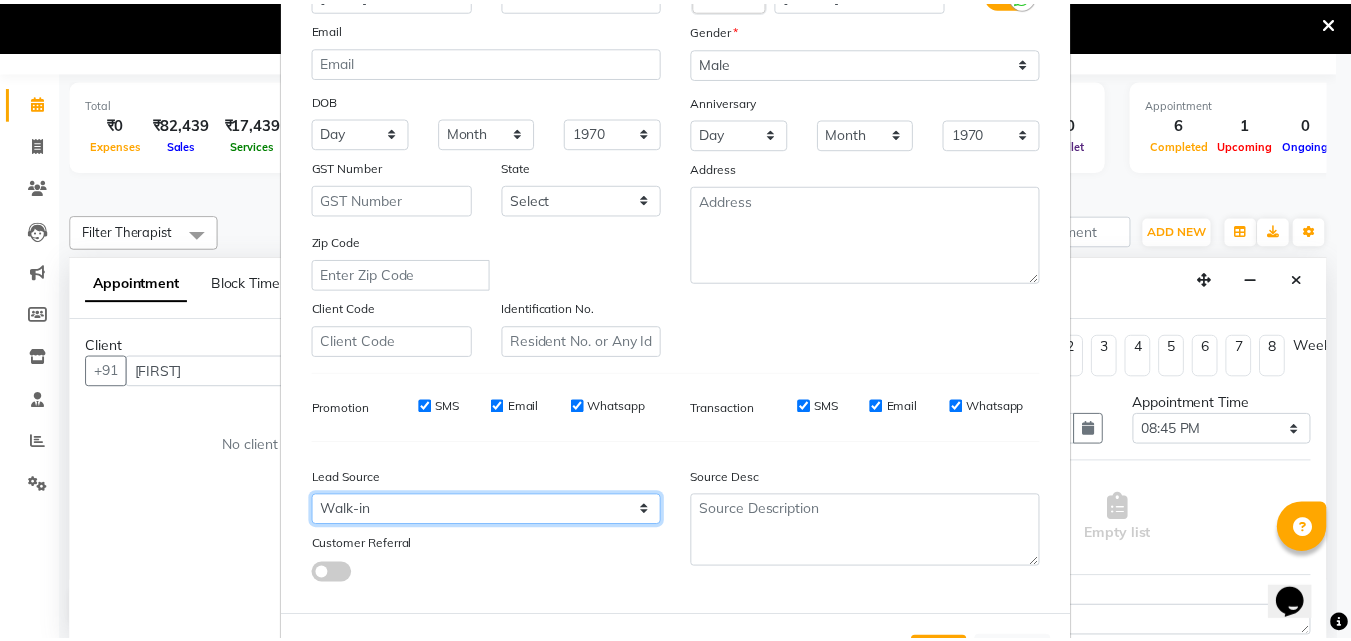 scroll, scrollTop: 282, scrollLeft: 0, axis: vertical 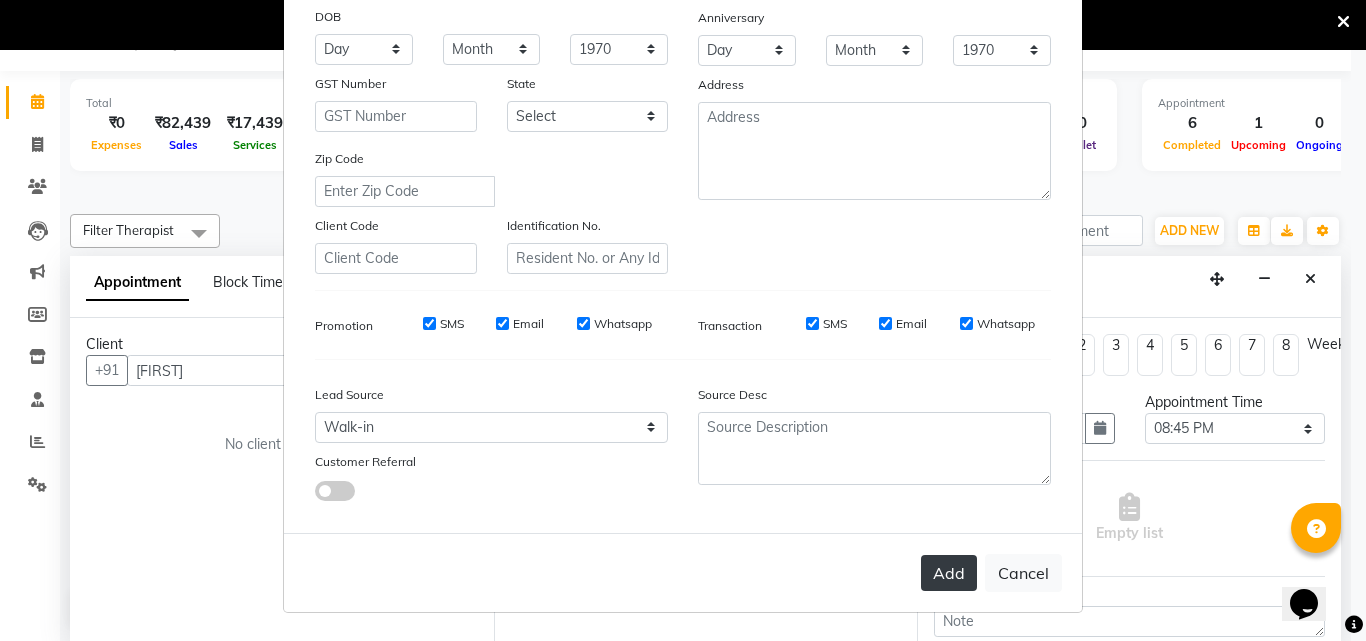 click on "Add" at bounding box center (949, 573) 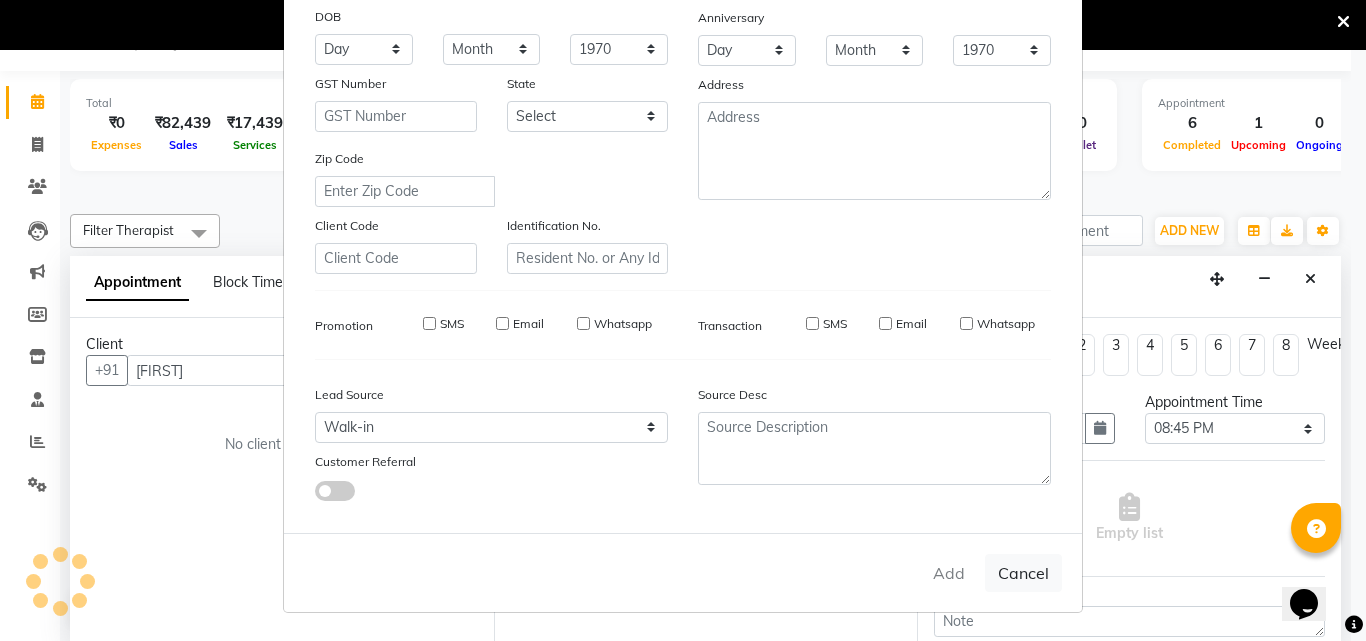type on "[PHONE]" 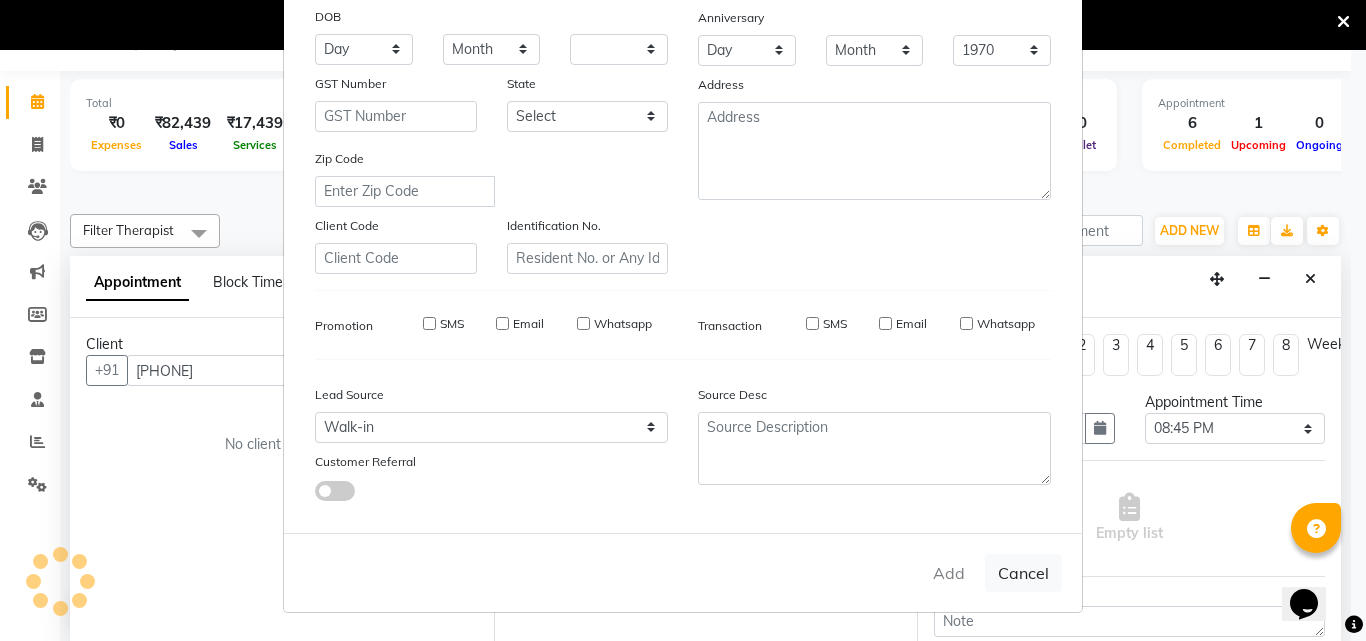 type 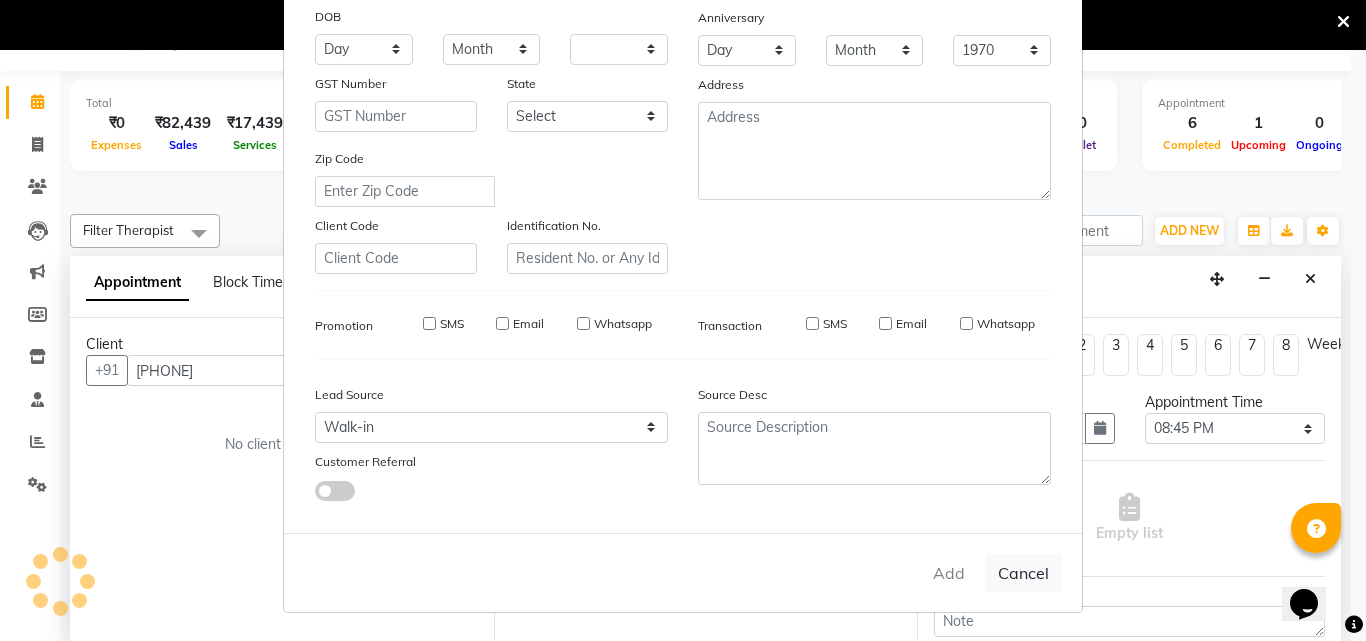 select 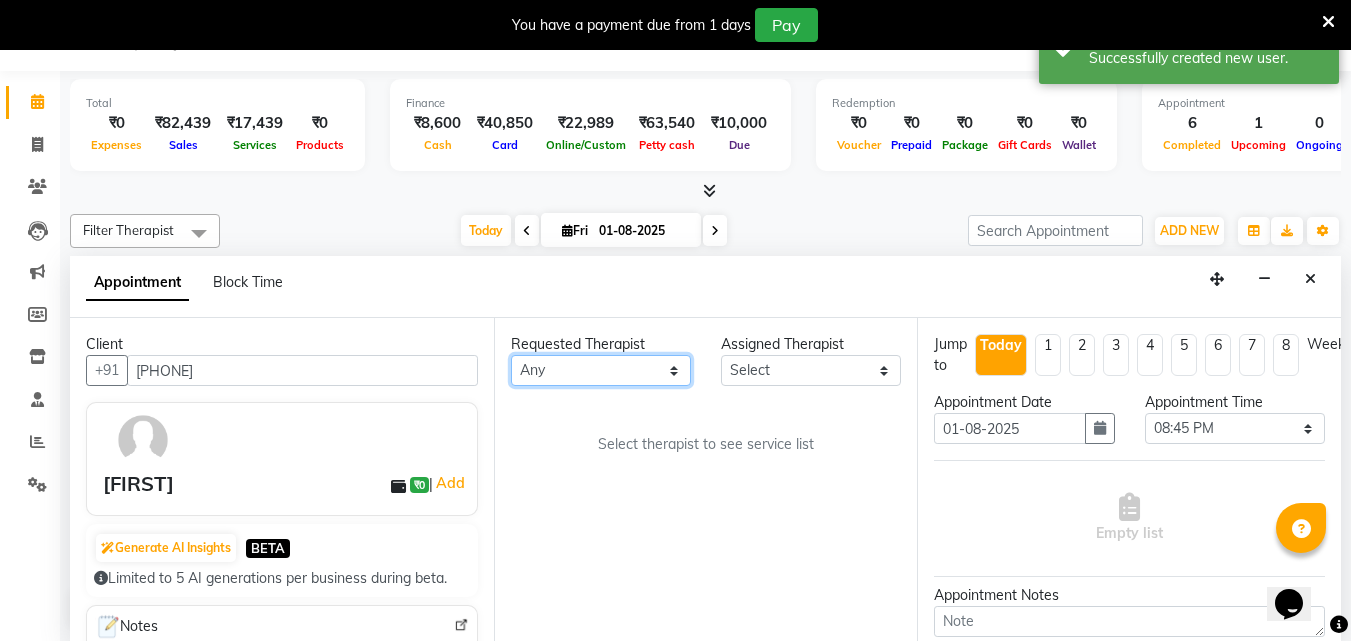 click on "Any [FIRST] [LAST] [FIRST] [FIRST] [FIRST]" at bounding box center (601, 370) 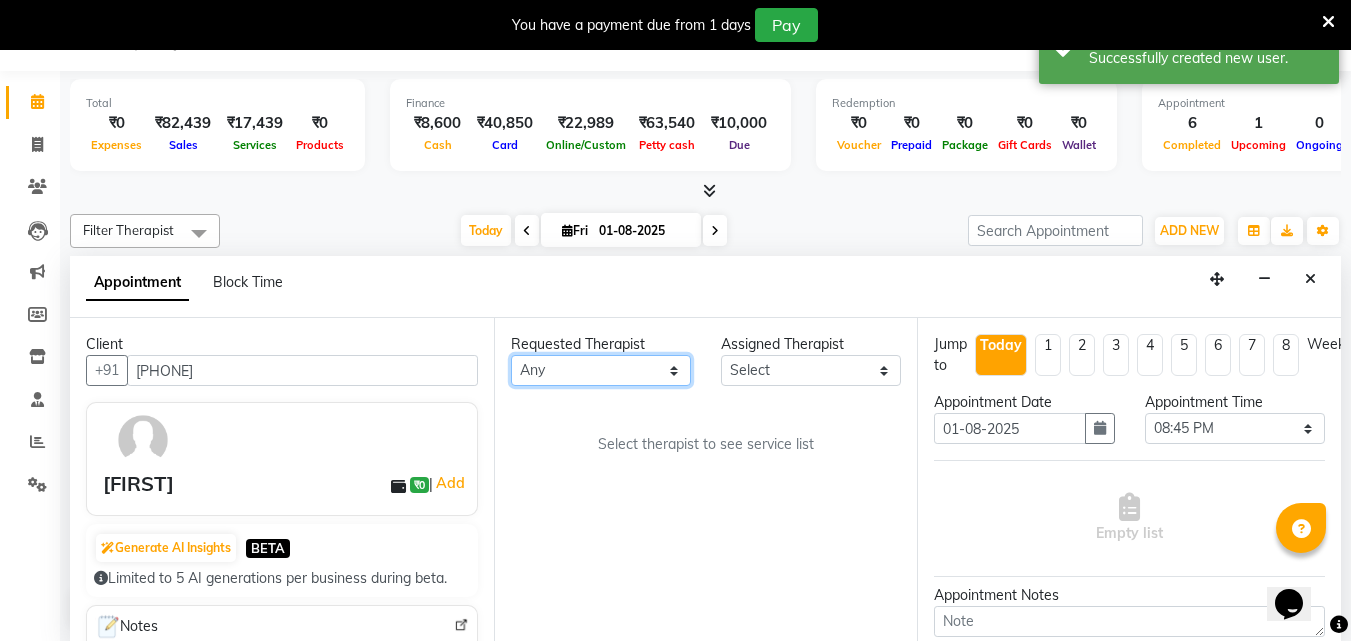 select on "55364" 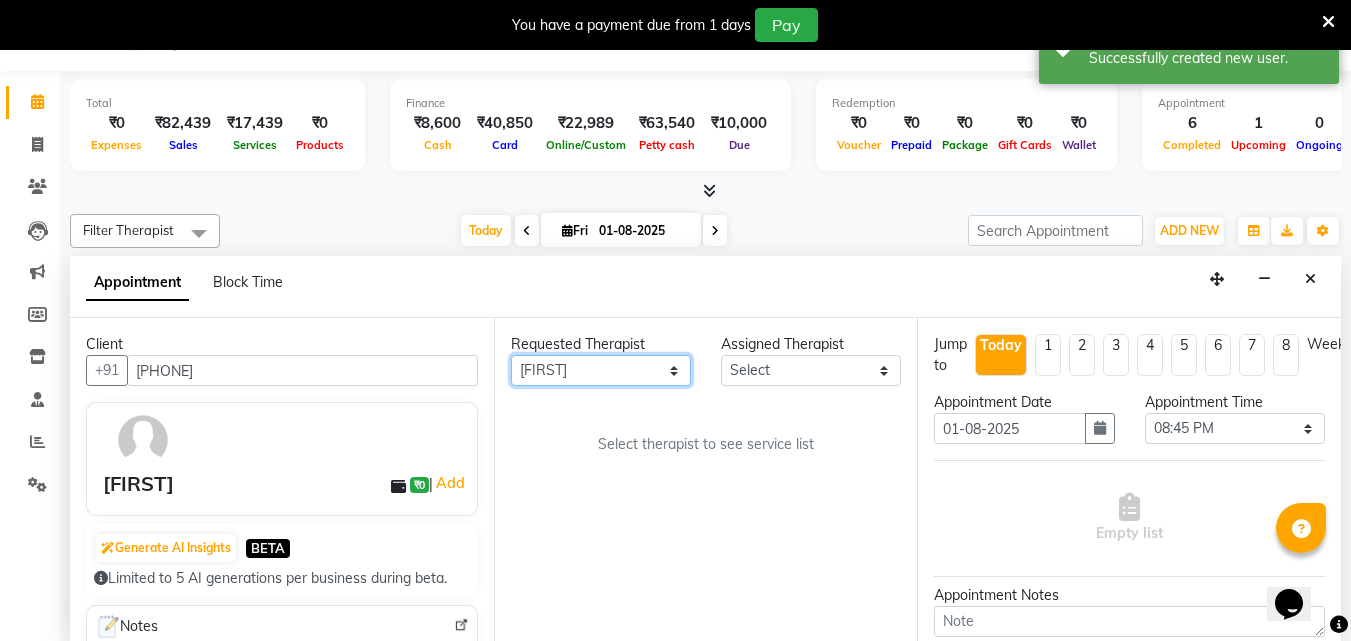 click on "Any [FIRST] [LAST] [FIRST] [FIRST] [FIRST]" at bounding box center [601, 370] 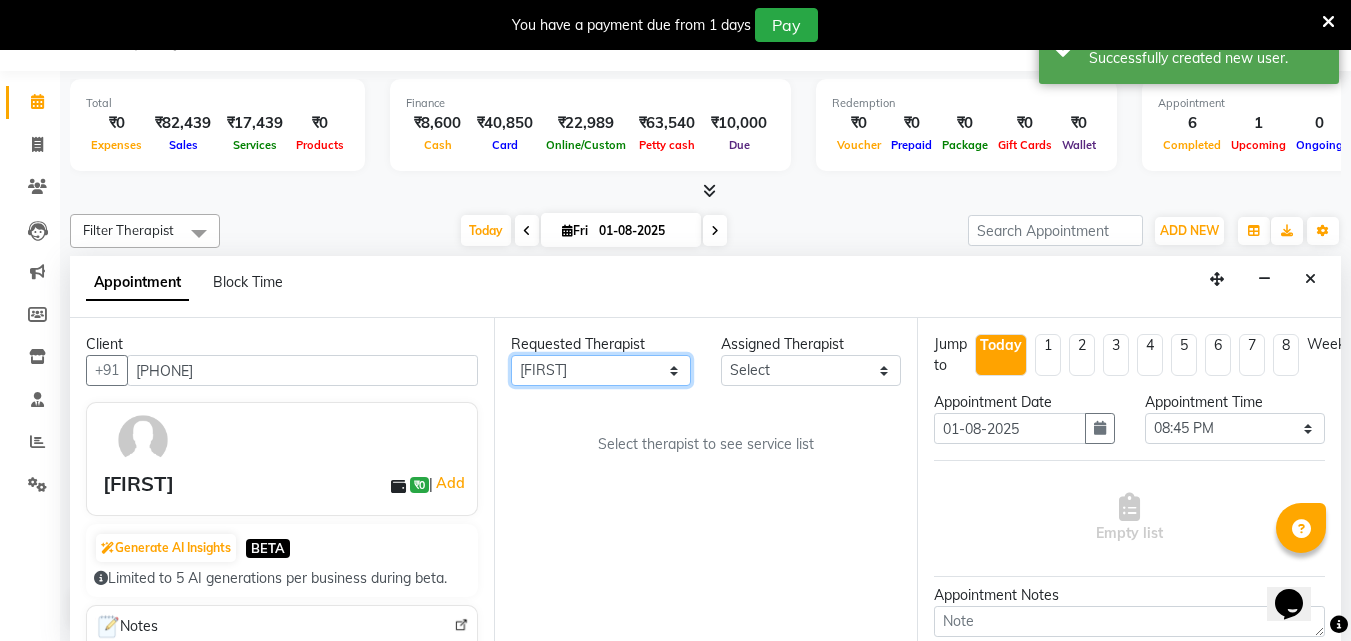 select on "55364" 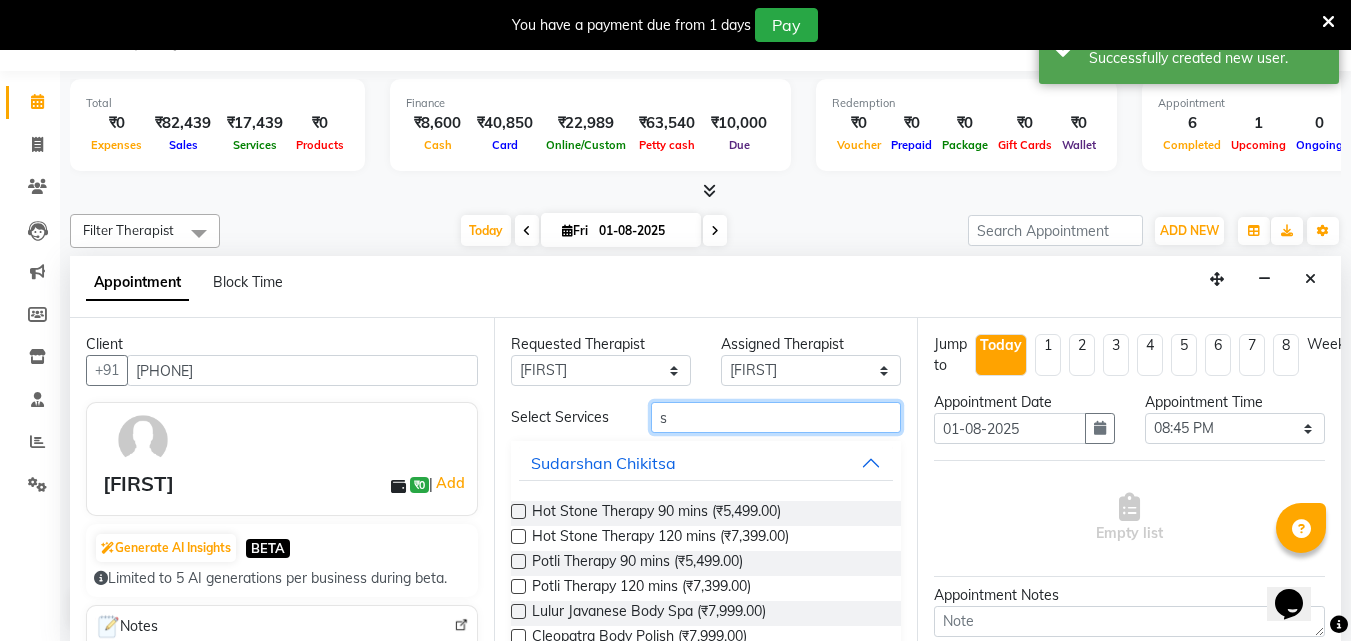 click on "s" at bounding box center (776, 417) 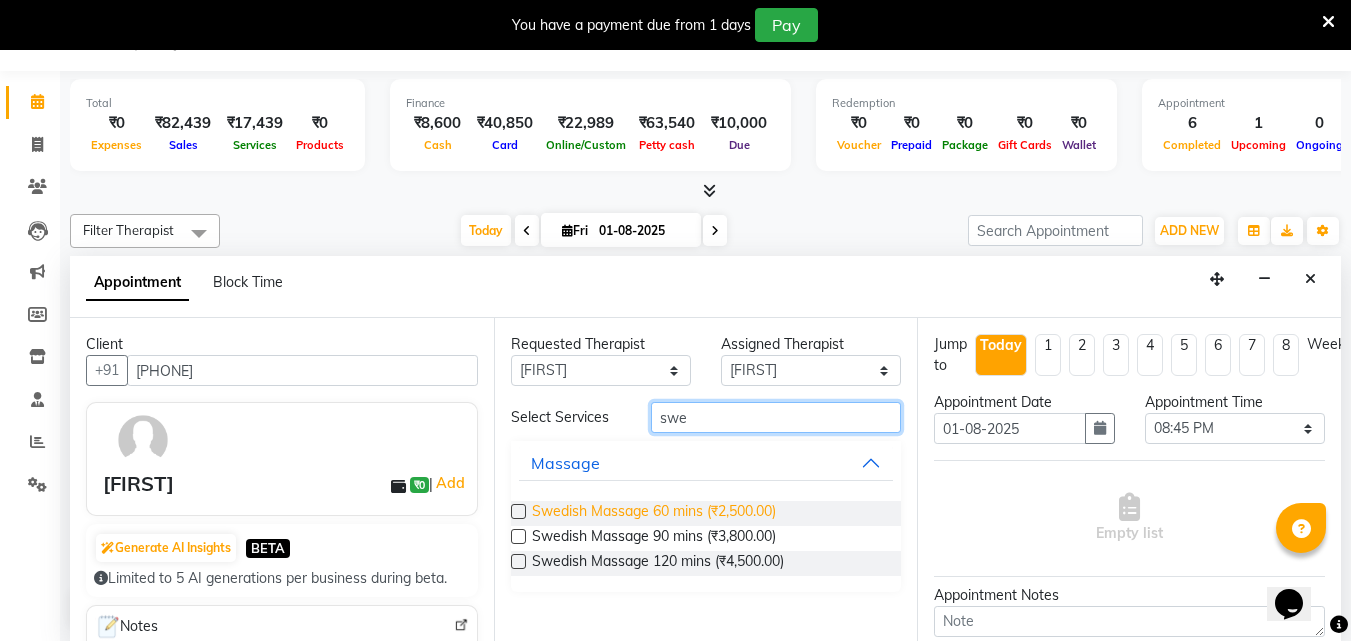 type on "swe" 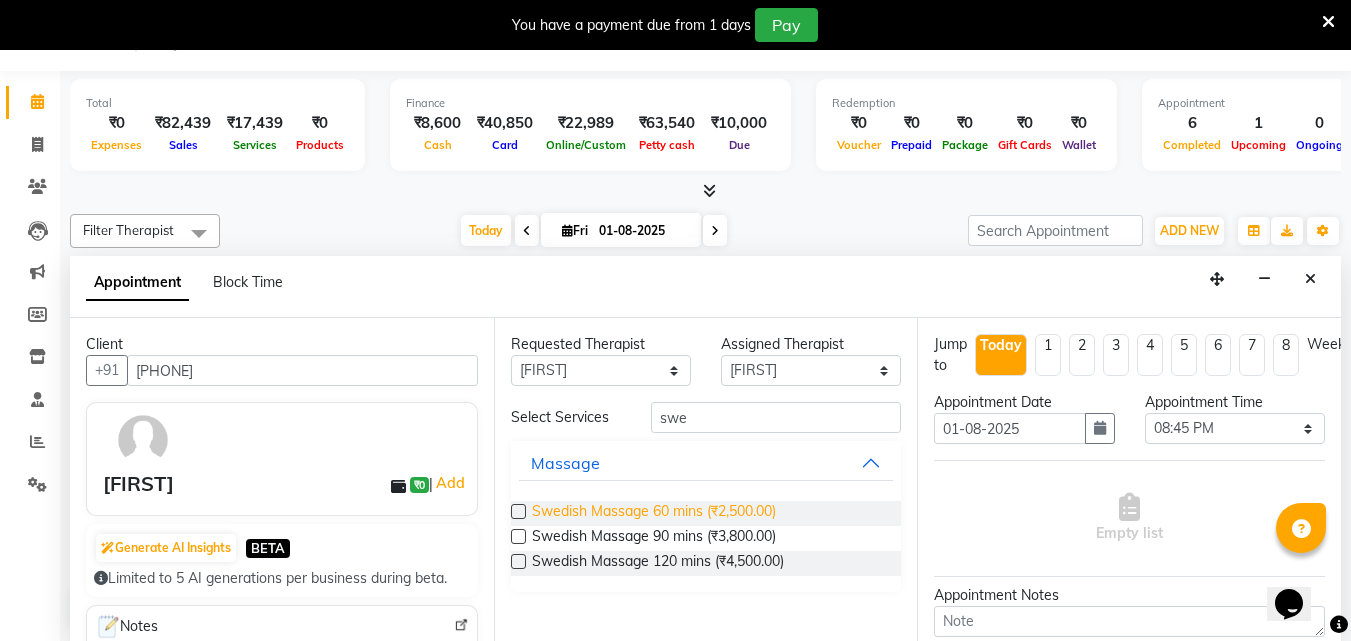 click on "Swedish Massage 60 mins (₹2,500.00)" at bounding box center [654, 513] 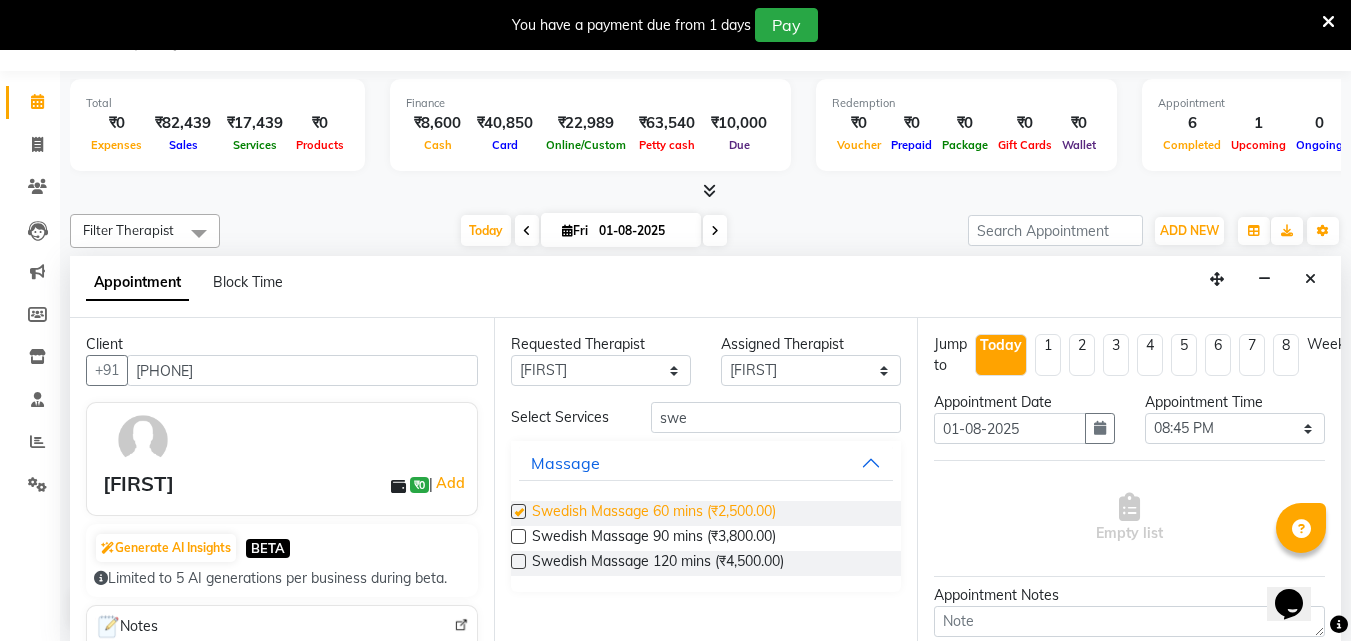select on "4284" 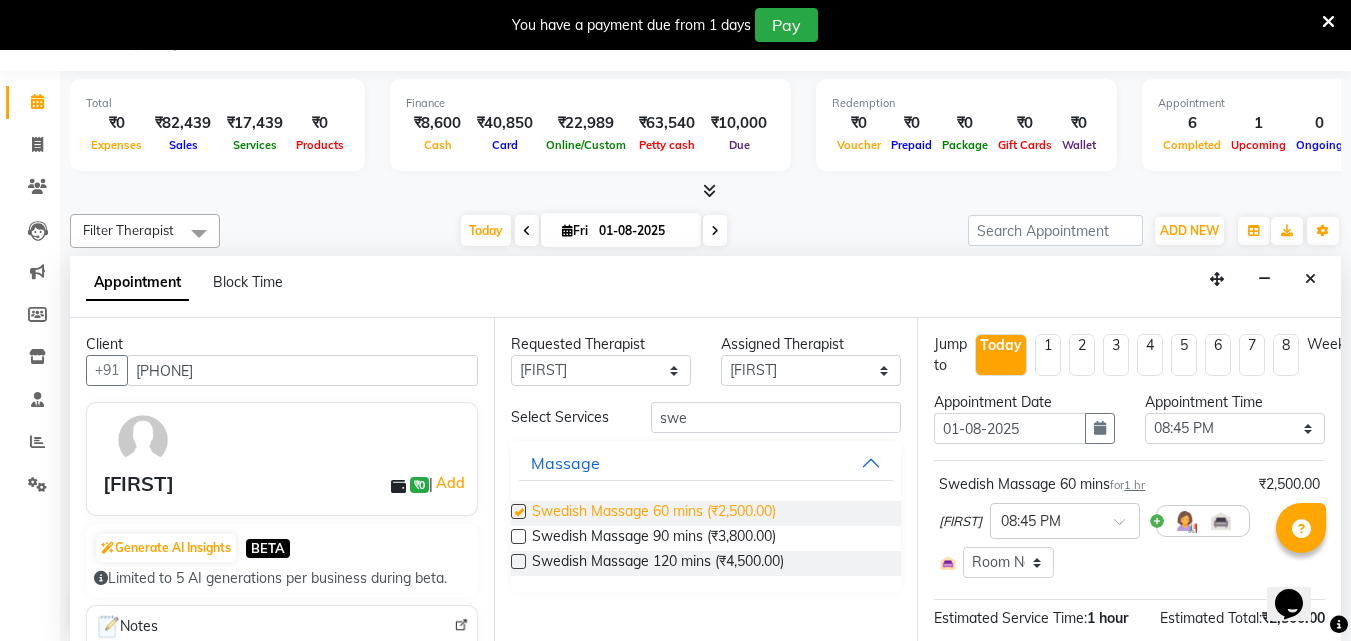 checkbox on "false" 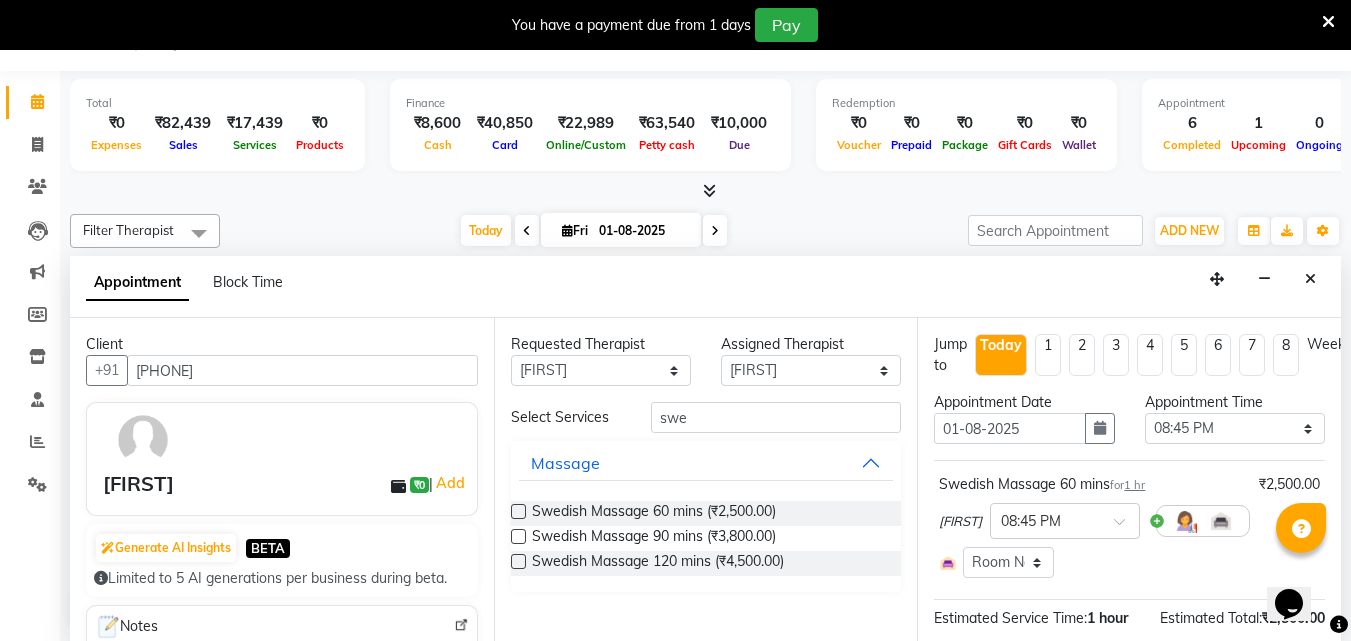 scroll, scrollTop: 249, scrollLeft: 0, axis: vertical 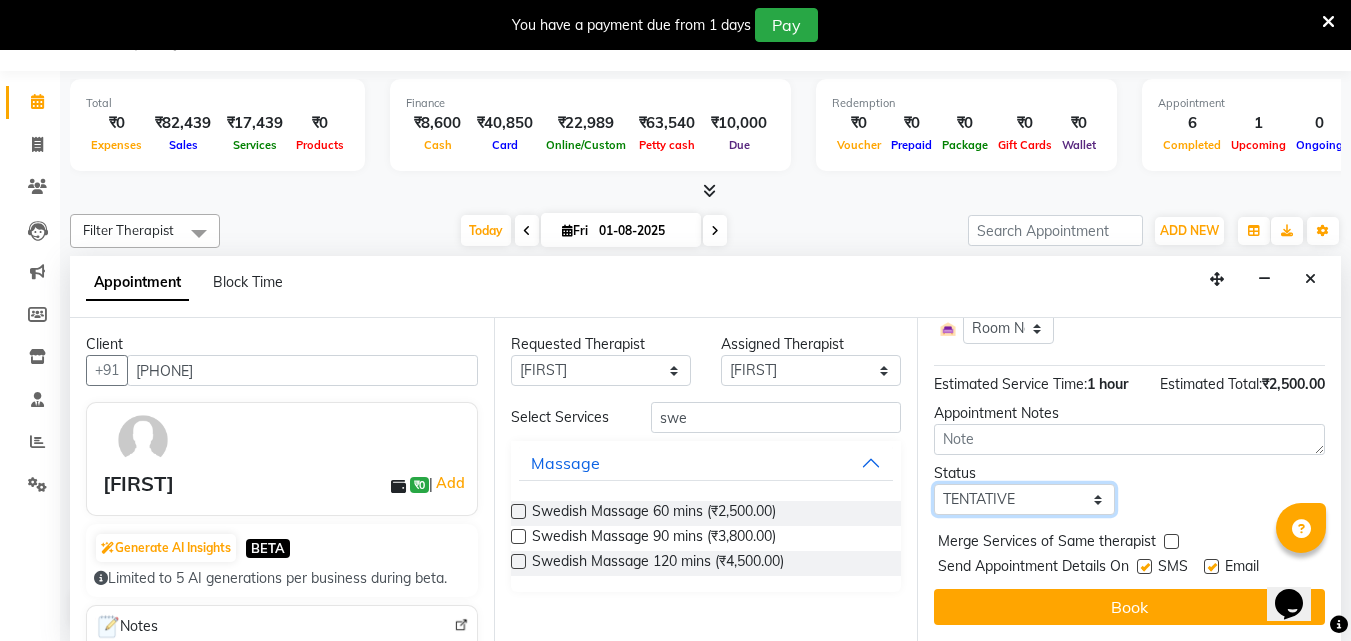 click on "Select TENTATIVE CONFIRM CHECK-IN UPCOMING" at bounding box center [1024, 499] 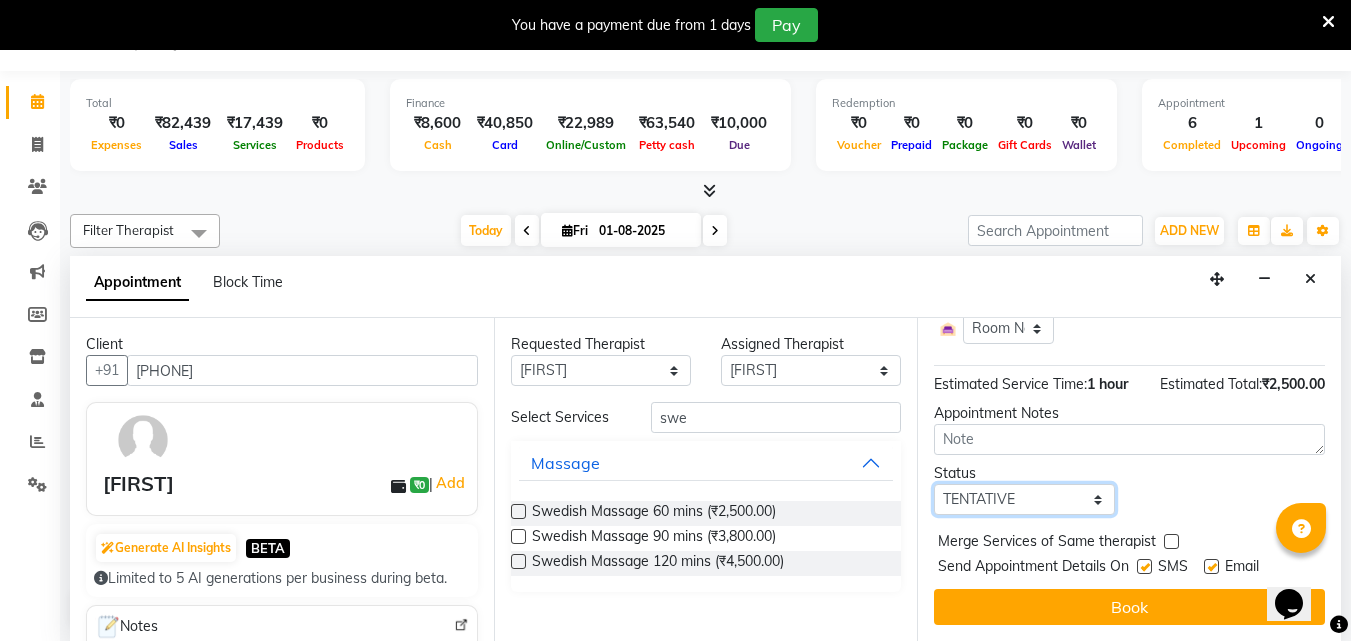 select on "check-in" 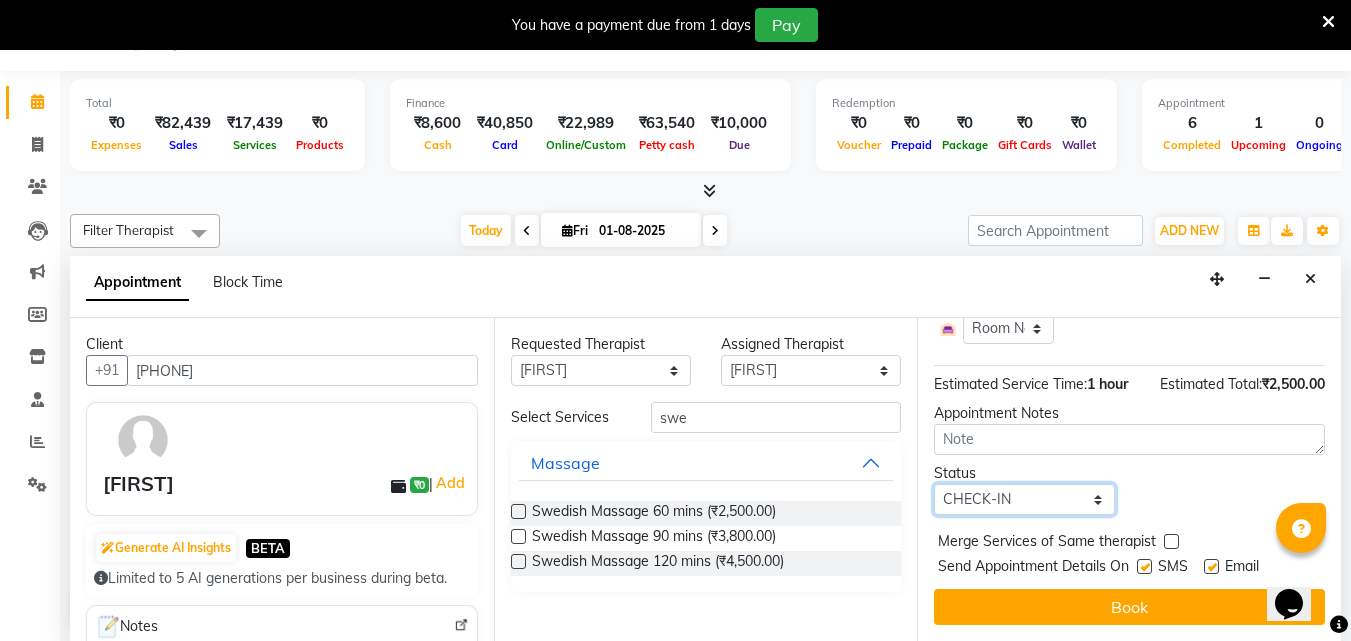 click on "Select TENTATIVE CONFIRM CHECK-IN UPCOMING" at bounding box center (1024, 499) 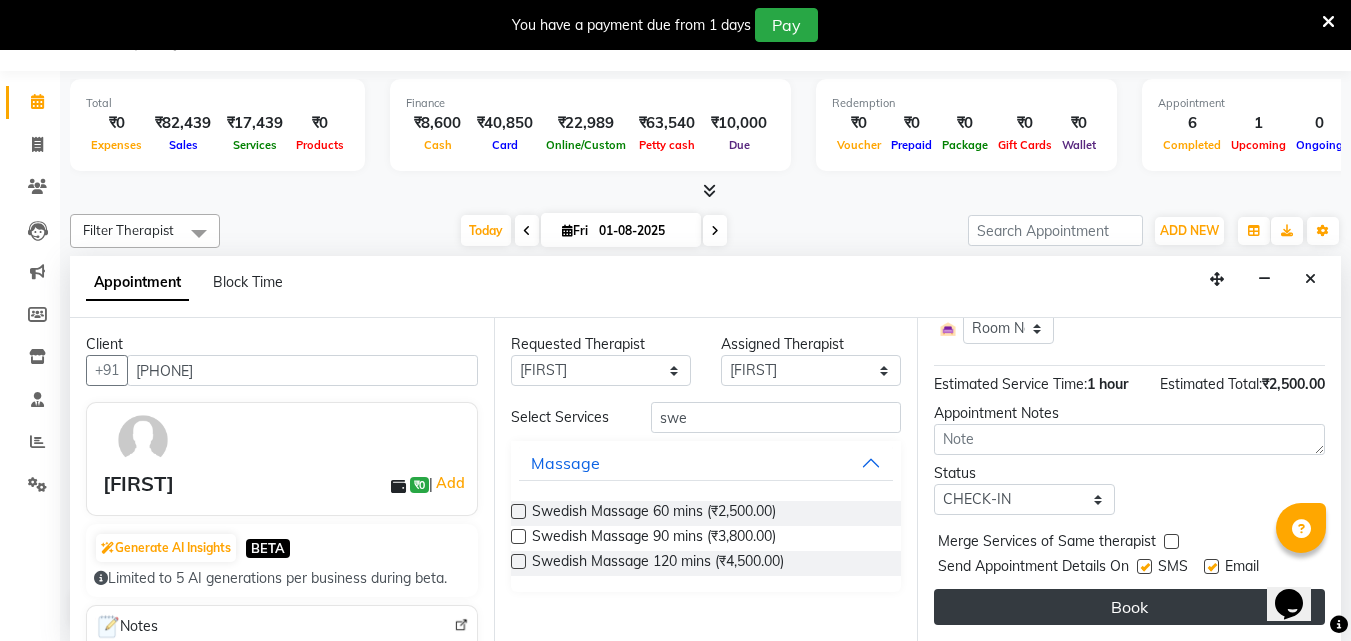 click on "Book" at bounding box center [1129, 607] 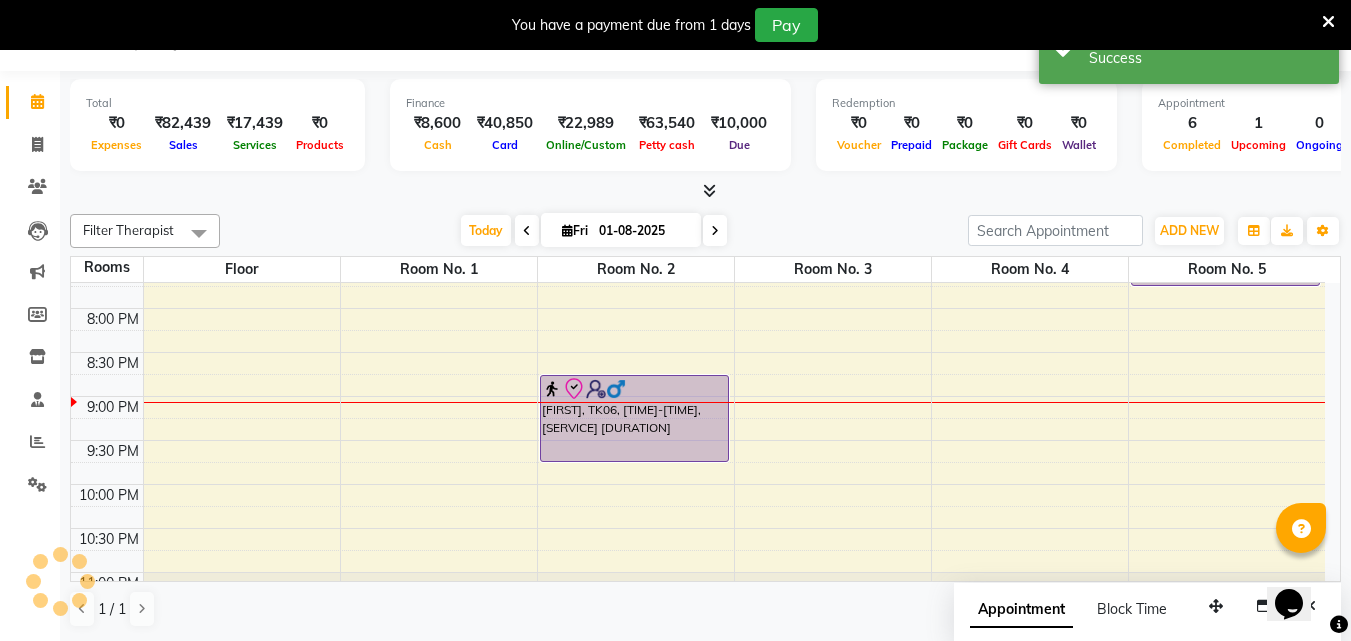 scroll, scrollTop: 0, scrollLeft: 0, axis: both 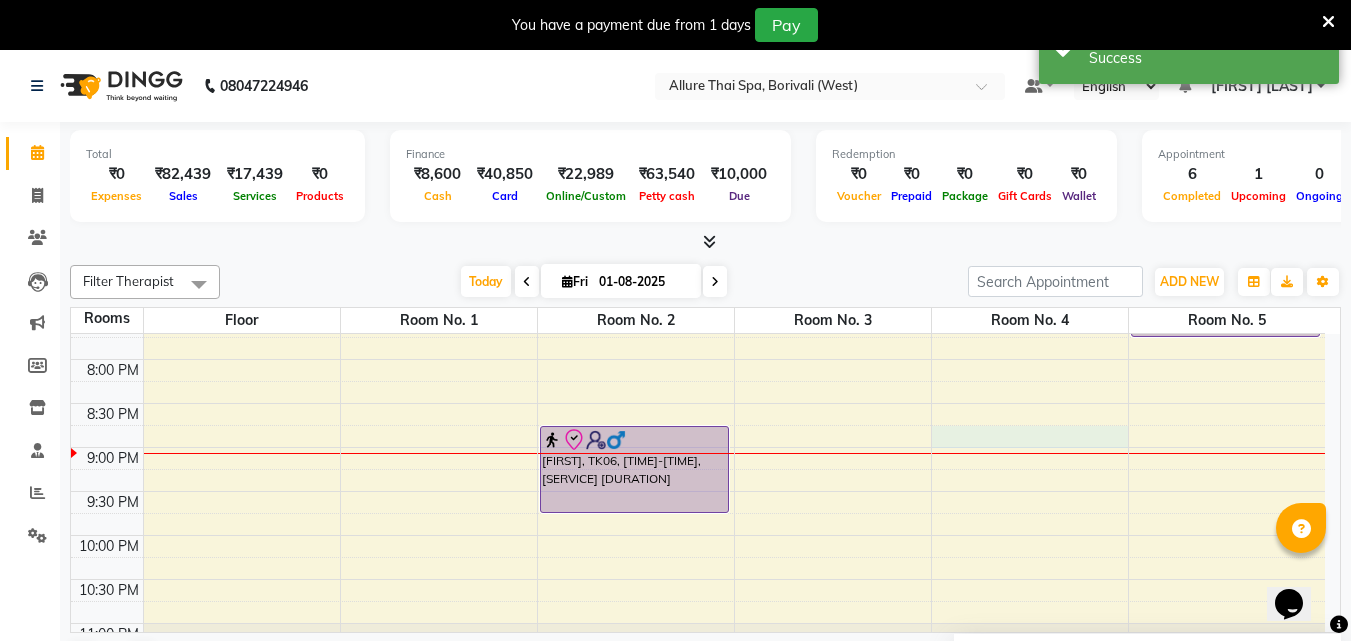 click on "[TIME] [TIME] [TIME] [TIME] [TIME] [TIME] [TIME] [TIME] [TIME] [TIME] [TIME] [TIME] [TIME] [TIME] [TIME] [TIME] [TIME] [TIME] [TIME] [TIME] [TIME] [TIME] [TIME] [TIME] [TIME] [TIME] [TIME] [TIME] [TIME] [TIME]     [FIRST] [LAST], TK05, [TIME]-[TIME], [SERVICE] [DURATION]
[FIRST] [NUMBER], TK06, [TIME]-[TIME], [SERVICE] [DURATION]     [FIRST] [INITIAL], TK02, [TIME]-[TIME], [SERVICE]     [FIRST], TK01, [TIME]-[TIME], [SERVICE] [DURATION]     [FIRST], TK01, [TIME]-[TIME], [SERVICE]     [FIRST], TK01, [TIME]-[TIME], [SERVICE]
[FIRST], TK04, [TIME]-[TIME], [SERVICE] [DURATION]" at bounding box center (698, 51) 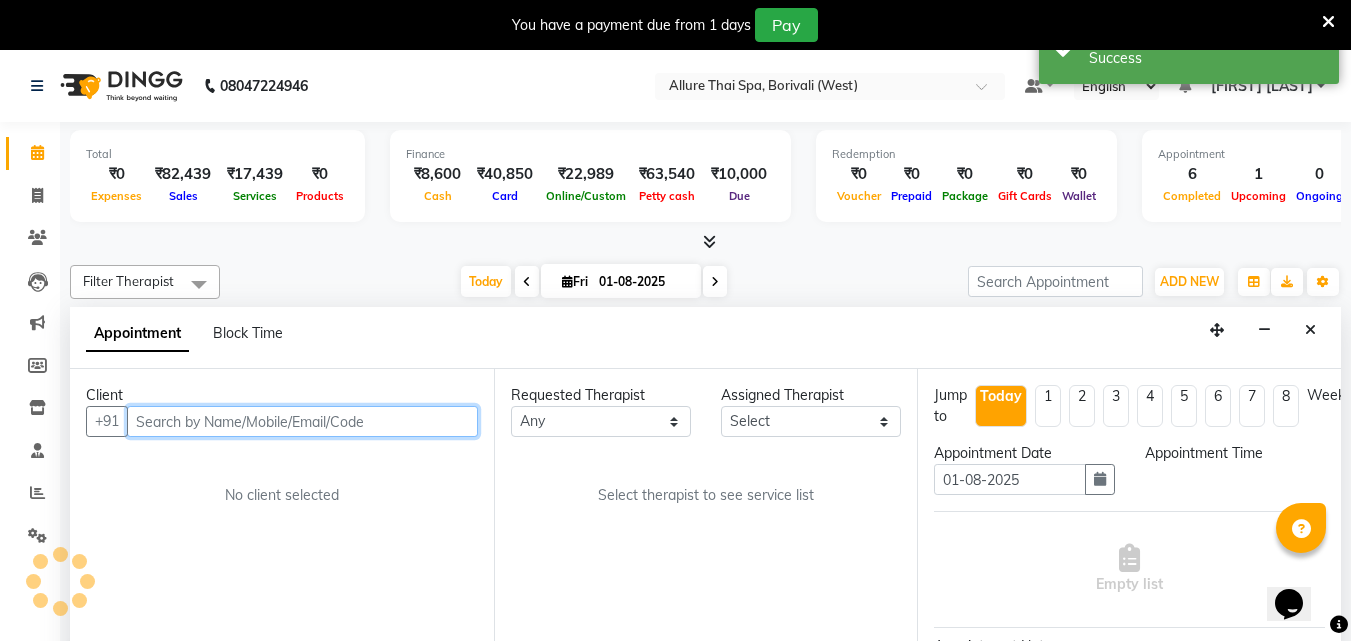 scroll, scrollTop: 51, scrollLeft: 0, axis: vertical 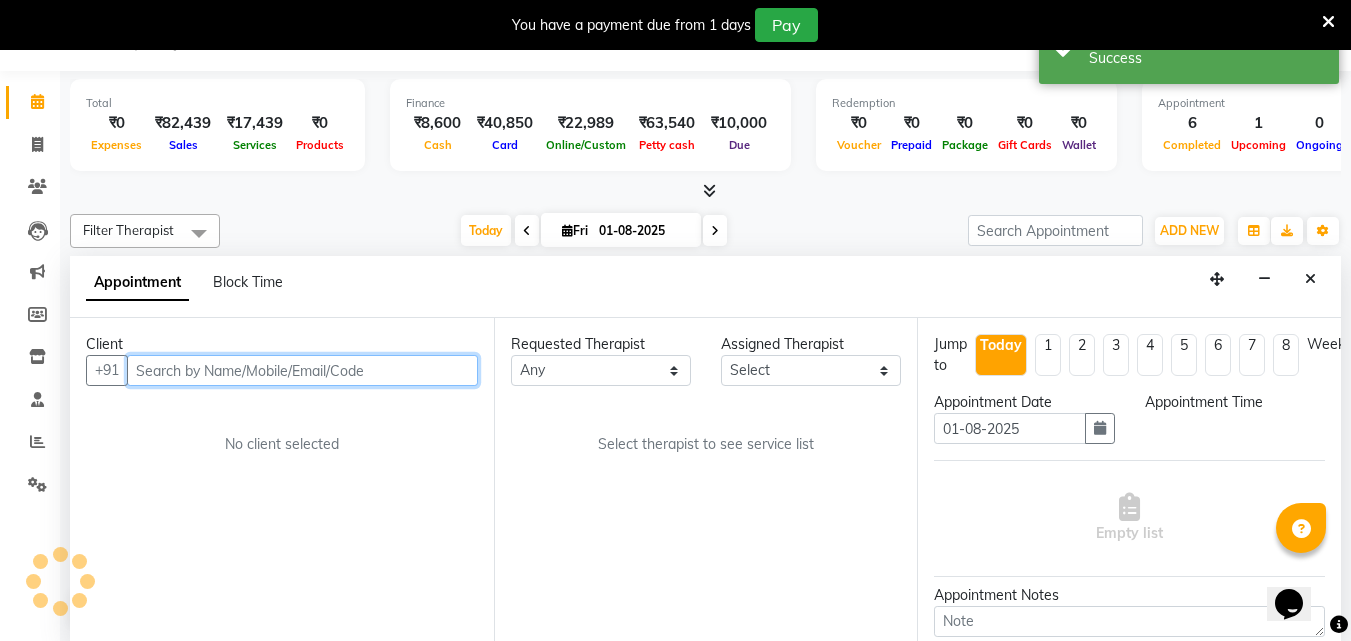 select on "1245" 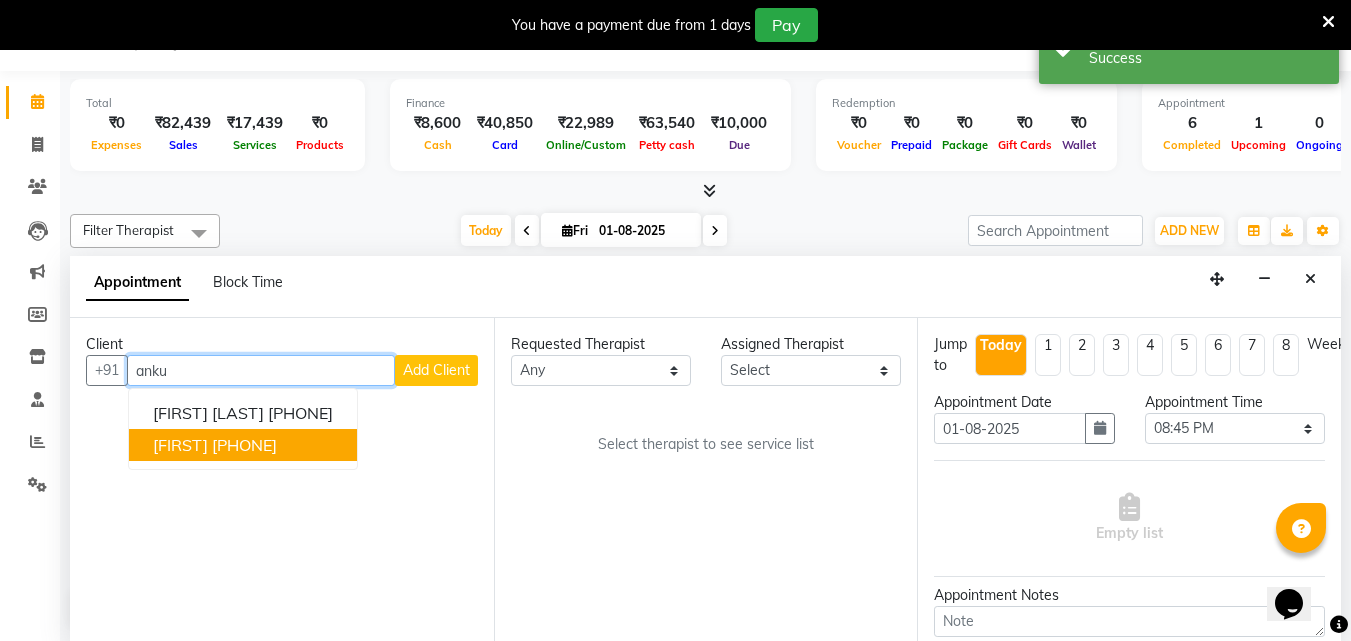 click on "[PHONE]" at bounding box center (244, 445) 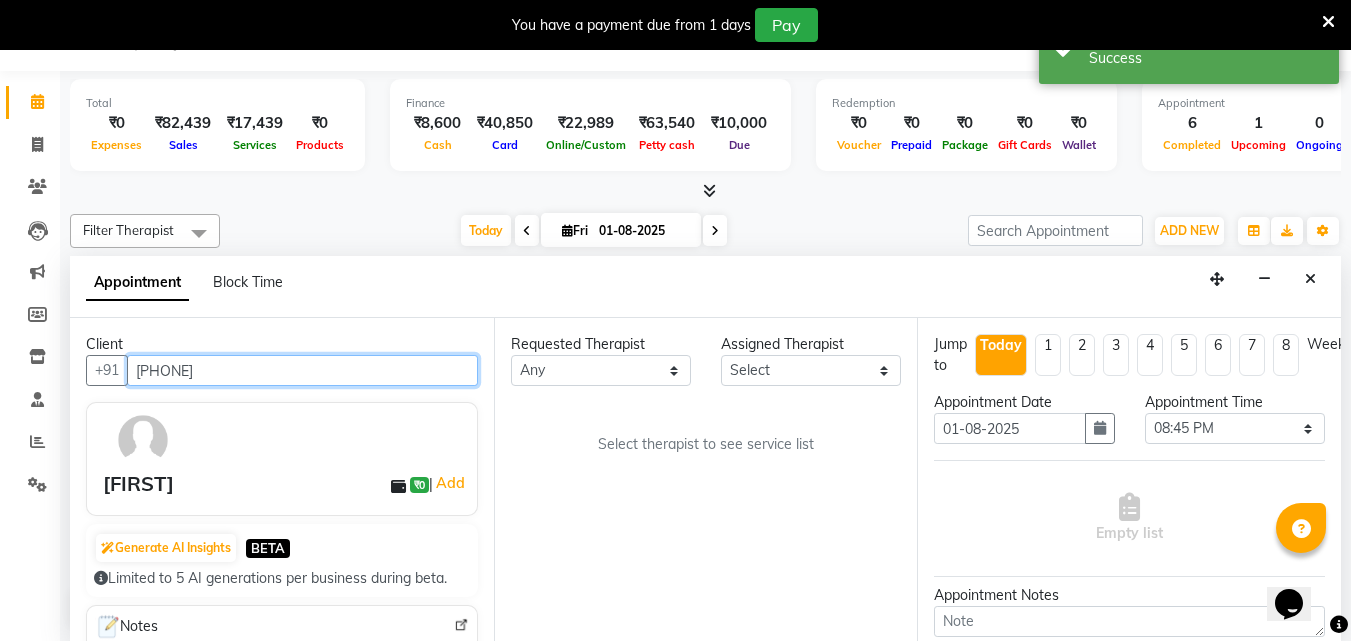 type on "[PHONE]" 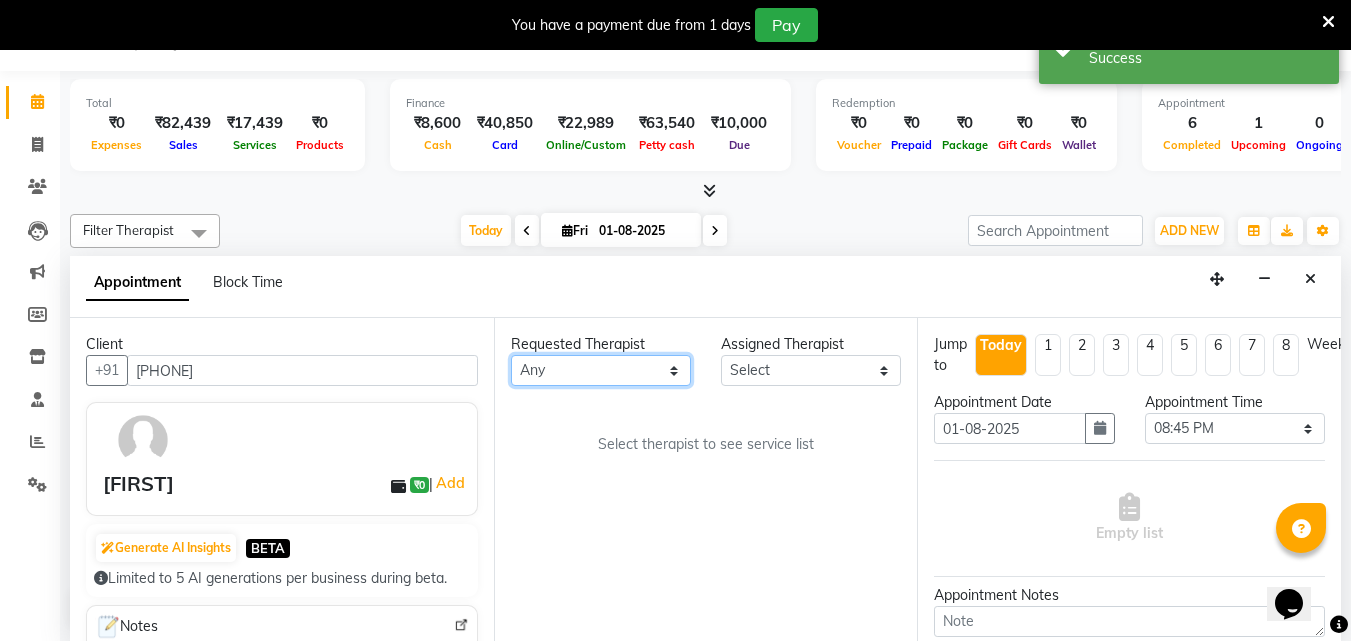 click on "Any [FIRST] [LAST] [FIRST] [FIRST] [FIRST]" at bounding box center (601, 370) 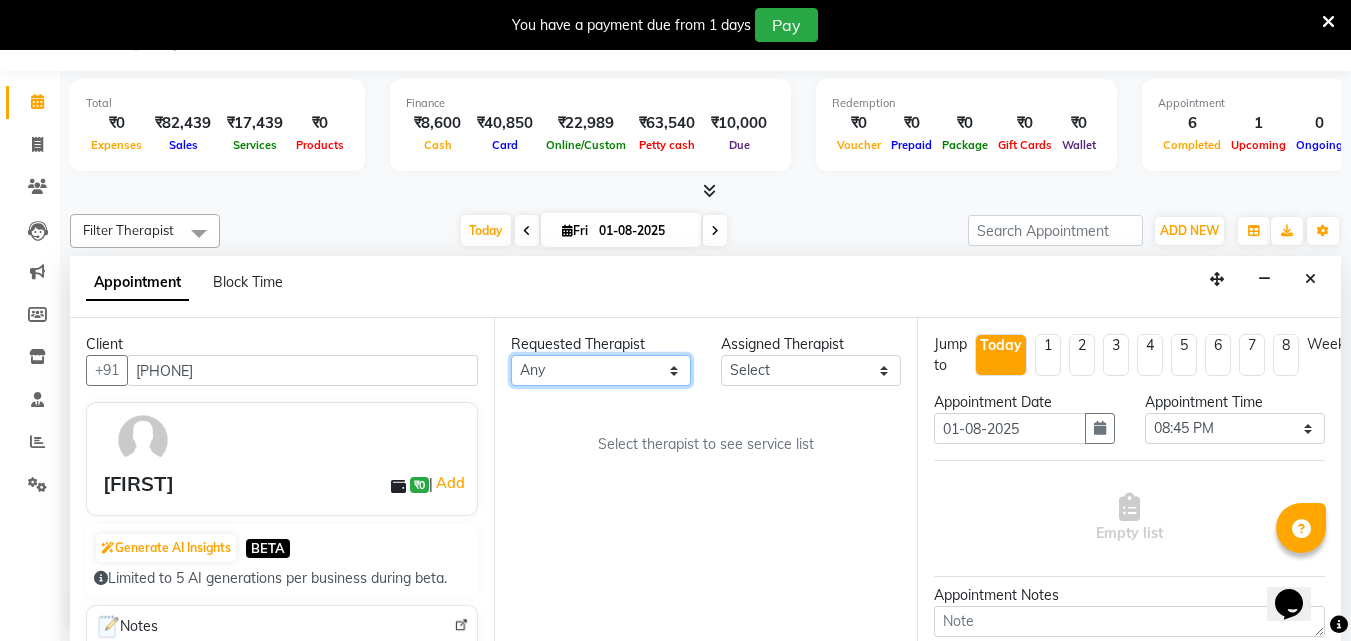 select on "68543" 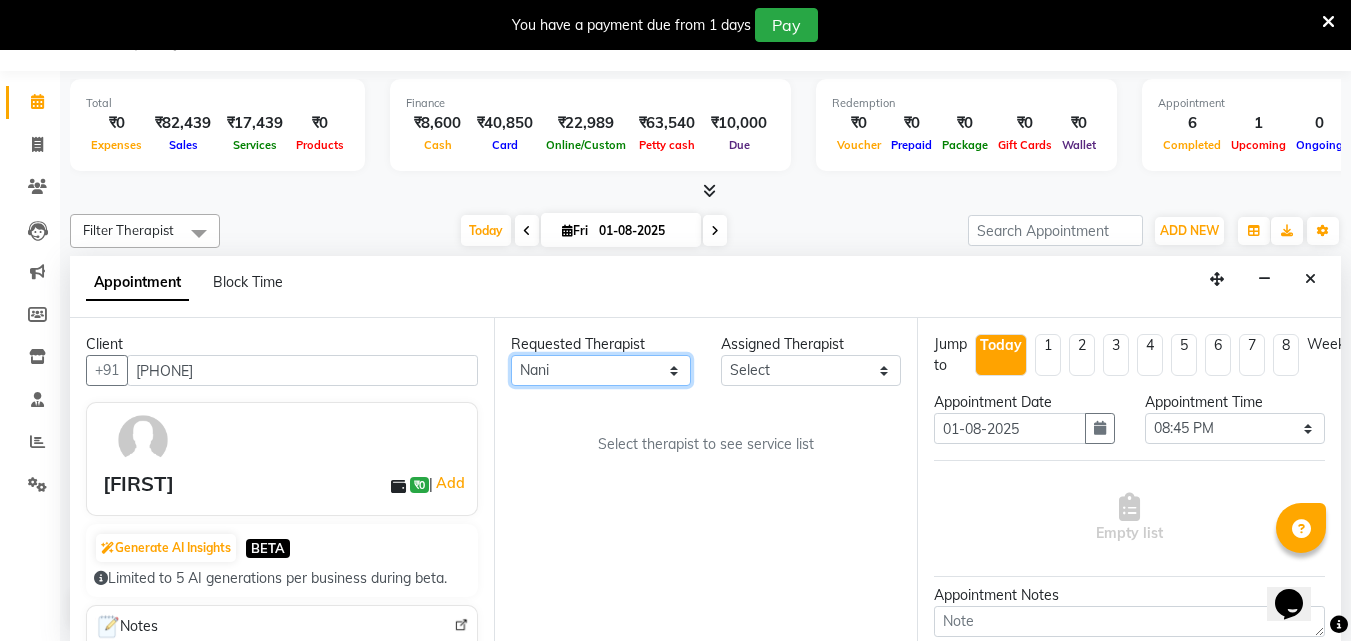 click on "Any [FIRST] [LAST] [FIRST] [FIRST] [FIRST]" at bounding box center (601, 370) 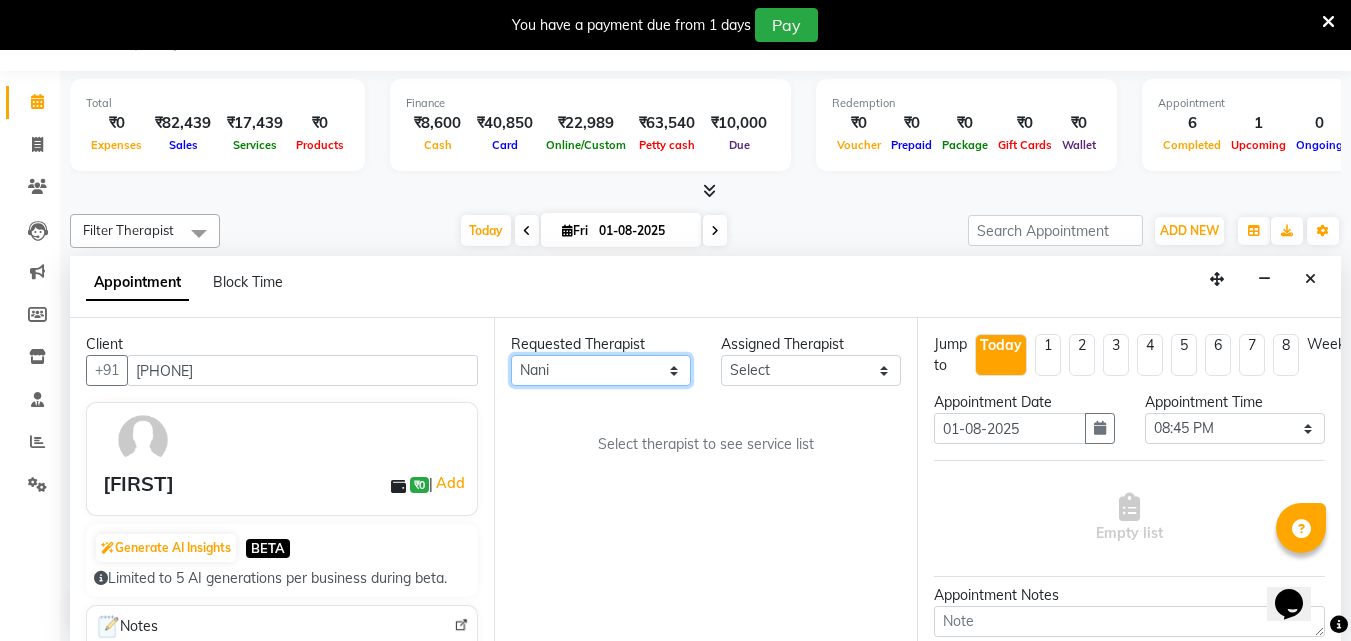 select on "68543" 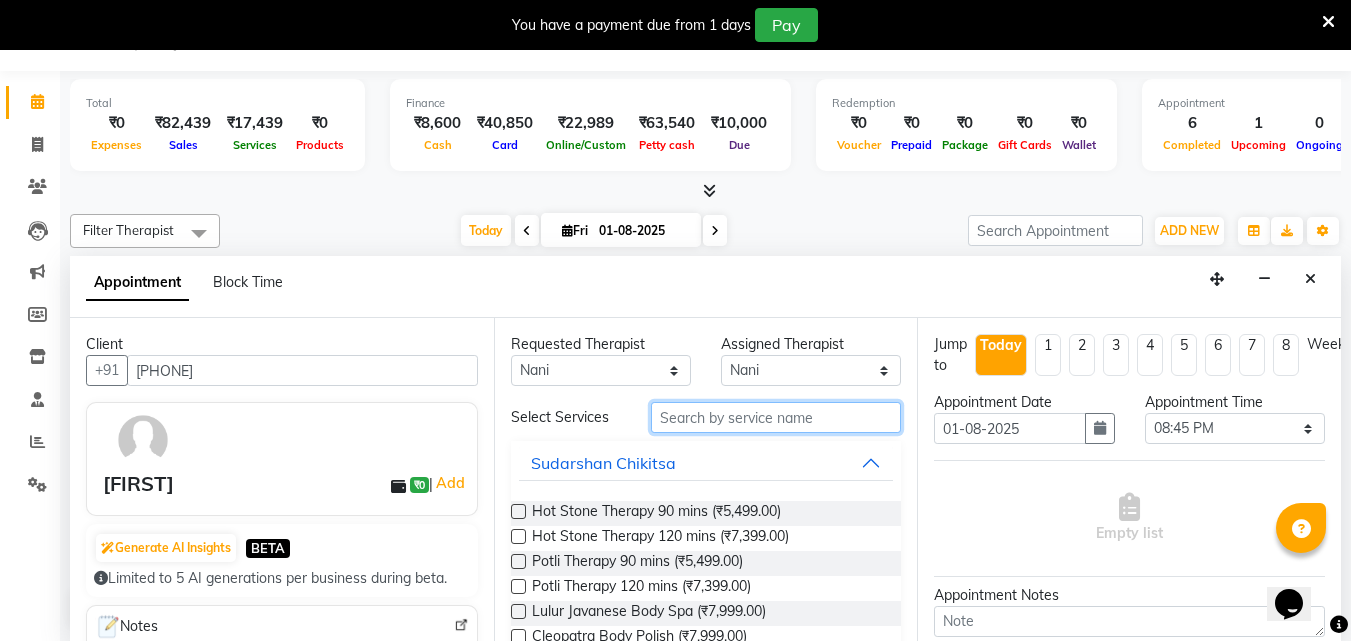click at bounding box center [776, 417] 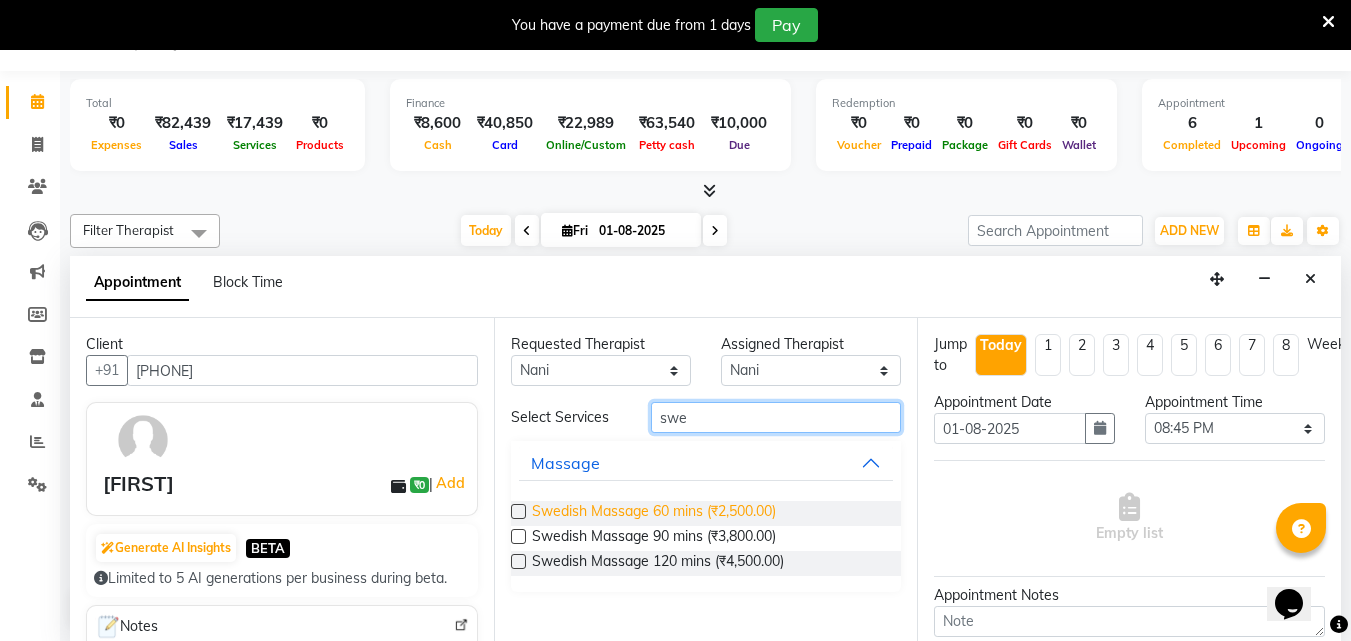 type on "swe" 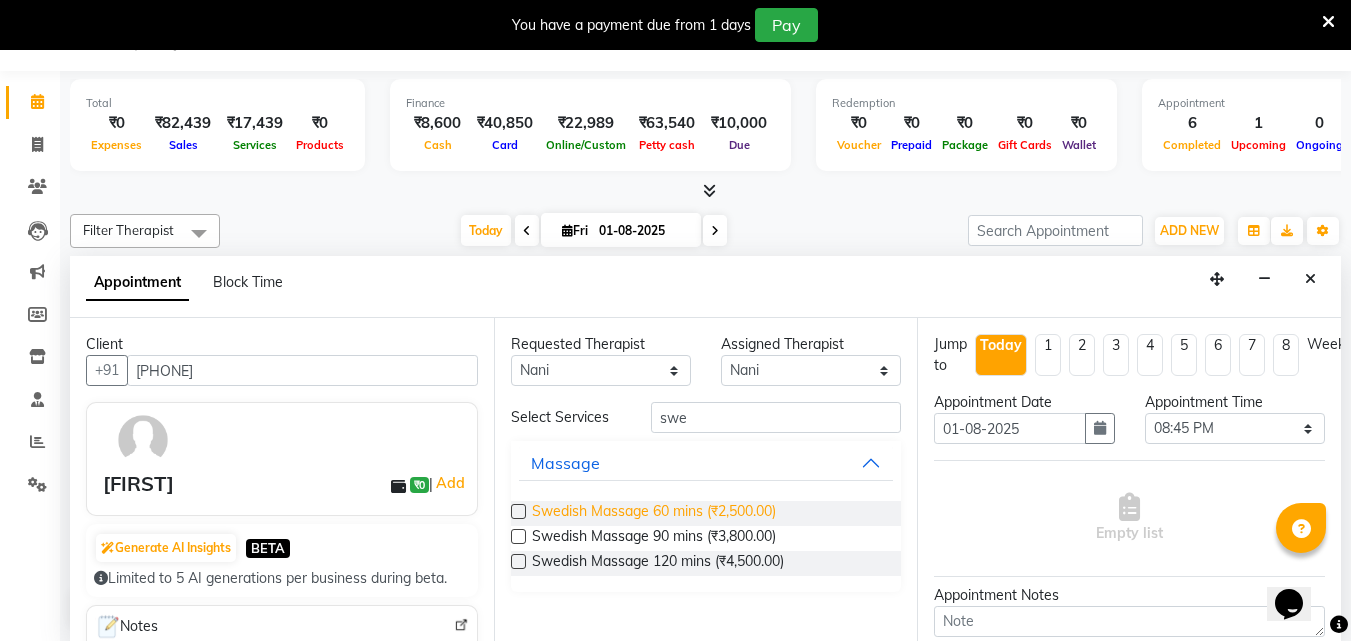 click on "Swedish Massage 60 mins (₹2,500.00)" at bounding box center (654, 513) 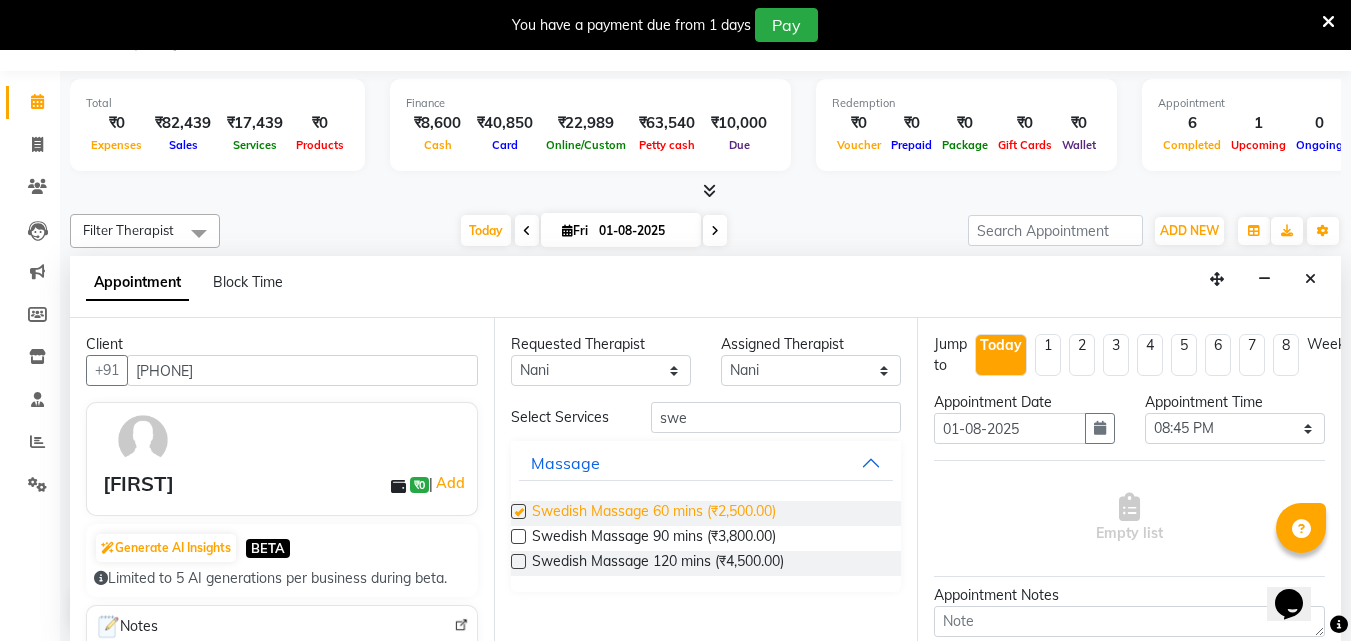 checkbox on "true" 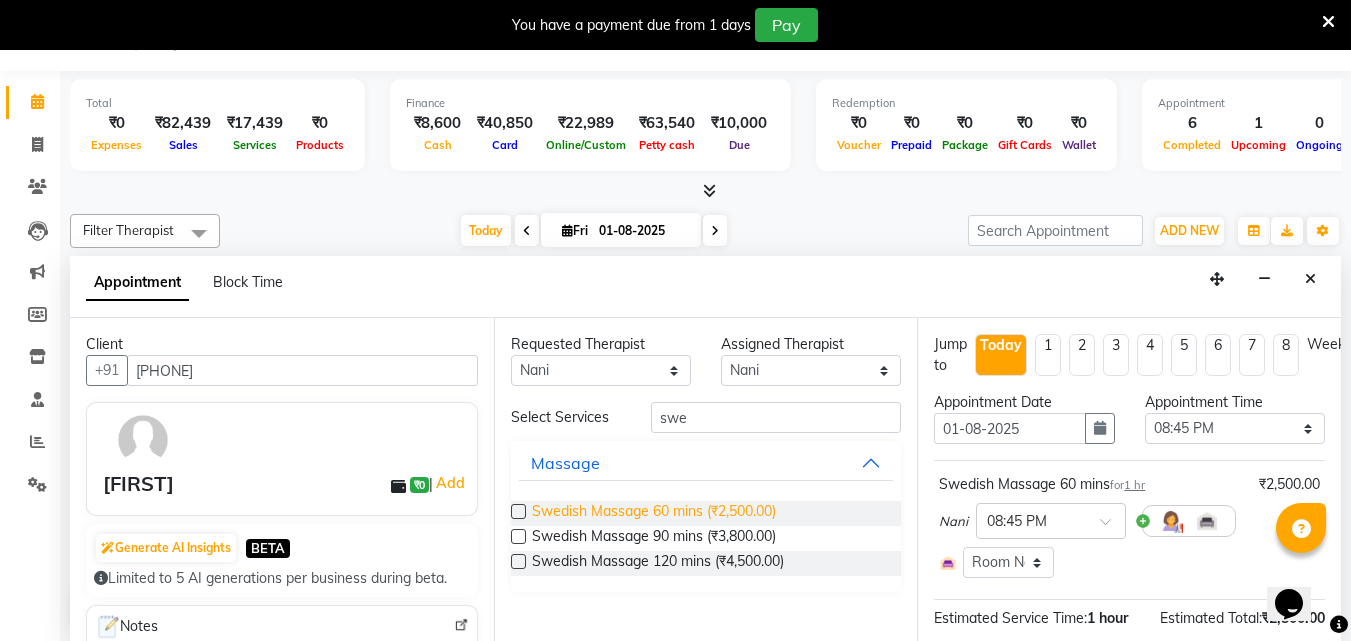 checkbox on "false" 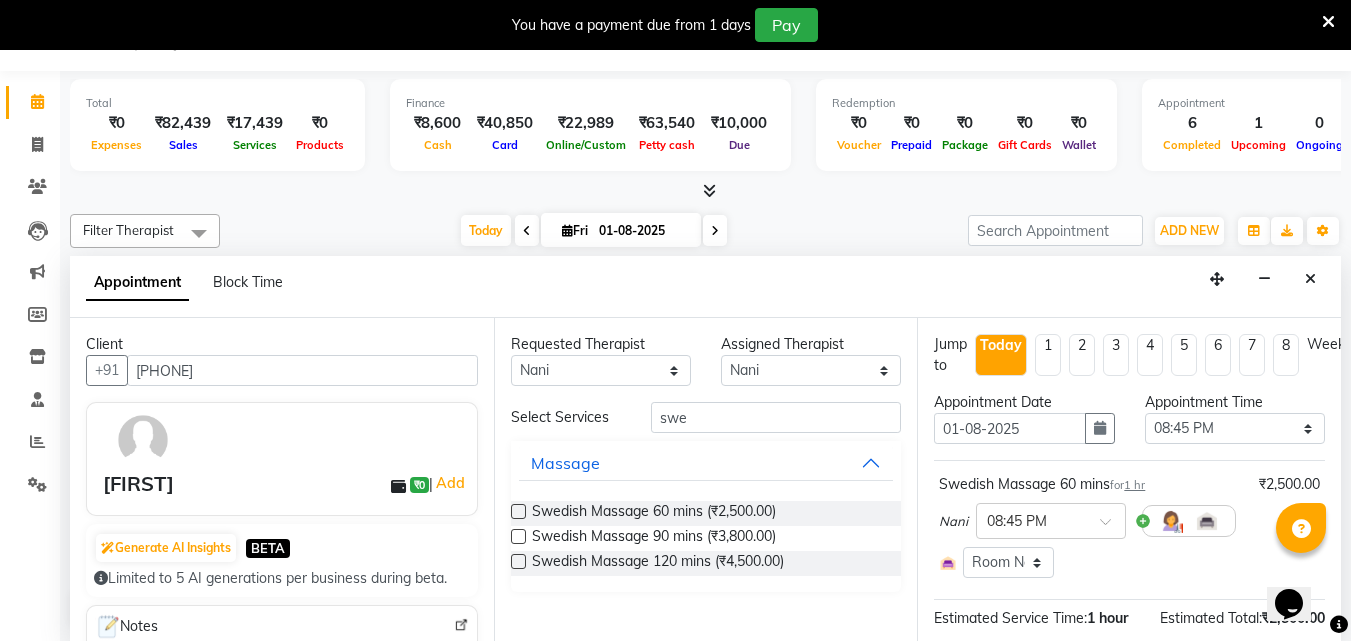 scroll, scrollTop: 249, scrollLeft: 0, axis: vertical 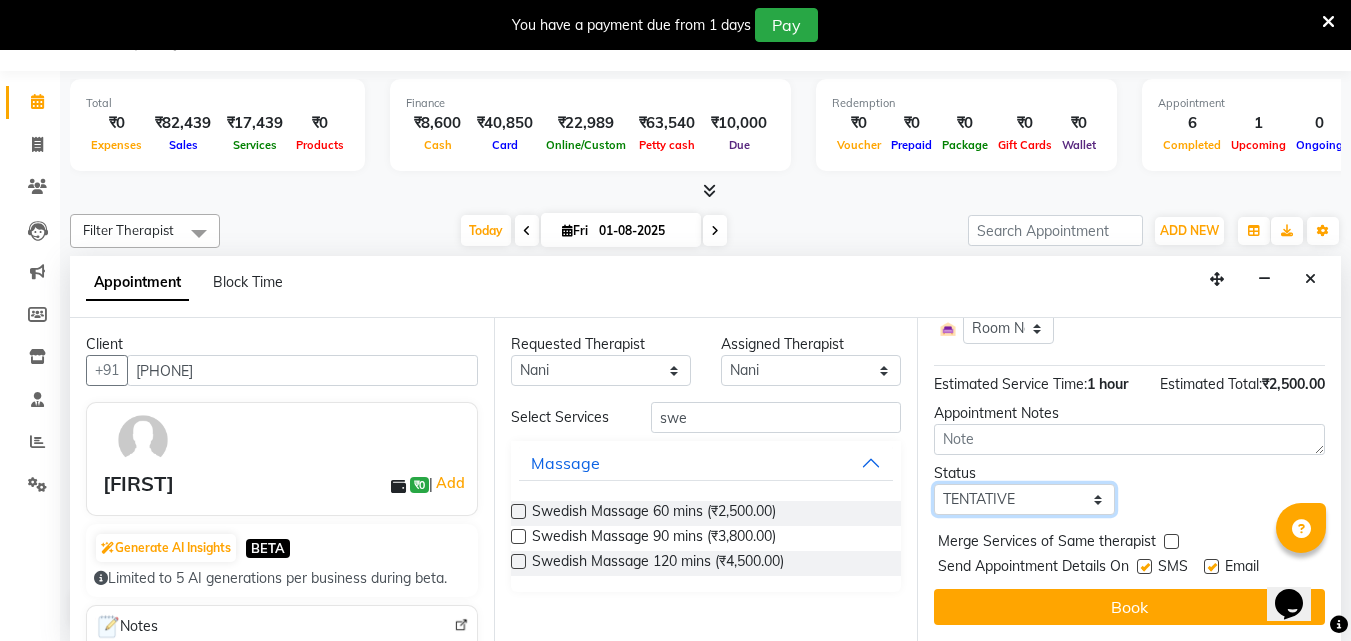 click on "Select TENTATIVE CONFIRM CHECK-IN UPCOMING" at bounding box center (1024, 499) 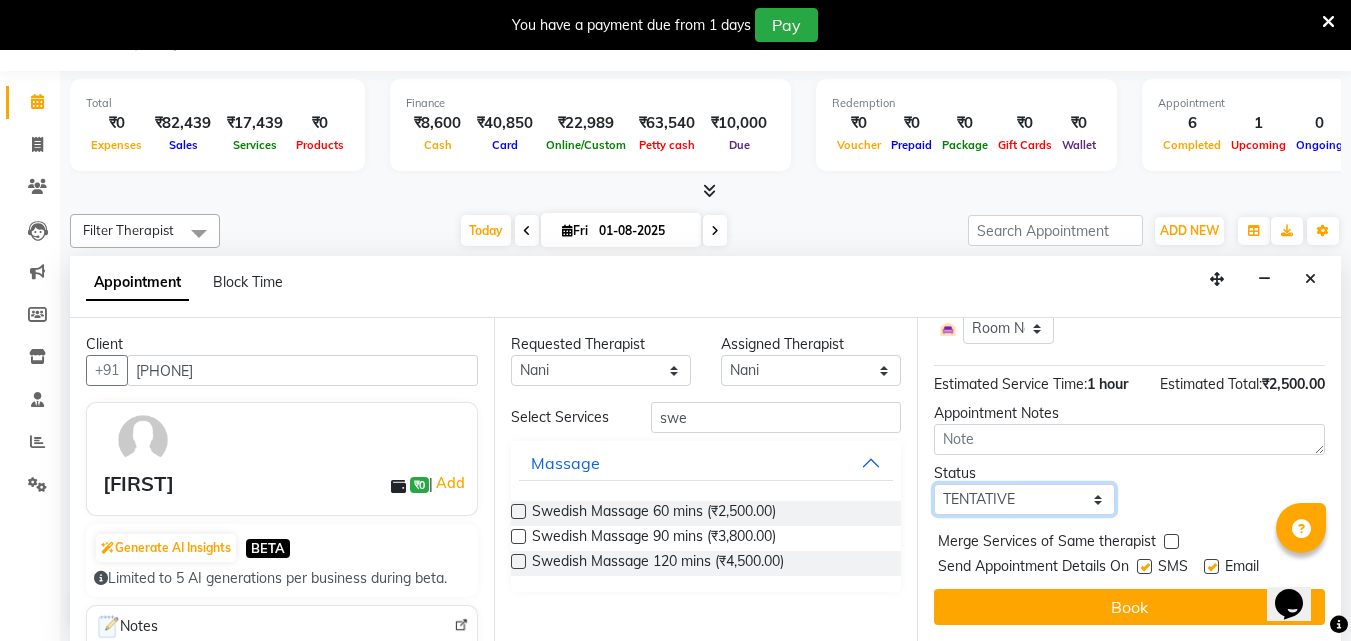 select on "check-in" 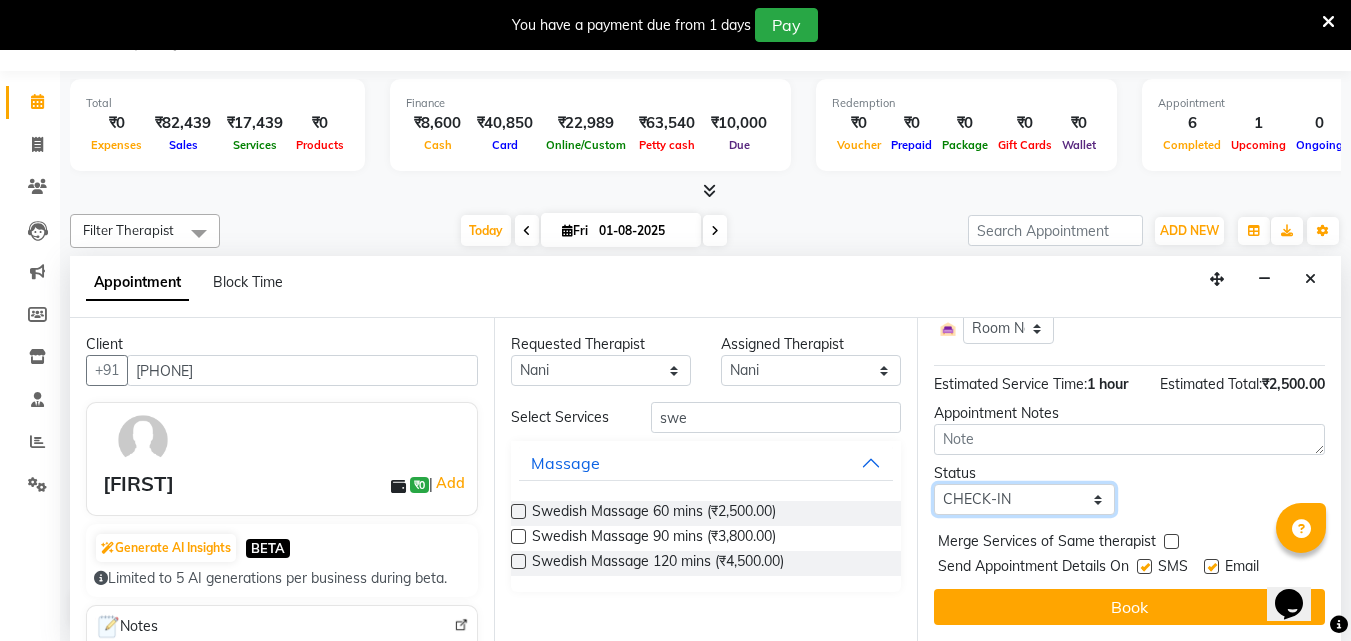 click on "Select TENTATIVE CONFIRM CHECK-IN UPCOMING" at bounding box center (1024, 499) 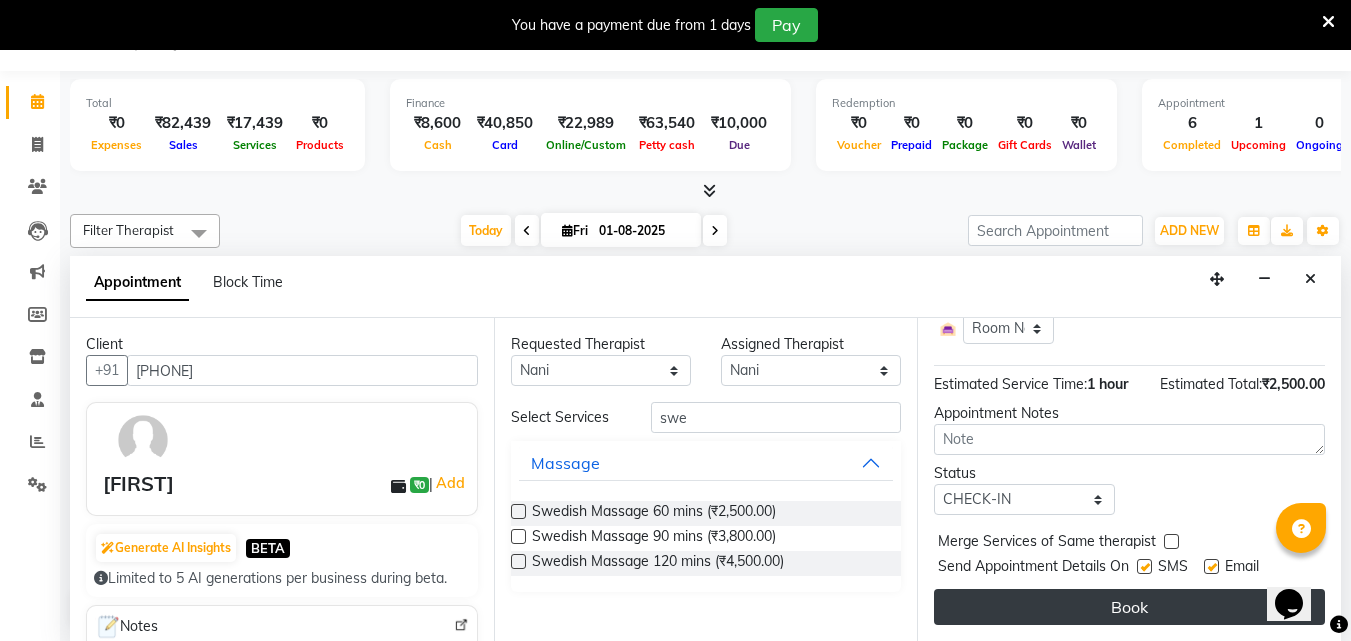 click on "Book" at bounding box center [1129, 607] 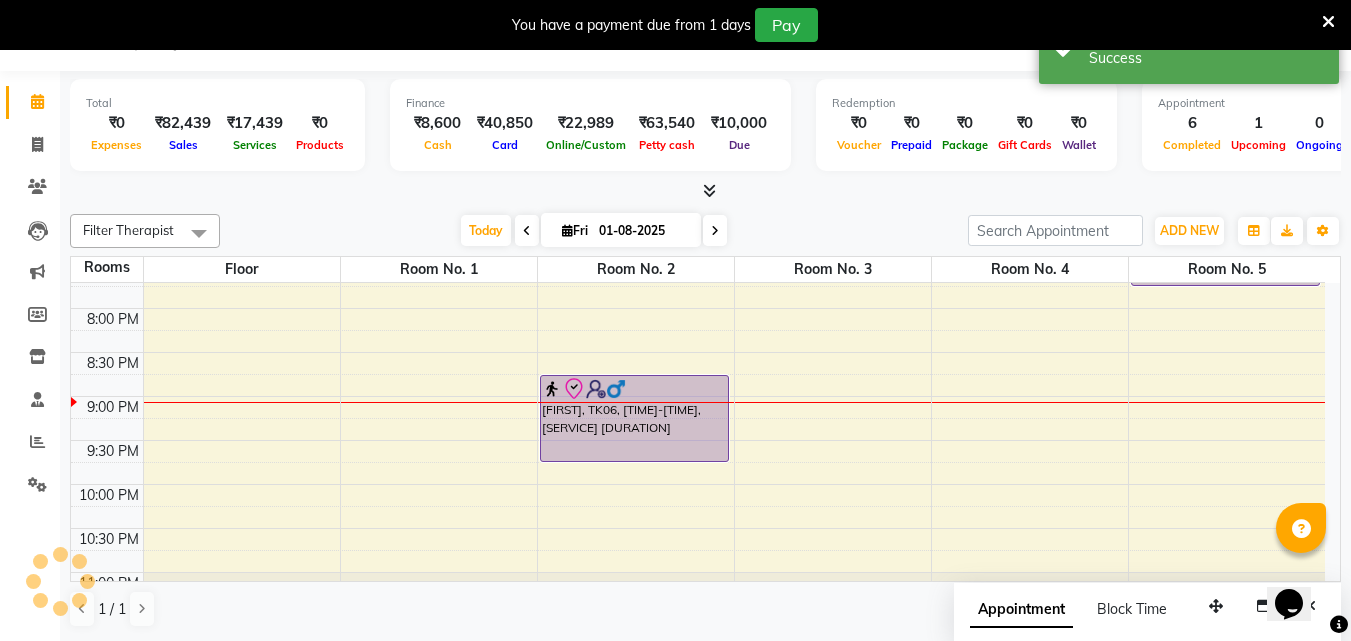 scroll, scrollTop: 0, scrollLeft: 0, axis: both 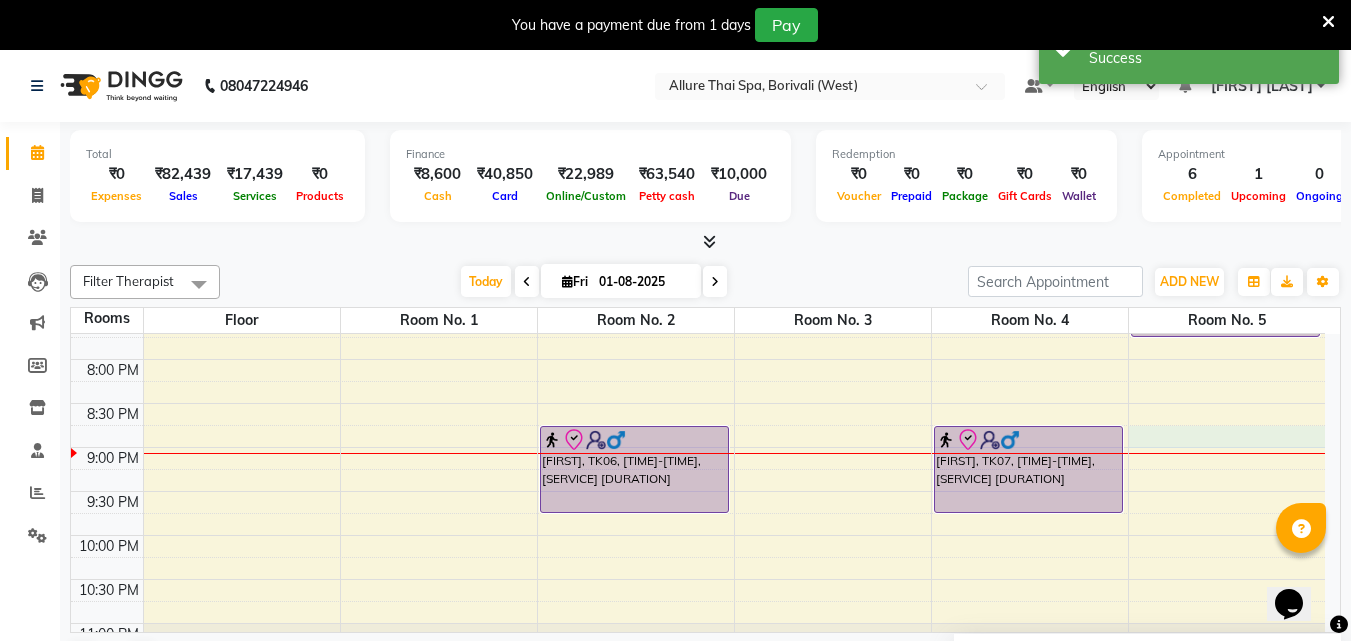click on "[TIME] [TIME] [TIME] [TIME] [TIME] [TIME] [TIME] [TIME] [TIME] [TIME] [TIME] [TIME] [TIME] [TIME] [TIME] [TIME] [TIME] [TIME] [TIME] [TIME] [TIME] [TIME] [TIME] [TIME] [TIME] [TIME] [TIME] [TIME] [TIME] [TIME]     [FIRST] [LAST], TK05, [TIME]-[TIME], [SERVICE] [DURATION]
[FIRST] [NUMBER], TK06, [TIME]-[TIME], [SERVICE] [DURATION]     [FIRST] [INITIAL], TK02, [TIME]-[TIME], [SERVICE]     [FIRST], TK01, [TIME]-[TIME], [SERVICE] [DURATION]     [FIRST], TK01, [TIME]-[TIME], [SERVICE]
[FIRST], TK07, [TIME]-[TIME], [SERVICE] [DURATION]     [FIRST], TK03, [TIME]-[TIME], [SERVICE] [DURATION]
[FIRST], TK04, [TIME]-[TIME], [SERVICE] [DURATION]" at bounding box center [698, 51] 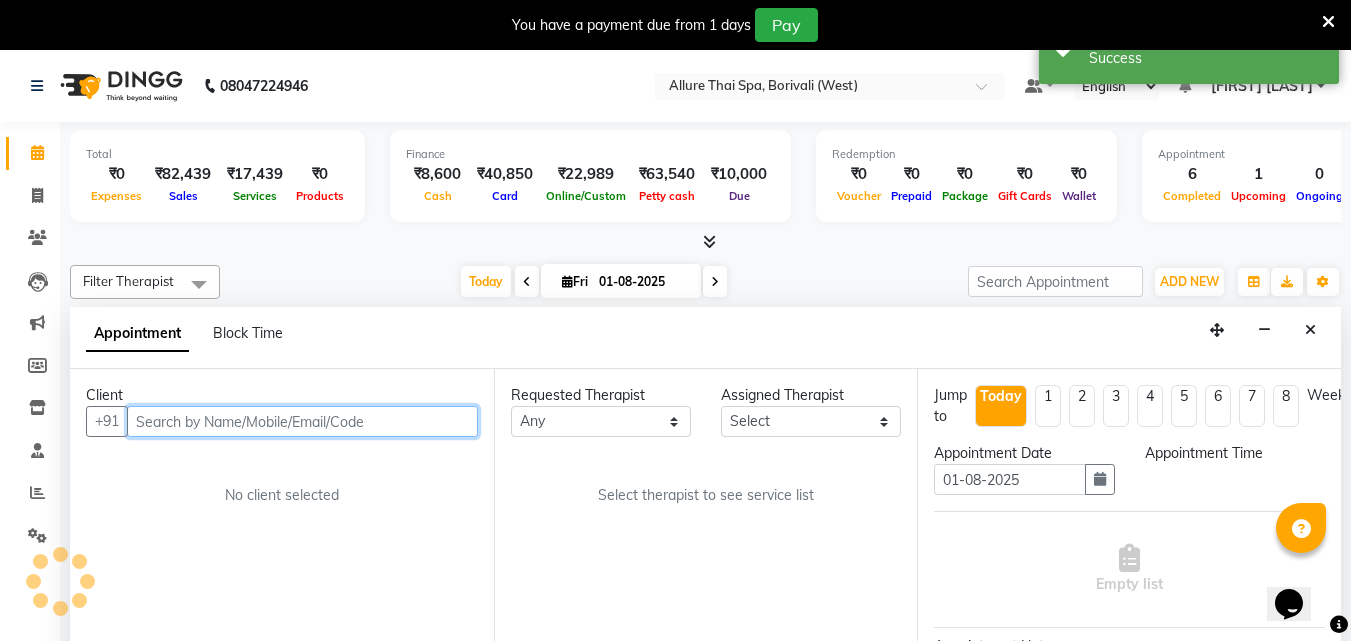 scroll, scrollTop: 51, scrollLeft: 0, axis: vertical 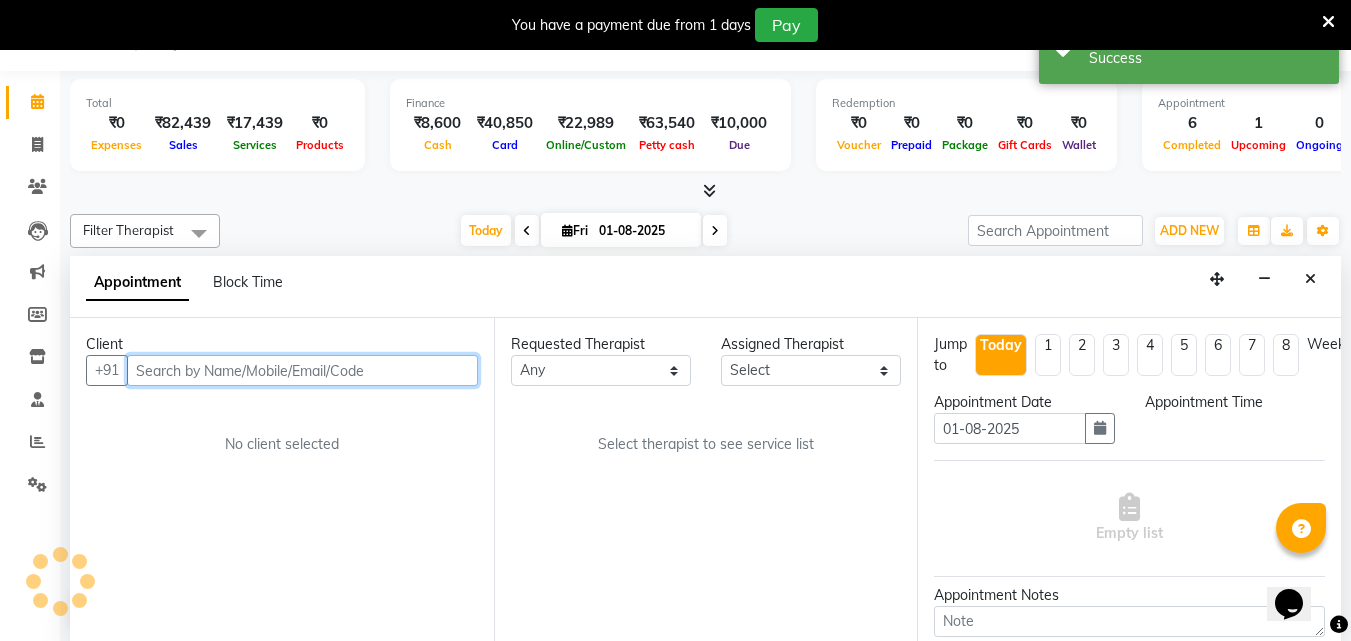 select on "1245" 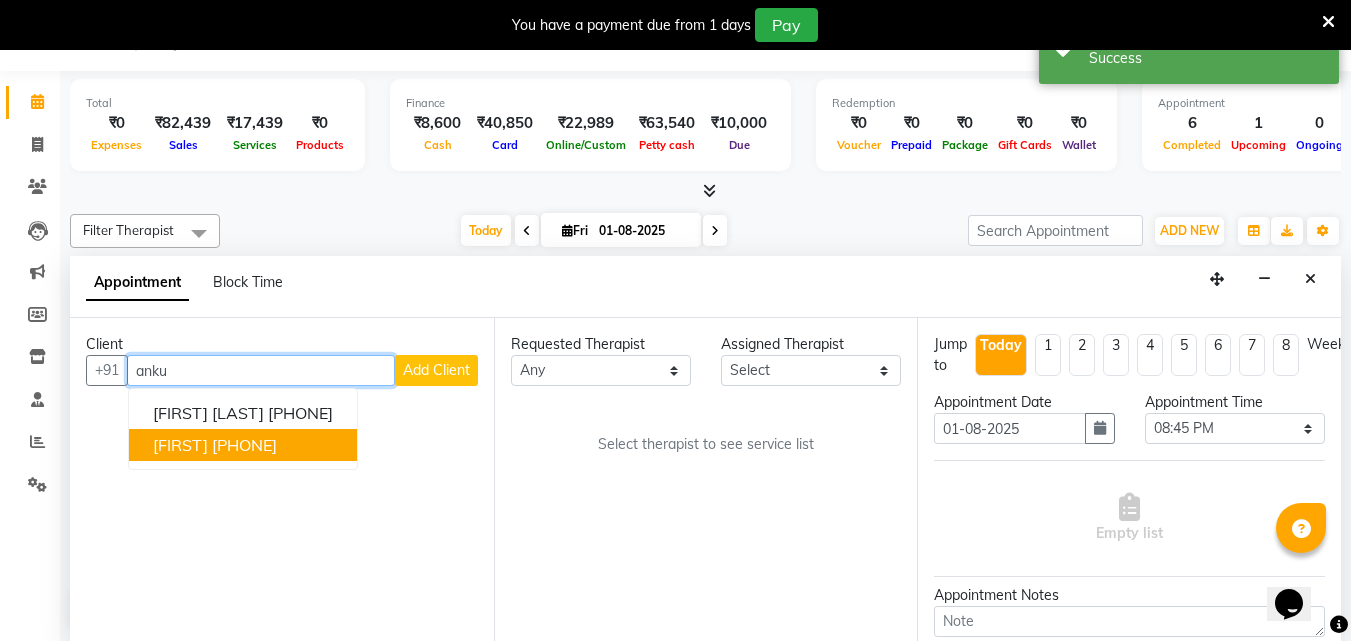 click on "[PHONE]" at bounding box center (244, 445) 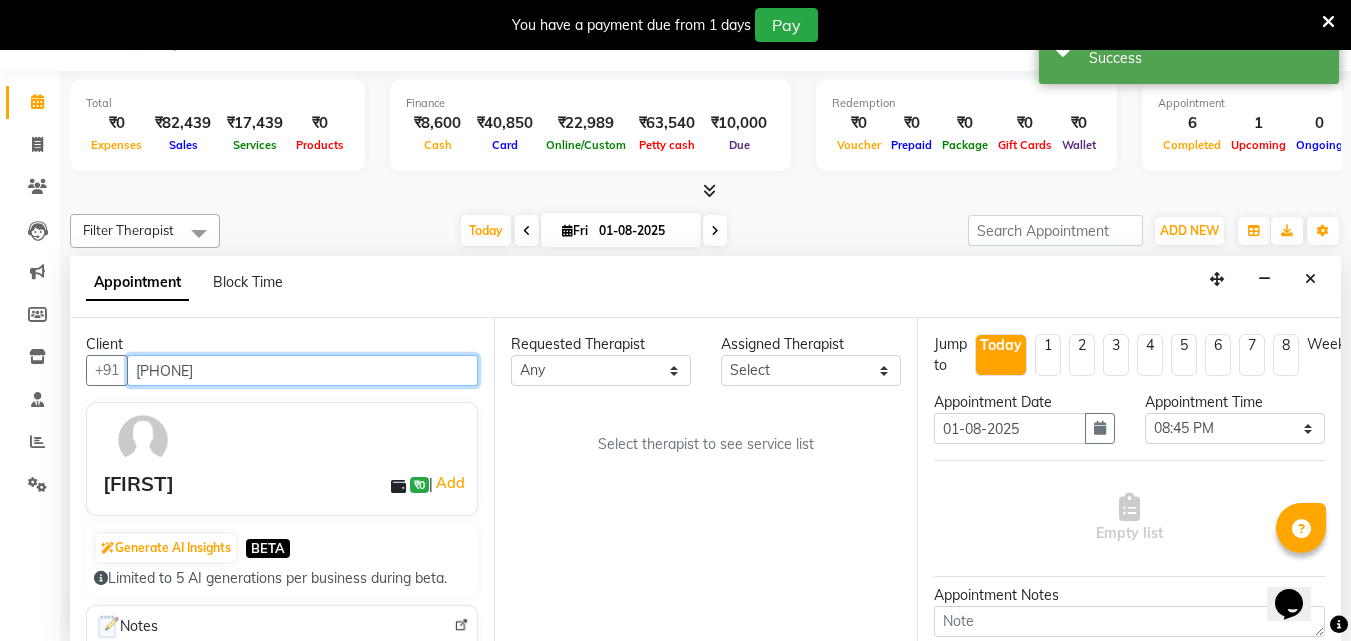 type on "[PHONE]" 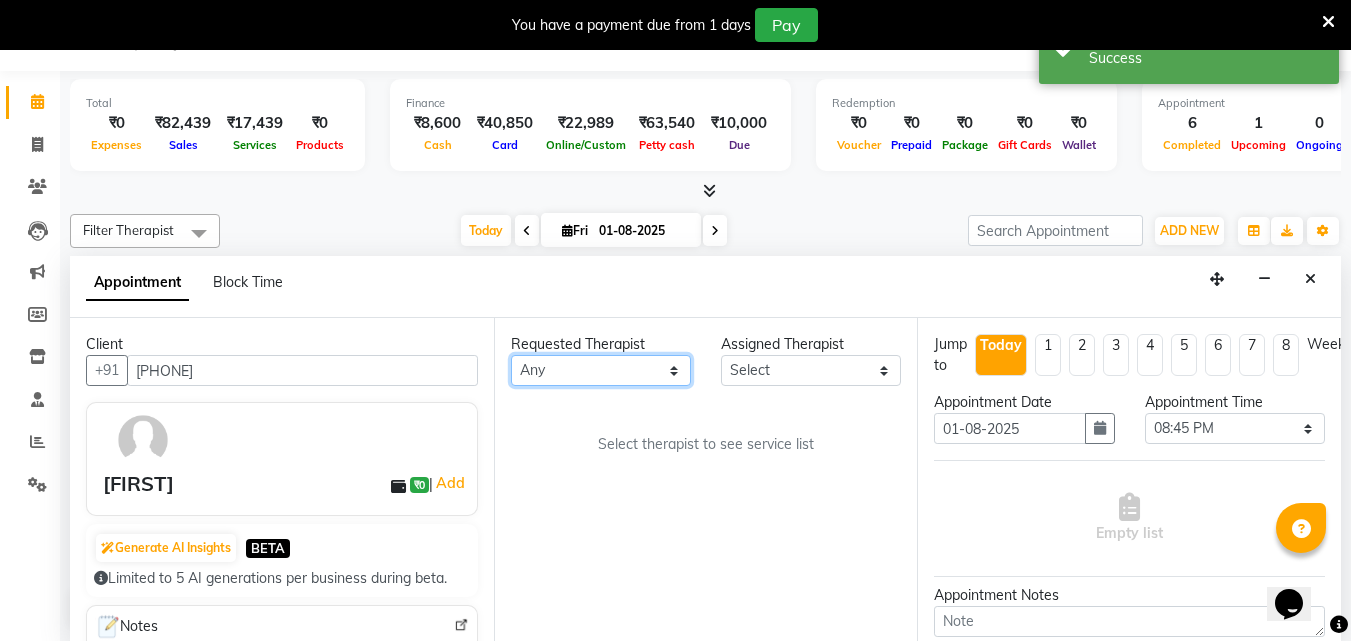click on "Any [FIRST] [LAST] [FIRST] [FIRST] [FIRST]" at bounding box center [601, 370] 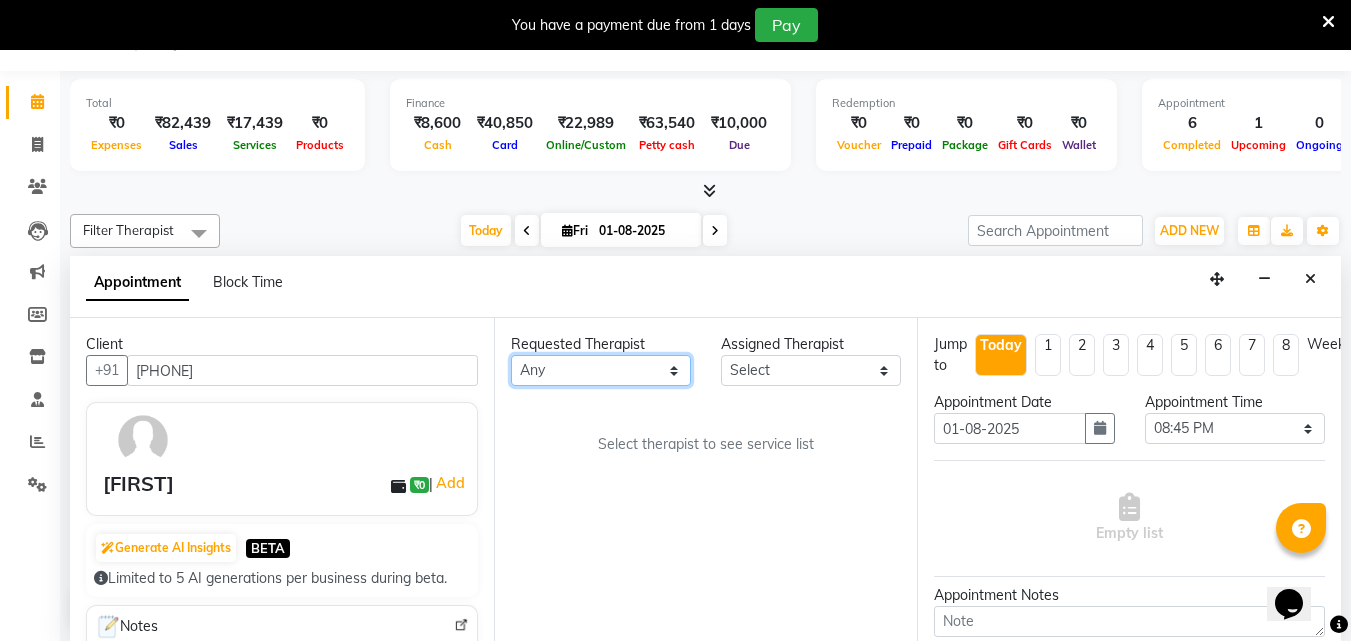 select on "71484" 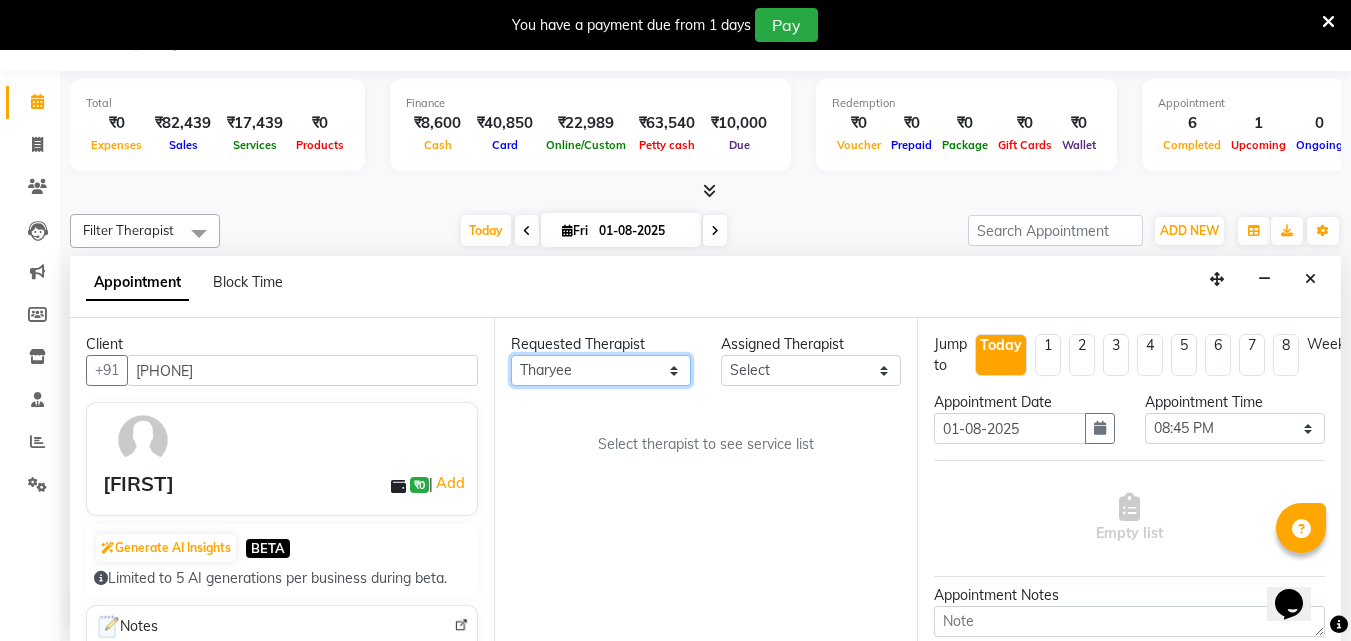 click on "Any [FIRST] [LAST] [FIRST] [FIRST] [FIRST]" at bounding box center [601, 370] 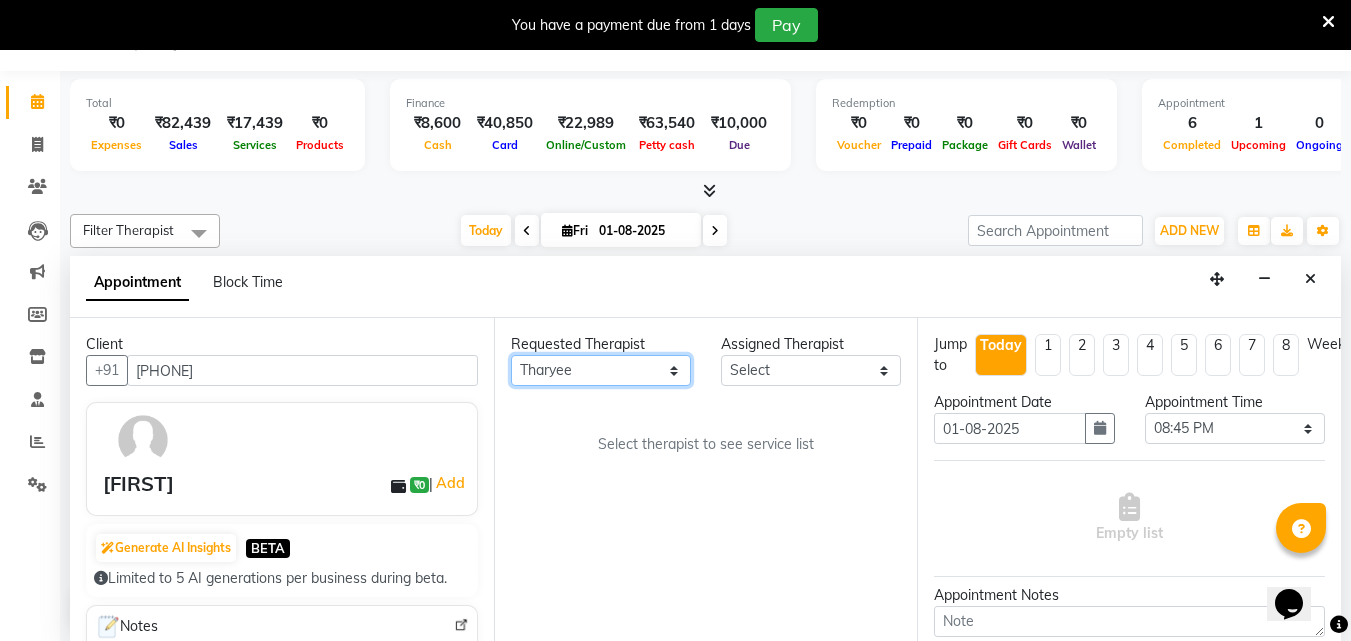 select on "71484" 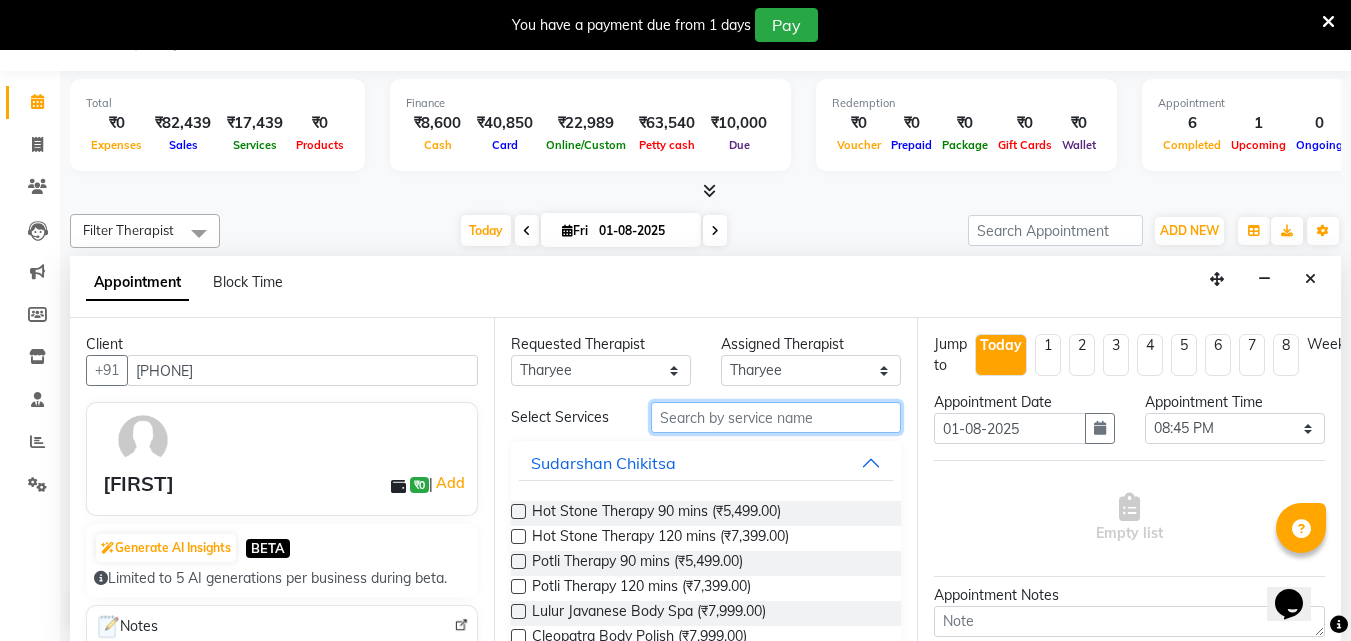 click at bounding box center [776, 417] 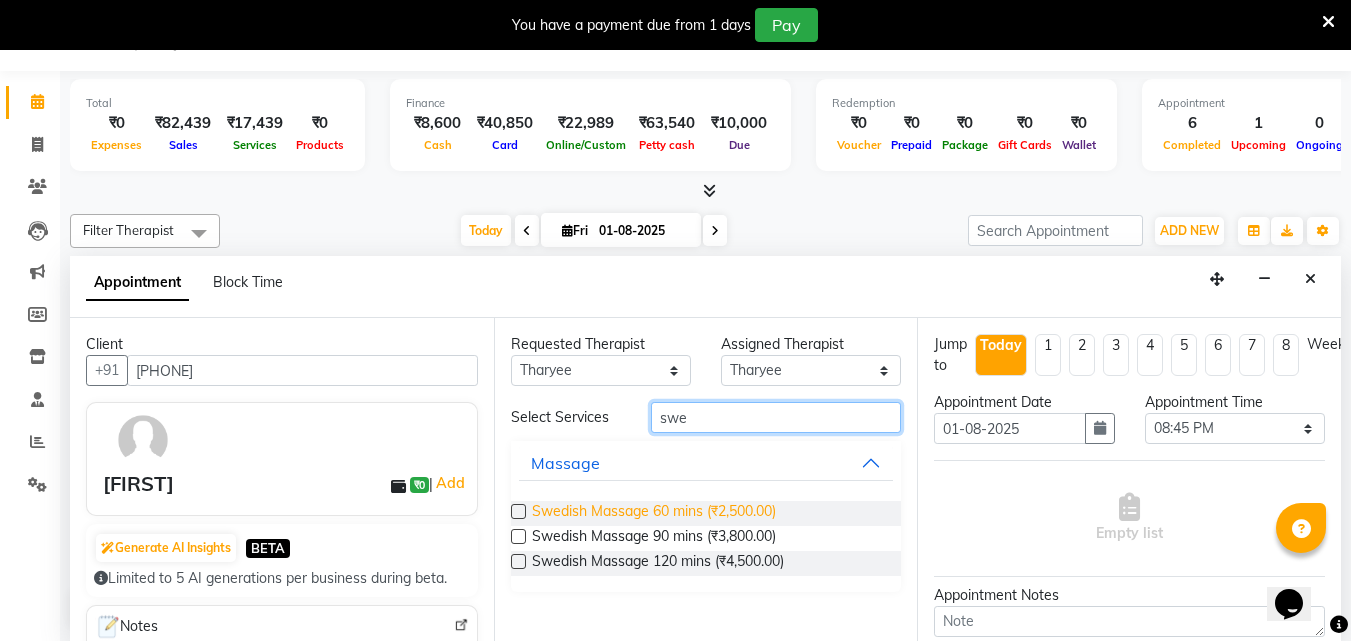 type on "swe" 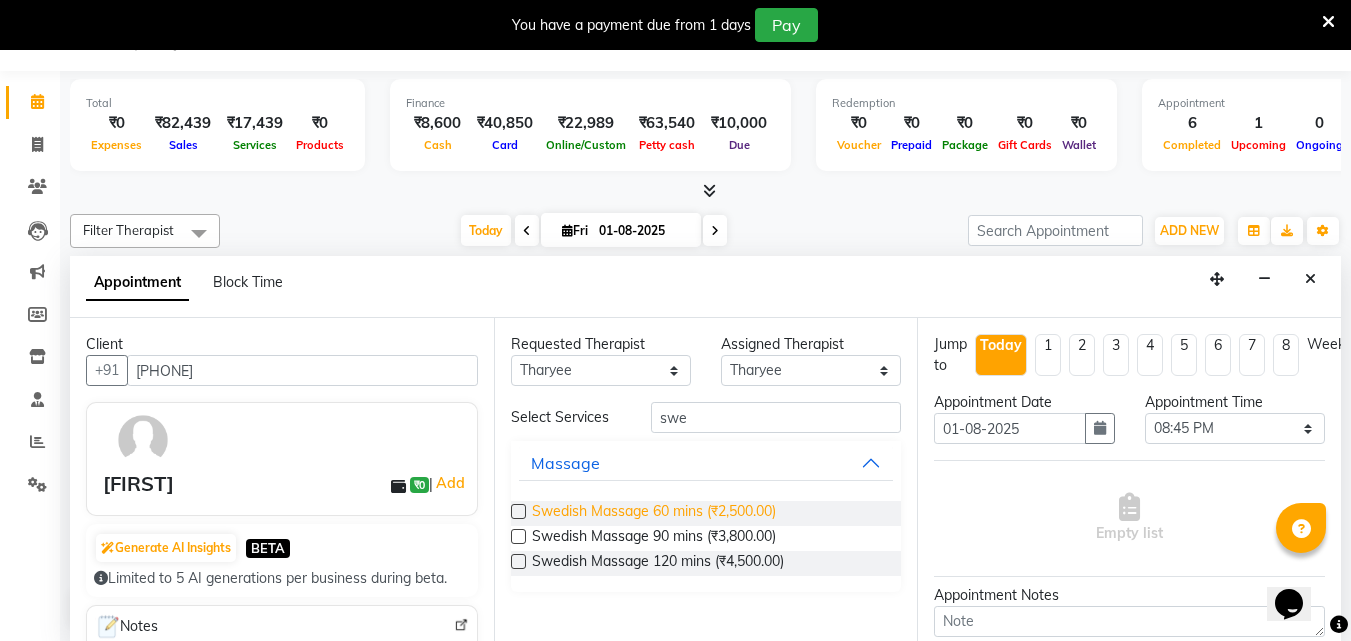 click on "Swedish Massage 60 mins (₹2,500.00)" at bounding box center (654, 513) 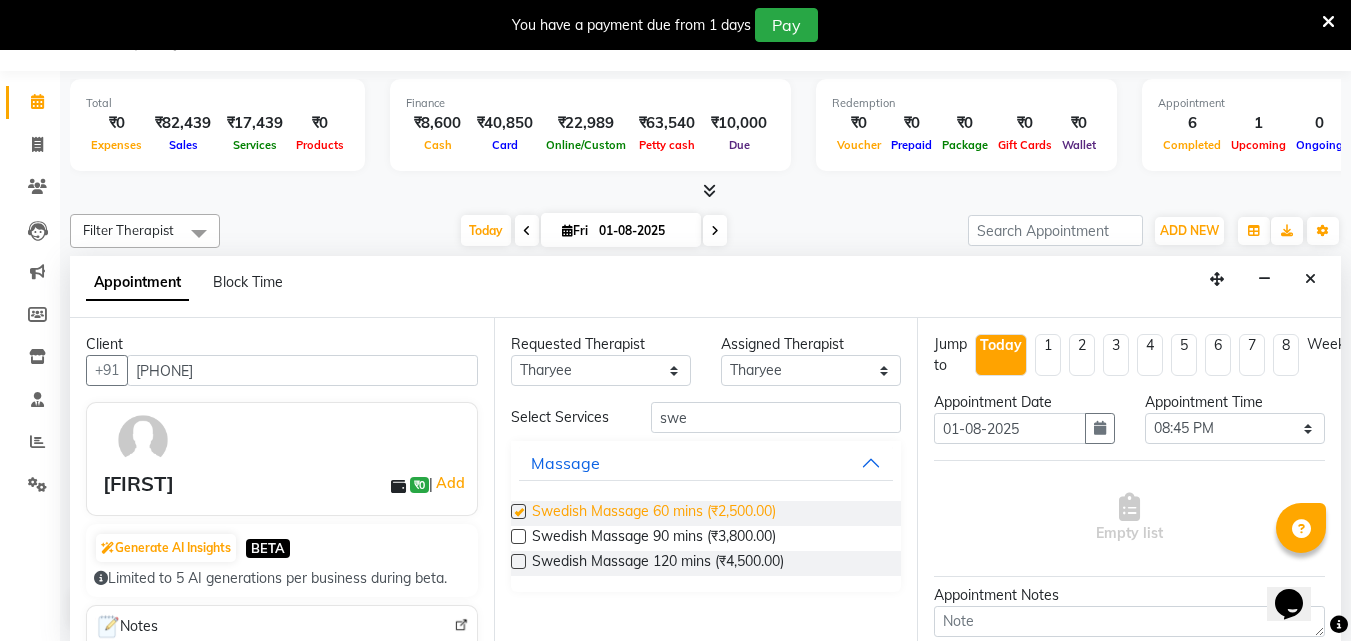 checkbox on "true" 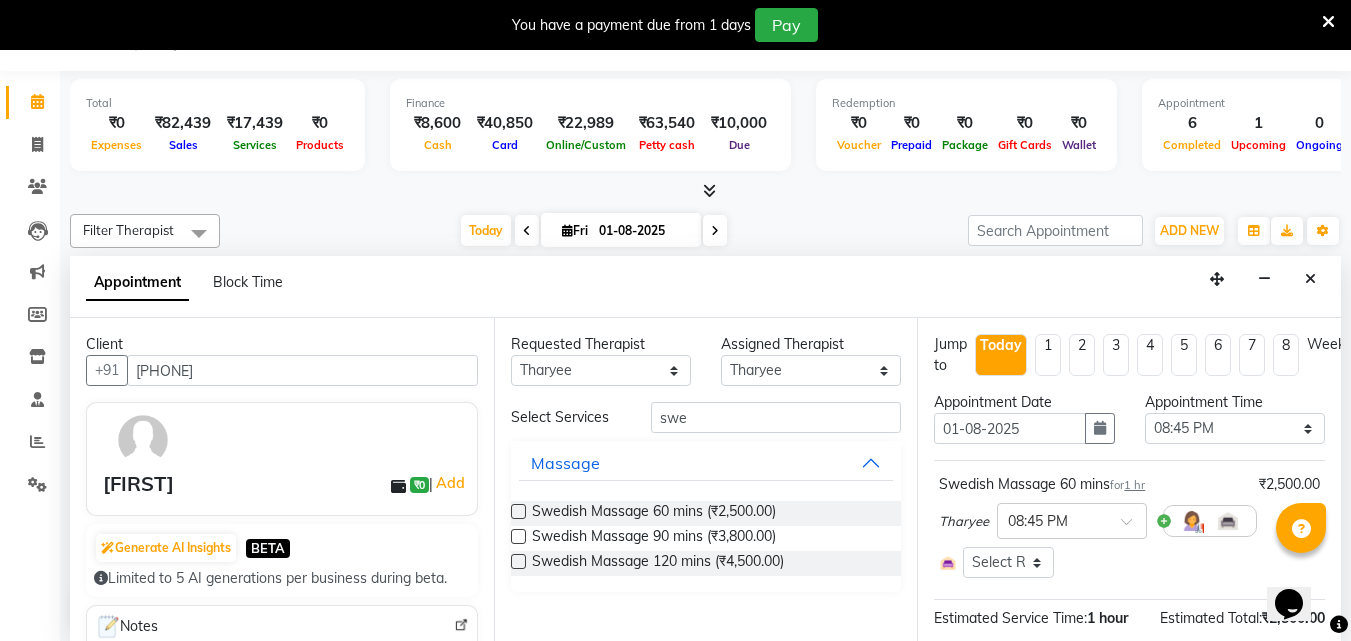 checkbox on "false" 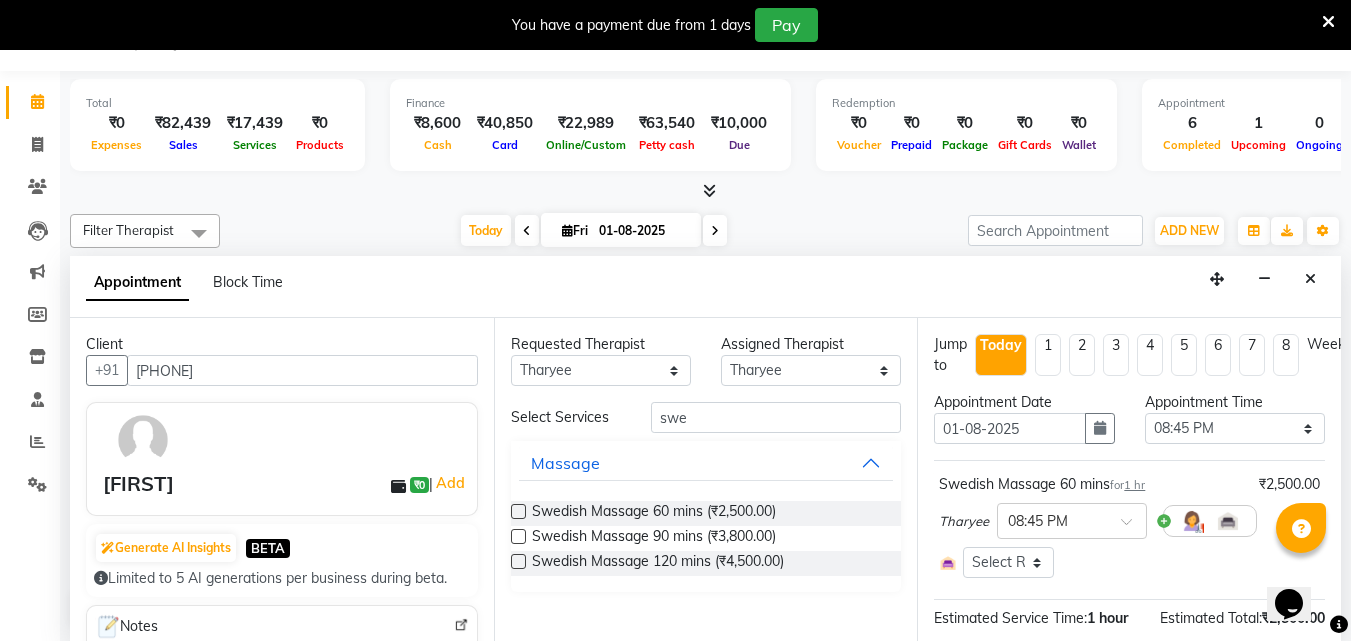 scroll, scrollTop: 249, scrollLeft: 0, axis: vertical 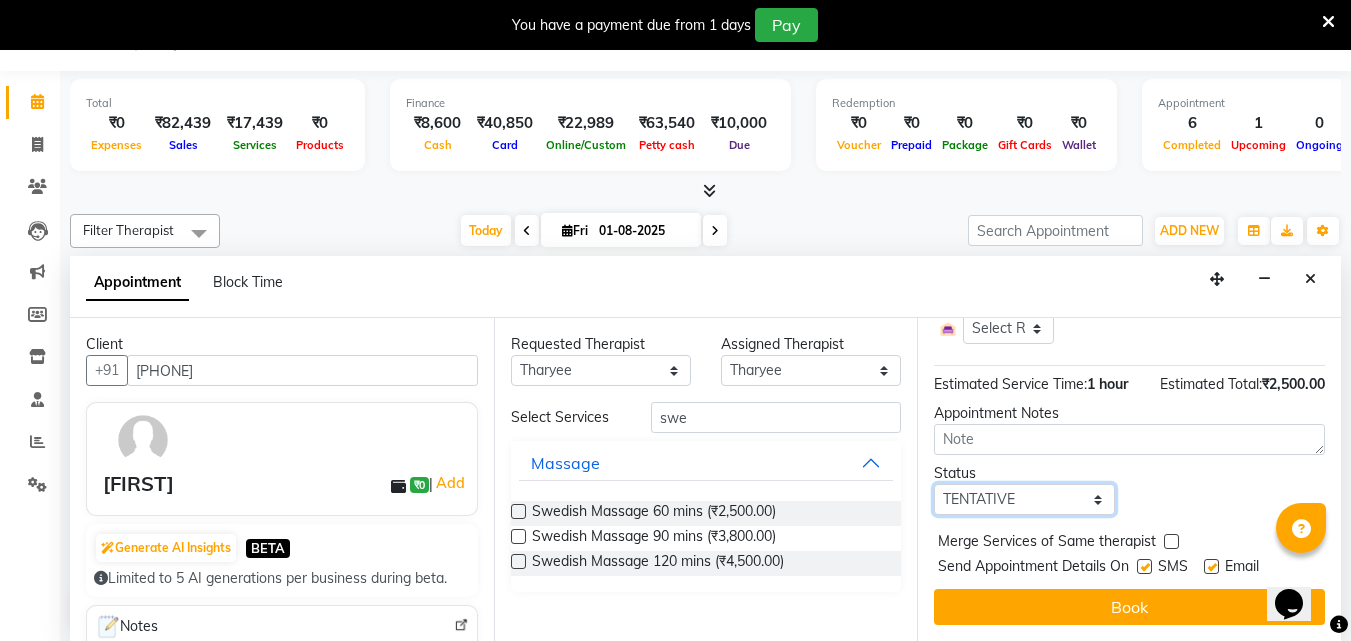 click on "Select TENTATIVE CONFIRM CHECK-IN UPCOMING" at bounding box center [1024, 499] 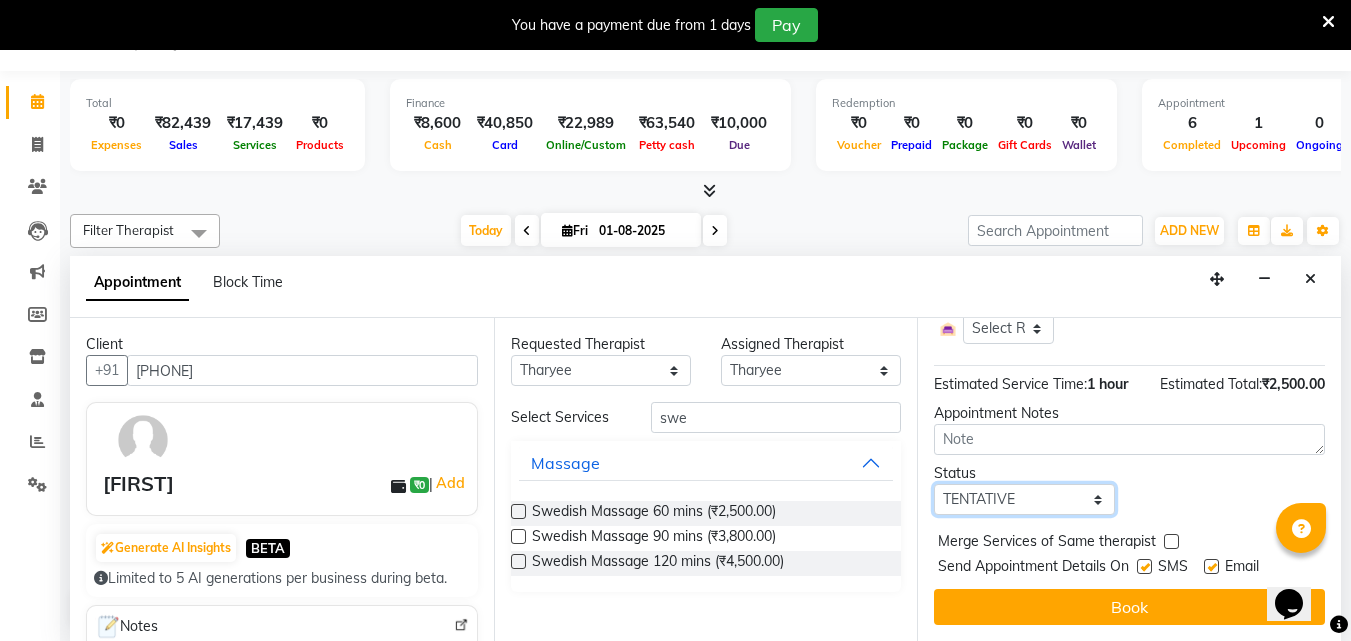select on "check-in" 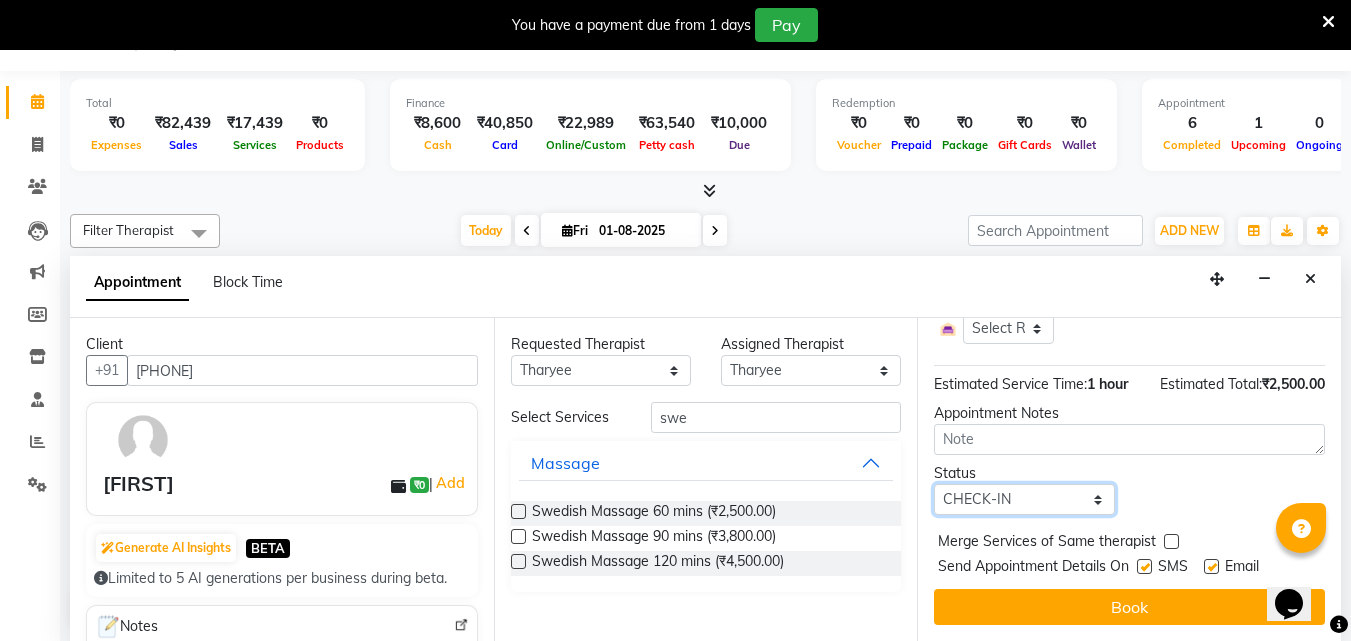 click on "Select TENTATIVE CONFIRM CHECK-IN UPCOMING" at bounding box center [1024, 499] 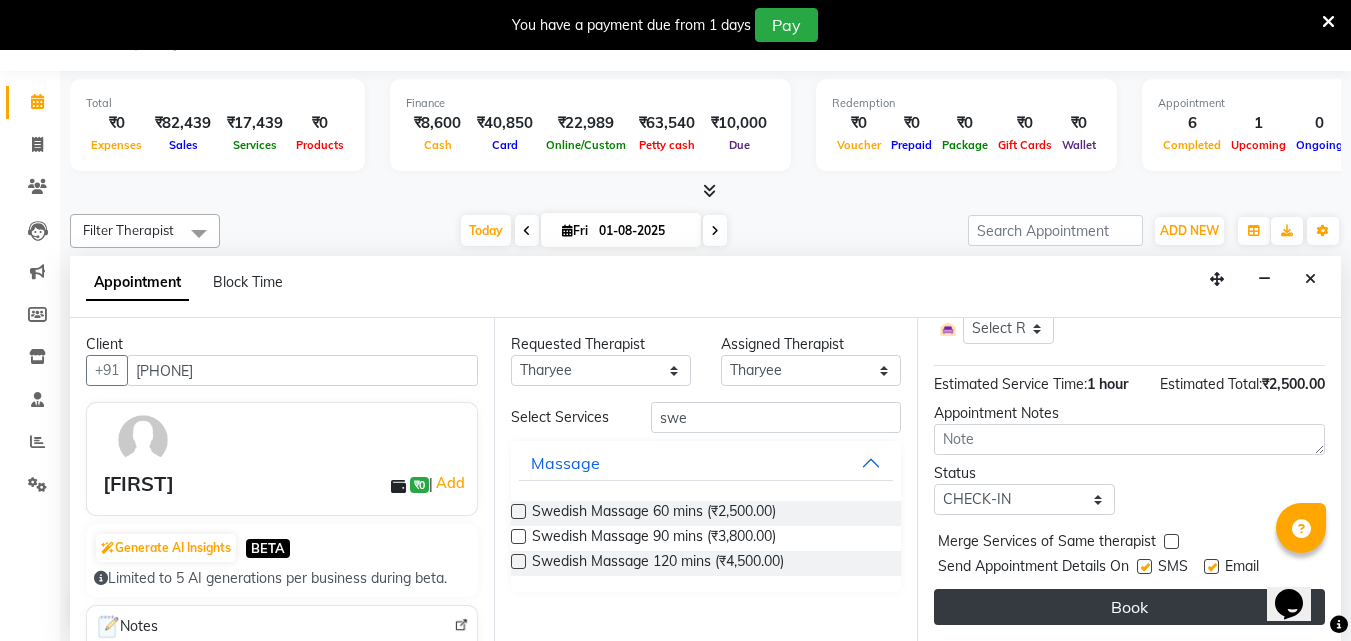 click on "Book" at bounding box center (1129, 607) 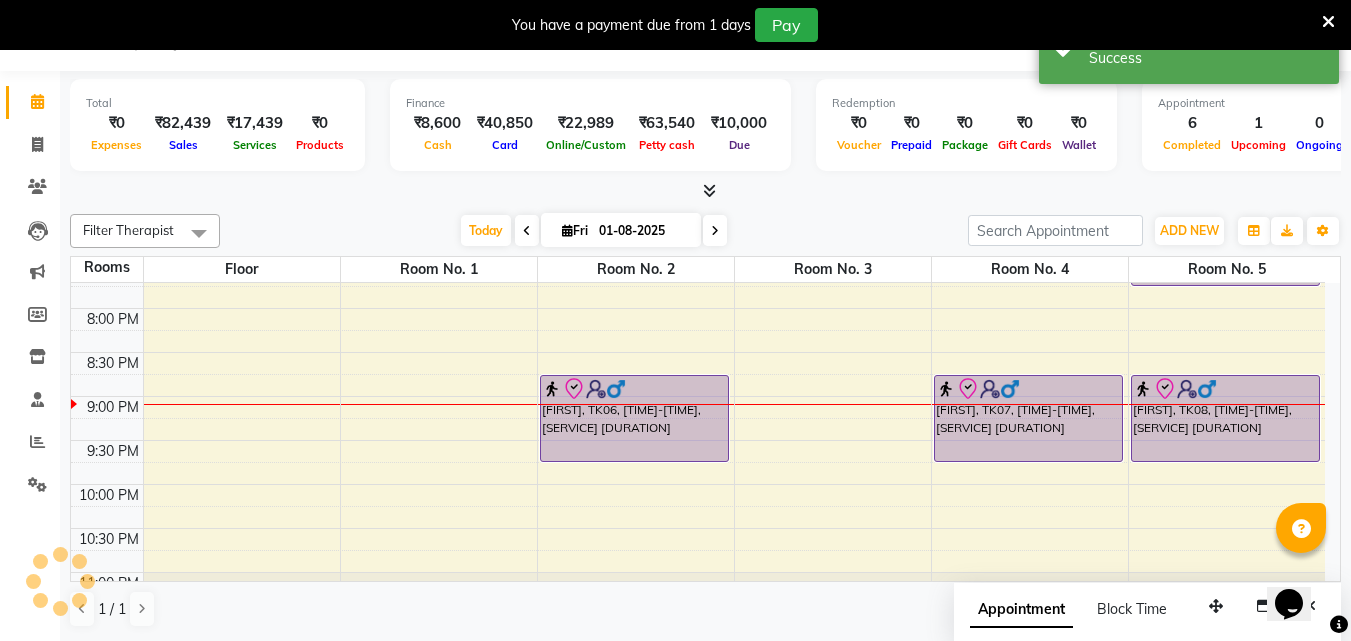 scroll, scrollTop: 0, scrollLeft: 0, axis: both 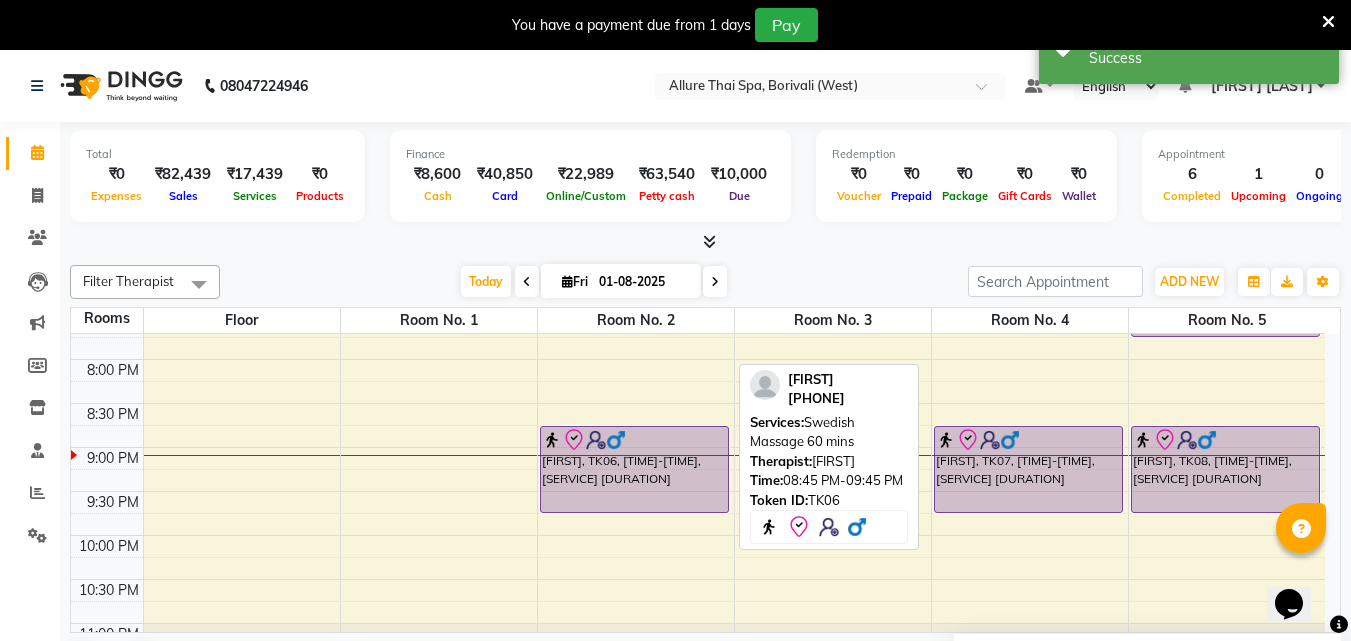 click at bounding box center [634, 440] 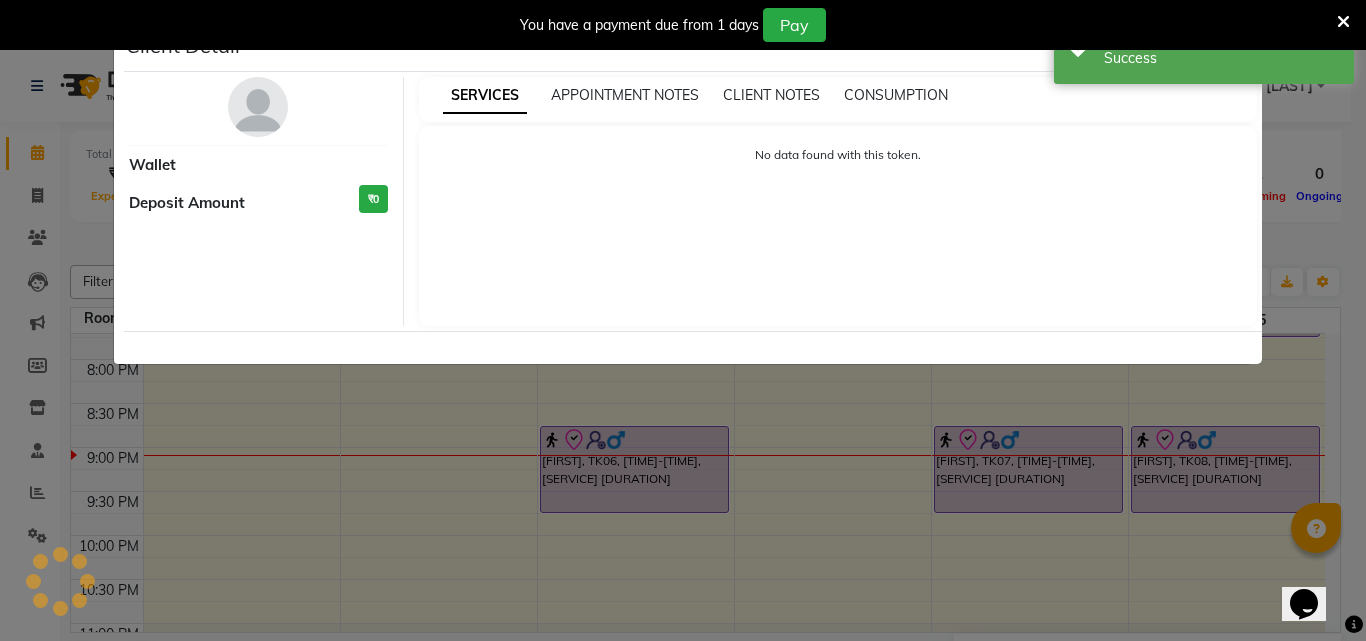 select on "8" 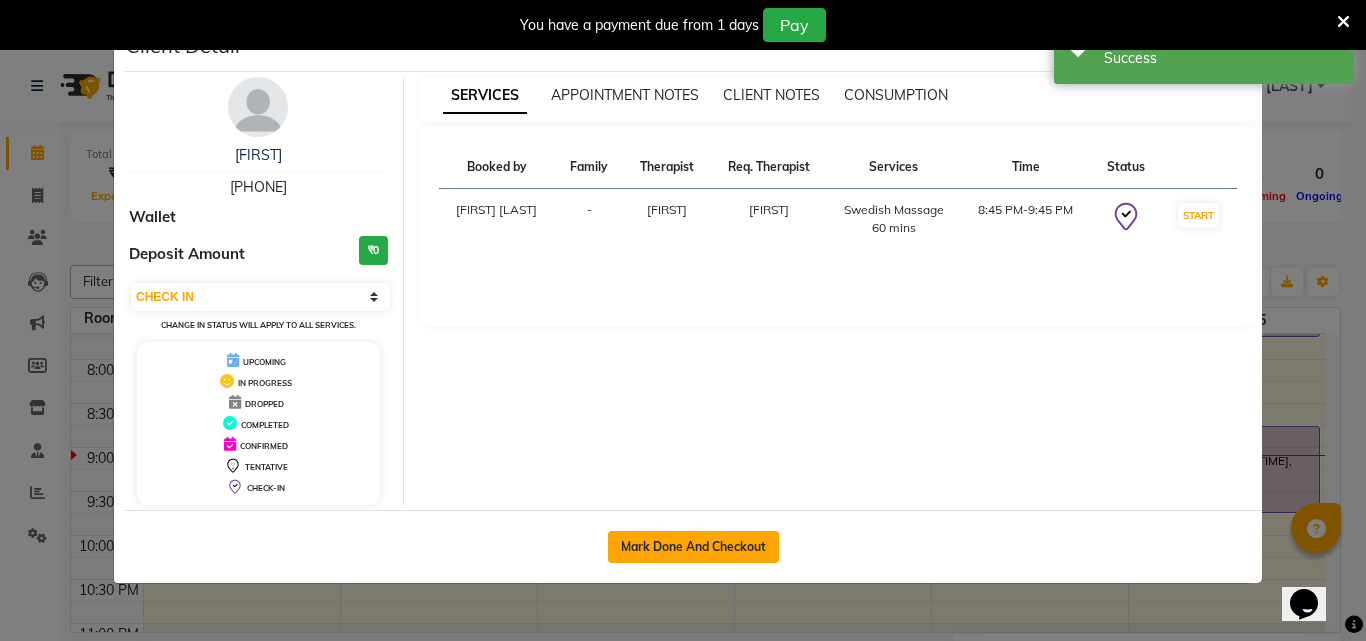 click on "Mark Done And Checkout" 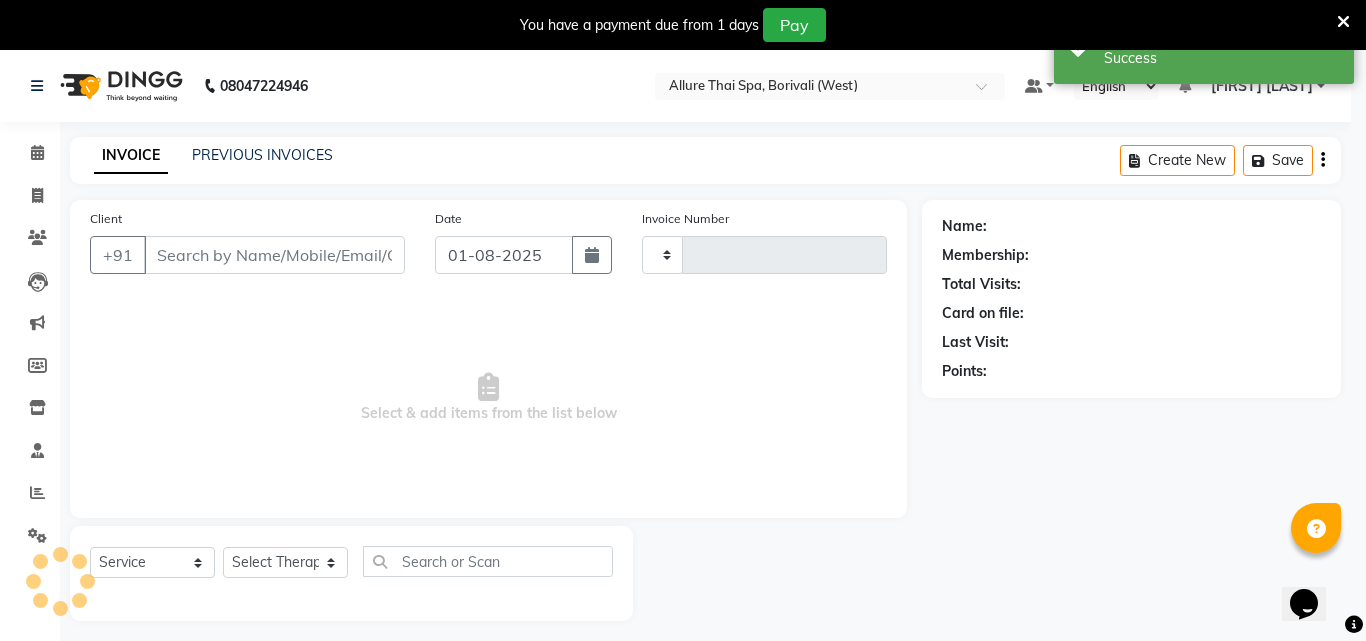 select on "3" 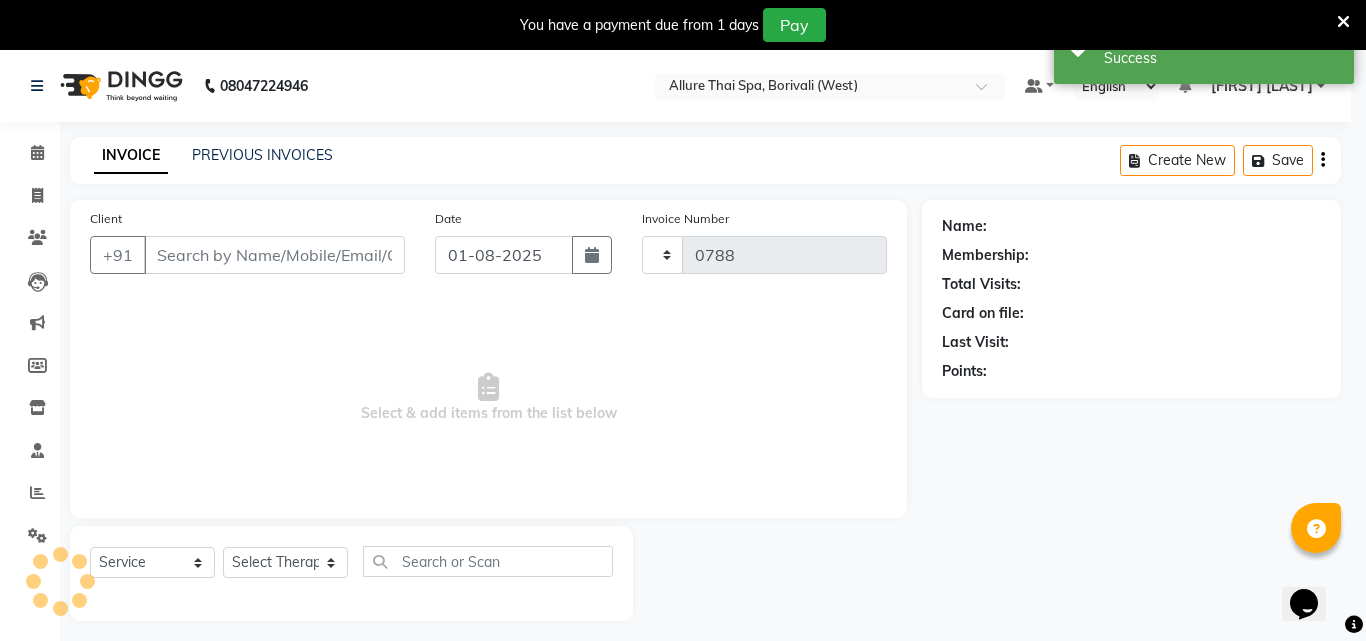 select on "6772" 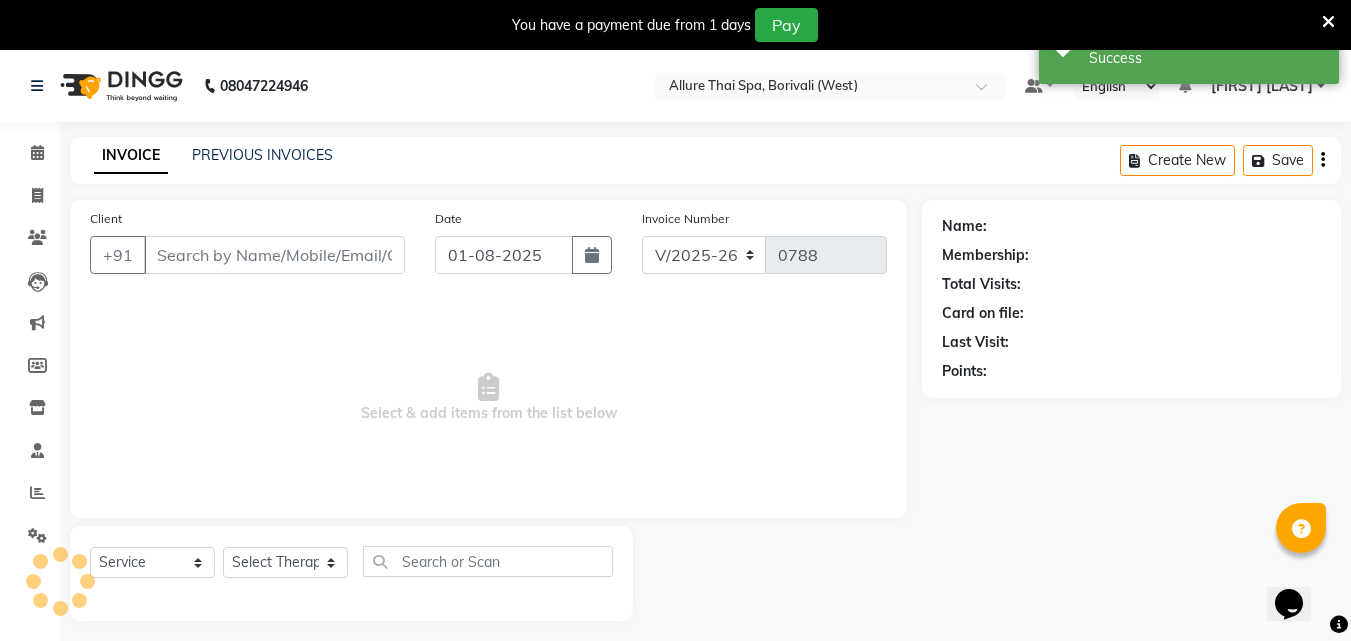 type on "[PHONE]" 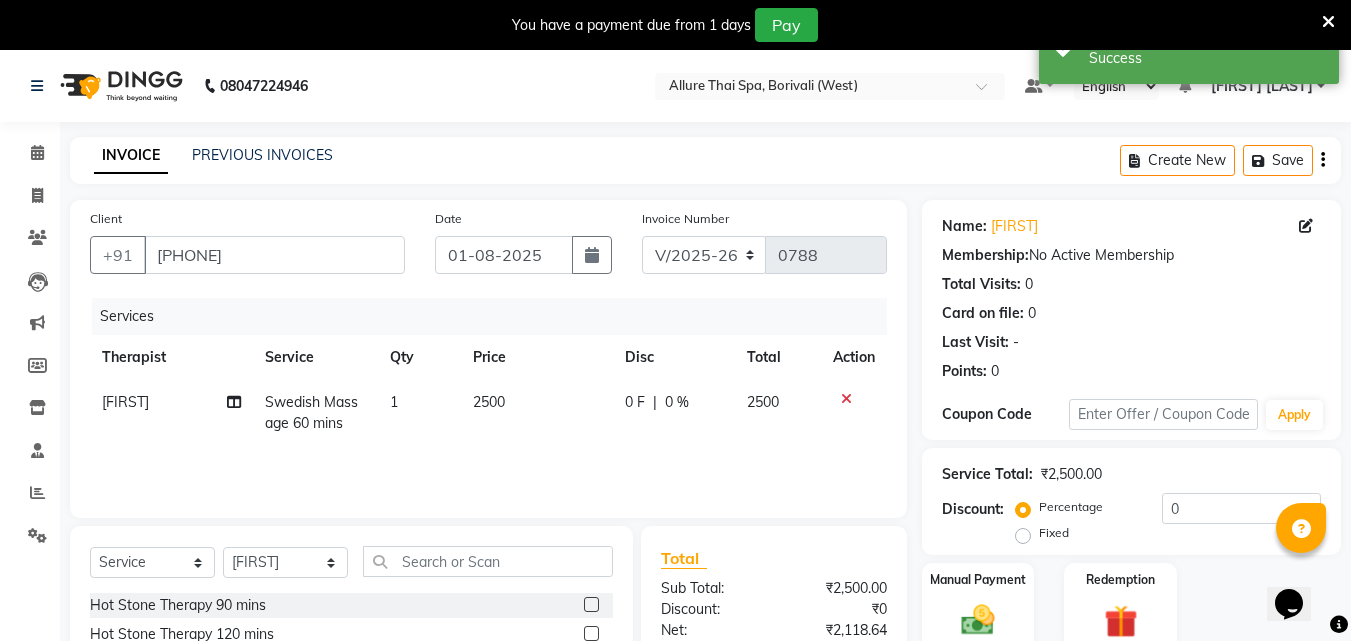 click on "Fixed" 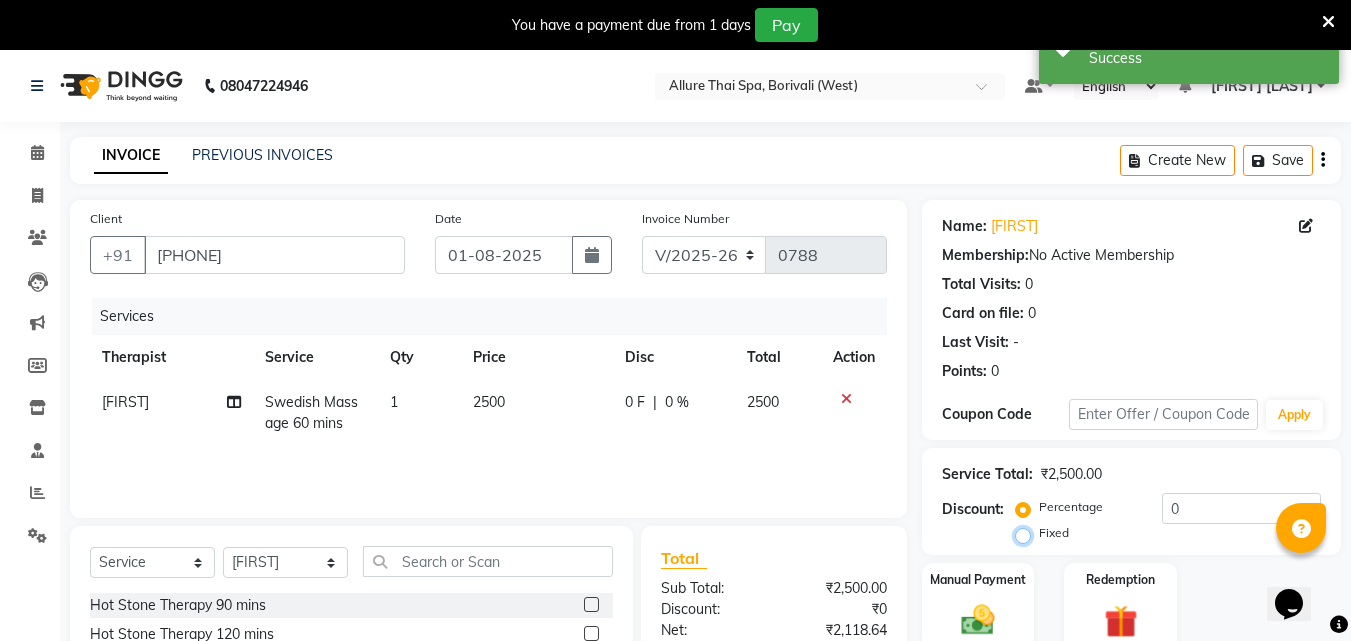 click on "Fixed" at bounding box center [1027, 533] 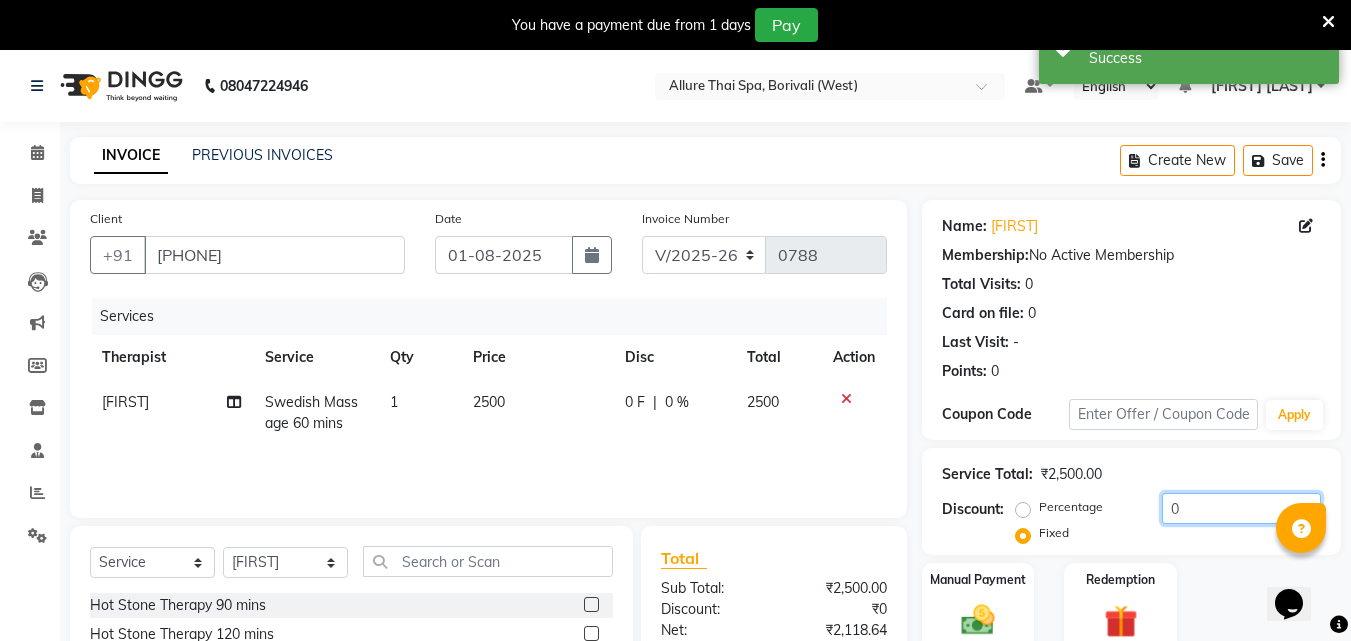 click on "0" 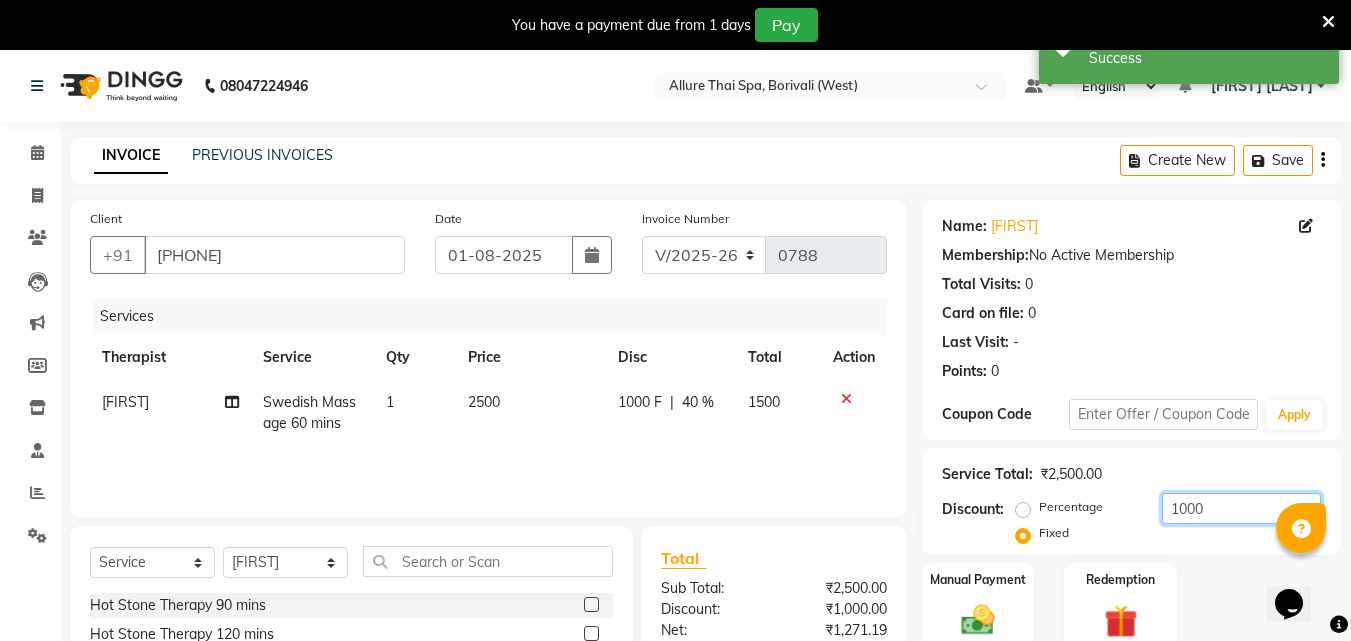 scroll, scrollTop: 210, scrollLeft: 0, axis: vertical 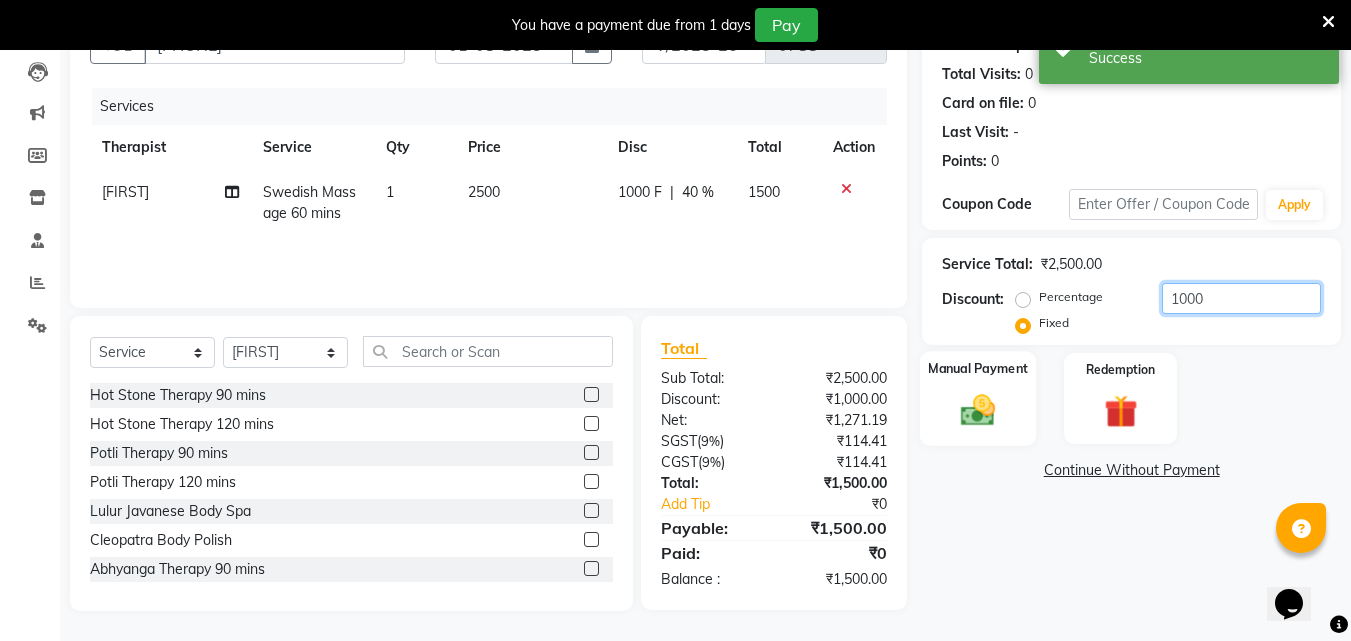 type on "1000" 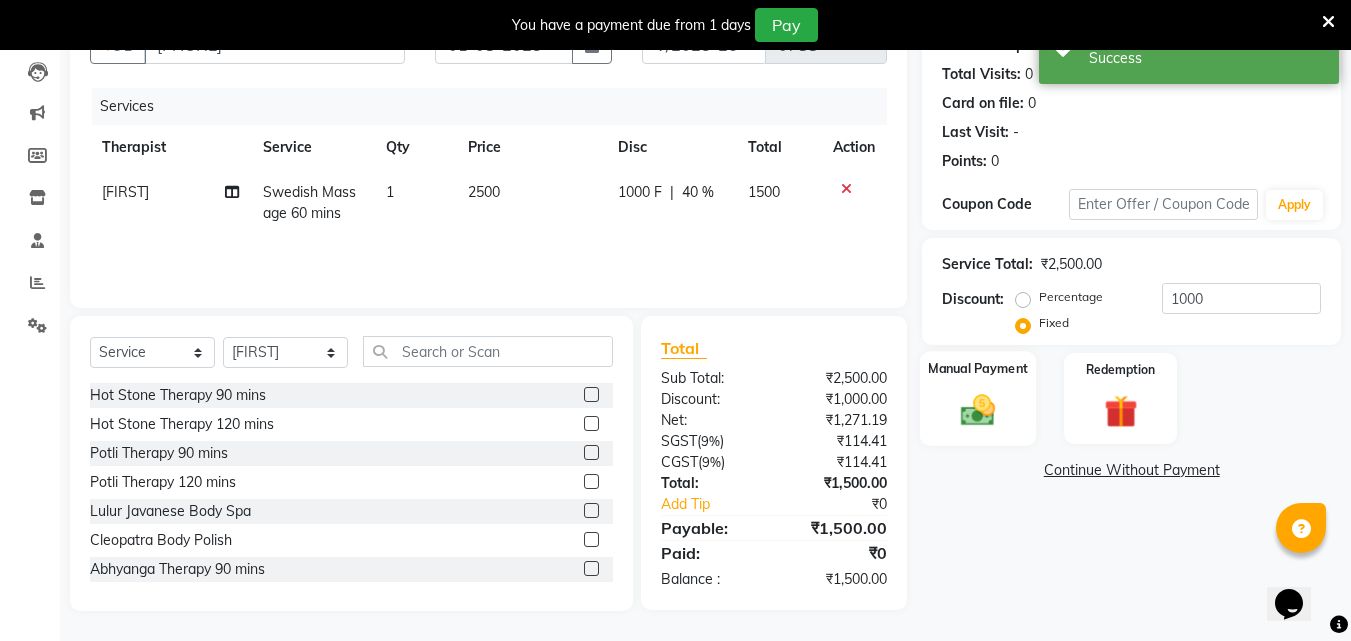 click 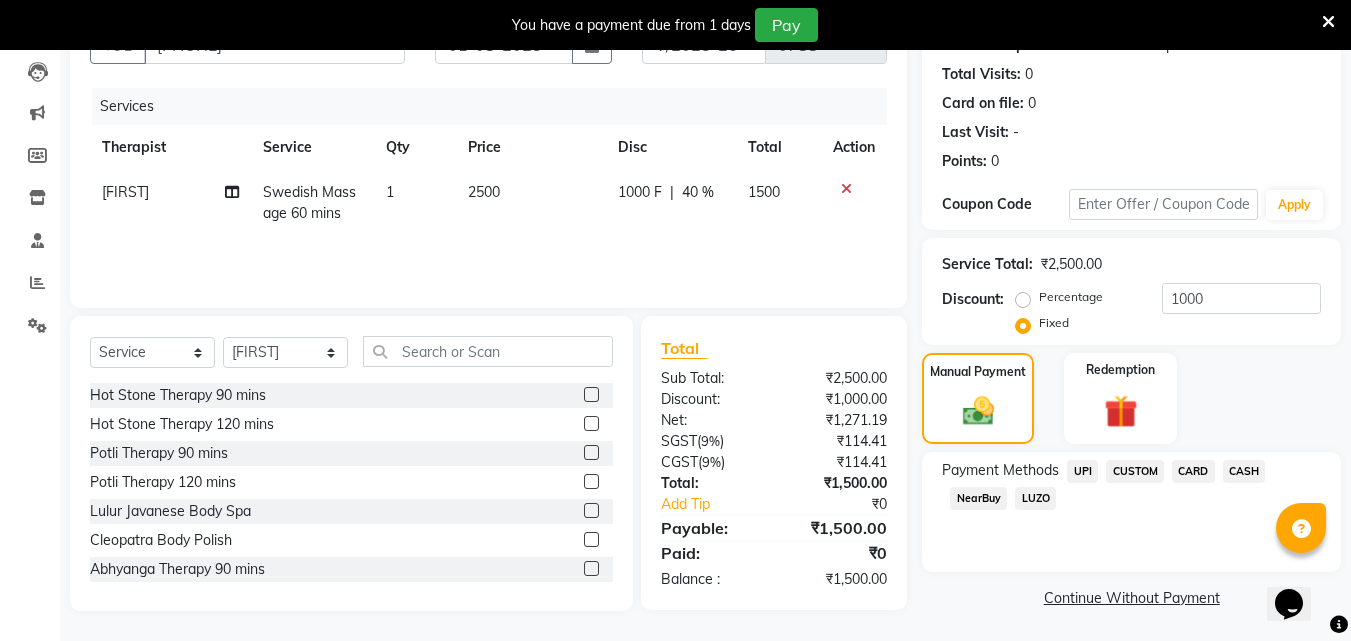click on "CASH" 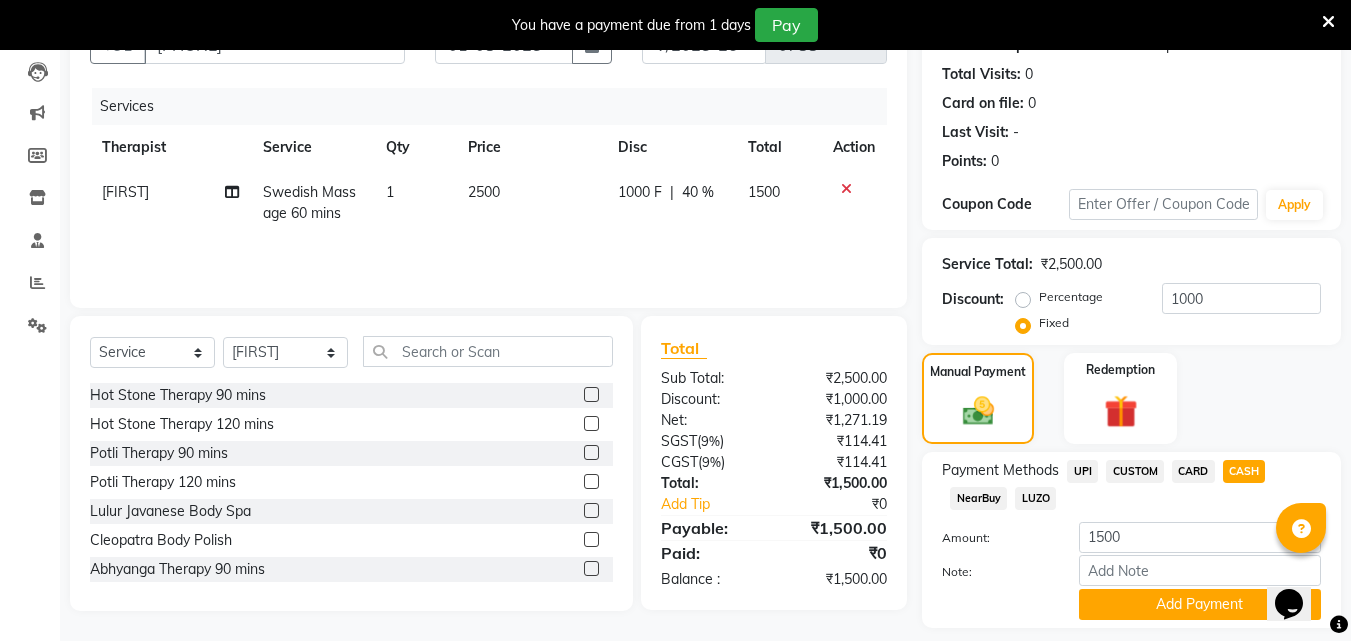 scroll, scrollTop: 268, scrollLeft: 0, axis: vertical 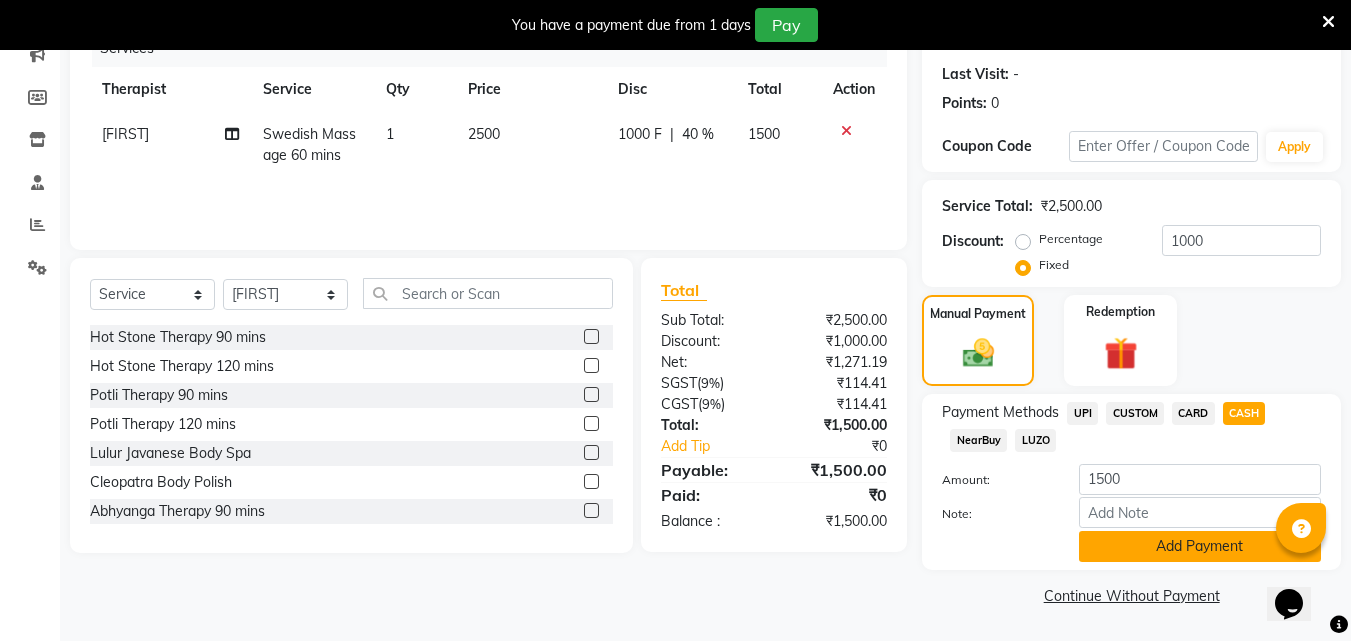 click on "Add Payment" 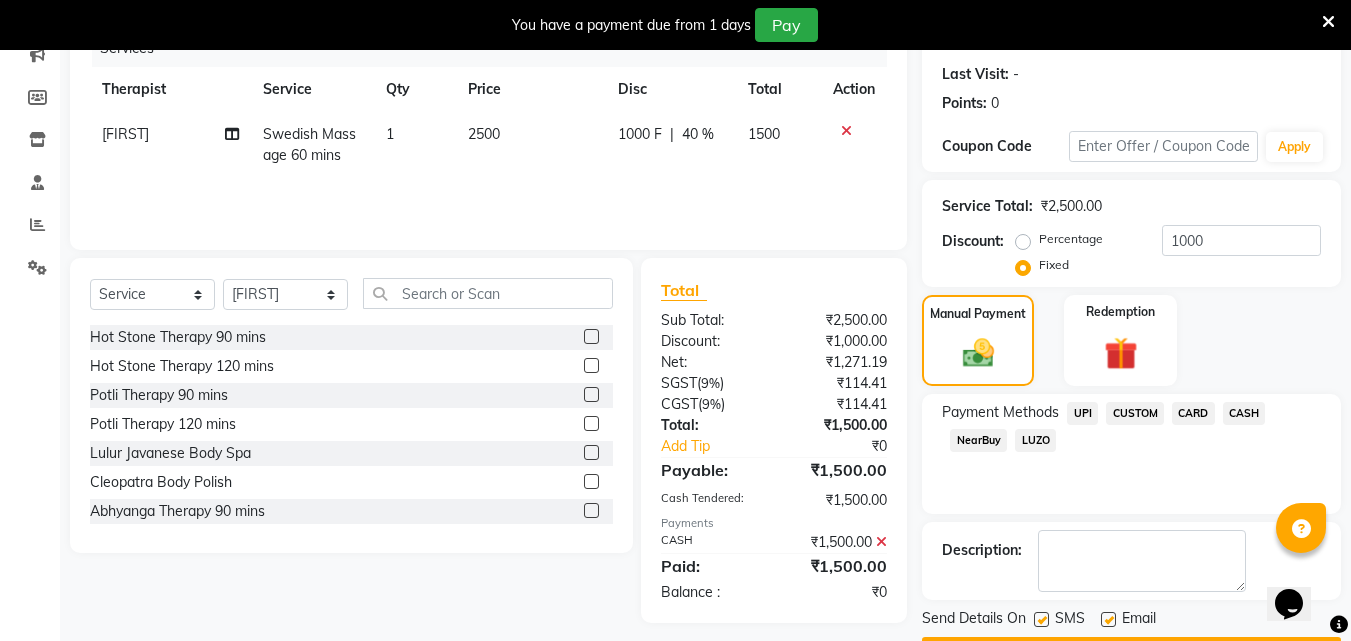 scroll, scrollTop: 325, scrollLeft: 0, axis: vertical 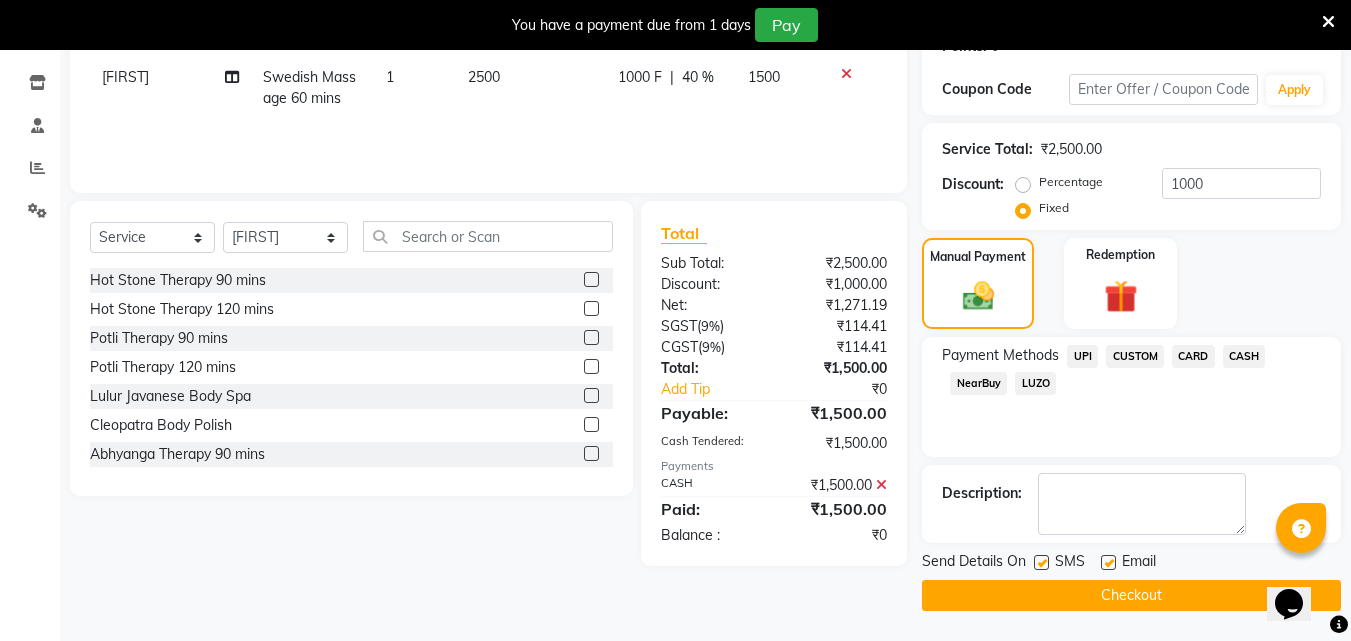 click on "Checkout" 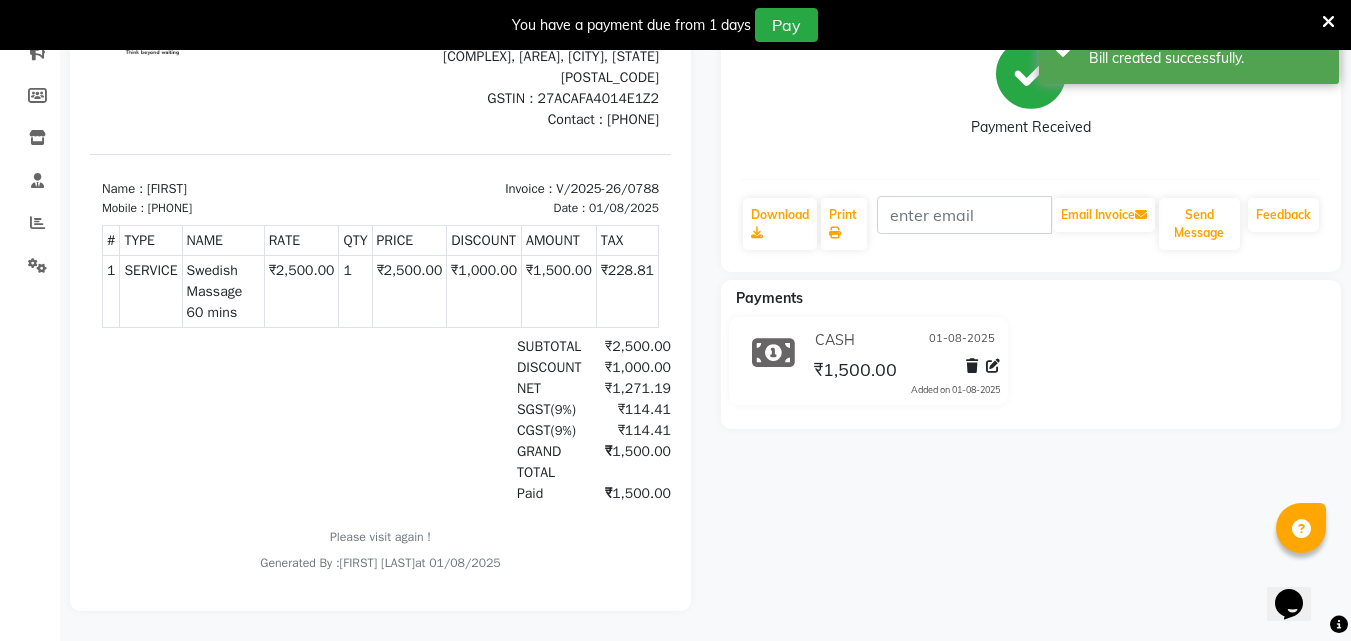 scroll, scrollTop: 0, scrollLeft: 0, axis: both 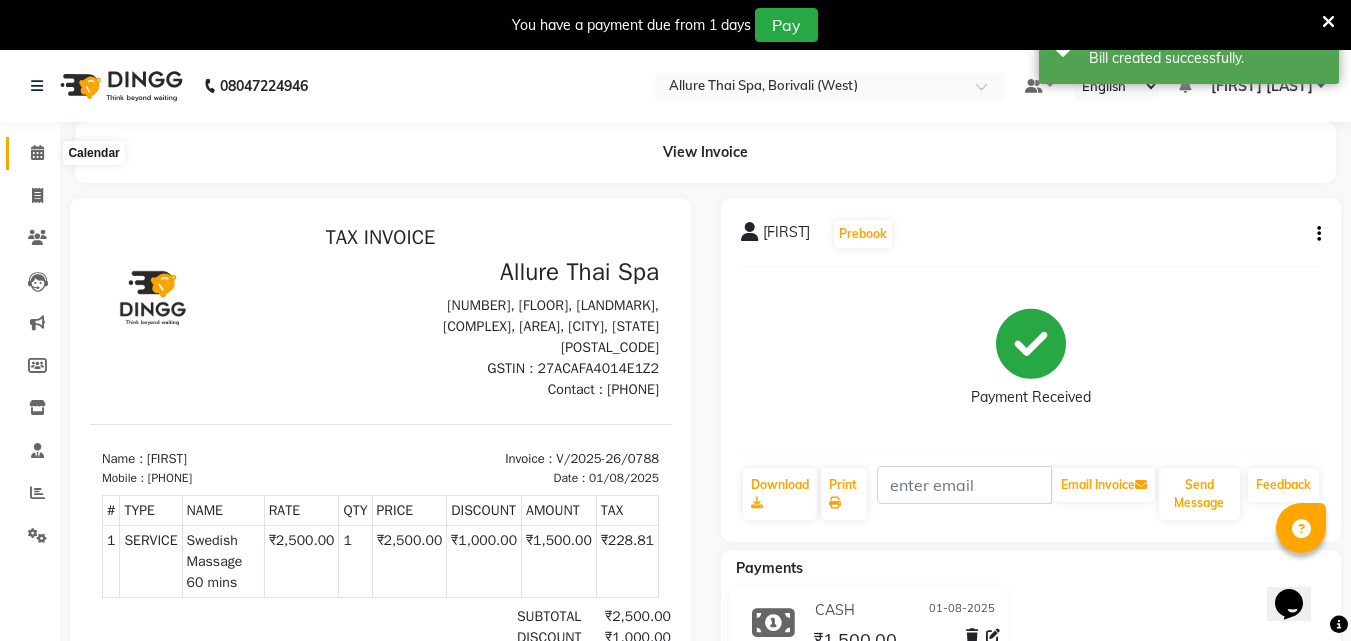 click 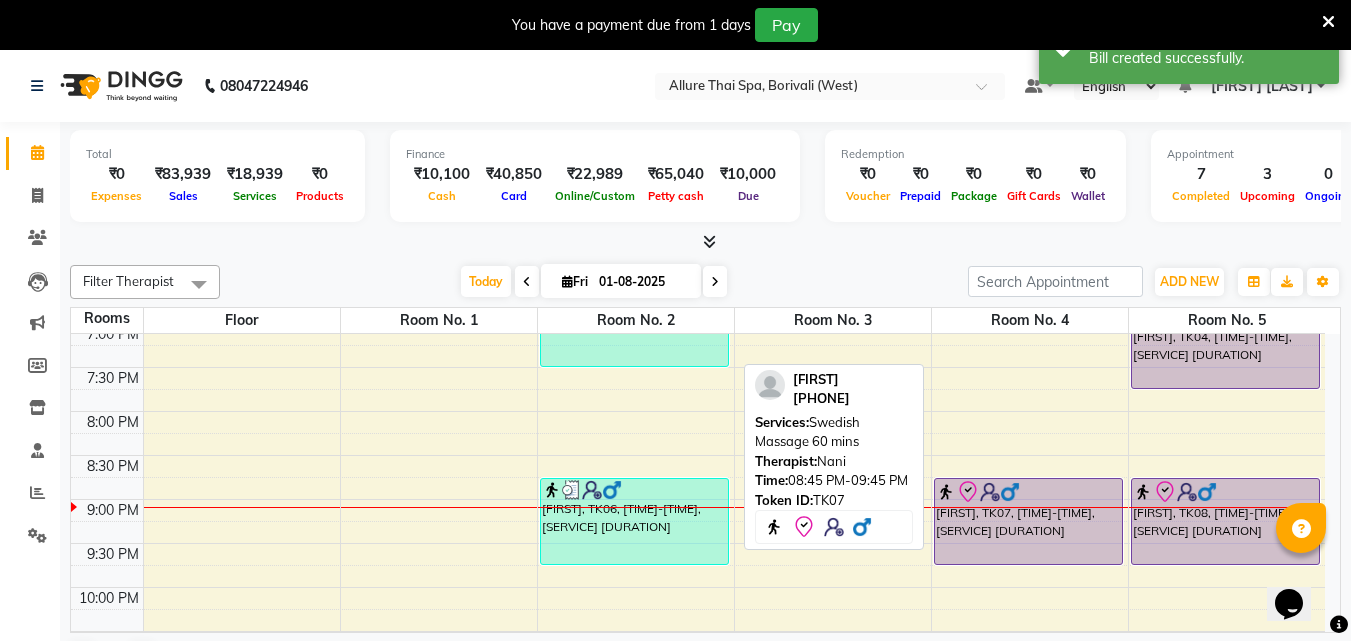 scroll, scrollTop: 889, scrollLeft: 0, axis: vertical 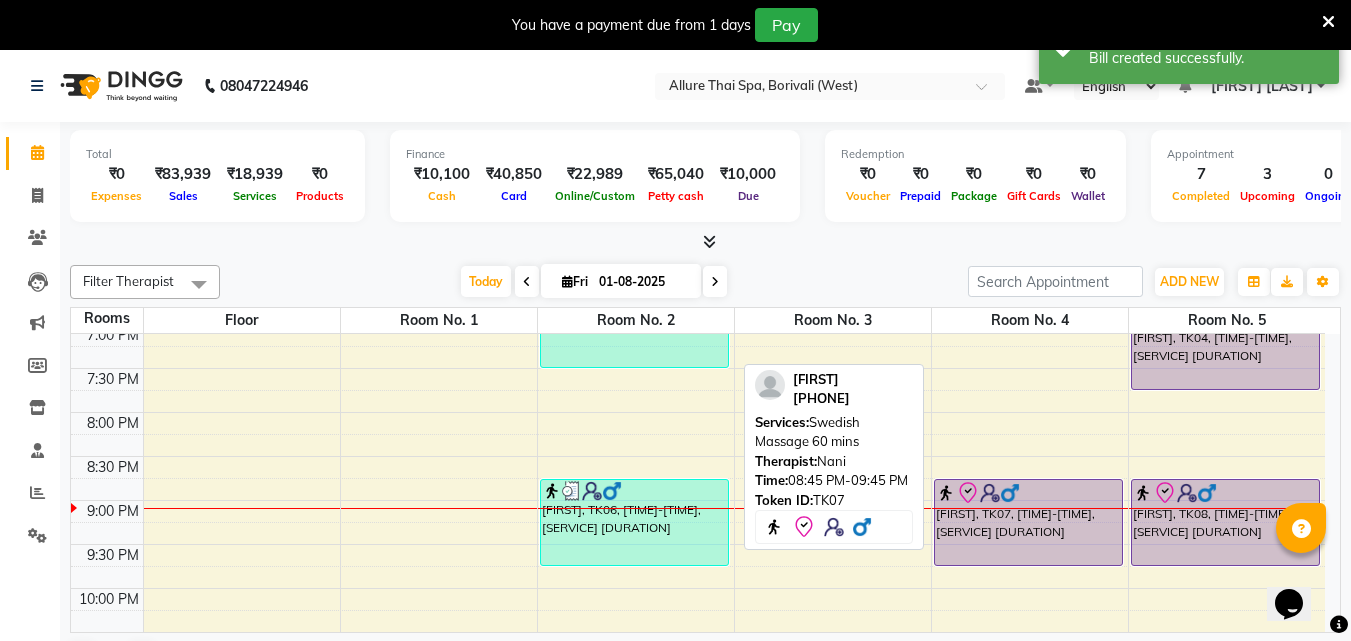 click at bounding box center (1028, 493) 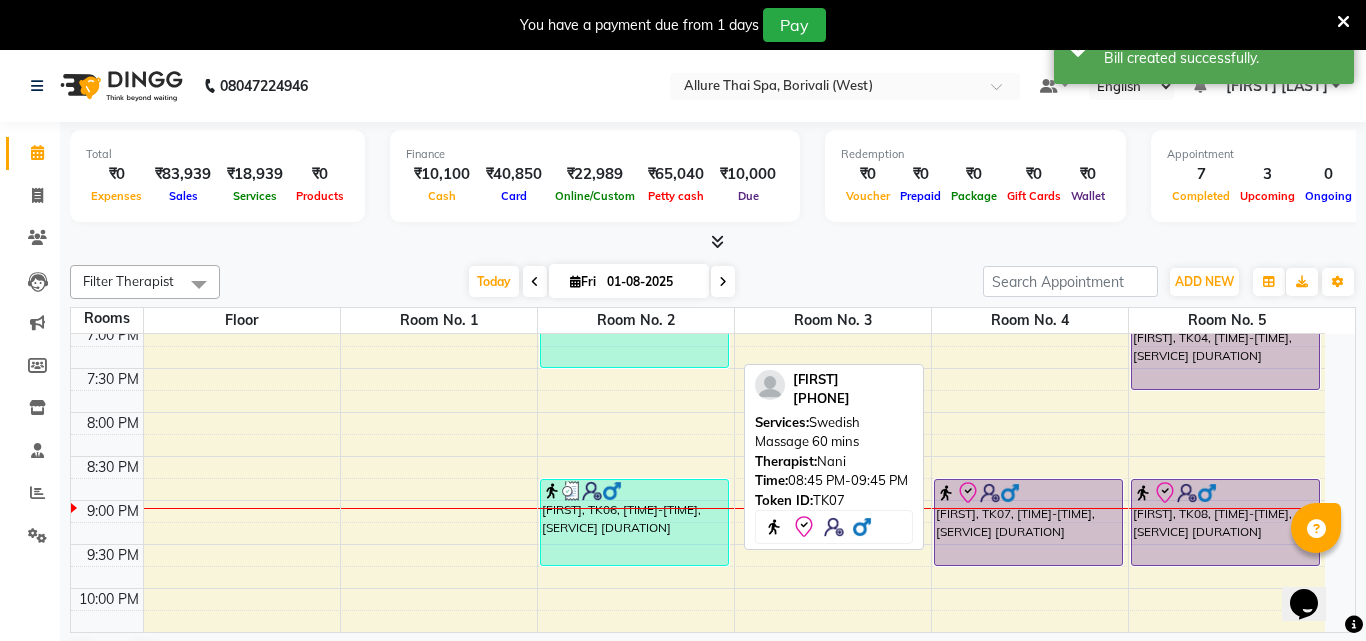 select on "8" 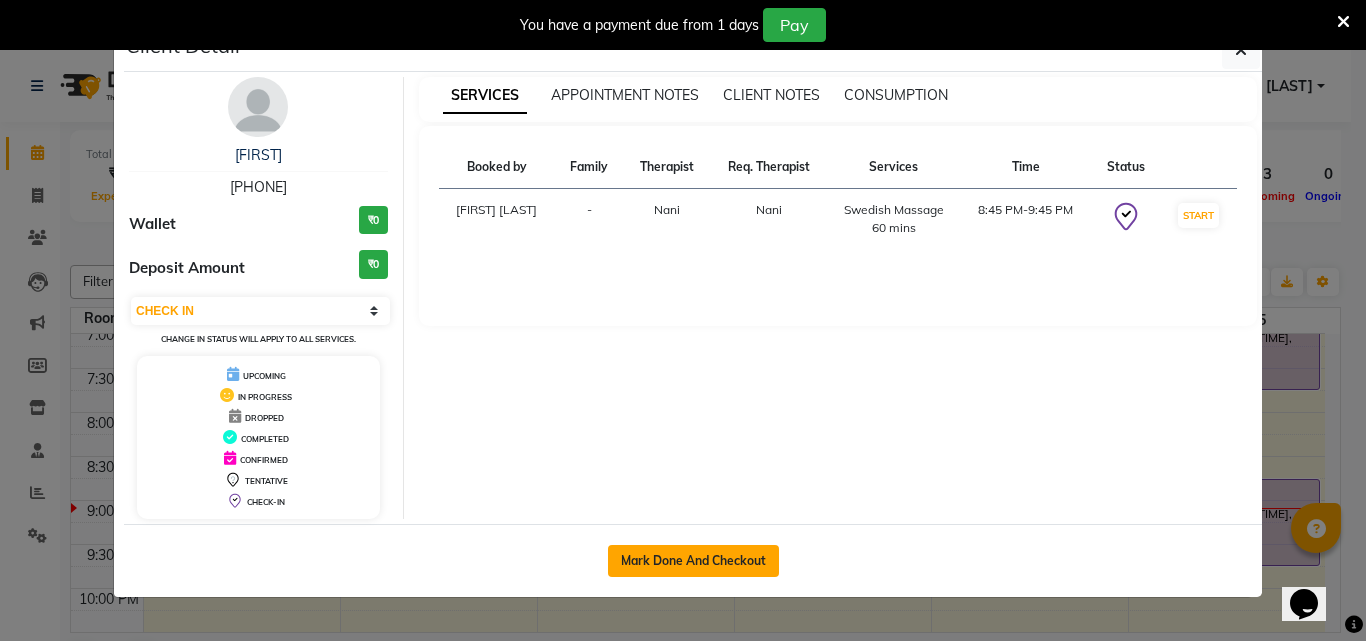 click on "Mark Done And Checkout" 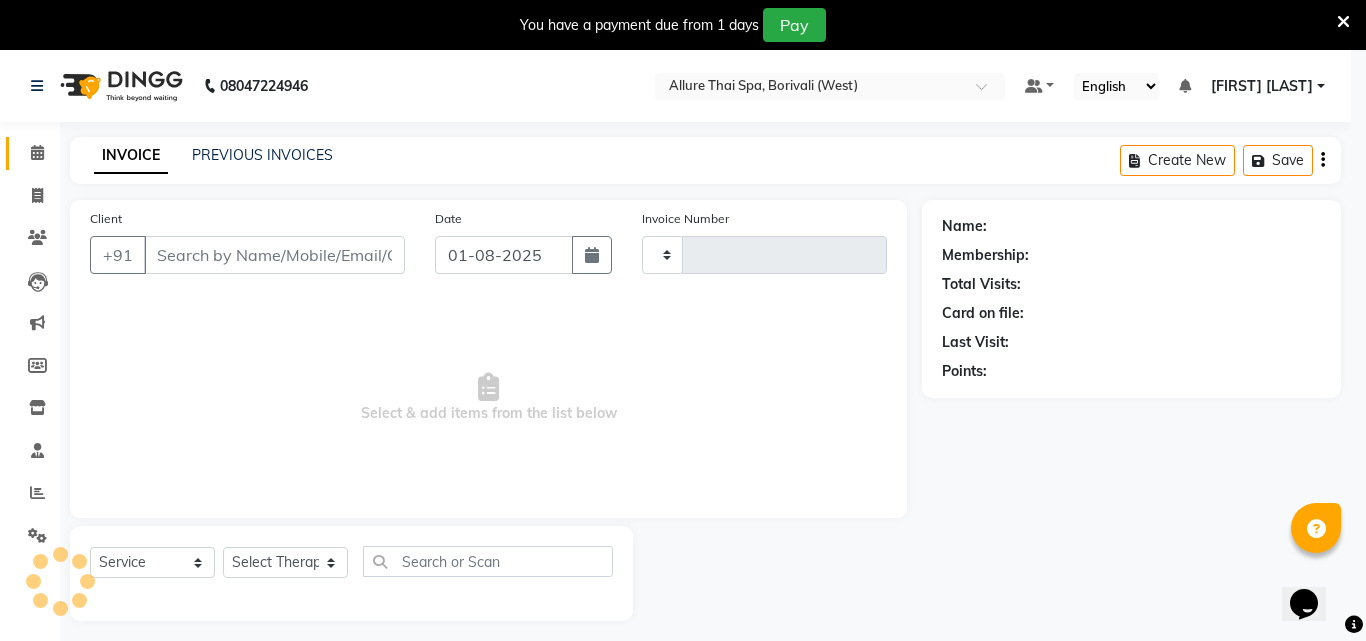 type on "0789" 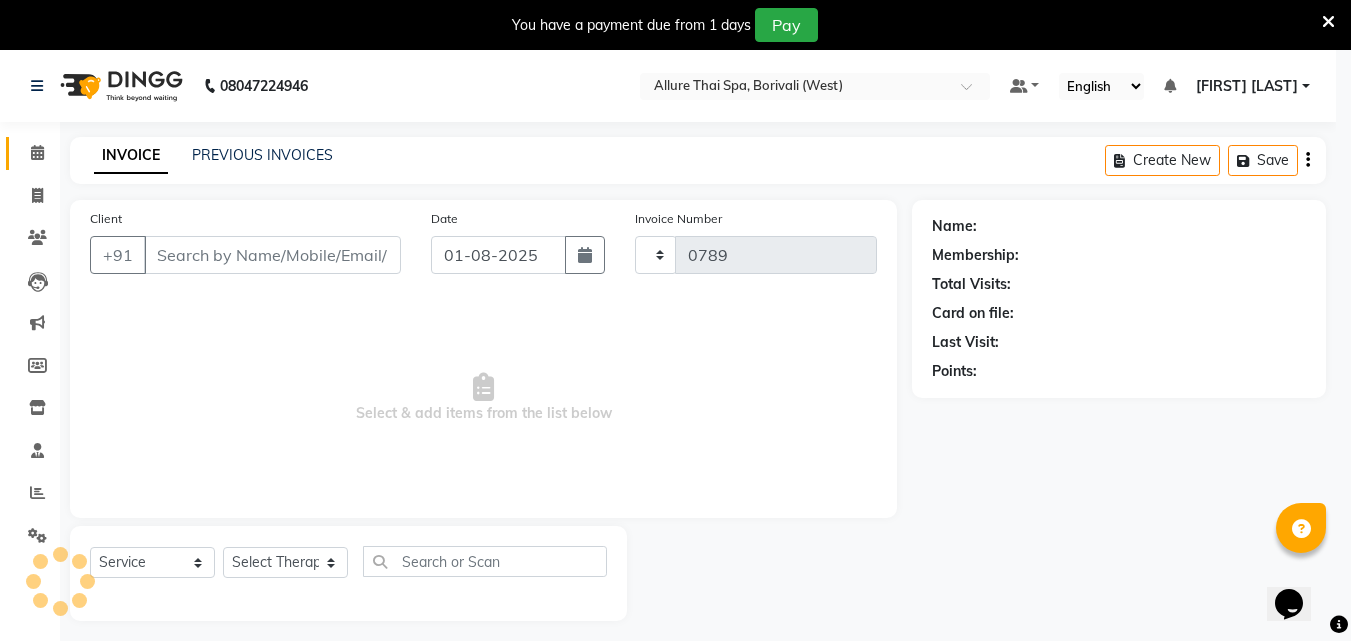 select on "6772" 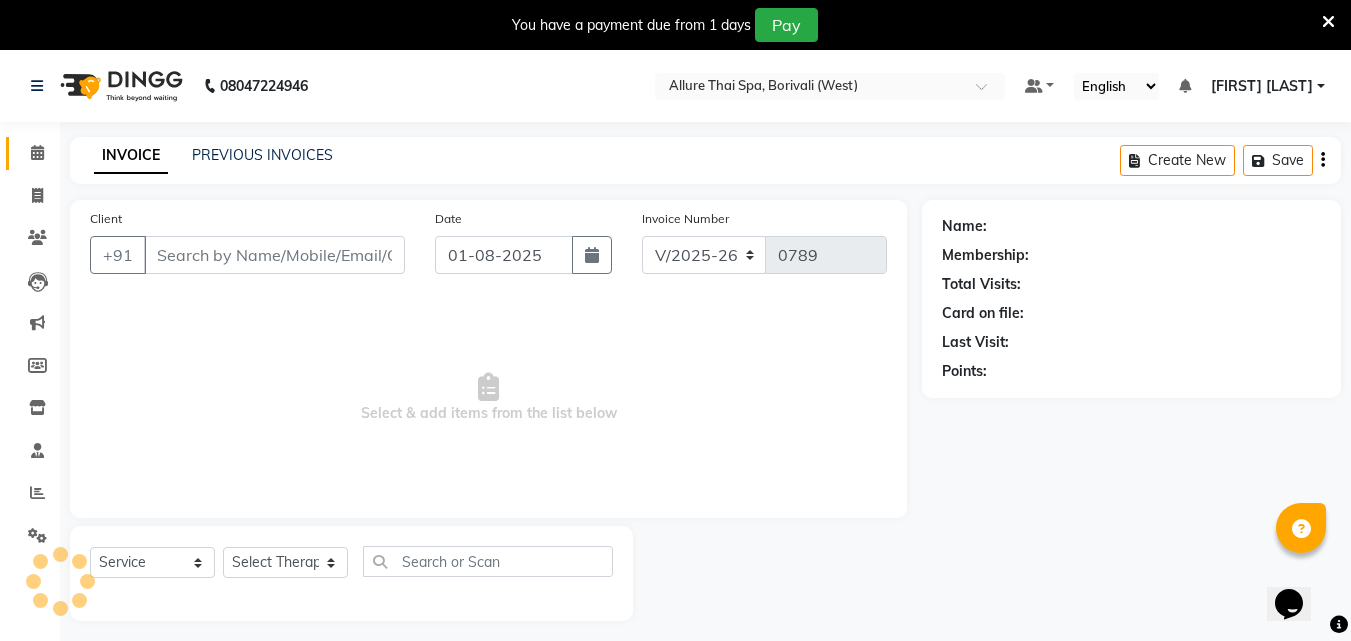type on "[PHONE]" 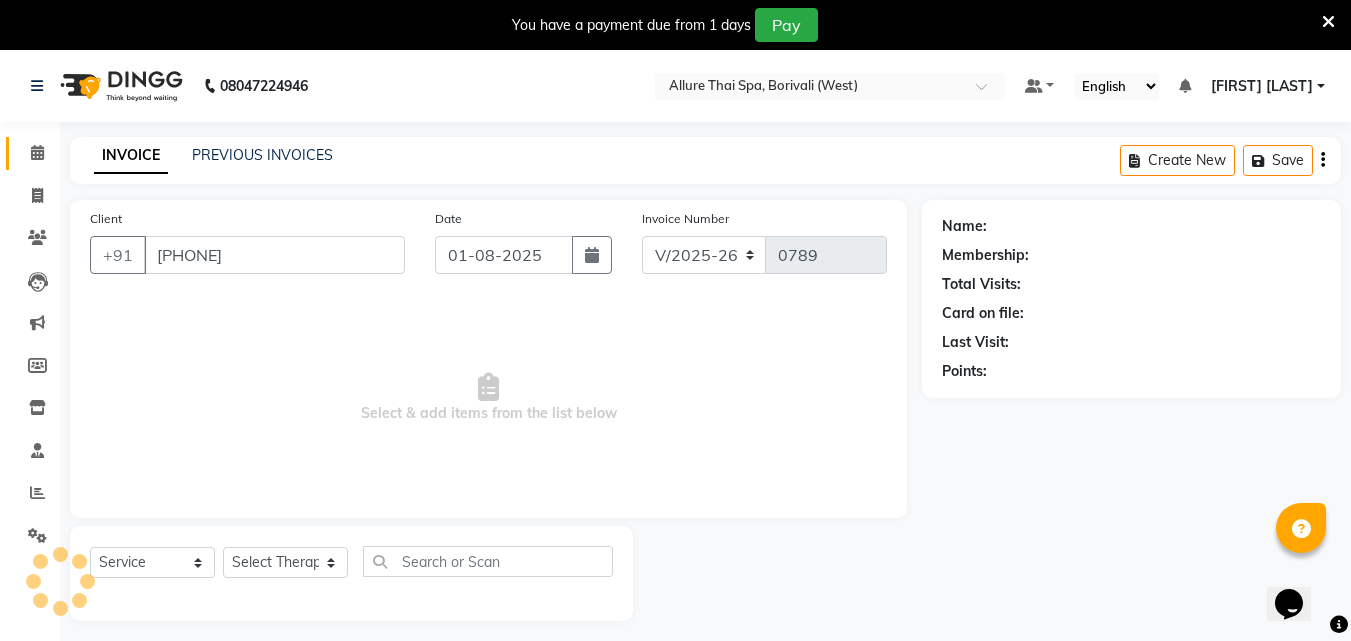 select on "68543" 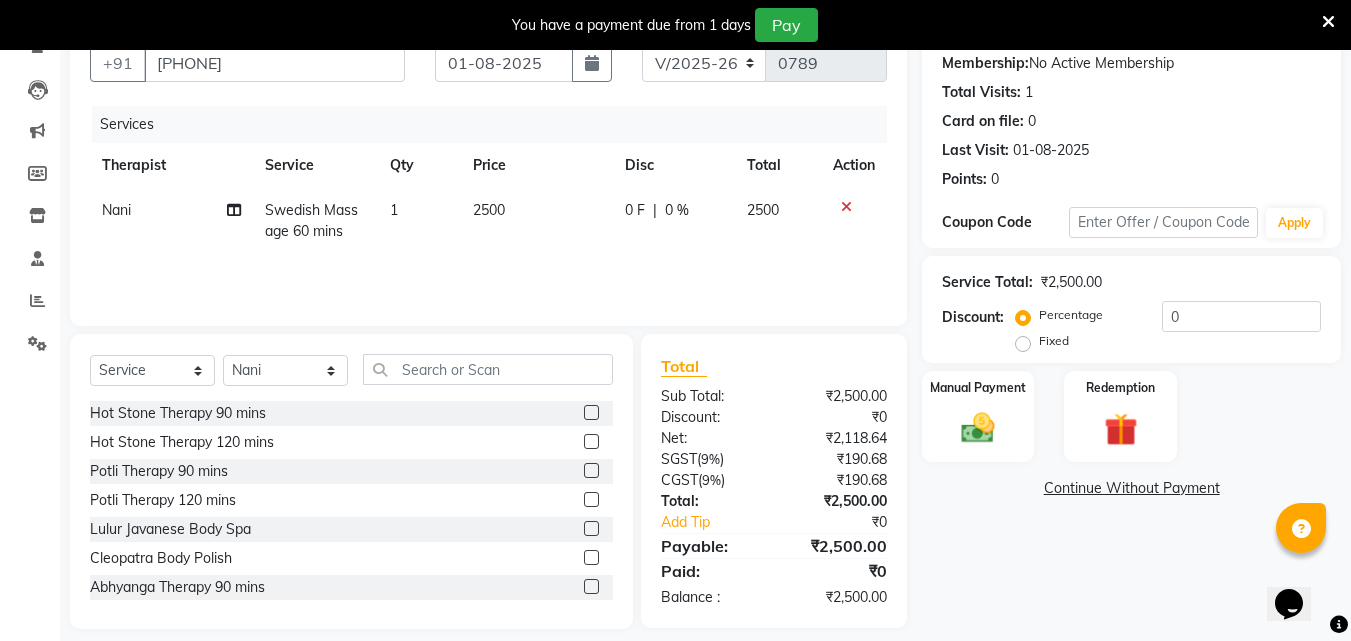 scroll, scrollTop: 210, scrollLeft: 0, axis: vertical 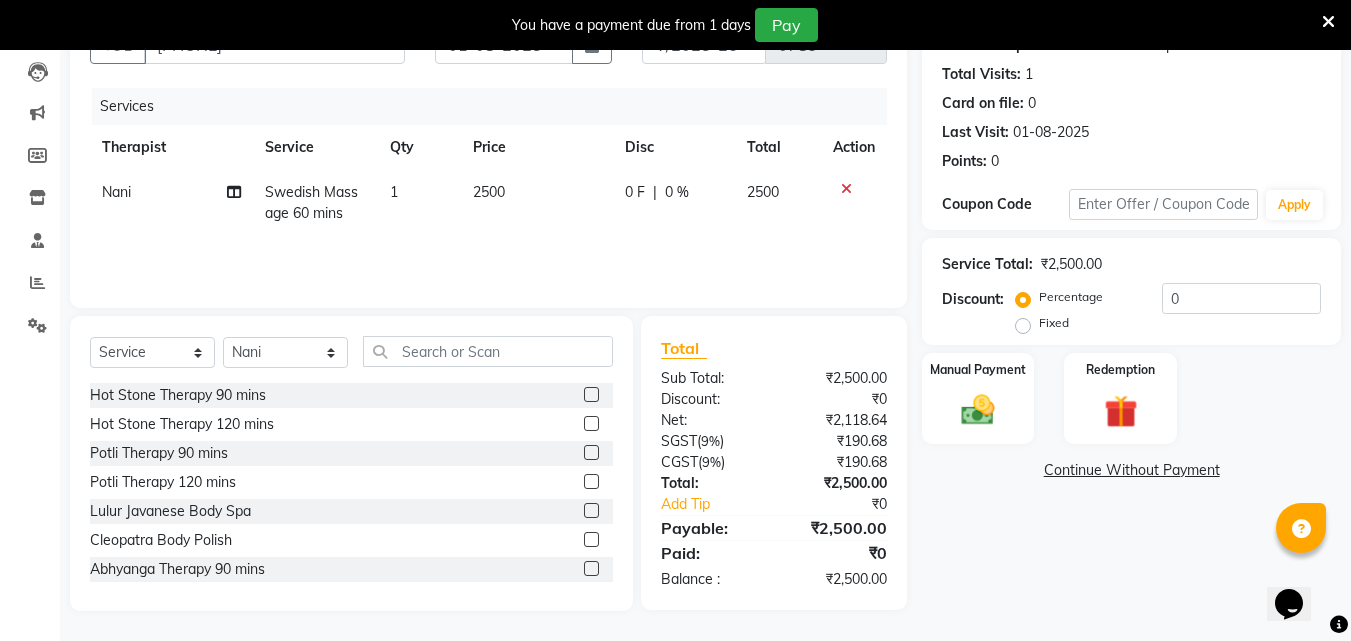click on "Fixed" 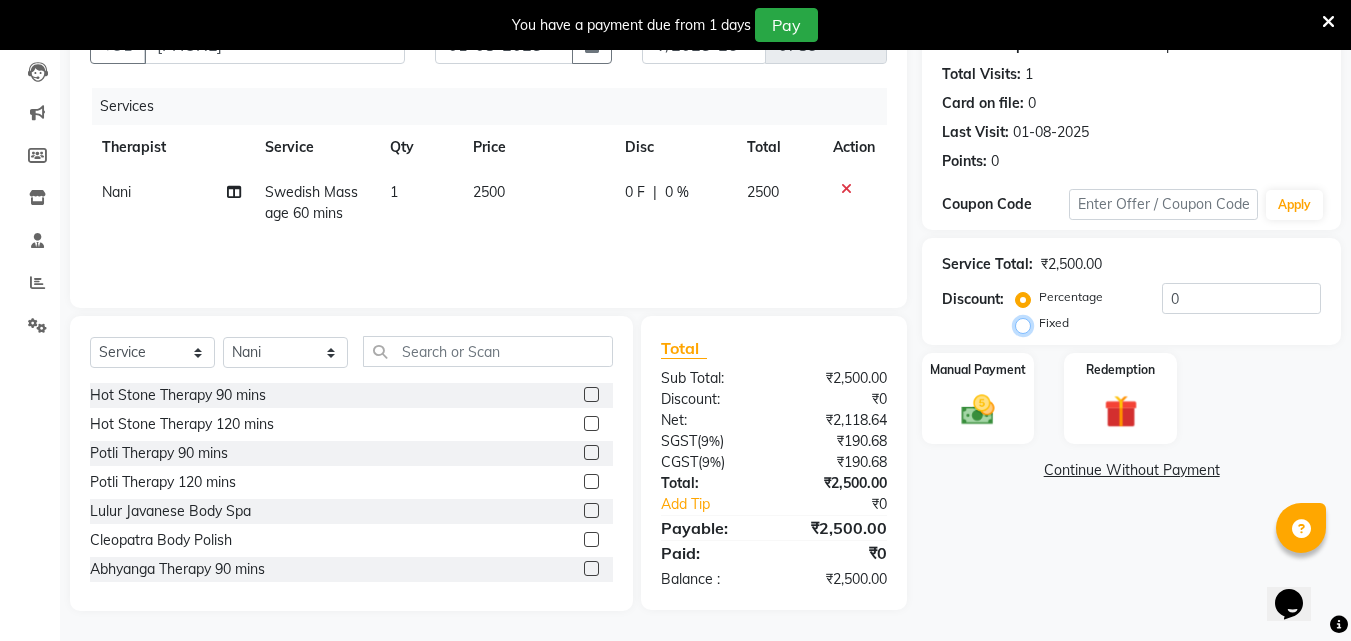 click on "Fixed" at bounding box center (1027, 323) 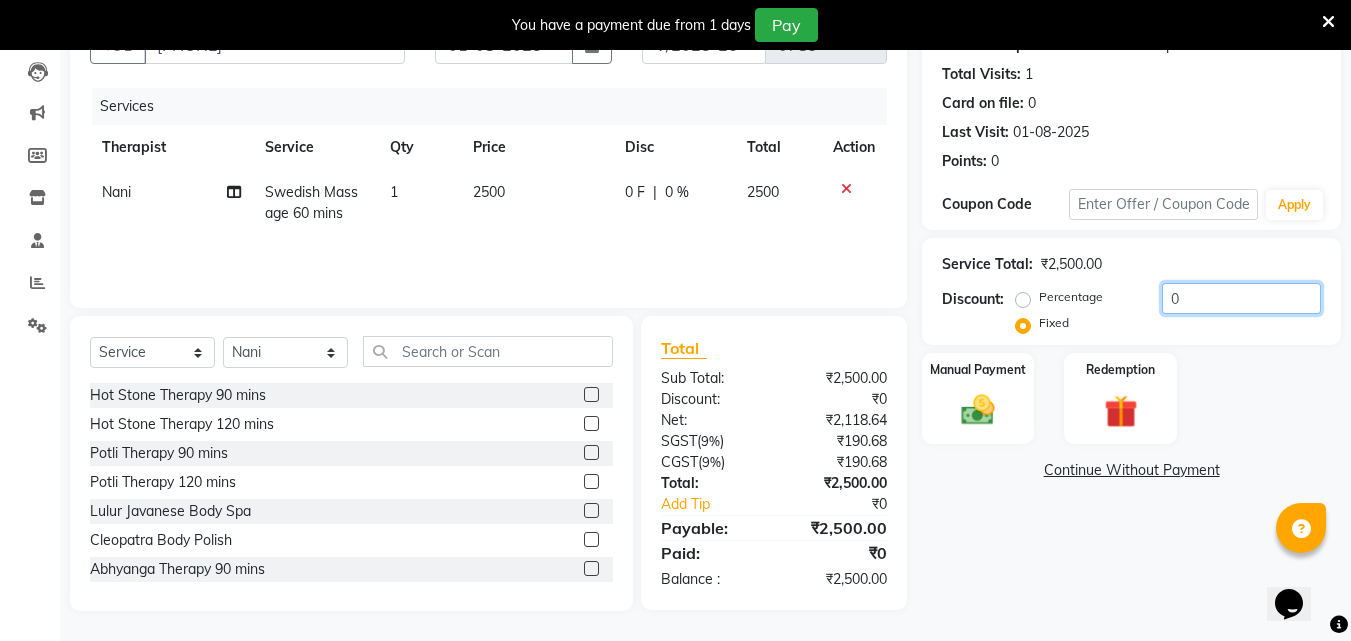 click on "0" 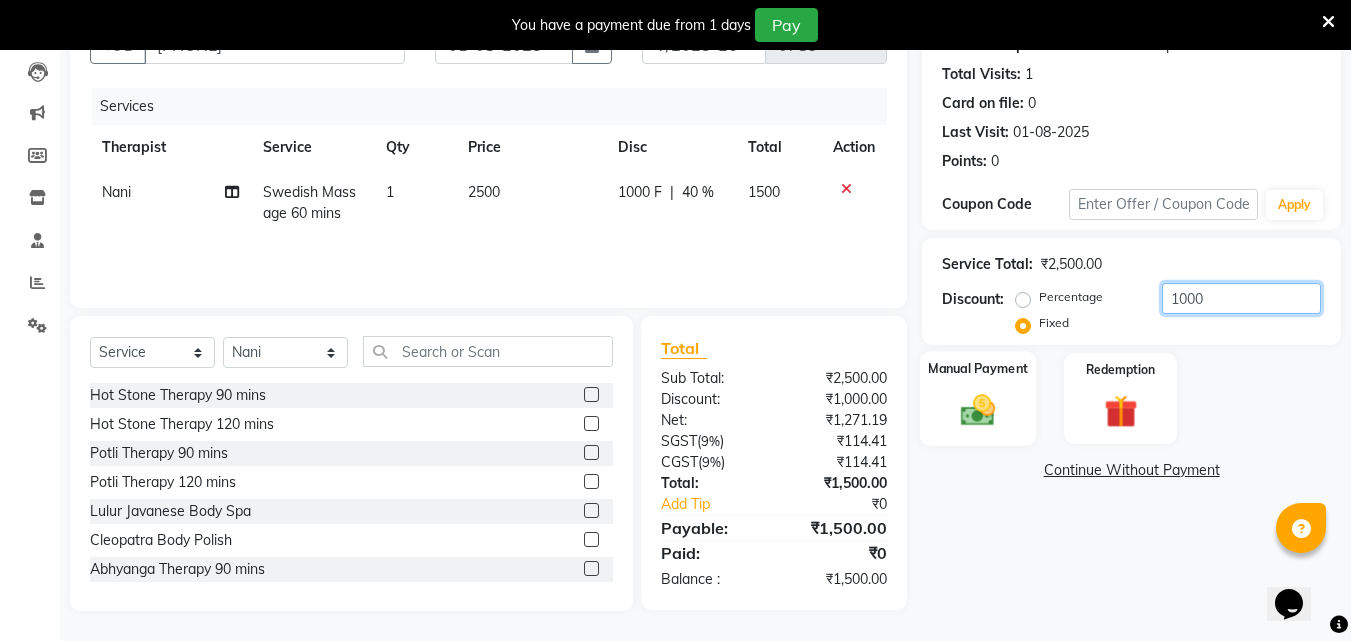 type on "1000" 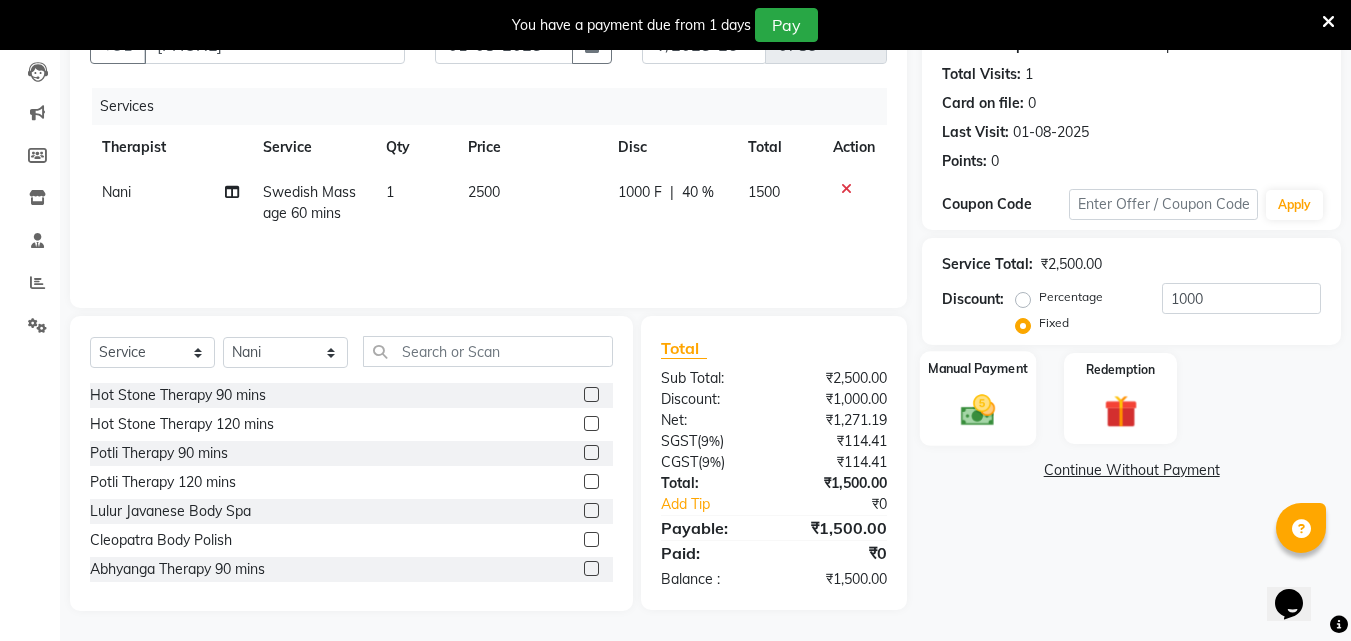click on "Manual Payment" 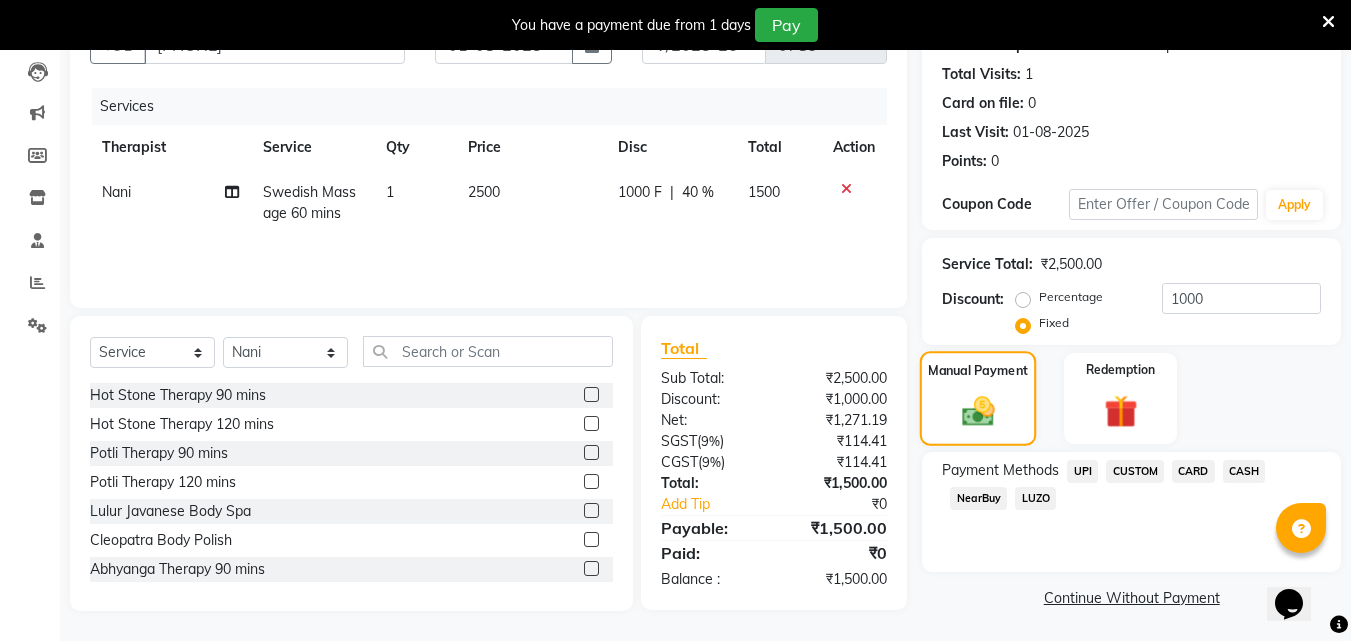 scroll, scrollTop: 212, scrollLeft: 0, axis: vertical 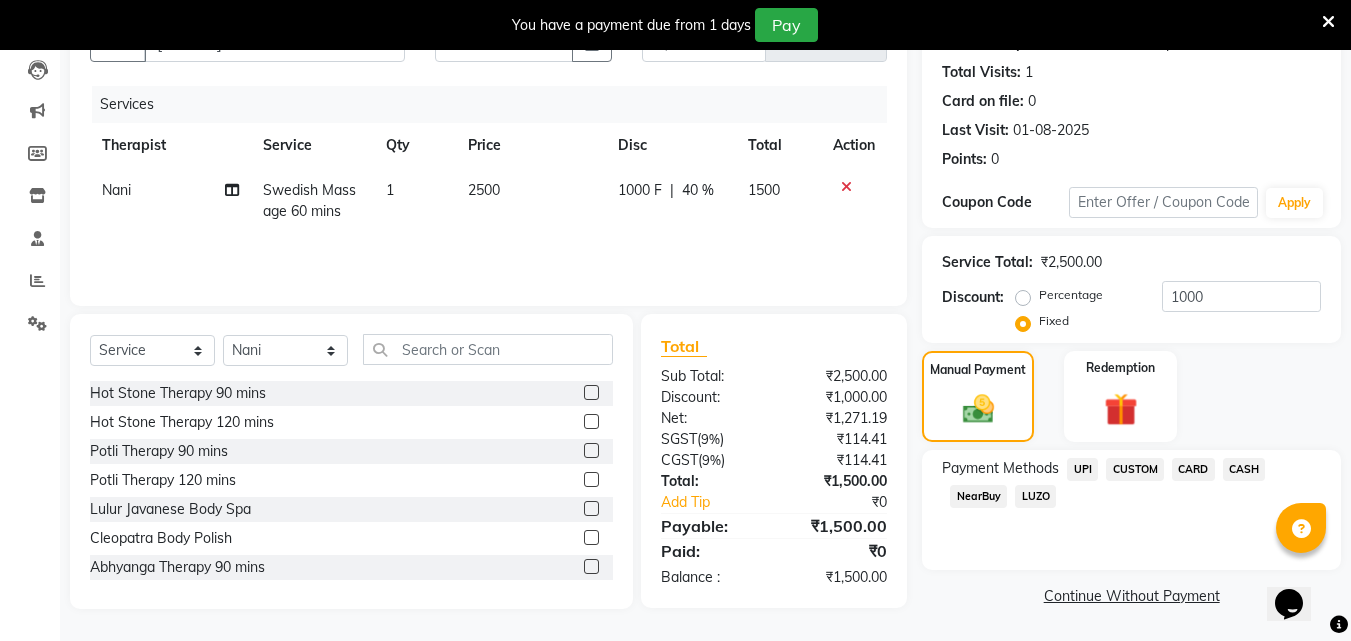 click on "CASH" 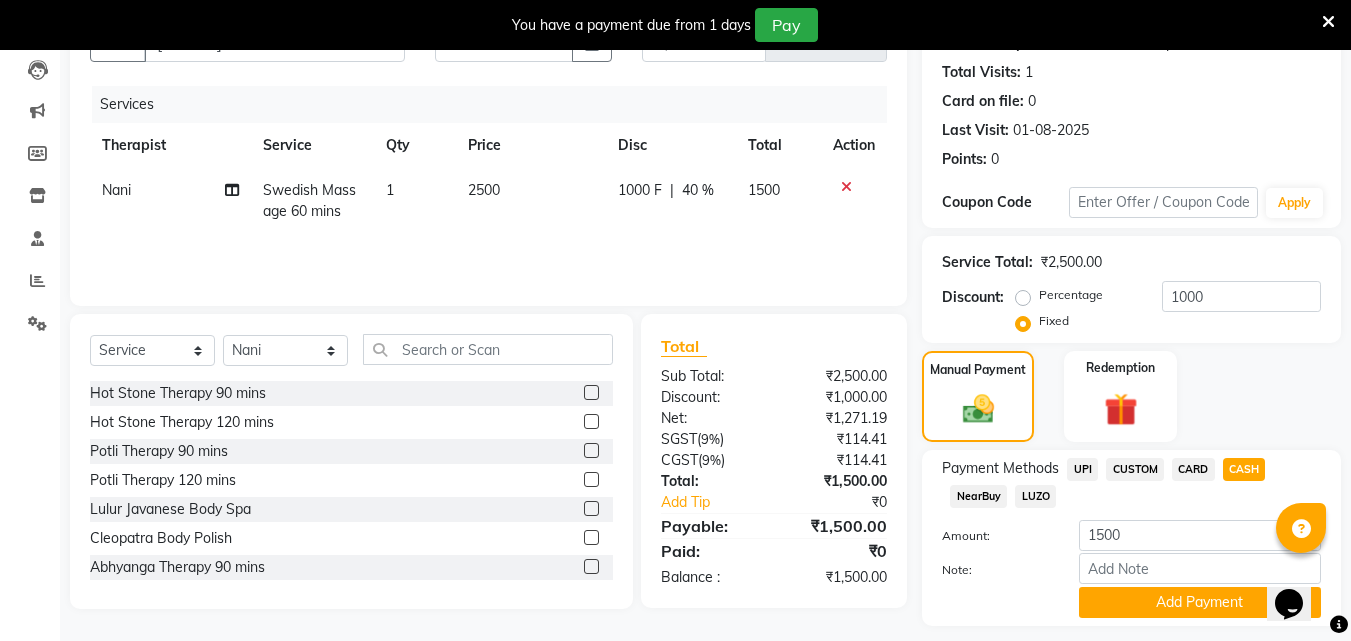 scroll, scrollTop: 268, scrollLeft: 0, axis: vertical 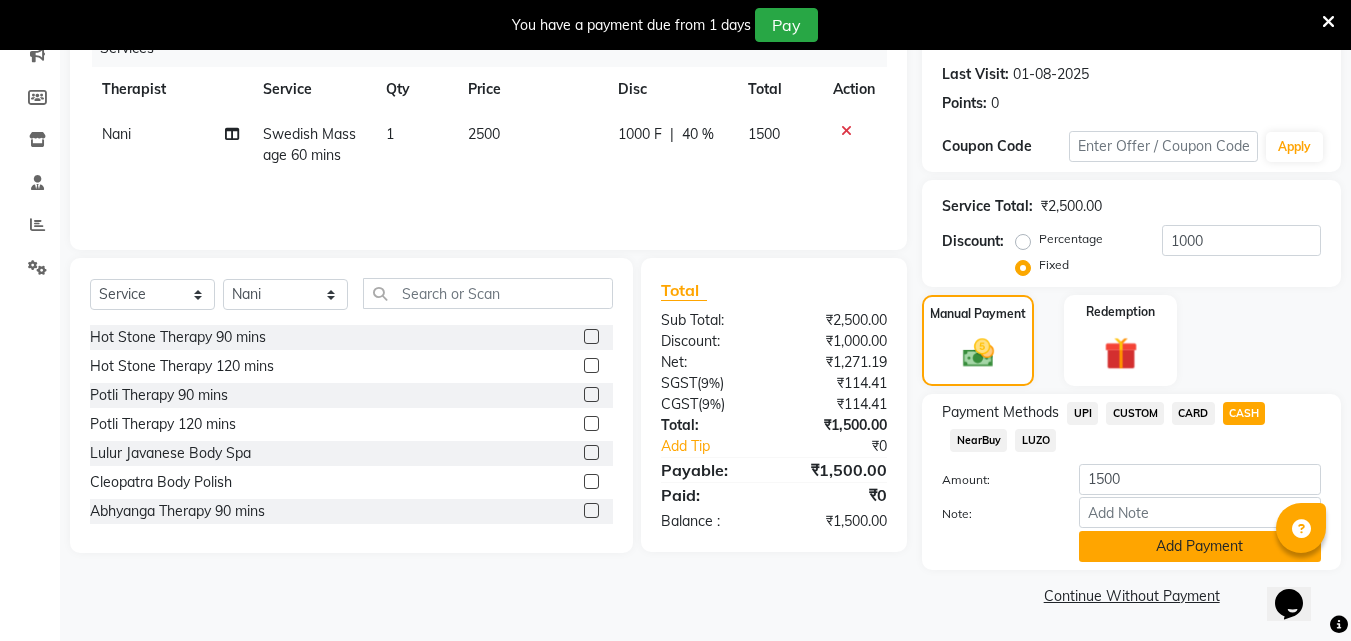 click on "Add Payment" 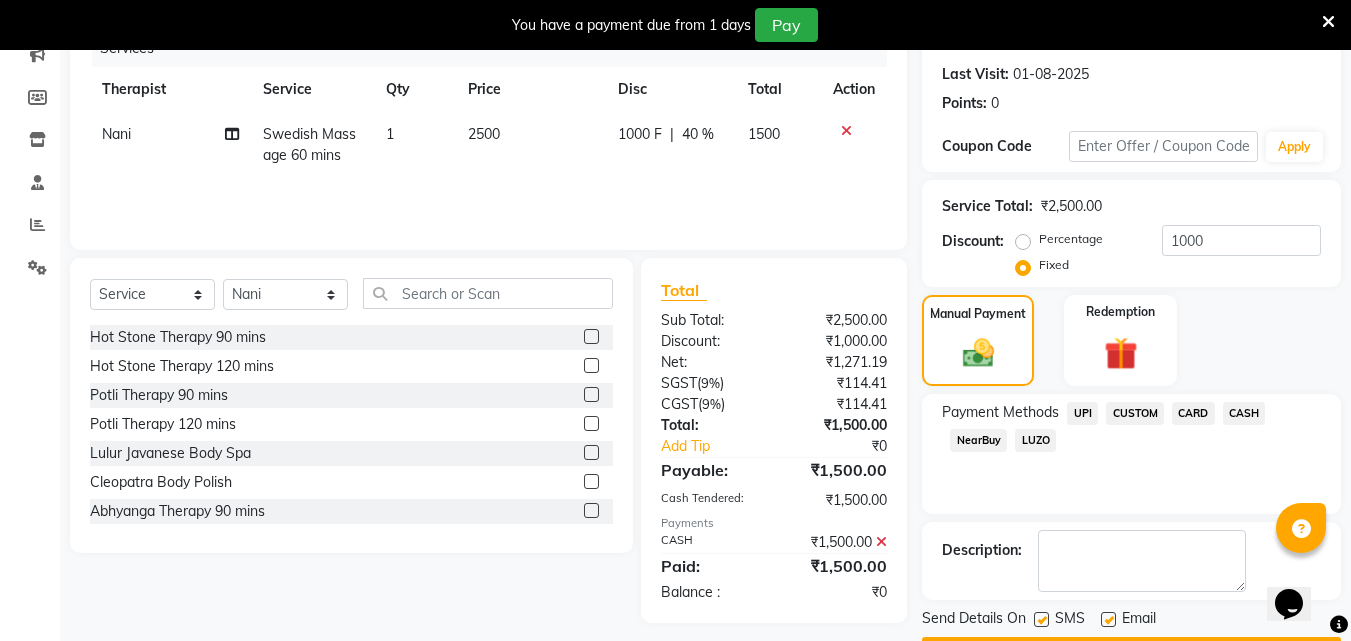 scroll, scrollTop: 325, scrollLeft: 0, axis: vertical 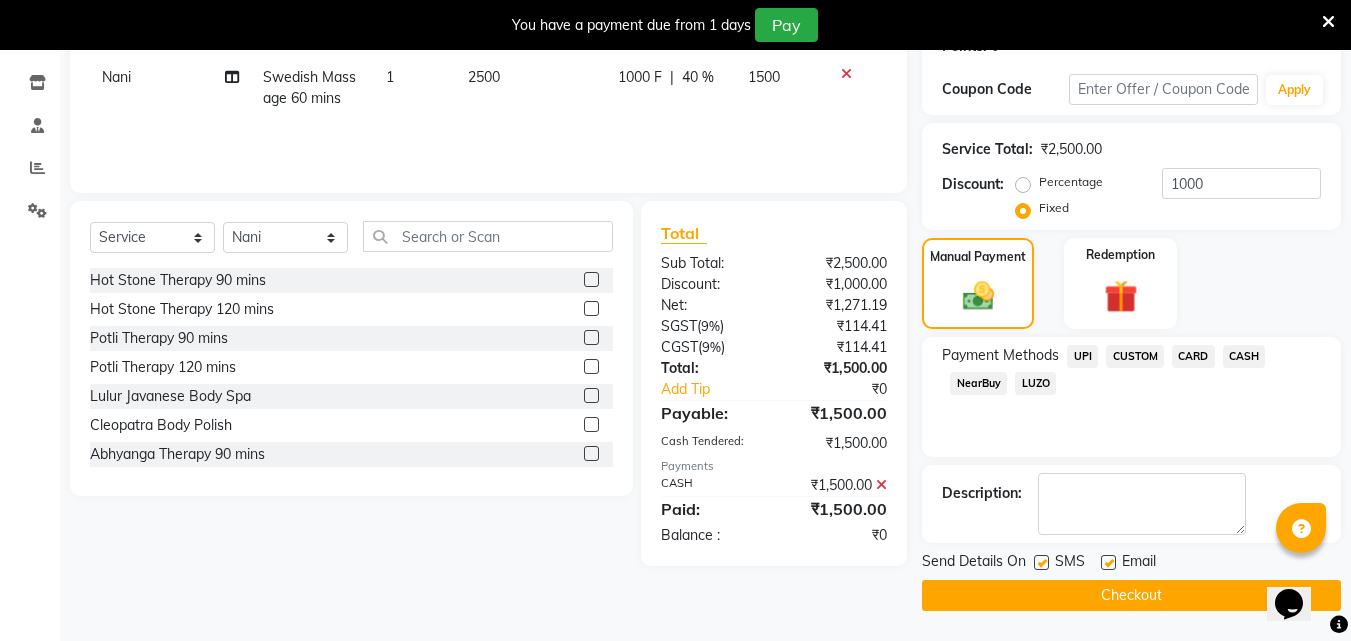 click on "Checkout" 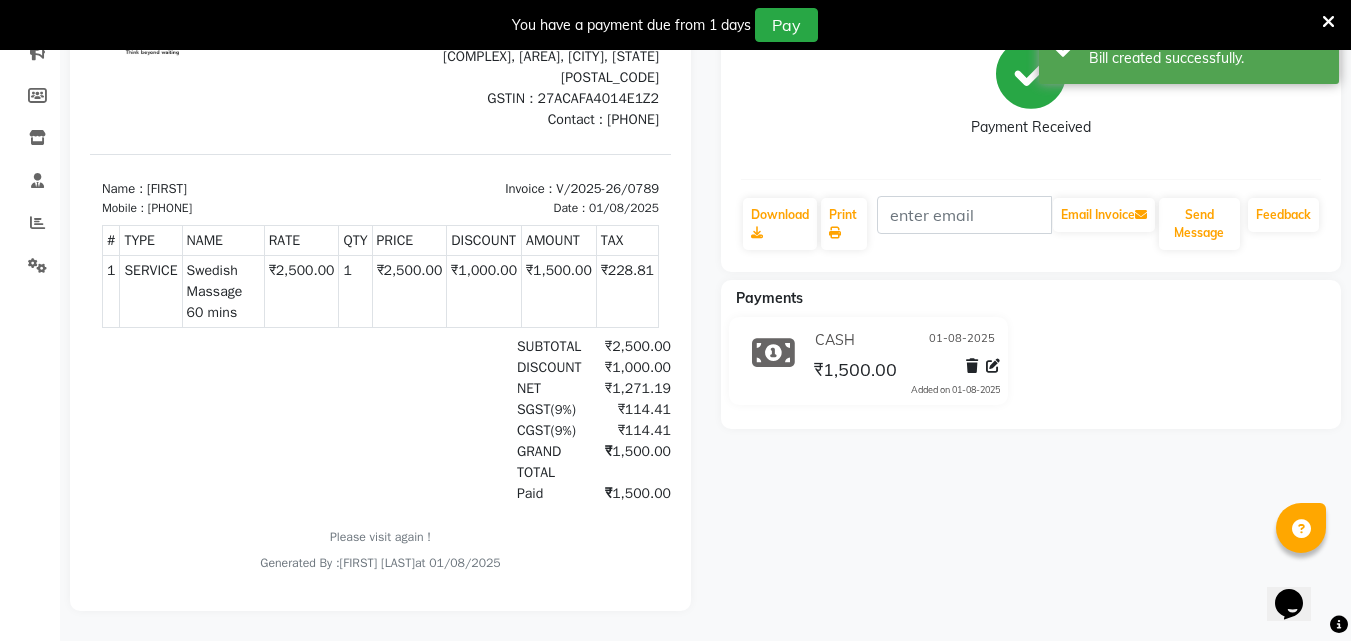 scroll, scrollTop: 0, scrollLeft: 0, axis: both 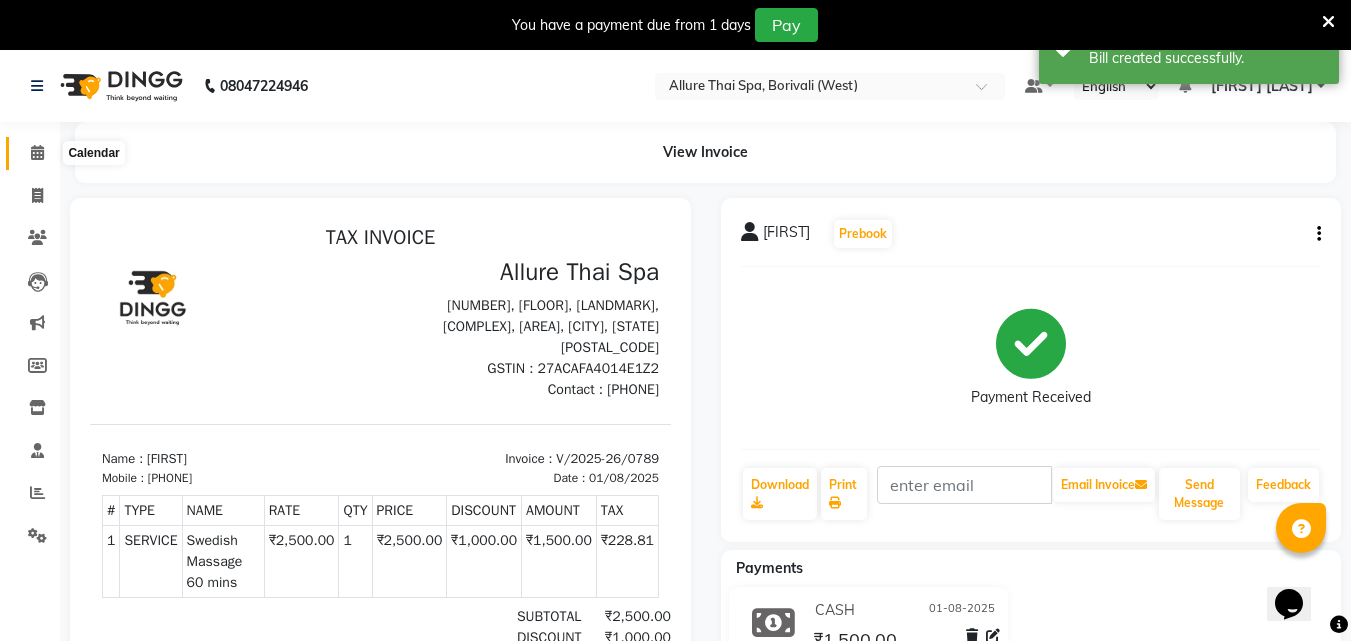 click 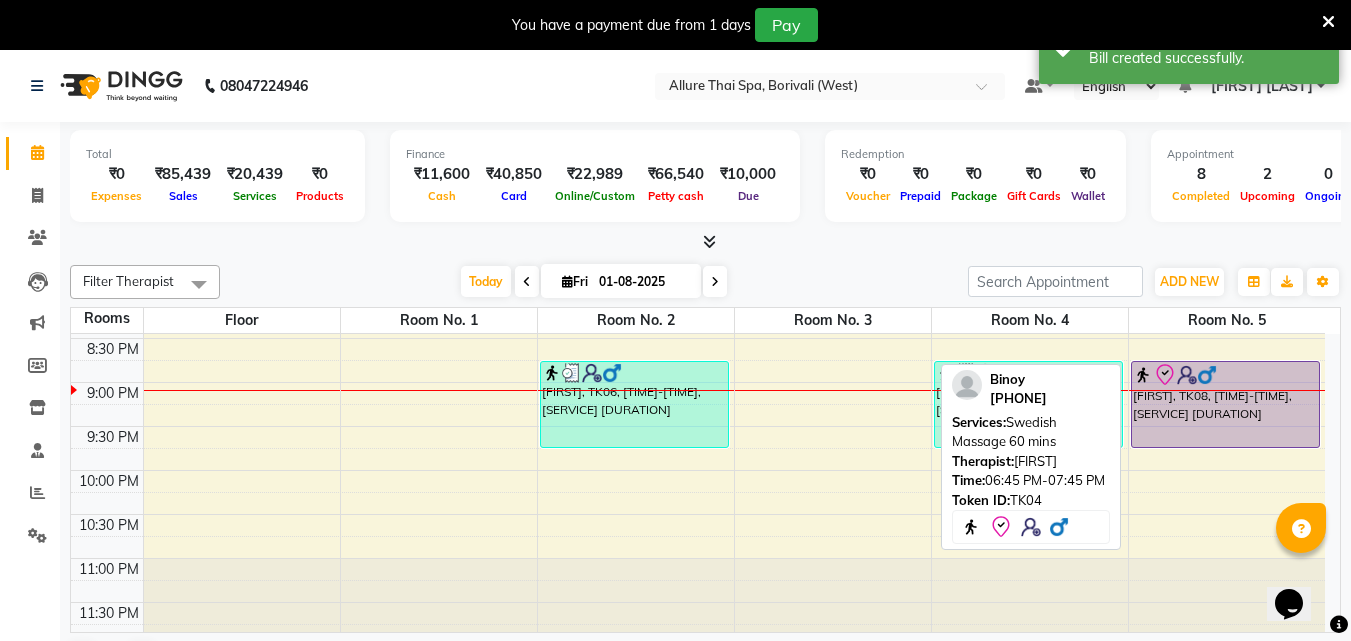 scroll, scrollTop: 1008, scrollLeft: 0, axis: vertical 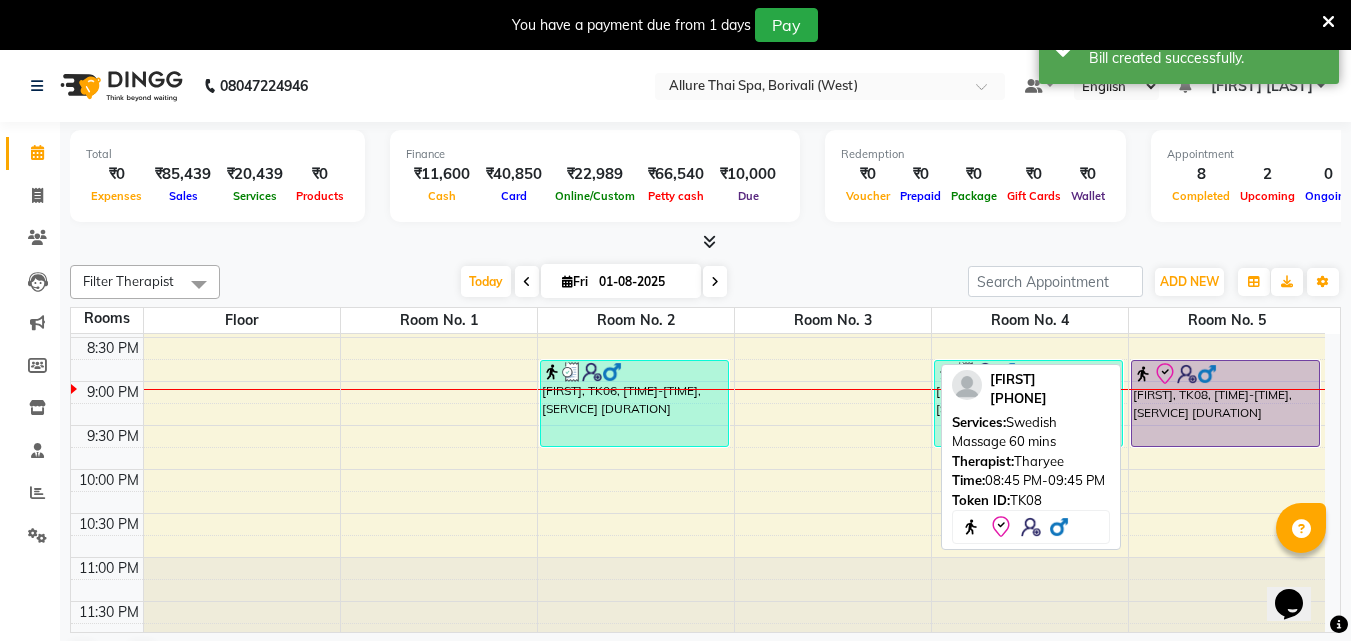 click on "[FIRST], TK08, [TIME]-[TIME], [SERVICE] [DURATION]" at bounding box center [1226, 403] 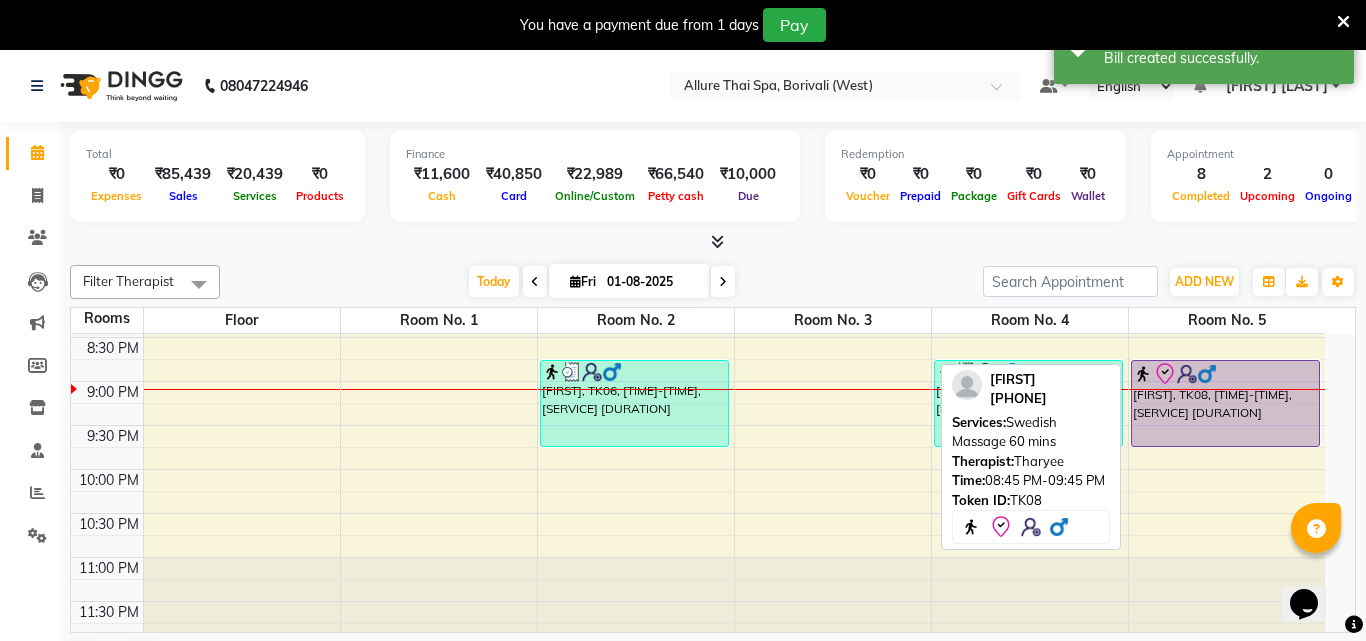 select on "8" 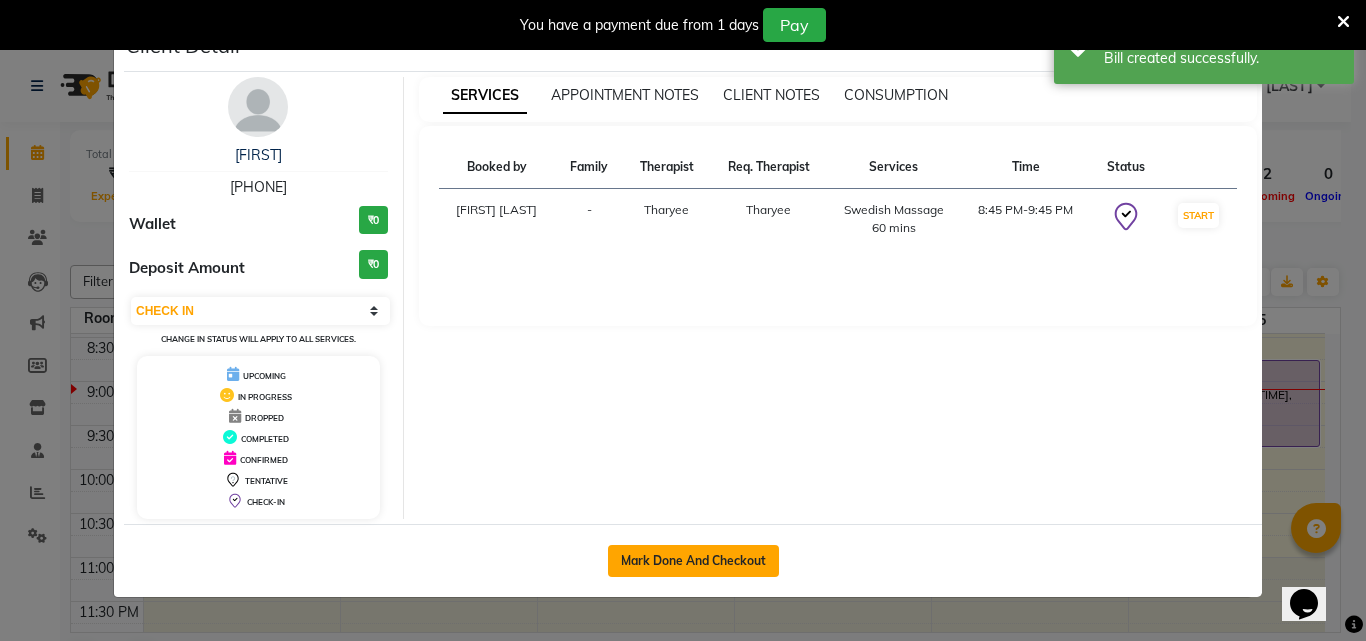click on "Mark Done And Checkout" 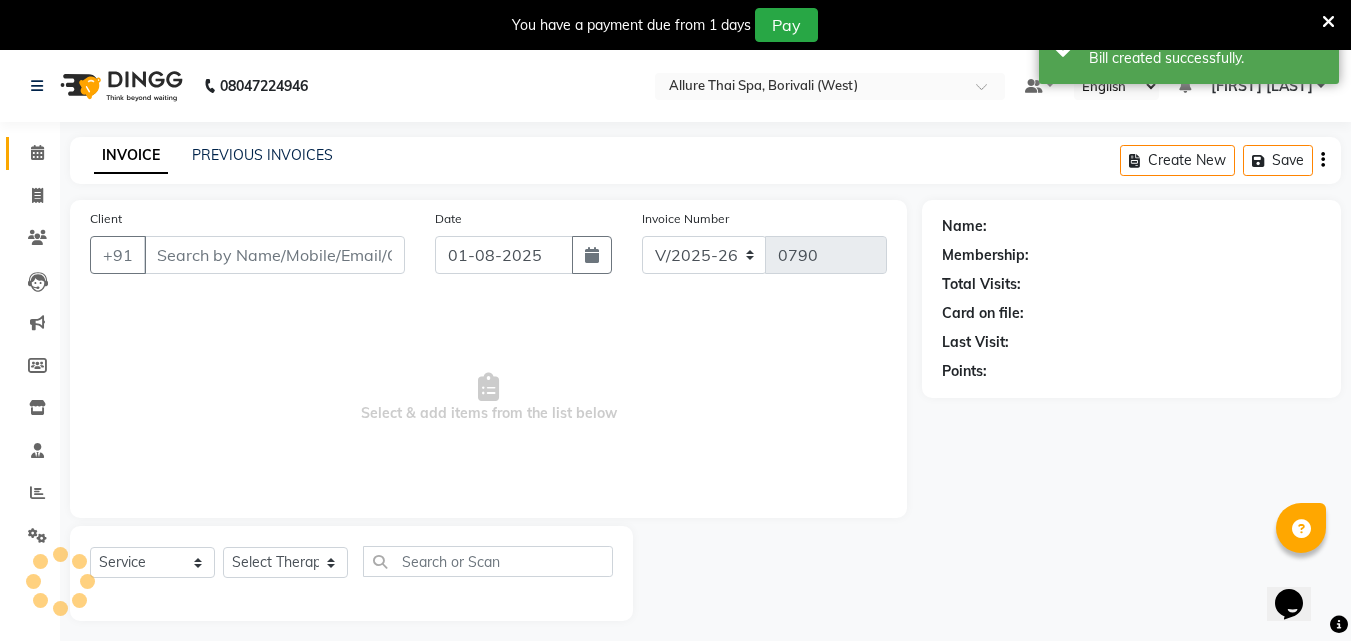 type on "[PHONE]" 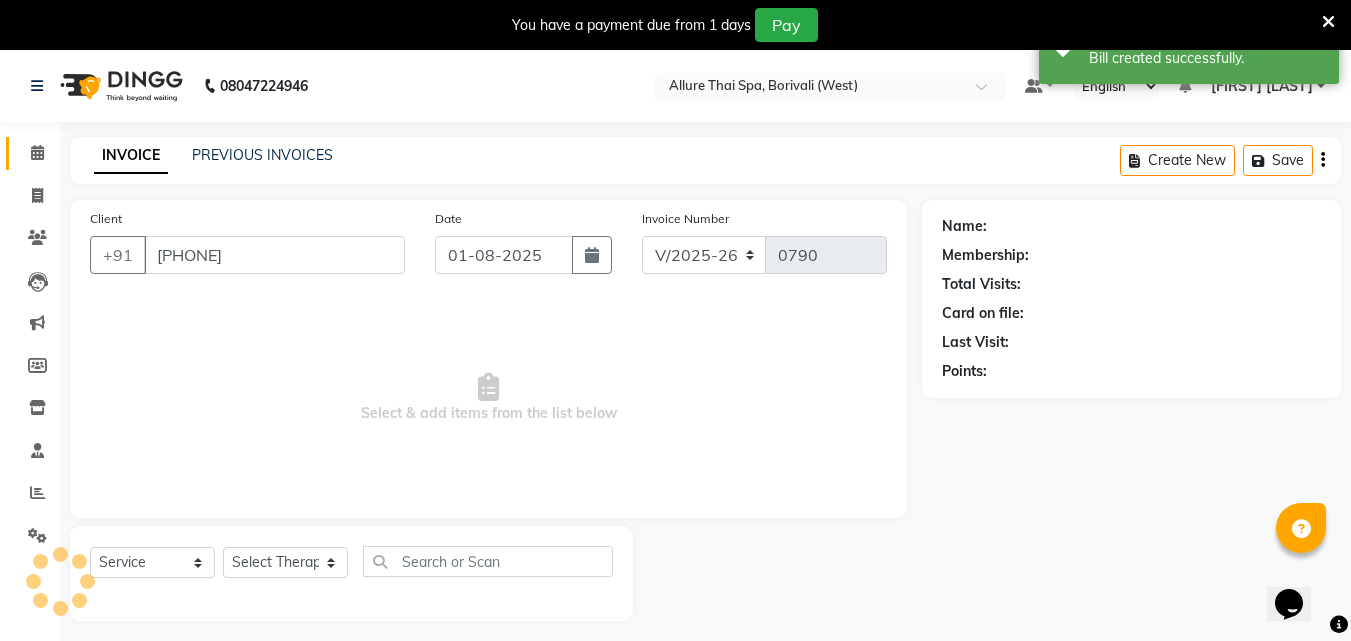 select on "71484" 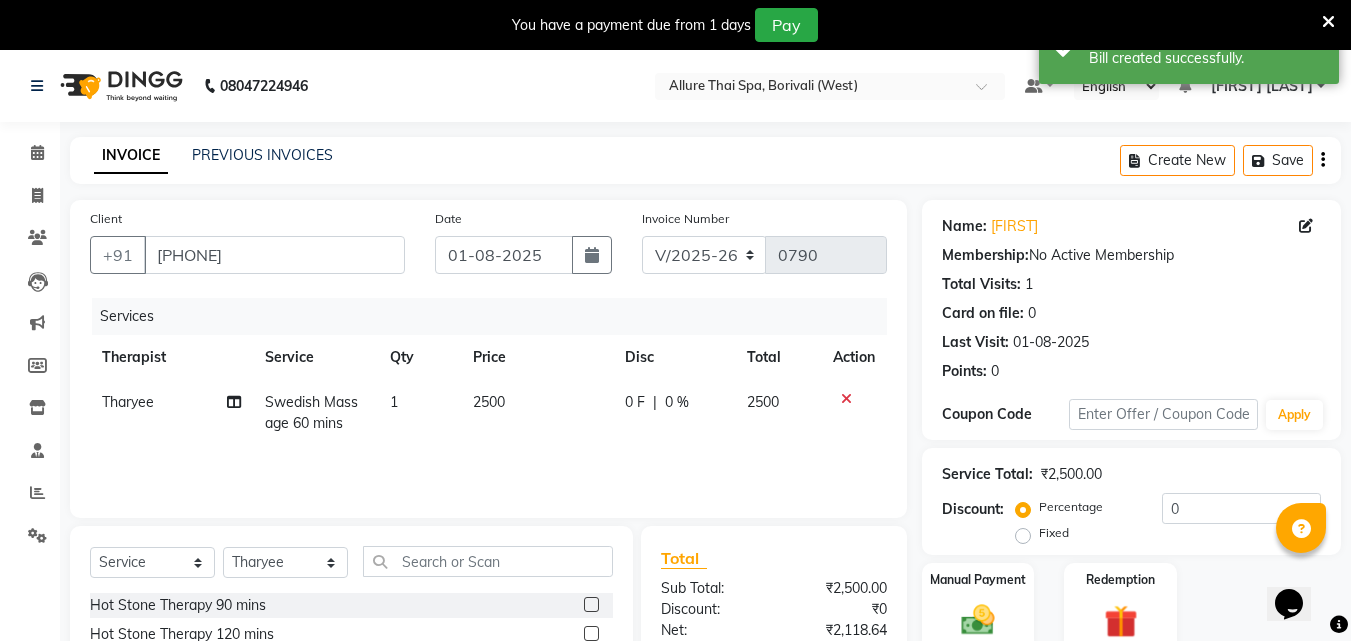 click on "Fixed" 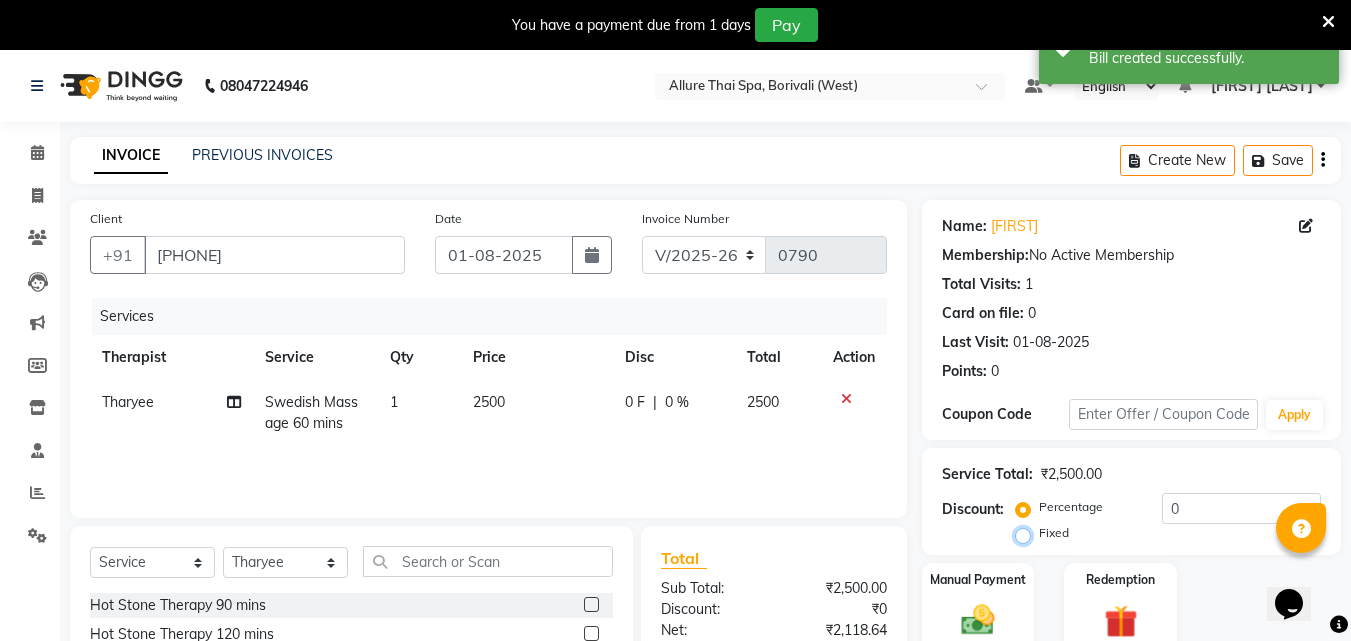 click on "Fixed" at bounding box center (1027, 533) 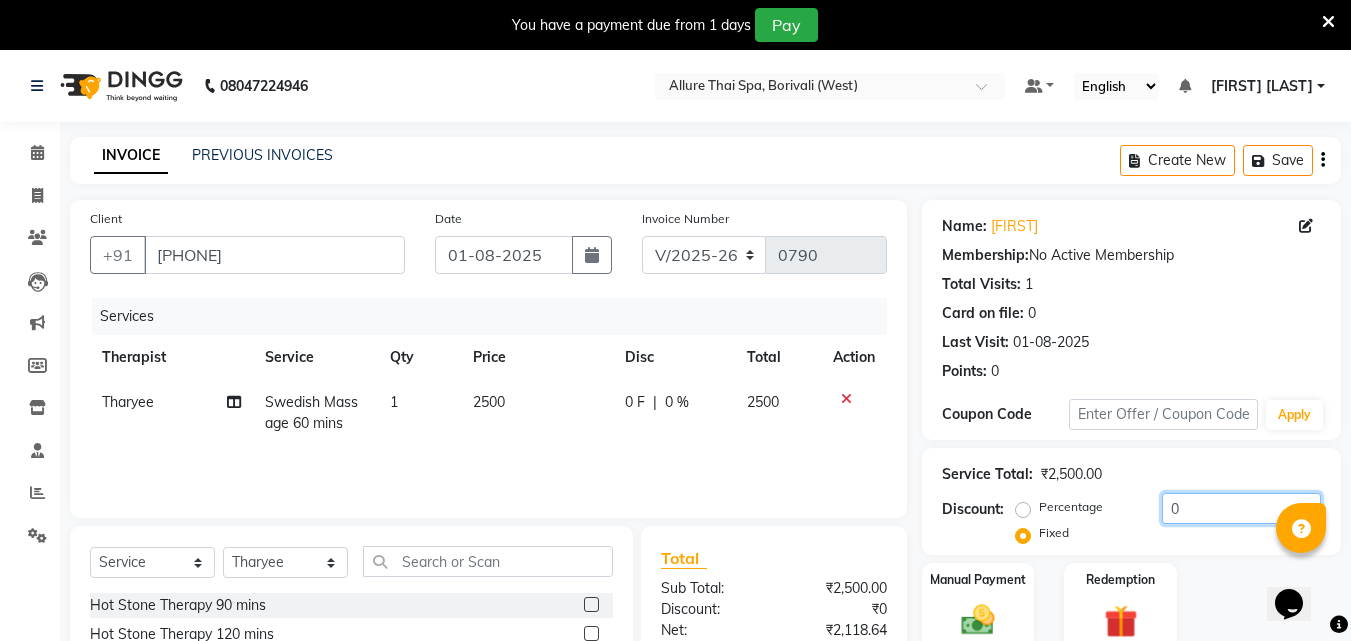 click on "0" 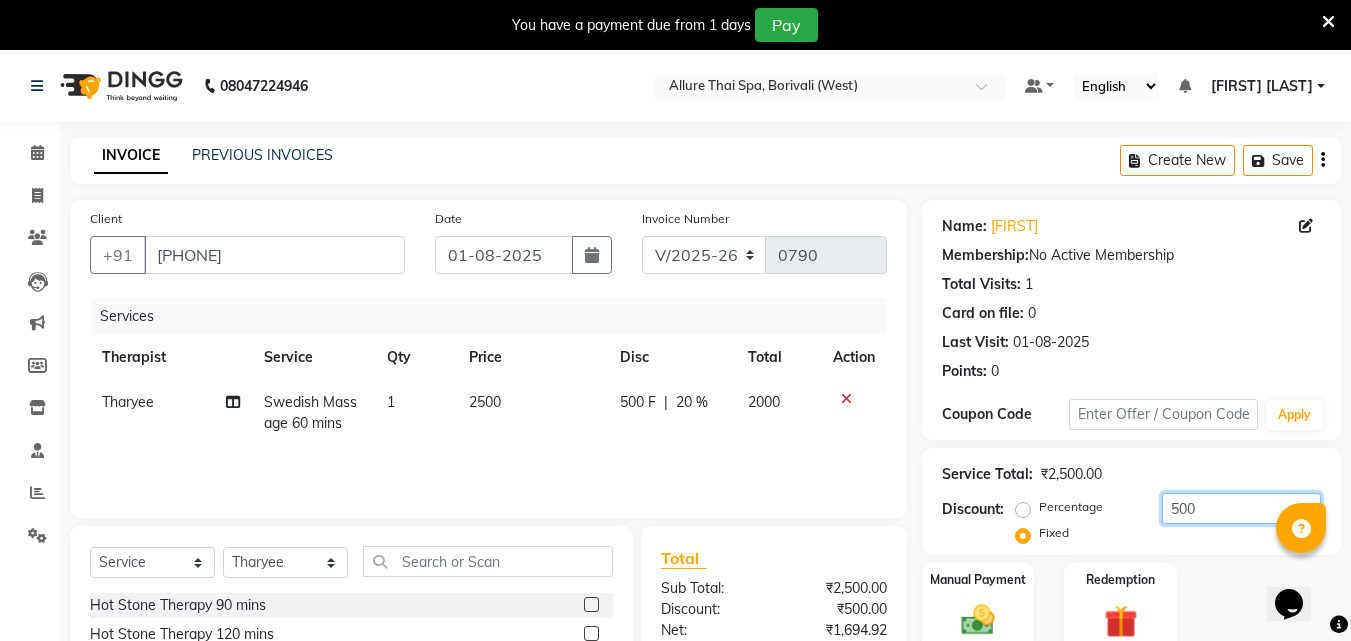 scroll, scrollTop: 210, scrollLeft: 0, axis: vertical 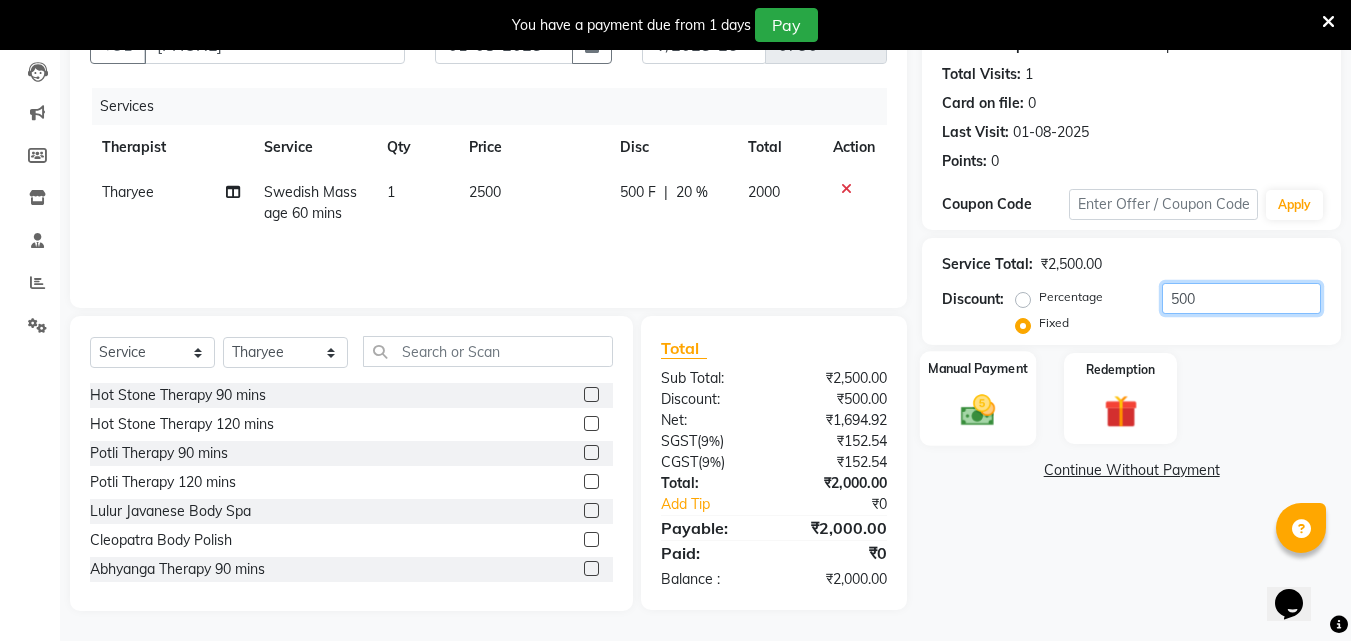 type on "500" 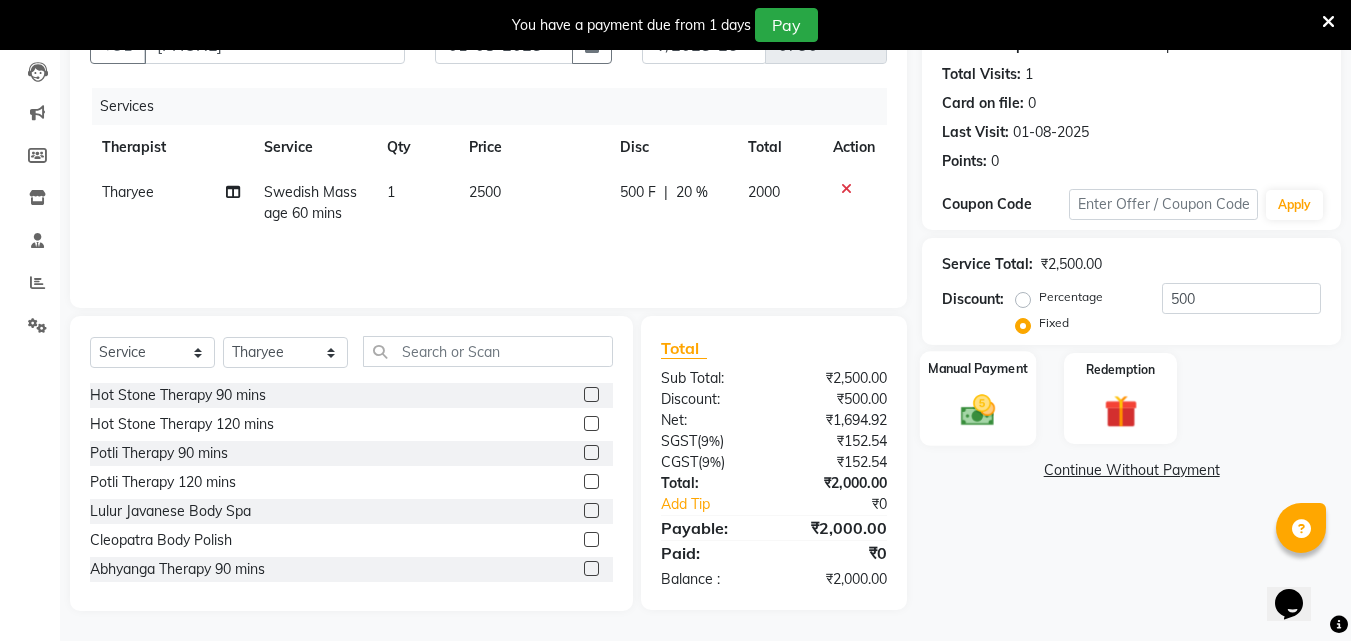 click 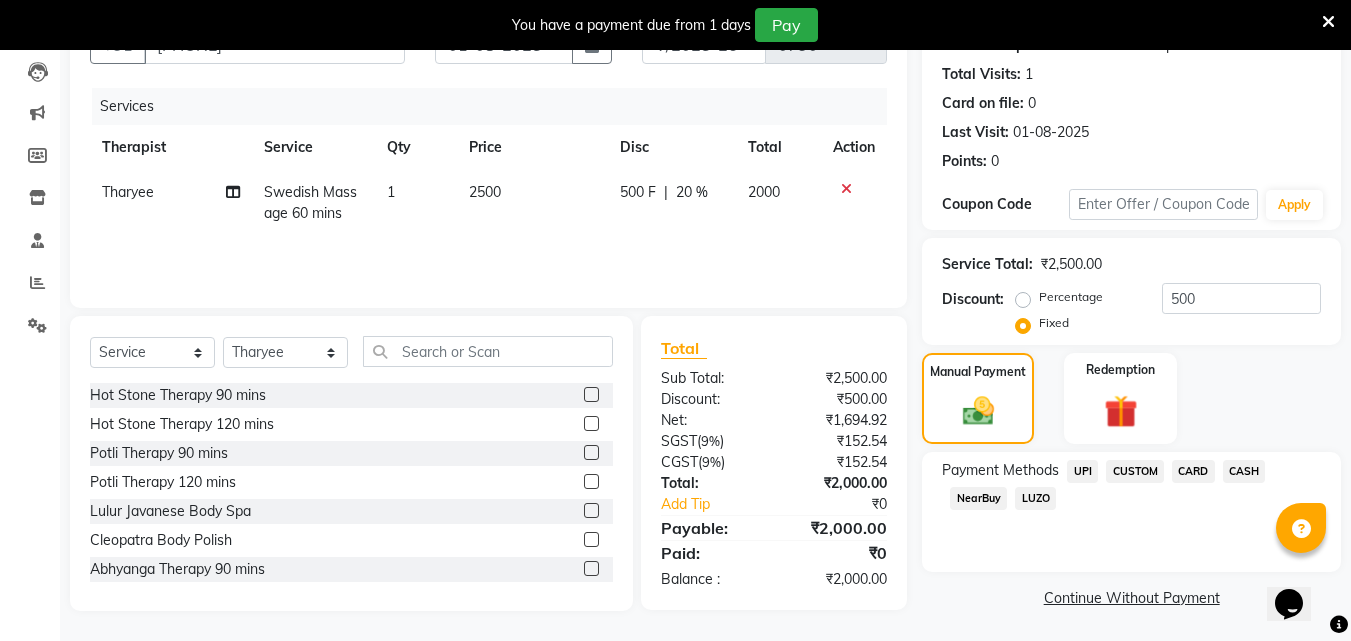 click on "CASH" 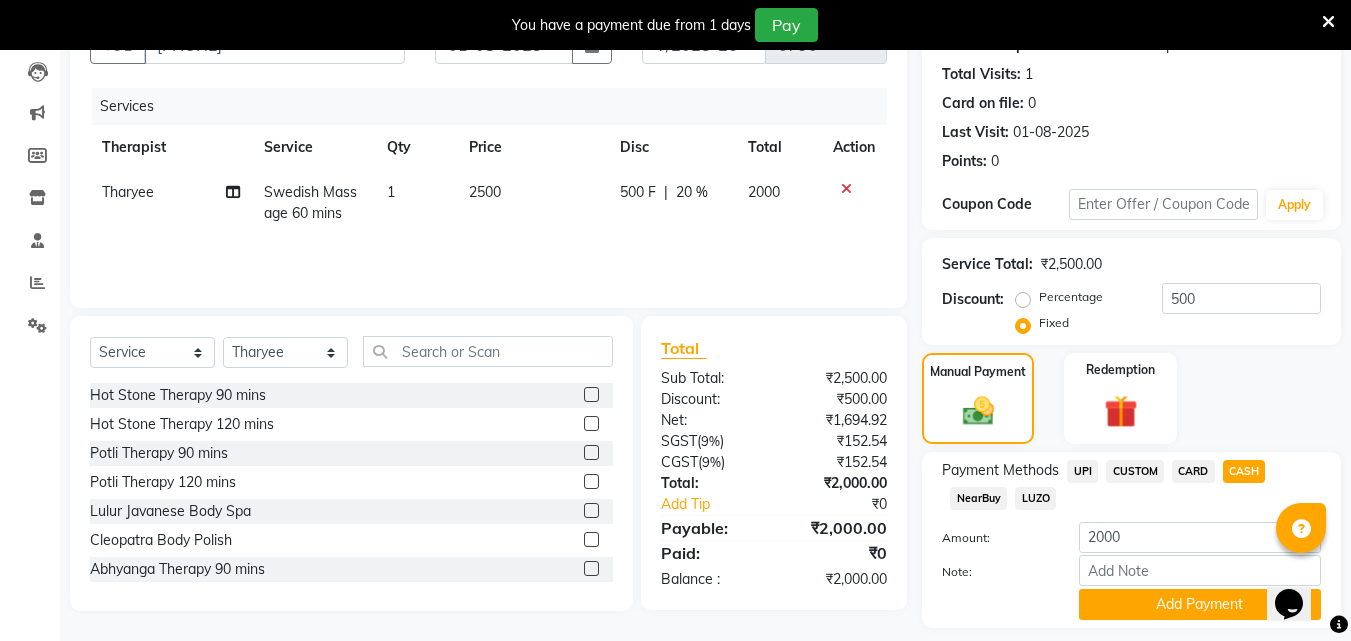 scroll, scrollTop: 268, scrollLeft: 0, axis: vertical 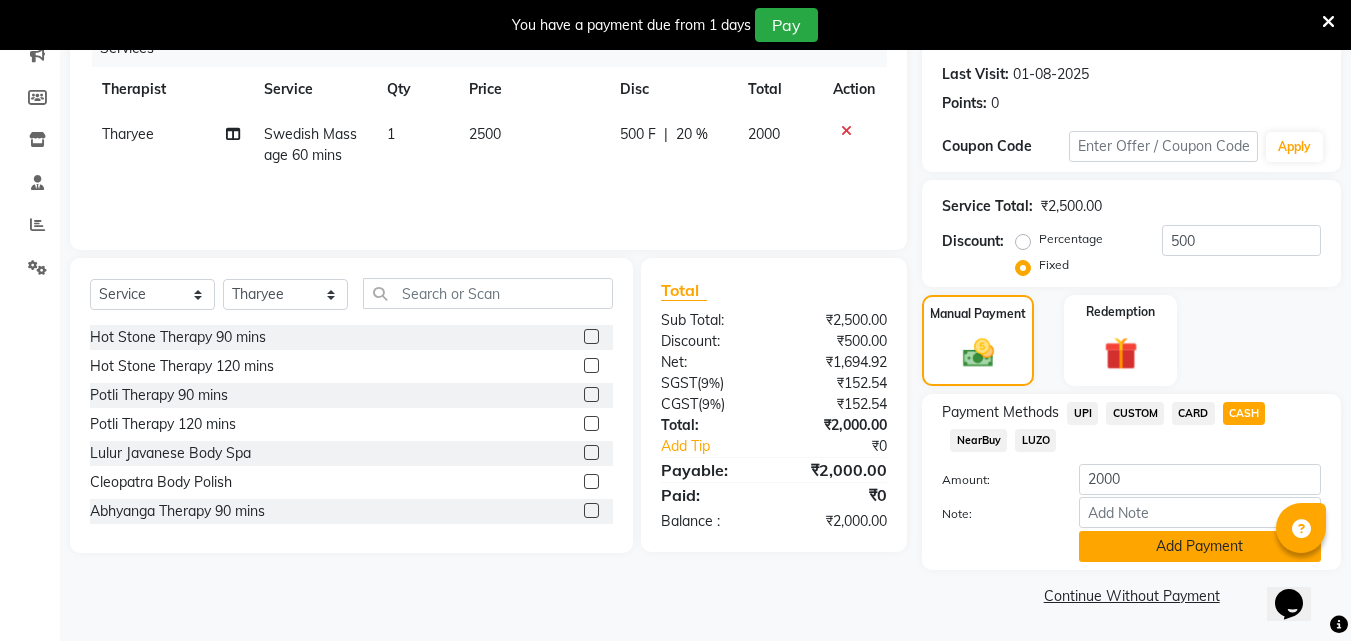 click on "Add Payment" 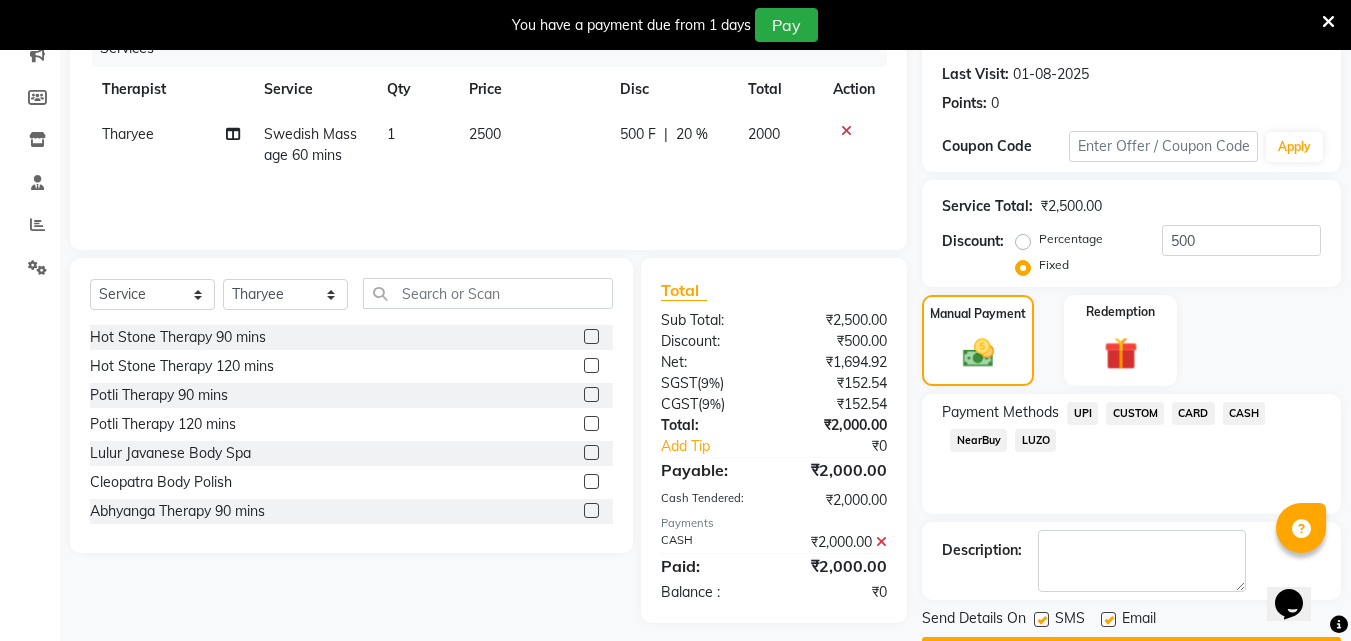 scroll, scrollTop: 325, scrollLeft: 0, axis: vertical 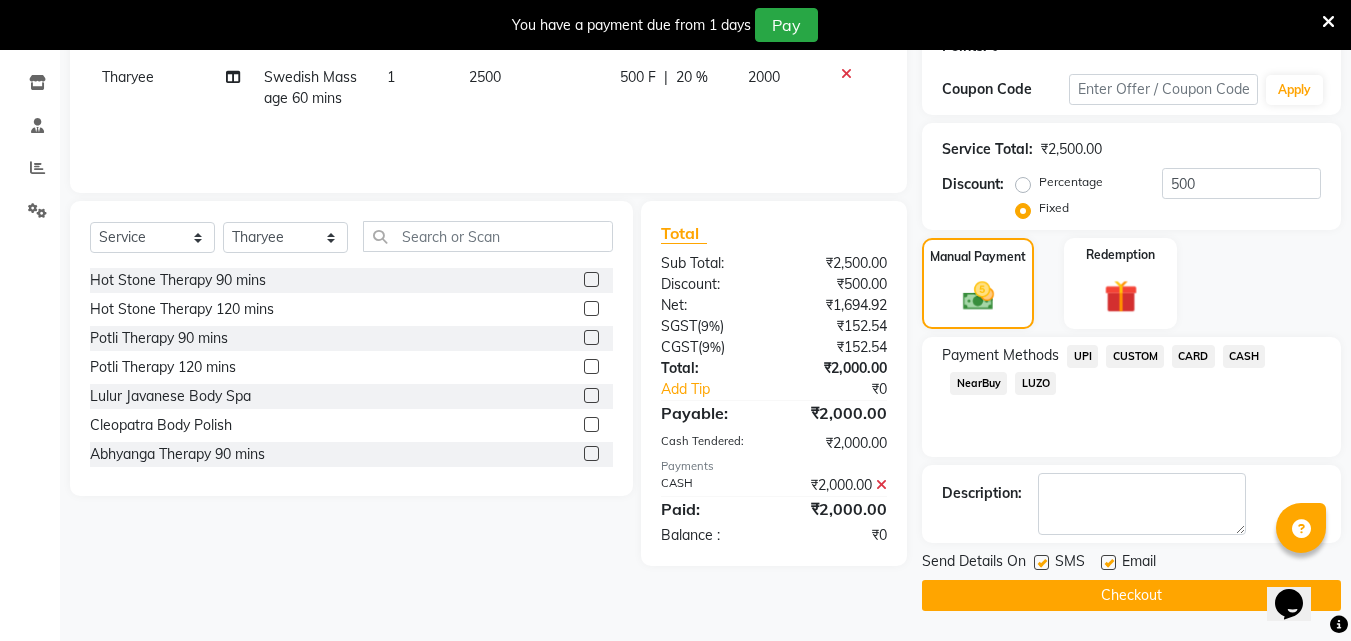 click on "Checkout" 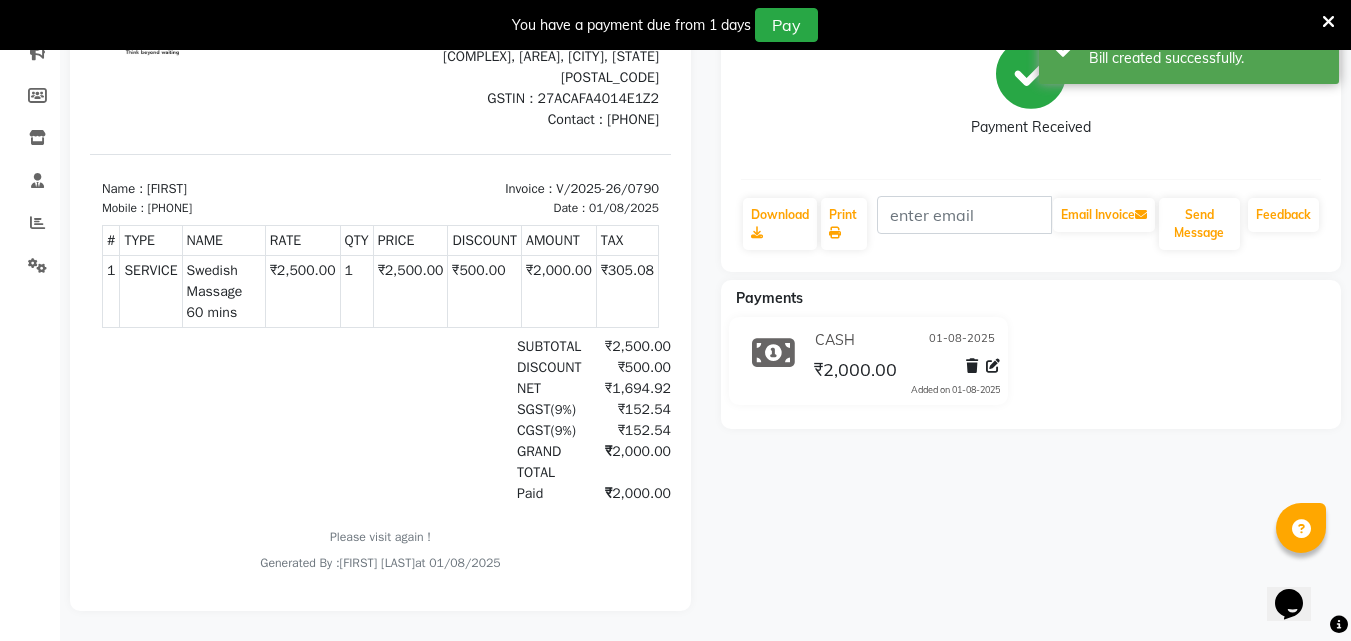 scroll, scrollTop: 0, scrollLeft: 0, axis: both 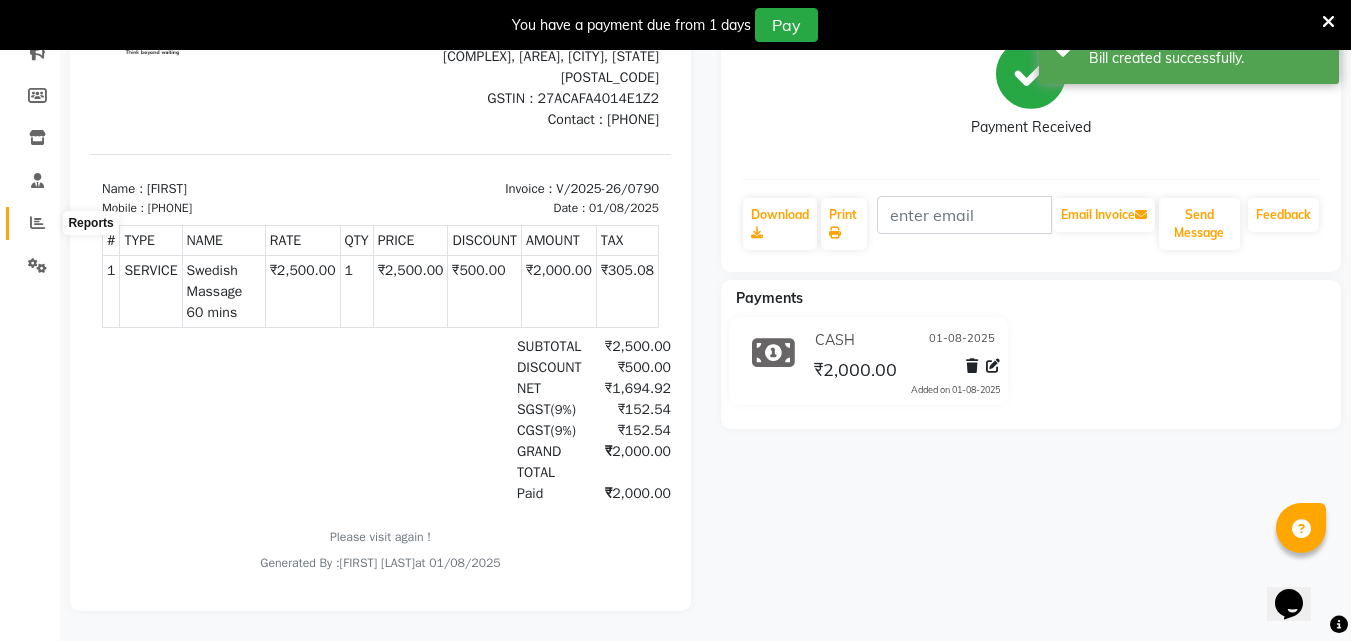 click 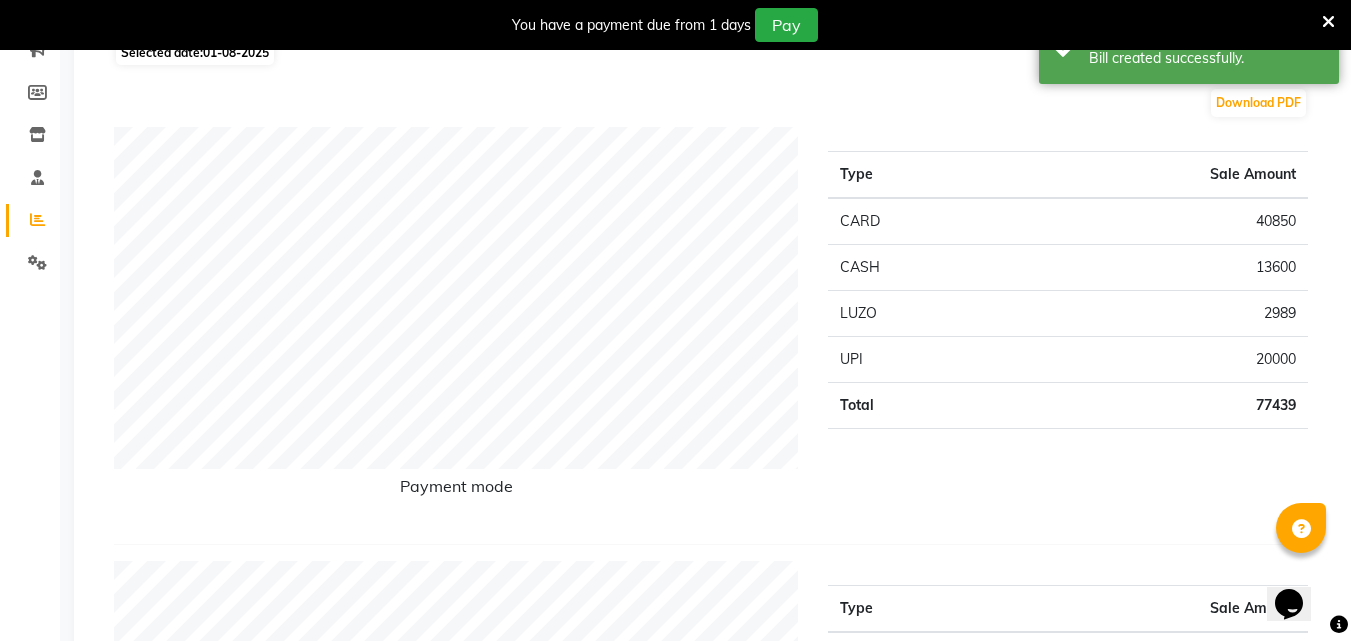 scroll, scrollTop: 274, scrollLeft: 0, axis: vertical 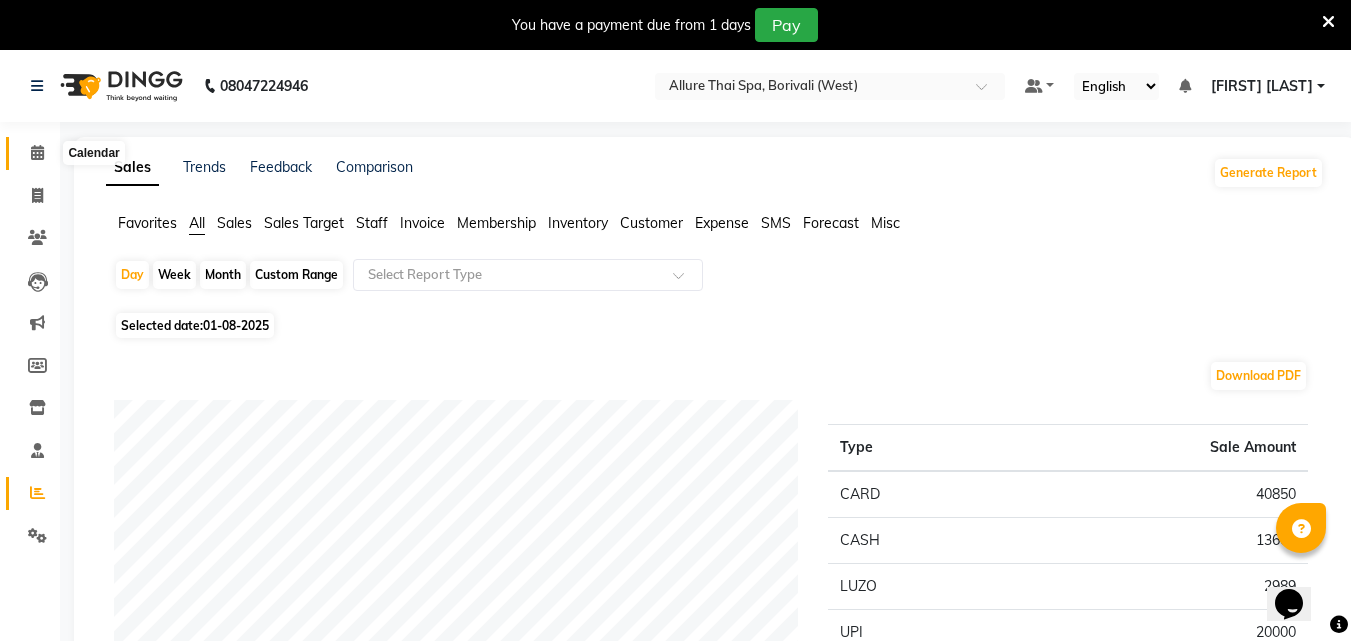 click 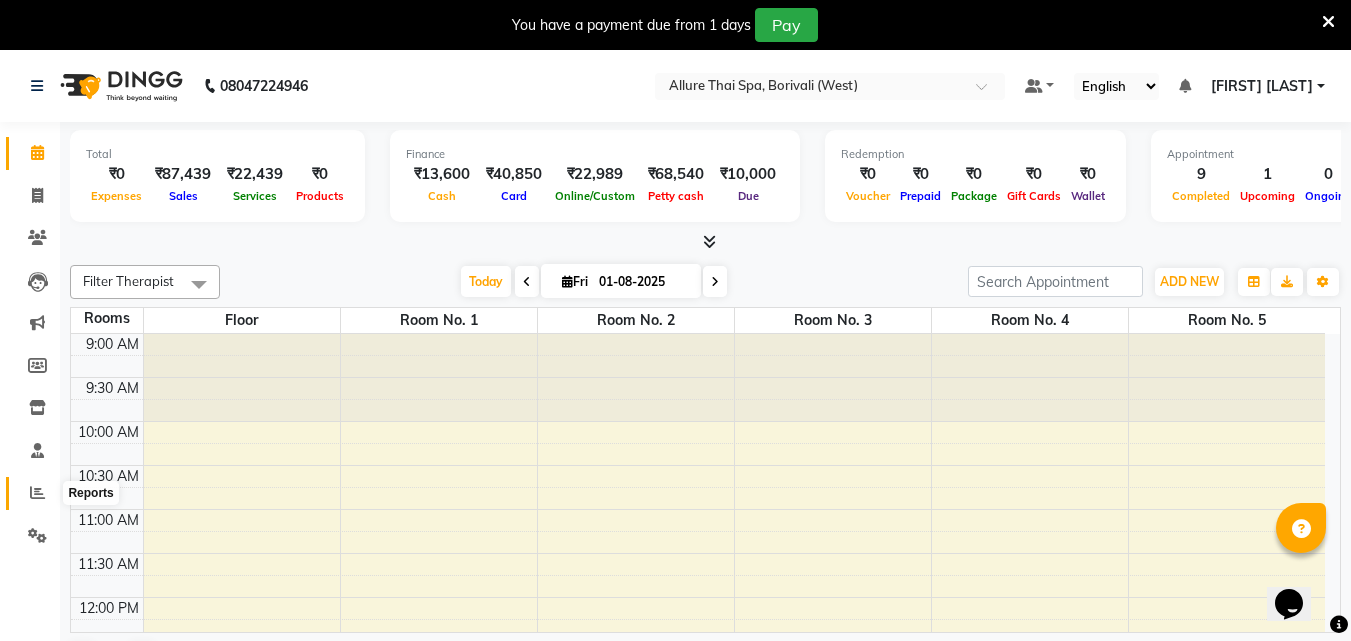 click 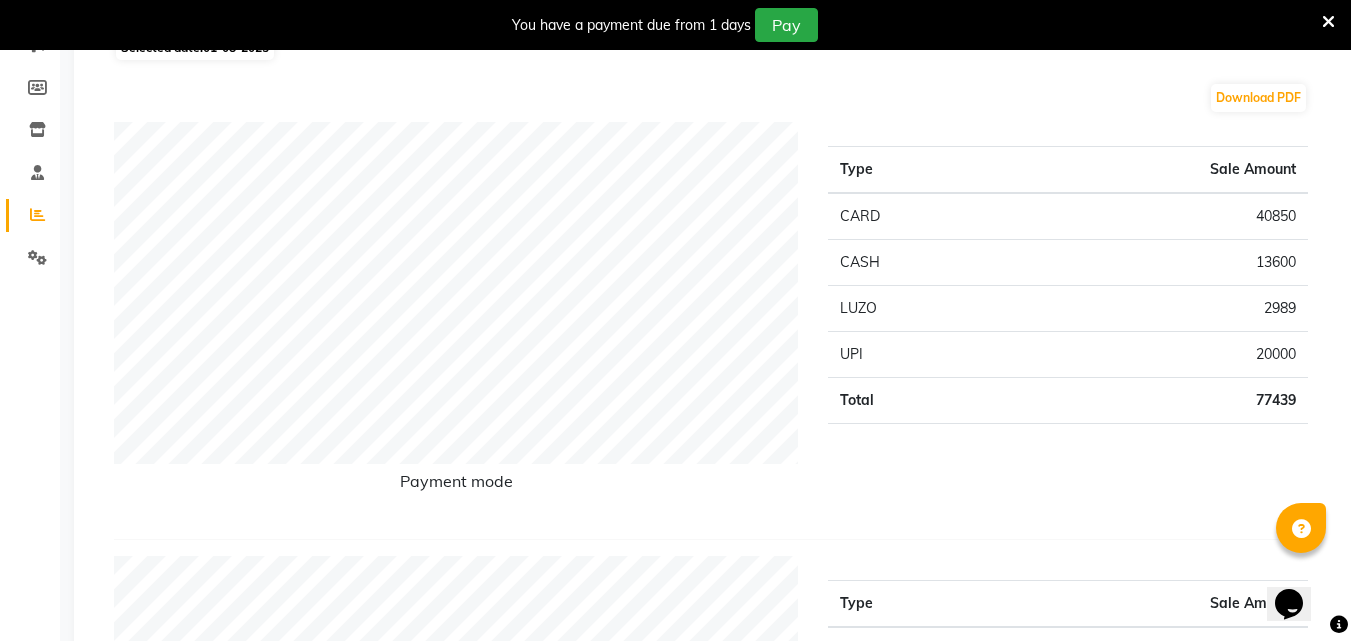 scroll, scrollTop: 285, scrollLeft: 0, axis: vertical 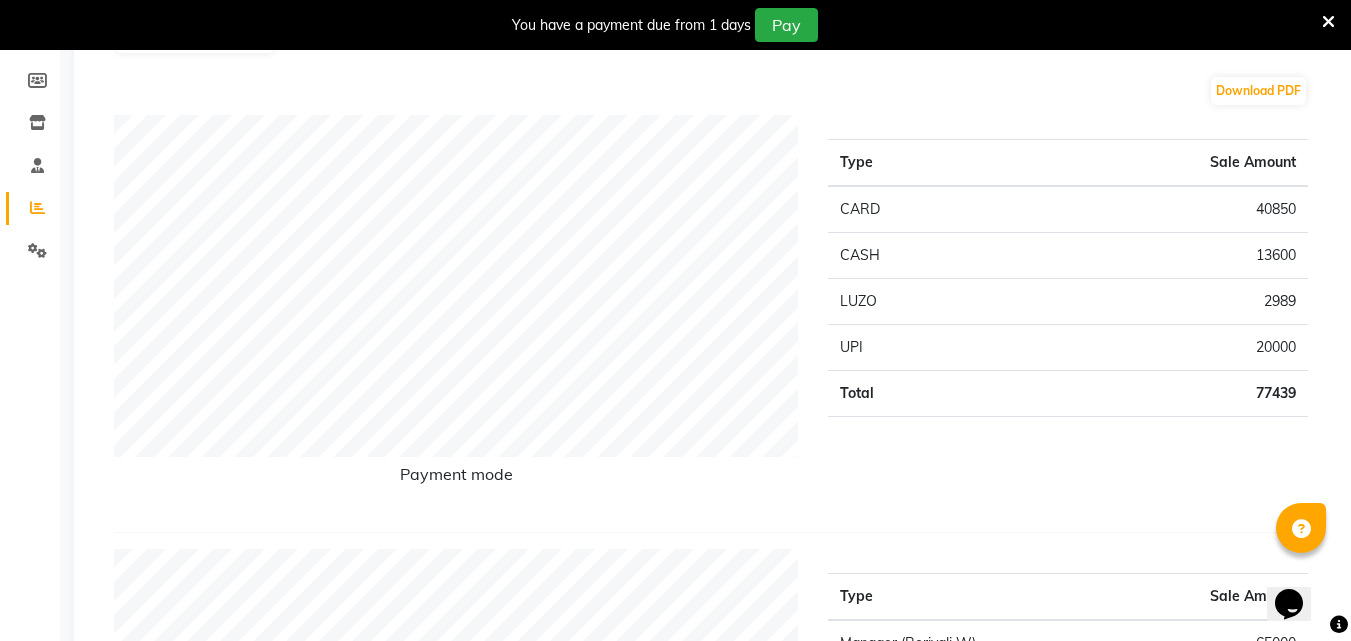 click on "Calendar  Invoice  Clients  Leads   Marketing  Members  Inventory  Staff  Reports  Settings Completed InProgress Upcoming Dropped Tentative Check-In Confirm Bookings Generate Report Segments Page Builder" 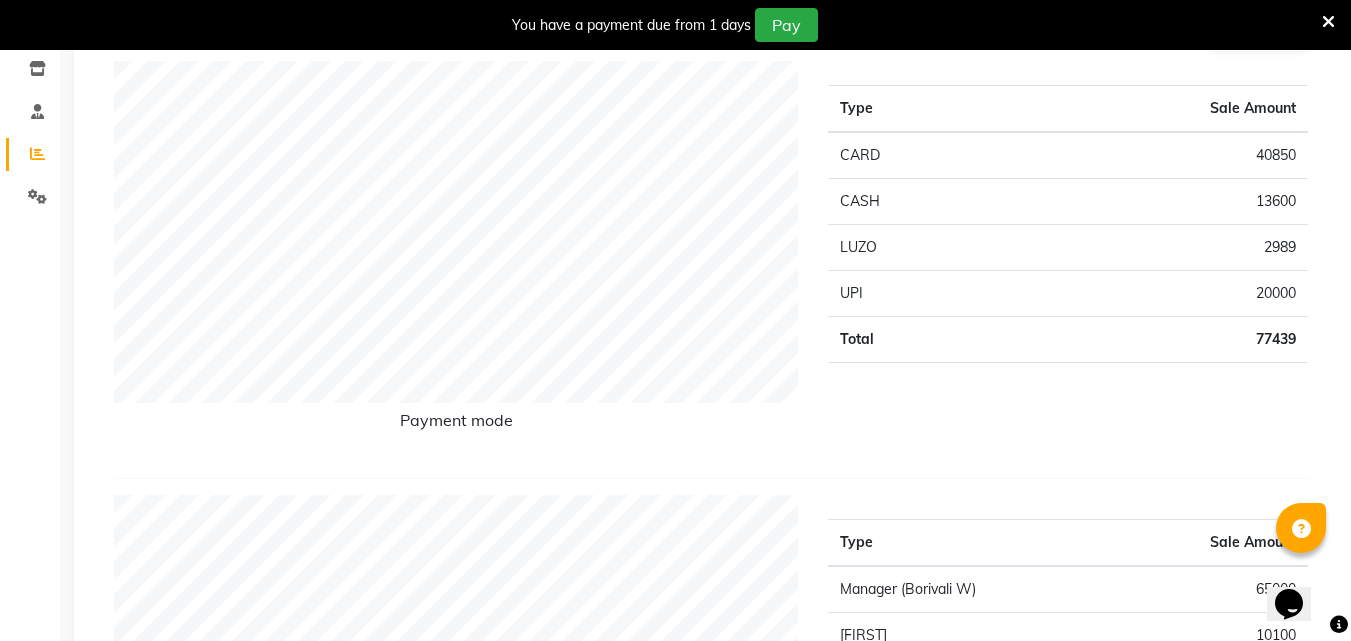 scroll, scrollTop: 0, scrollLeft: 0, axis: both 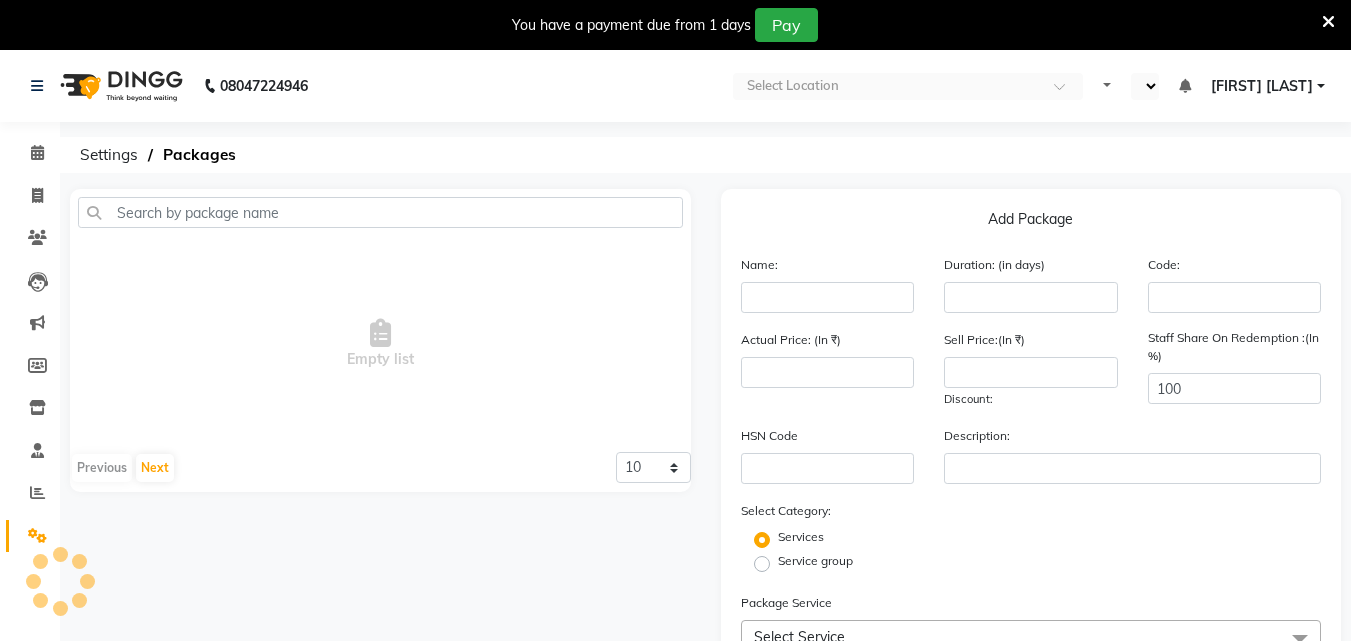 select on "en" 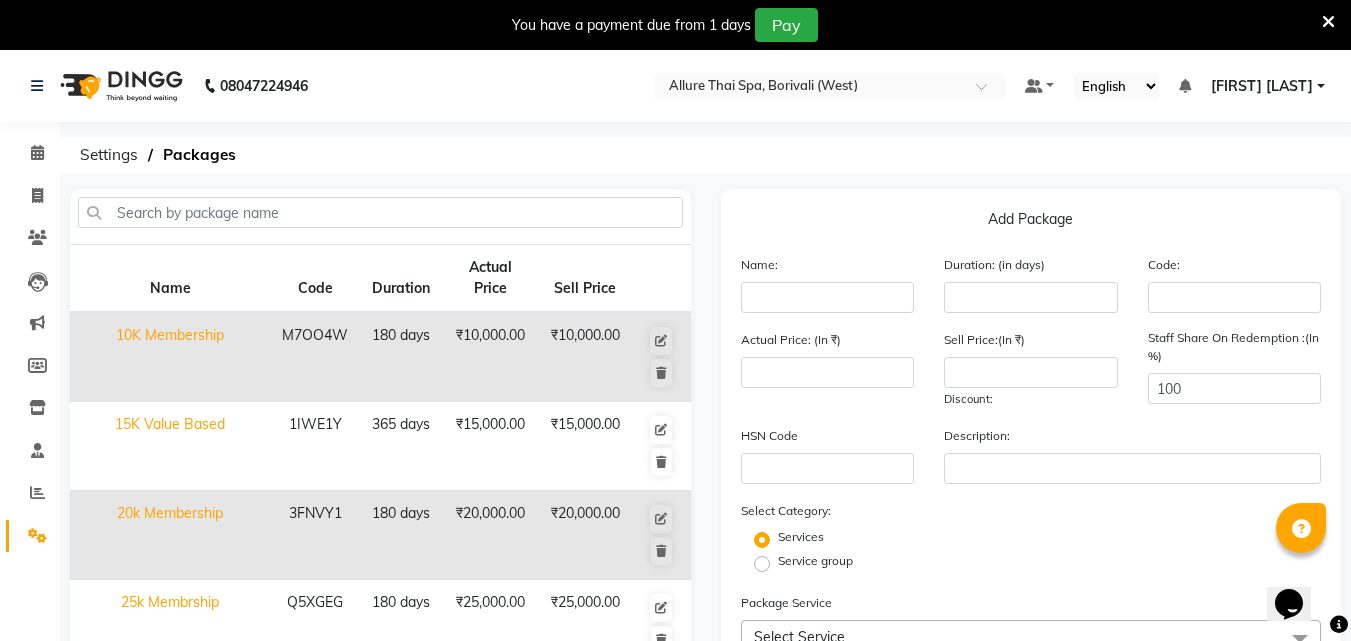 scroll, scrollTop: 0, scrollLeft: 0, axis: both 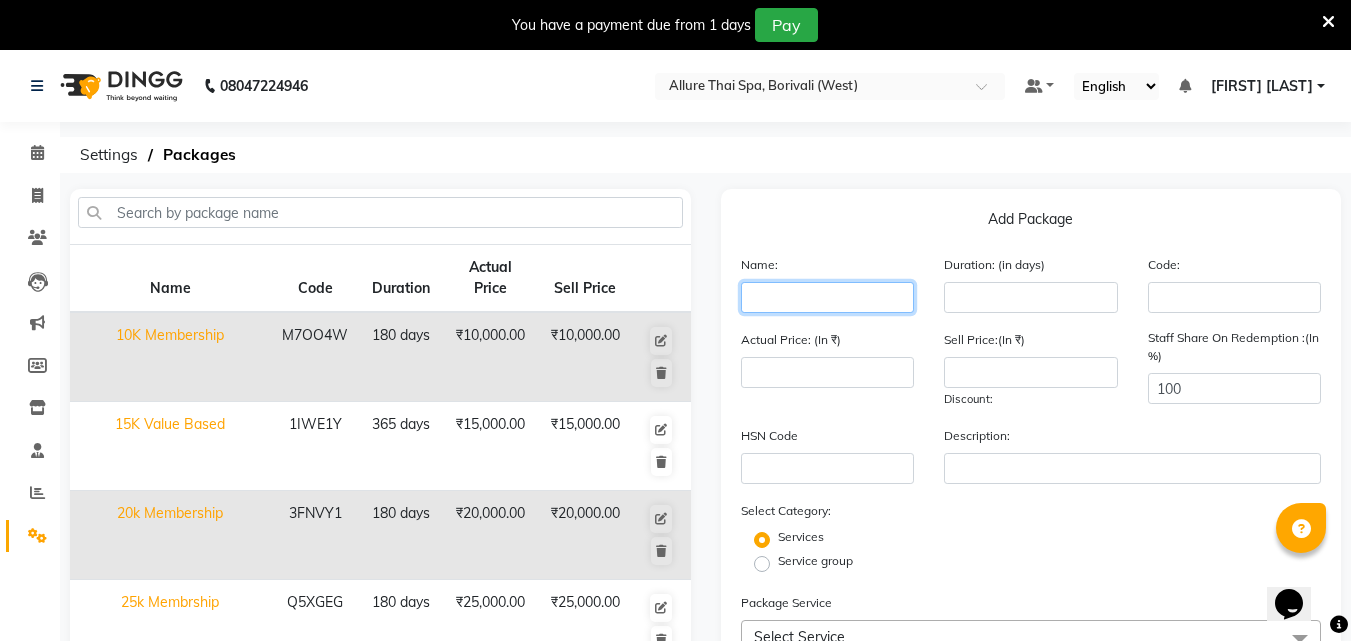 click 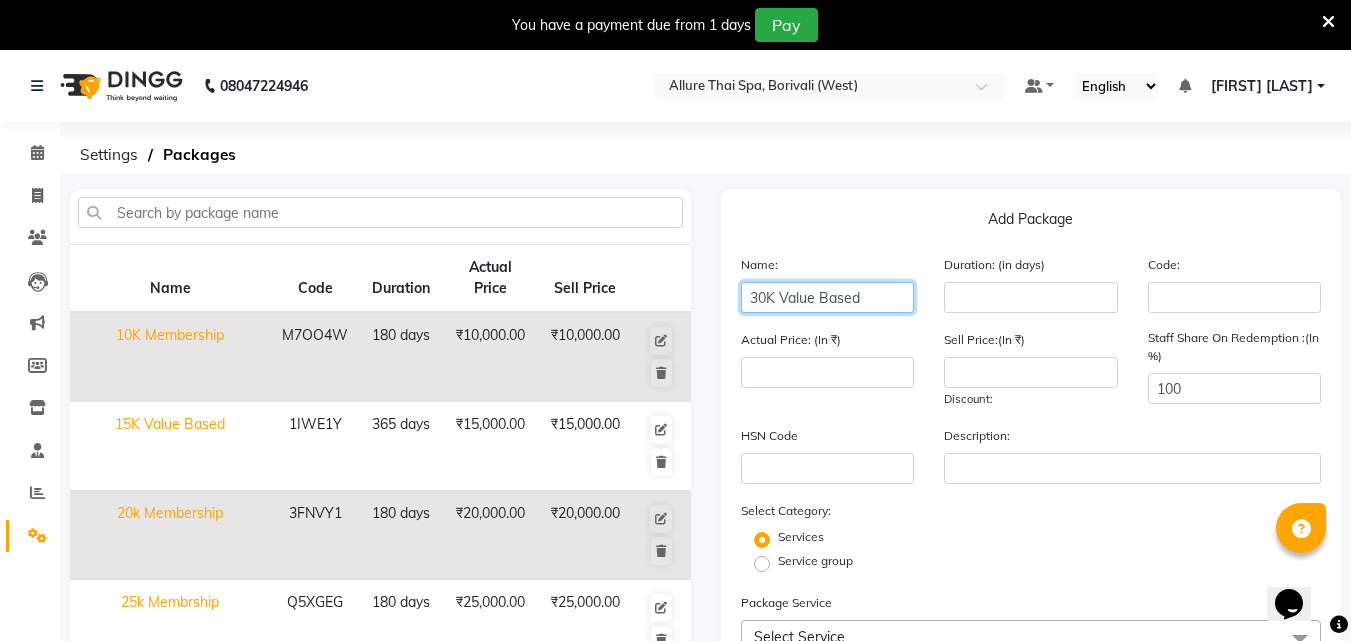 type on "30K Value Based" 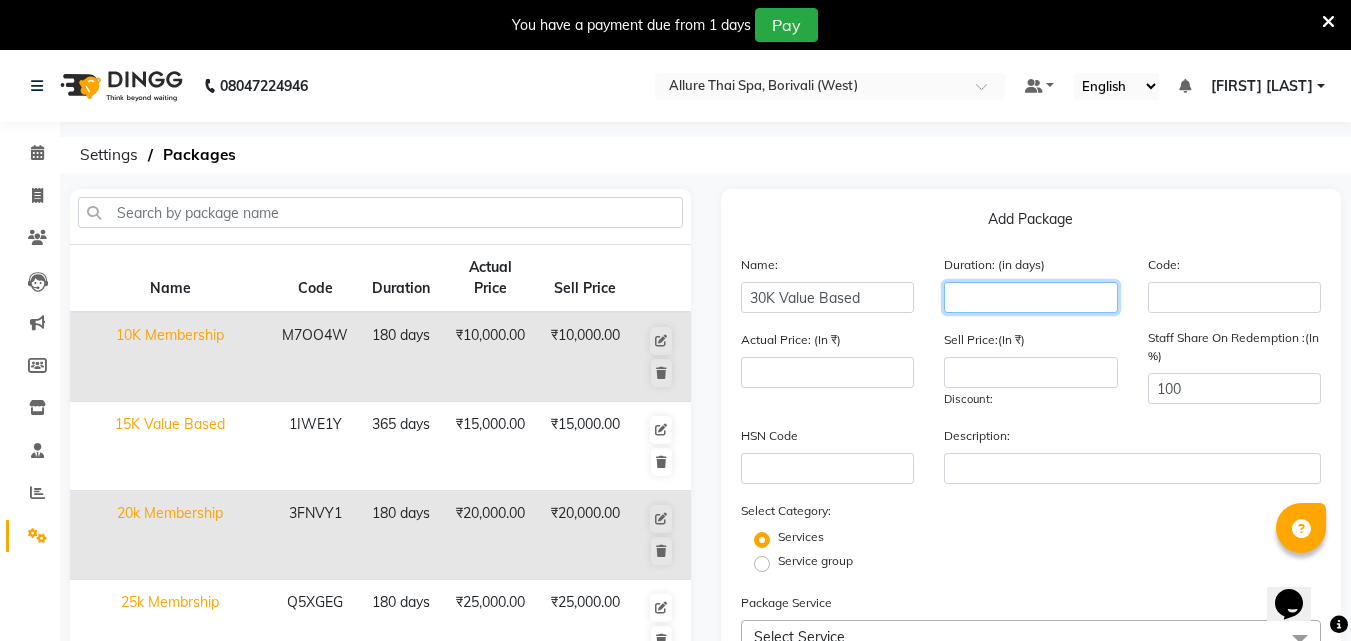 click 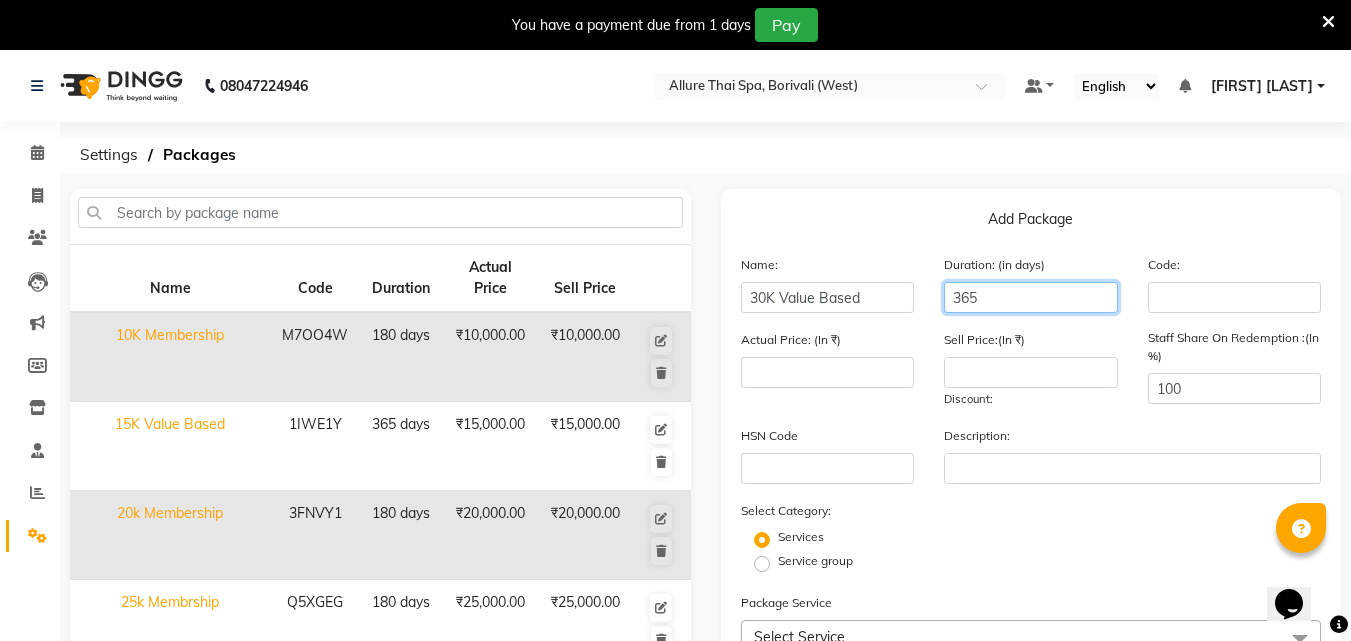 type on "365" 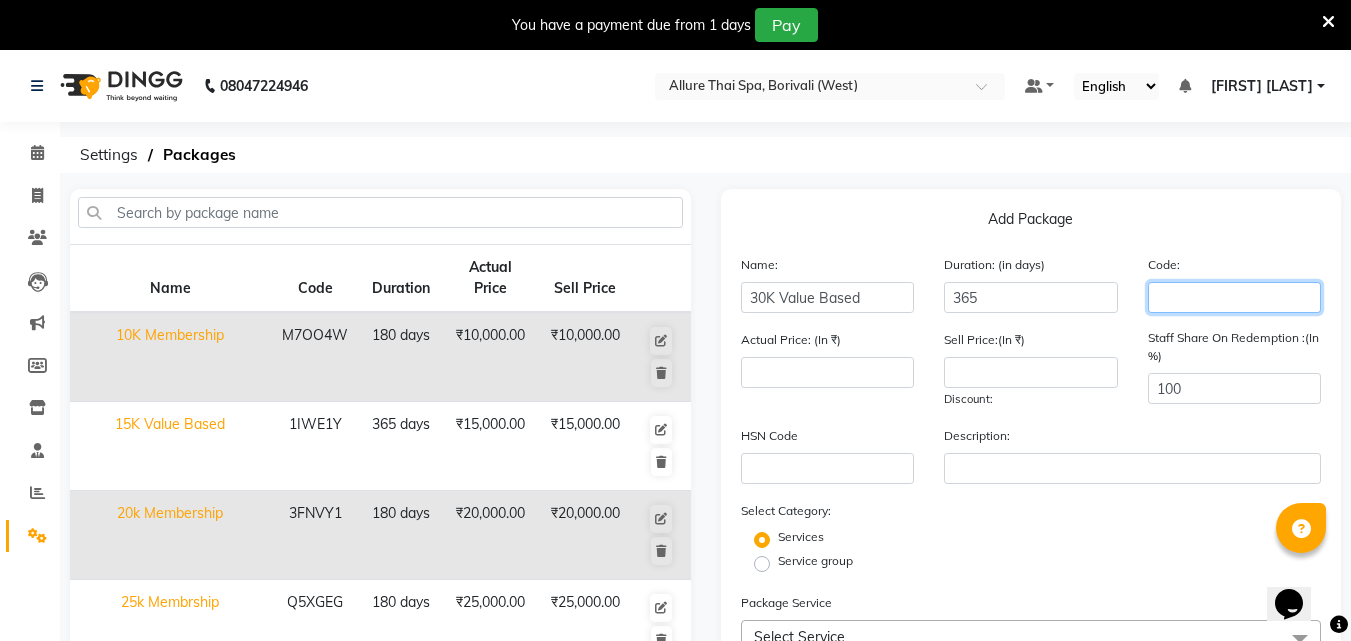 click 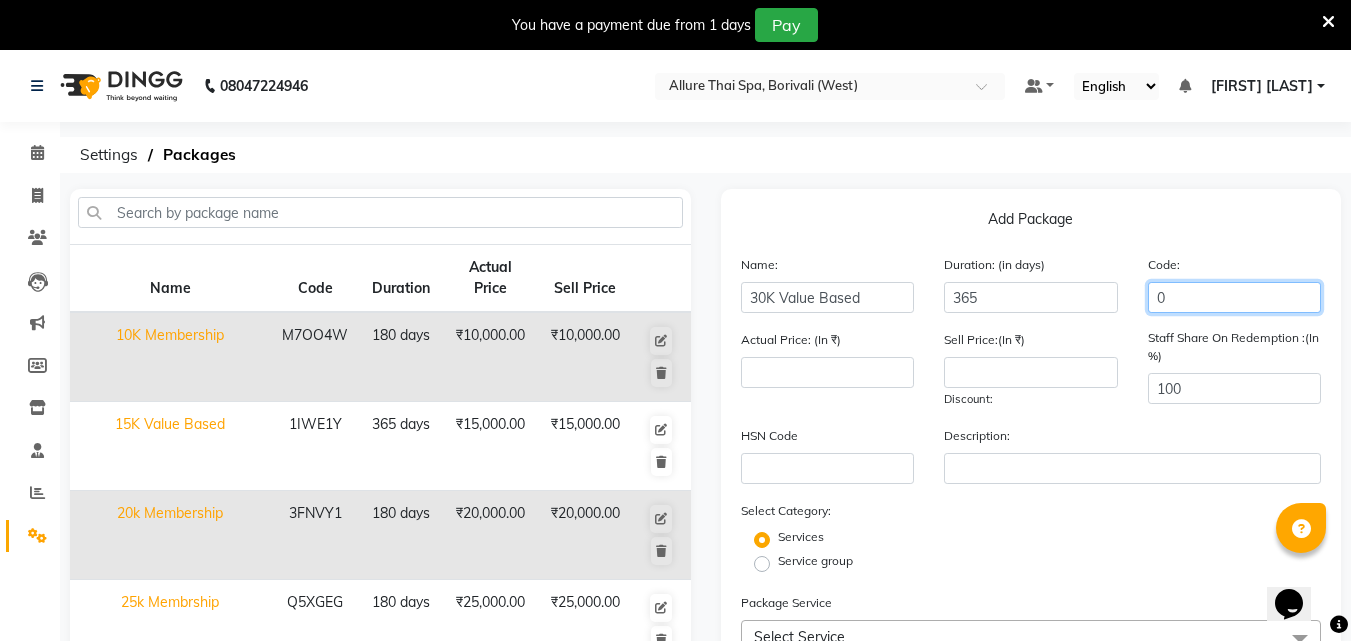 type on "0" 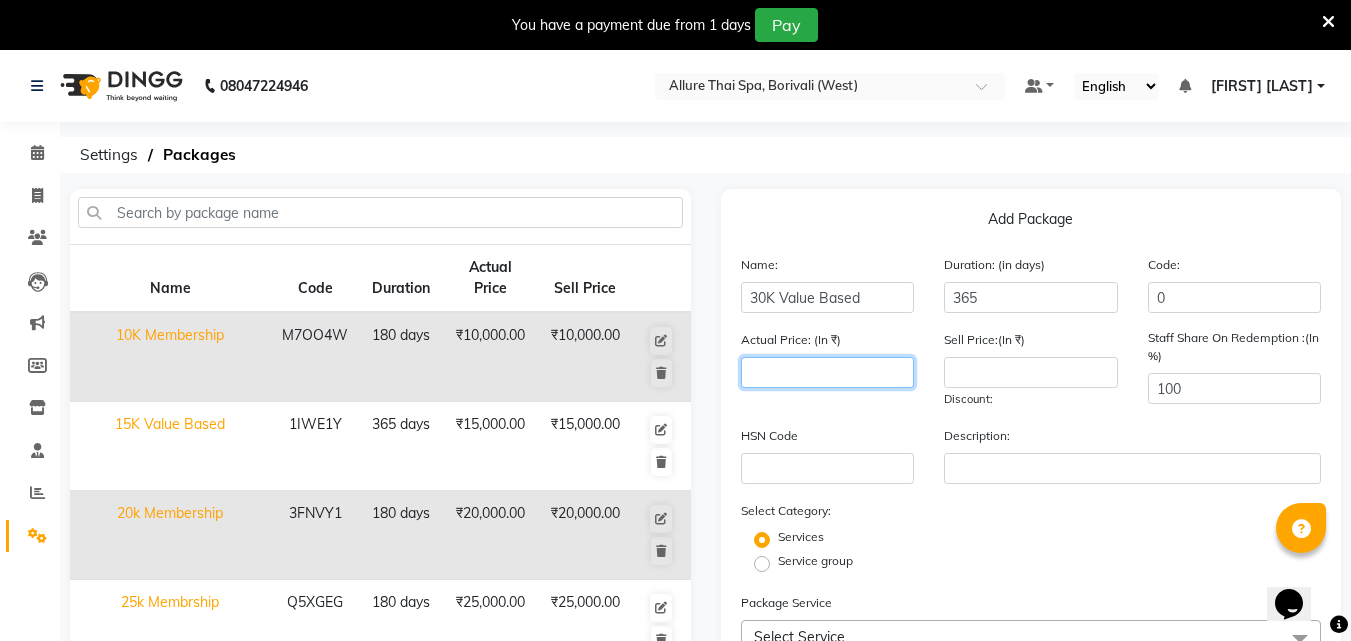 click 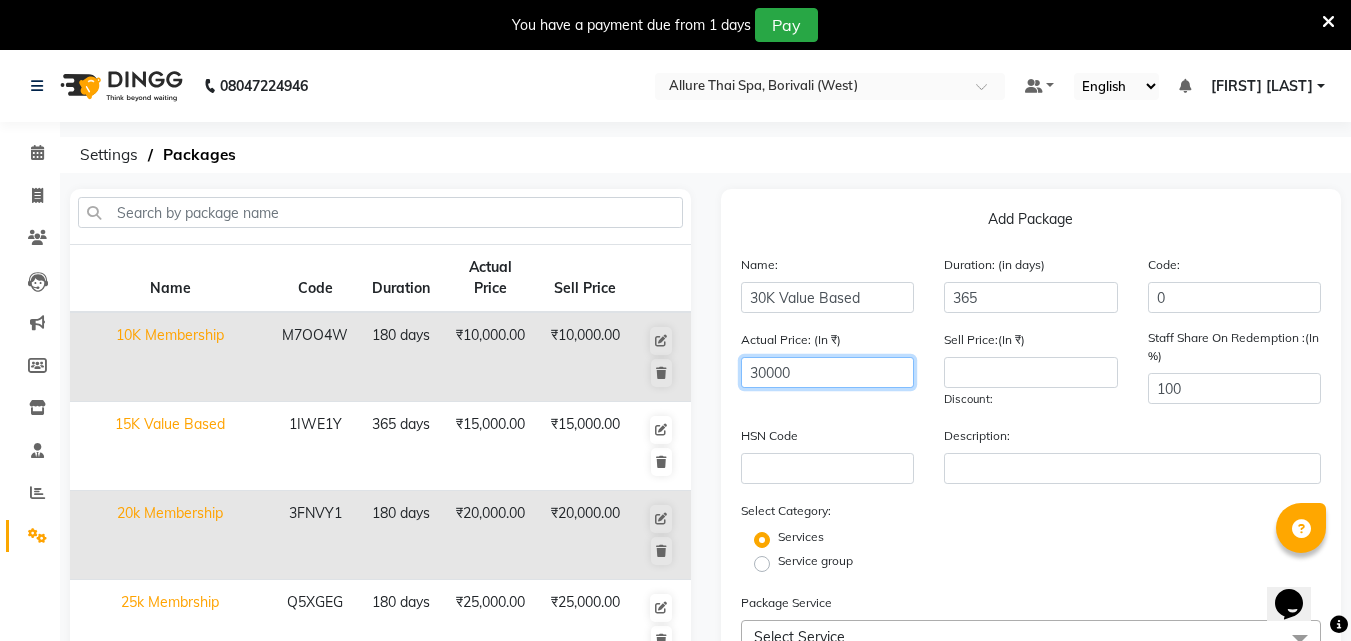type on "30000" 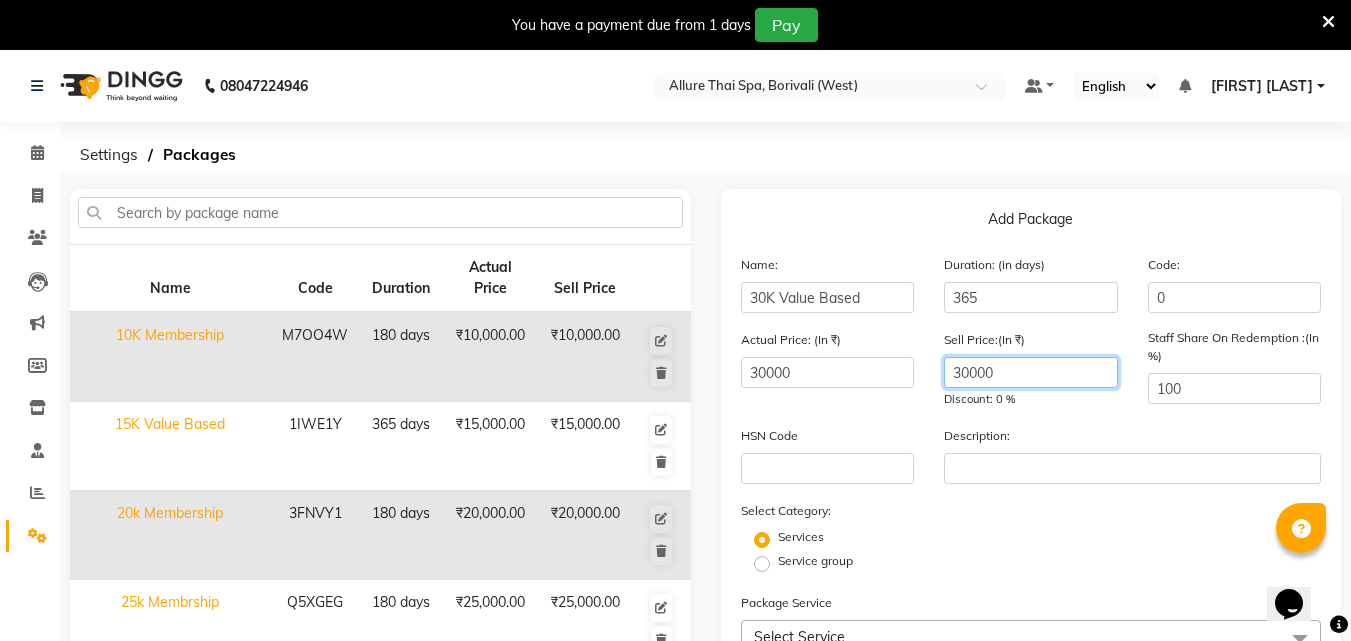 type on "30000" 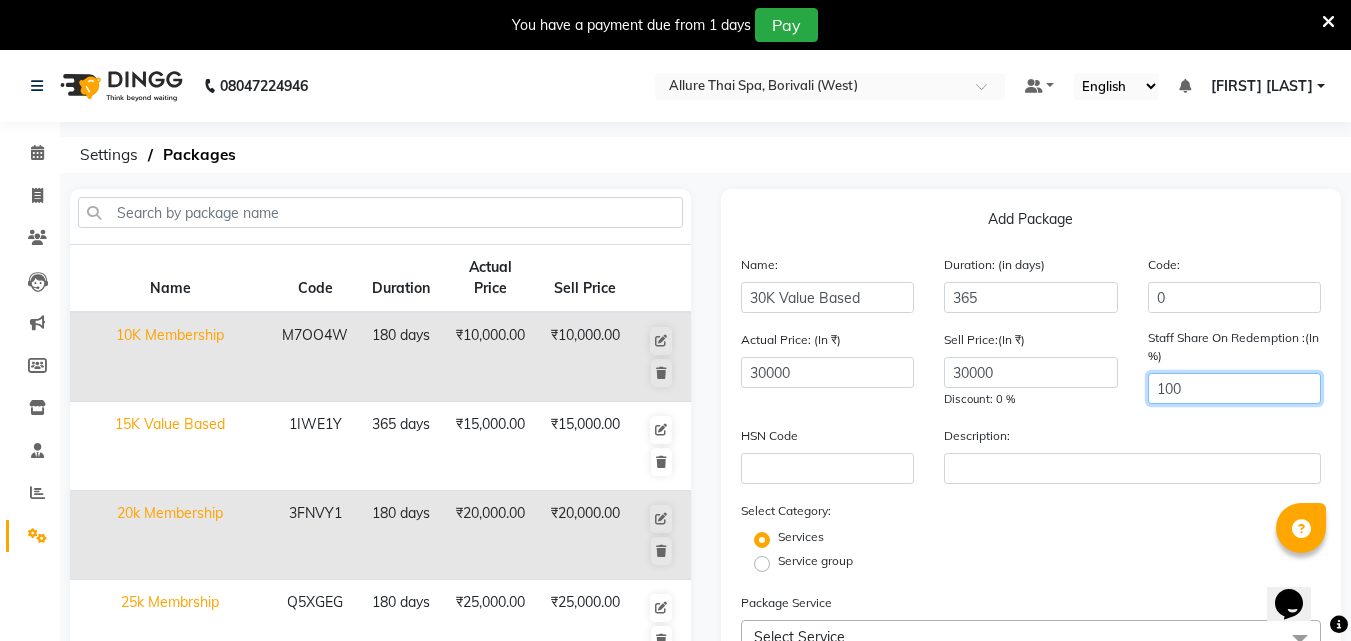 click on "100" 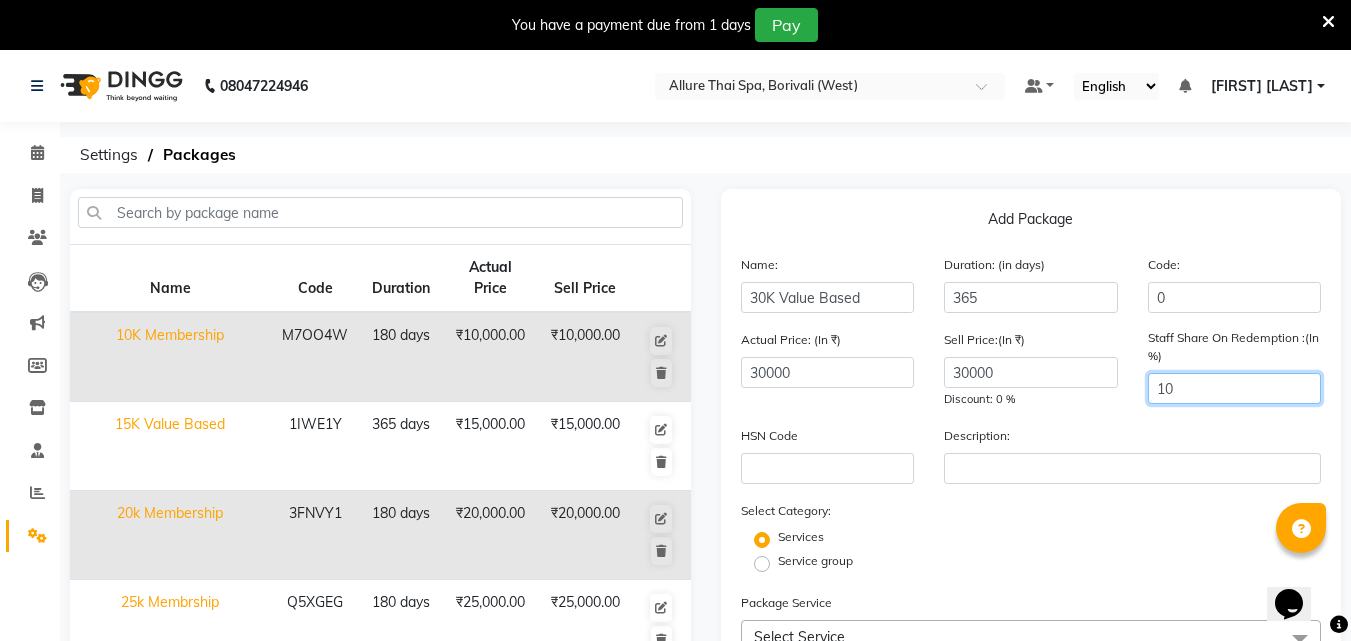 type on "1" 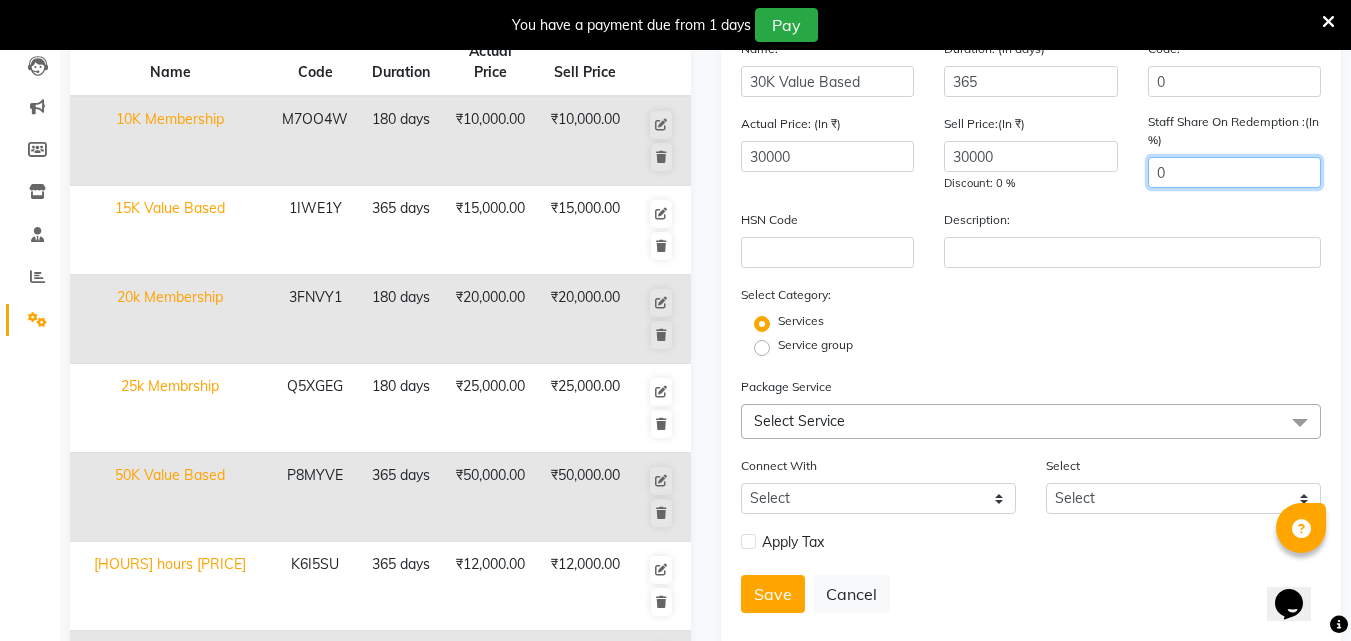 scroll, scrollTop: 249, scrollLeft: 0, axis: vertical 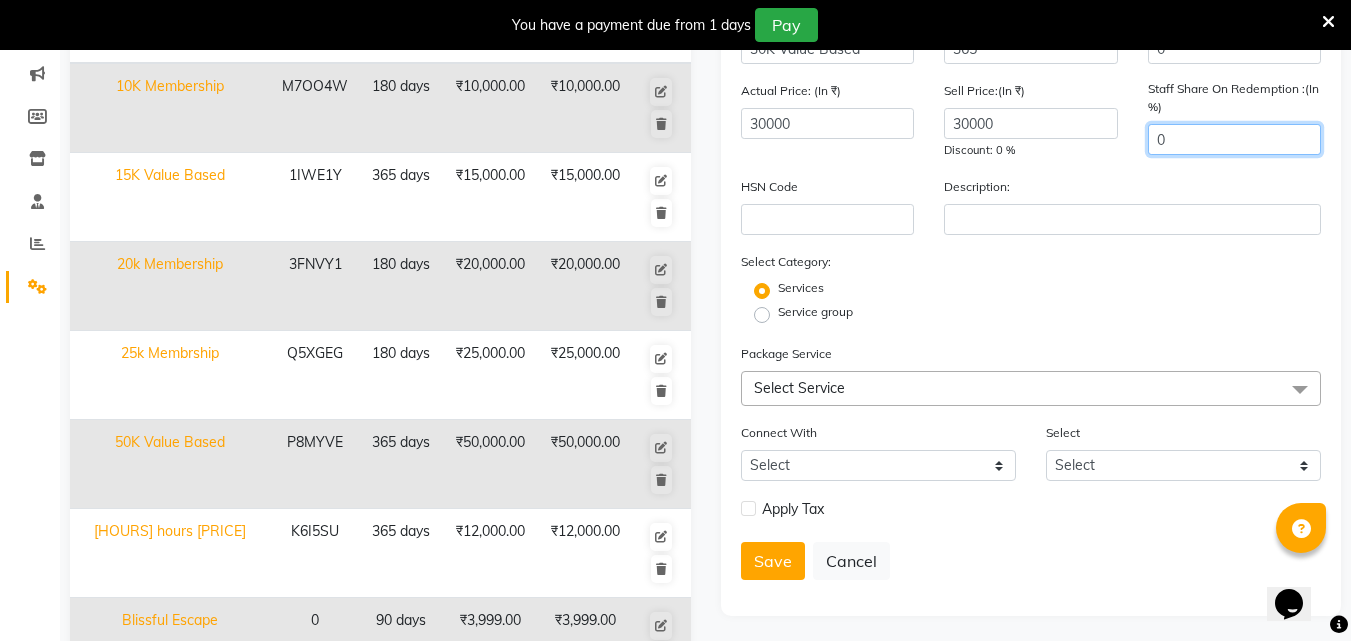 type on "0" 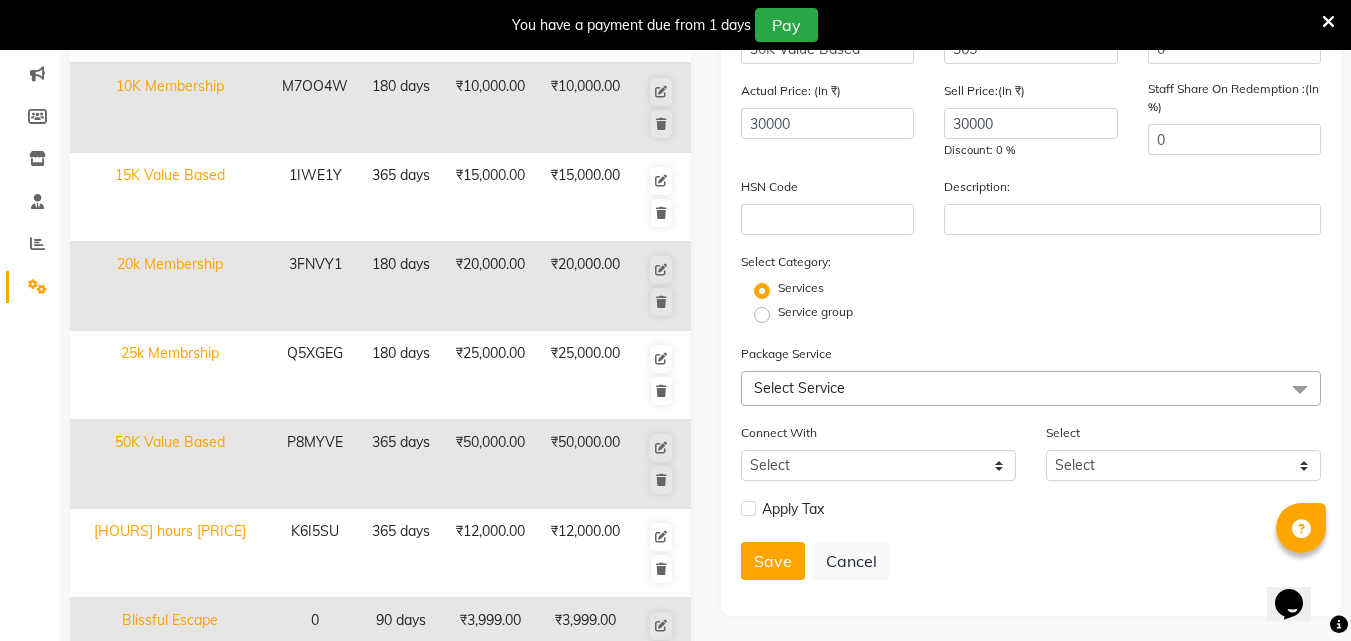 click on "Service group" 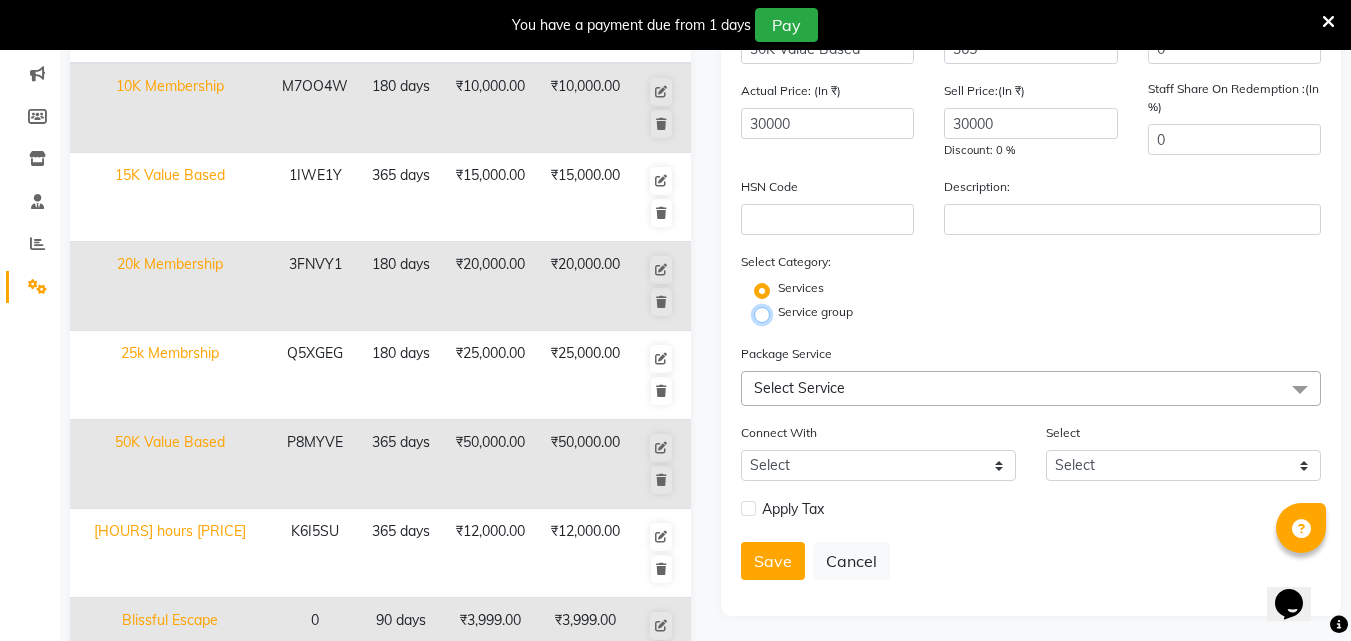 click on "Service group" at bounding box center [768, 313] 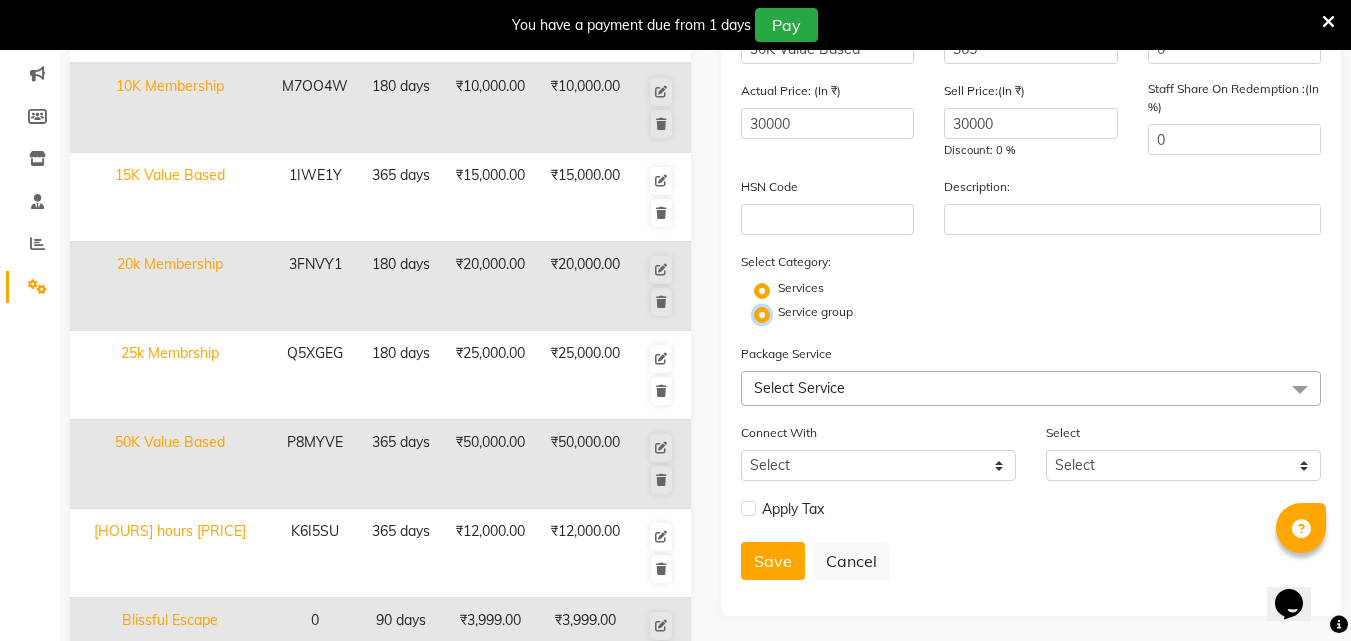 radio on "false" 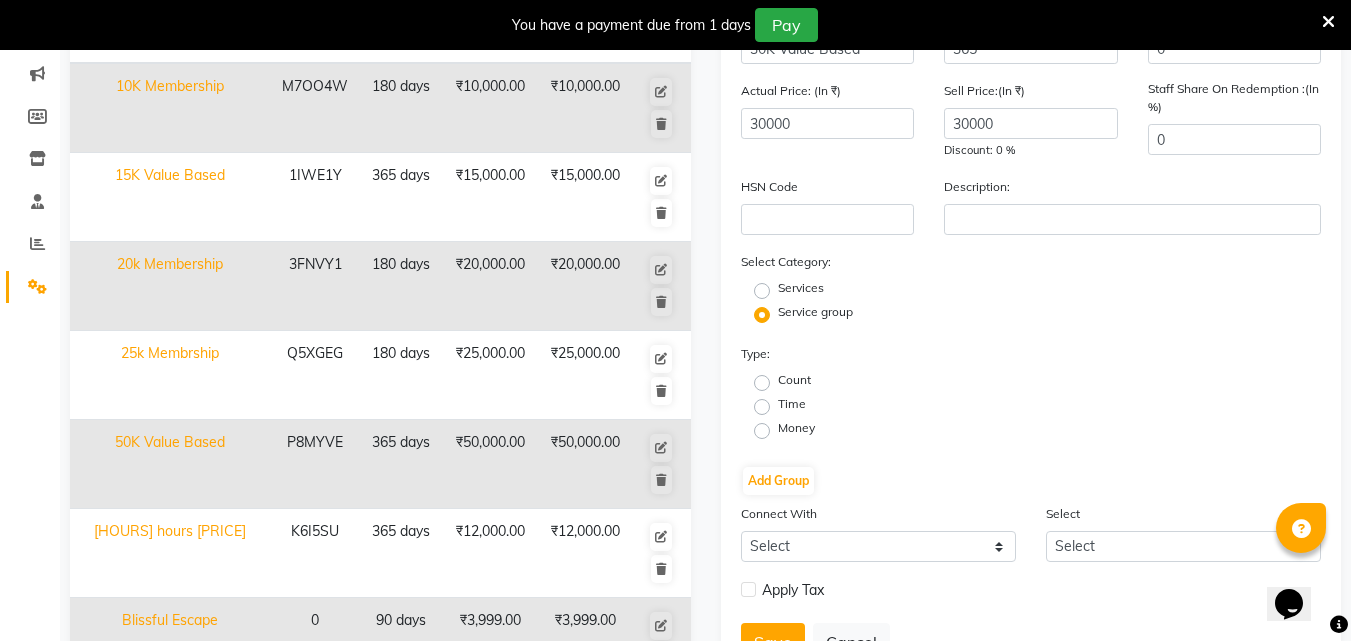 click on "Money" 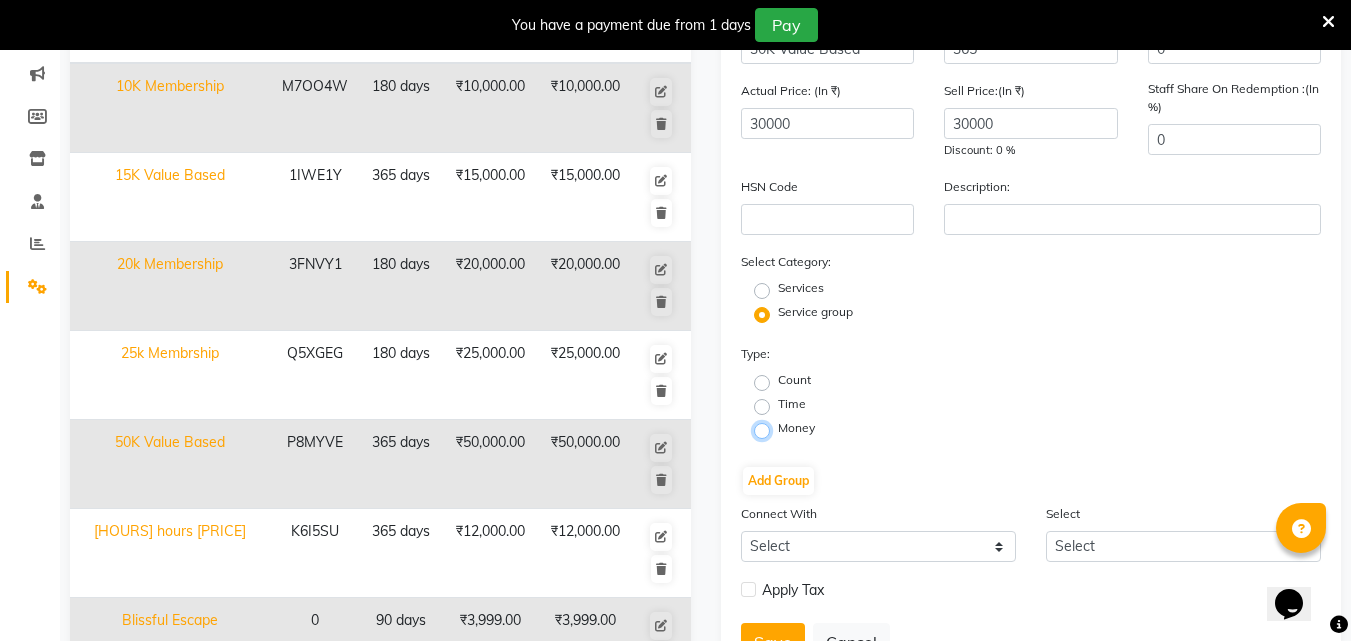 click on "Money" at bounding box center [768, 429] 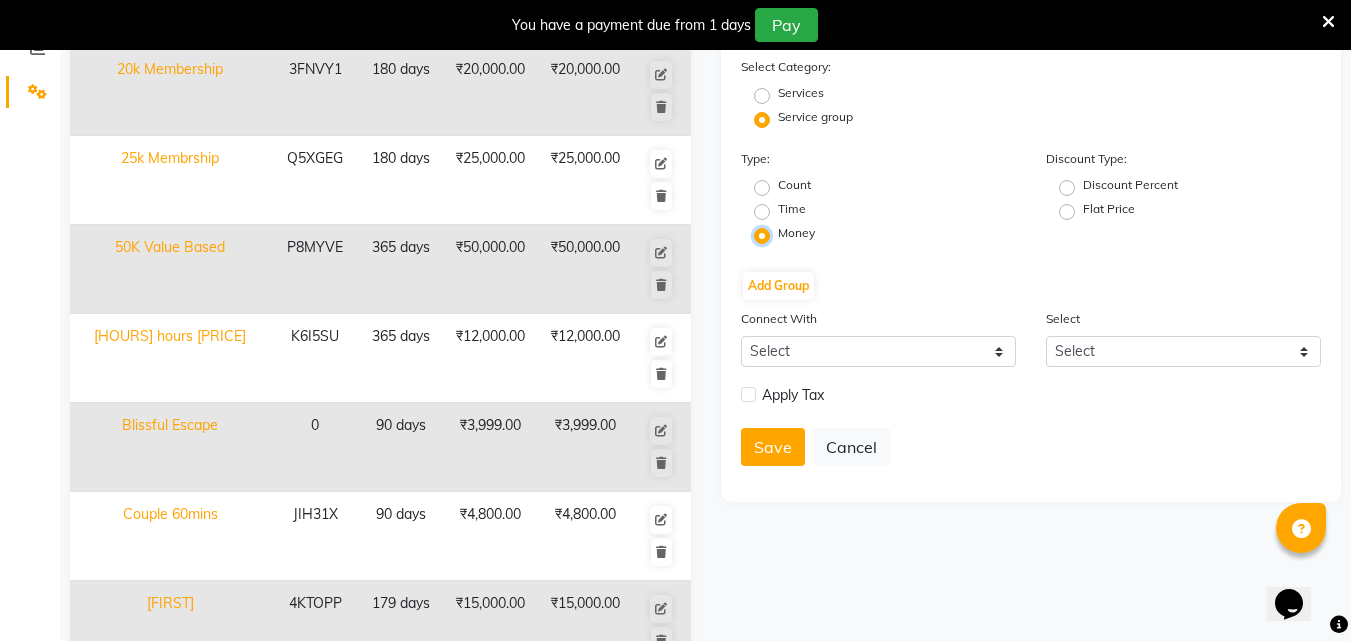 scroll, scrollTop: 446, scrollLeft: 0, axis: vertical 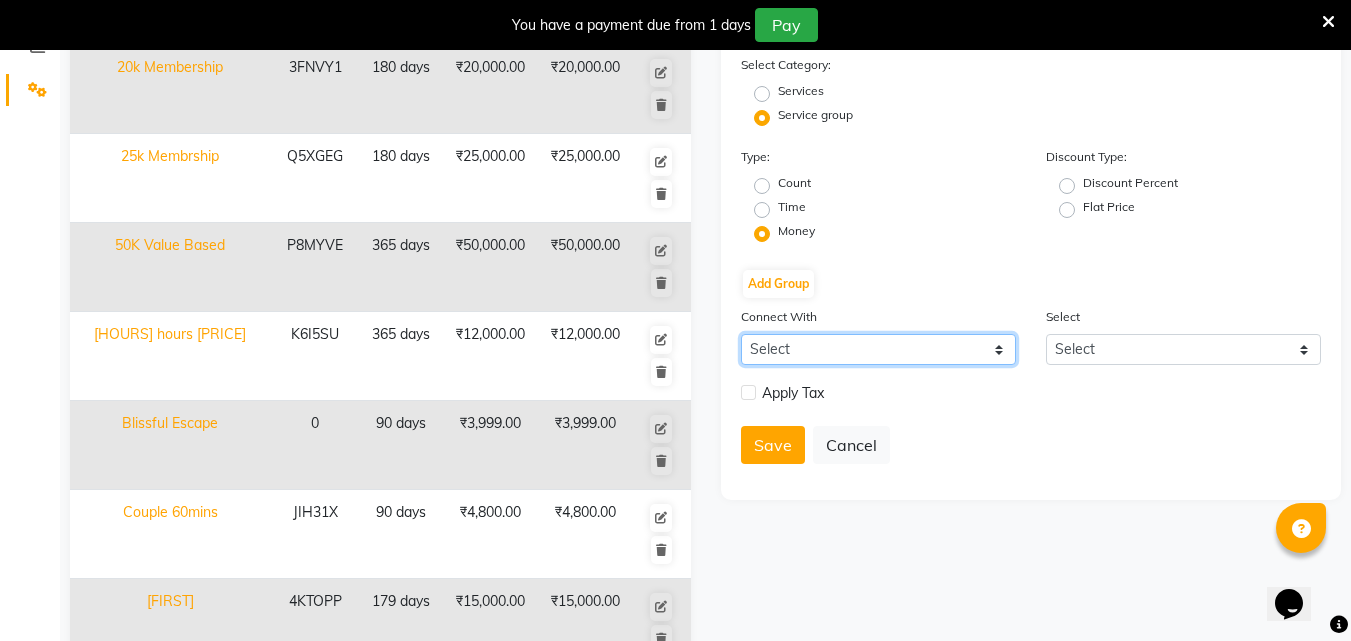 click on "Select Membership Prepaid Voucher" 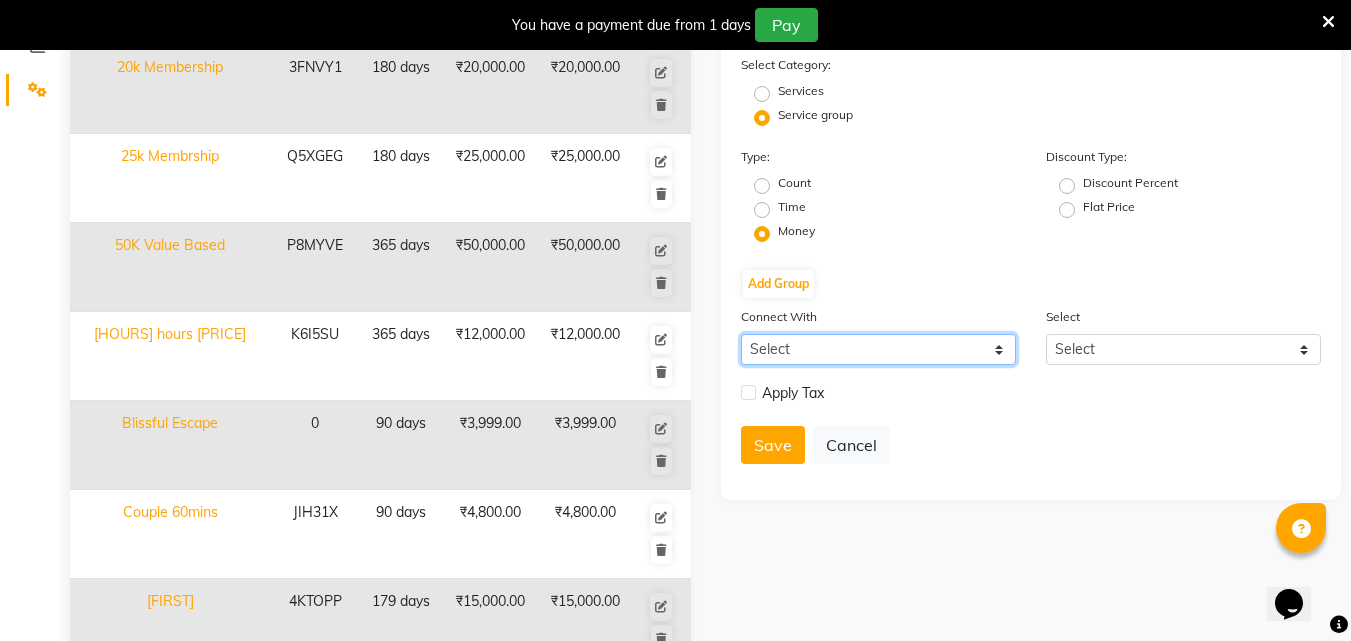 select on "1: M" 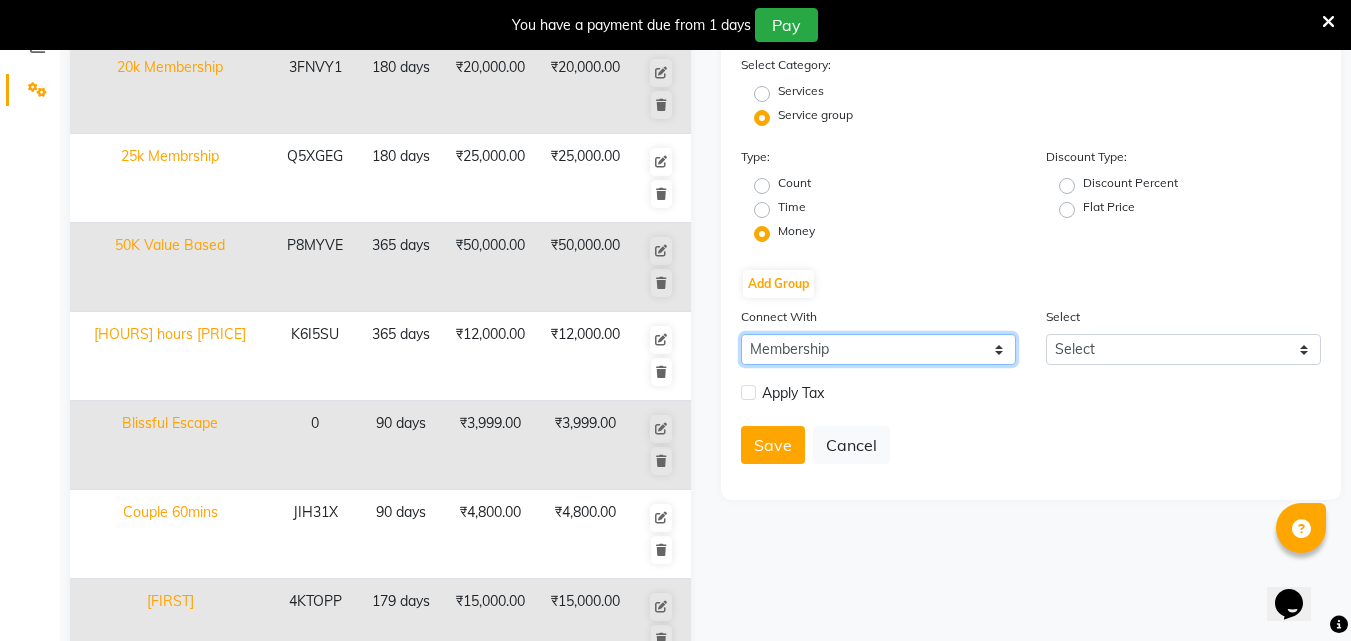 click on "Select Membership Prepaid Voucher" 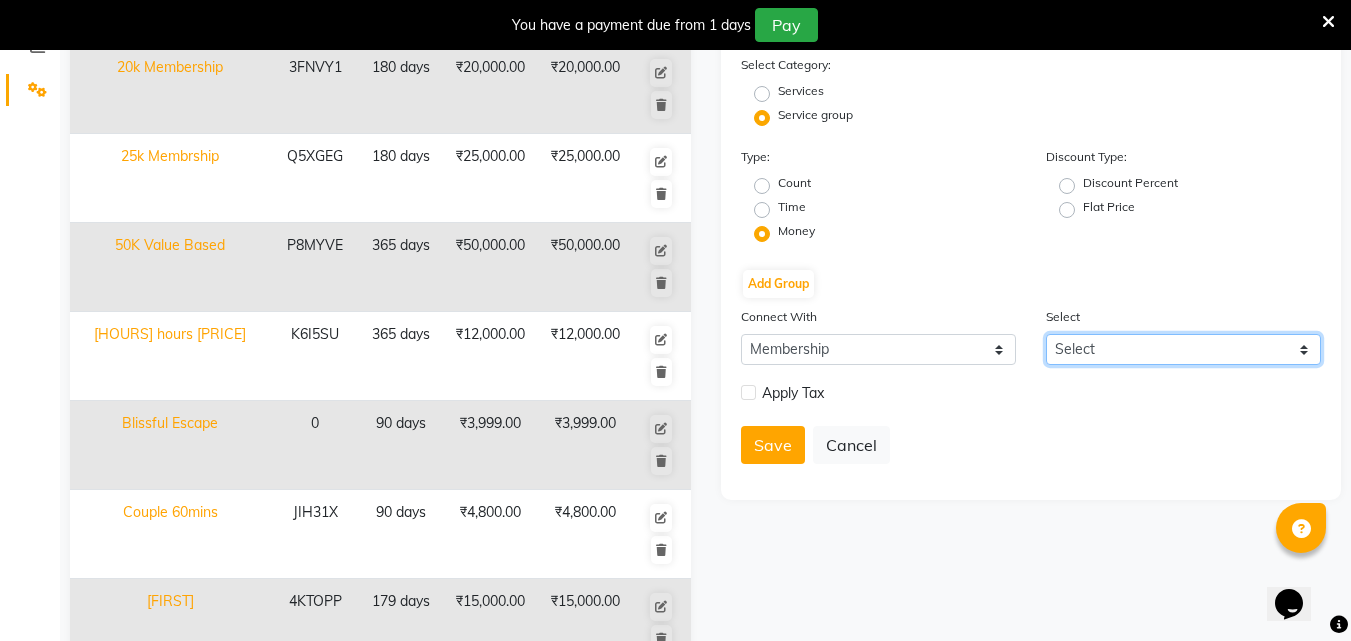 click on "Select" 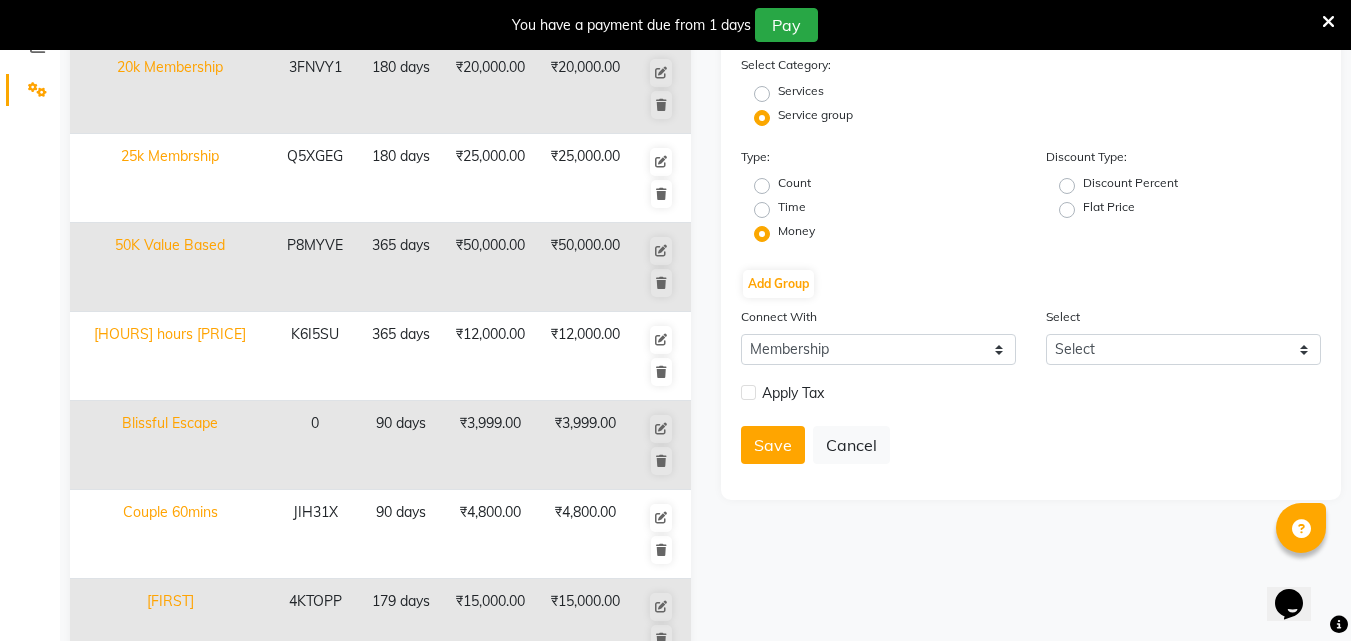 click 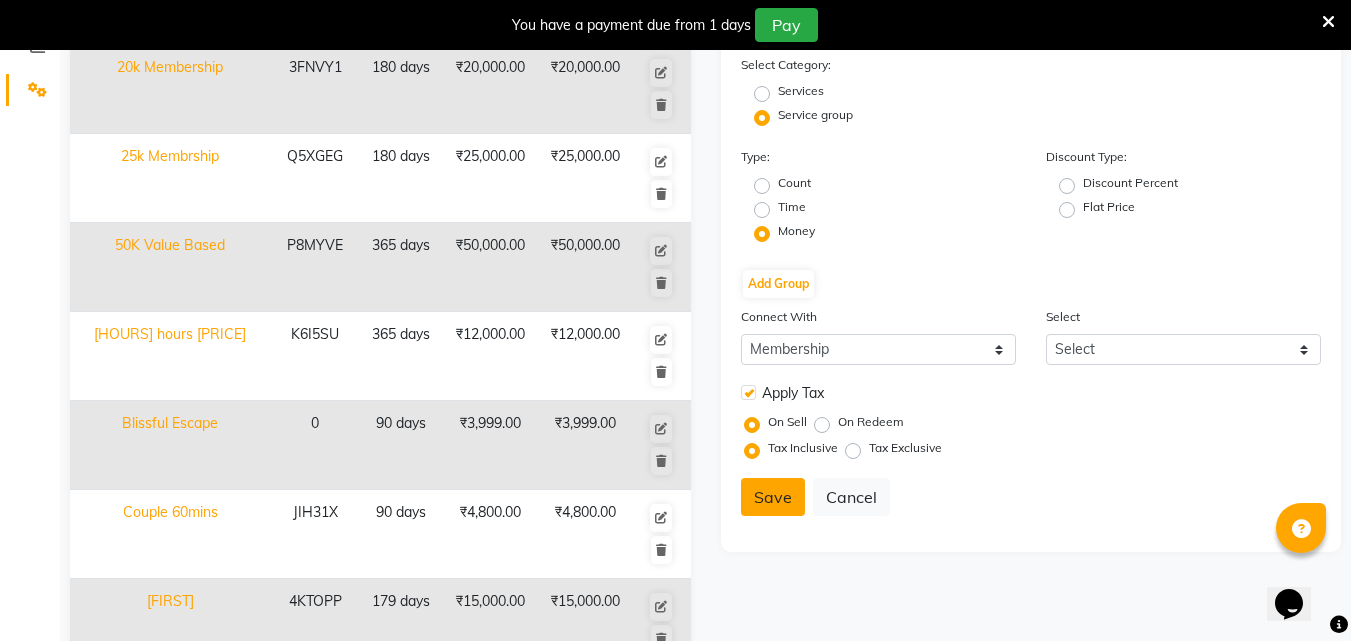 click on "Save" 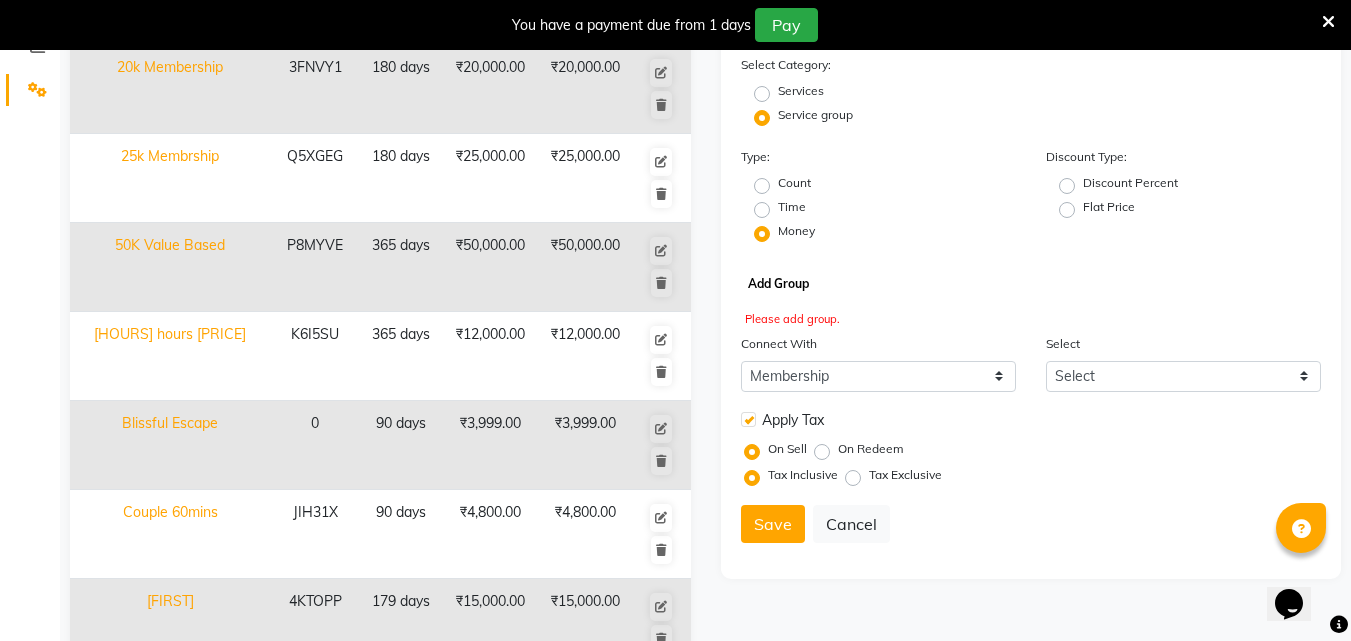 click on "Add Group" 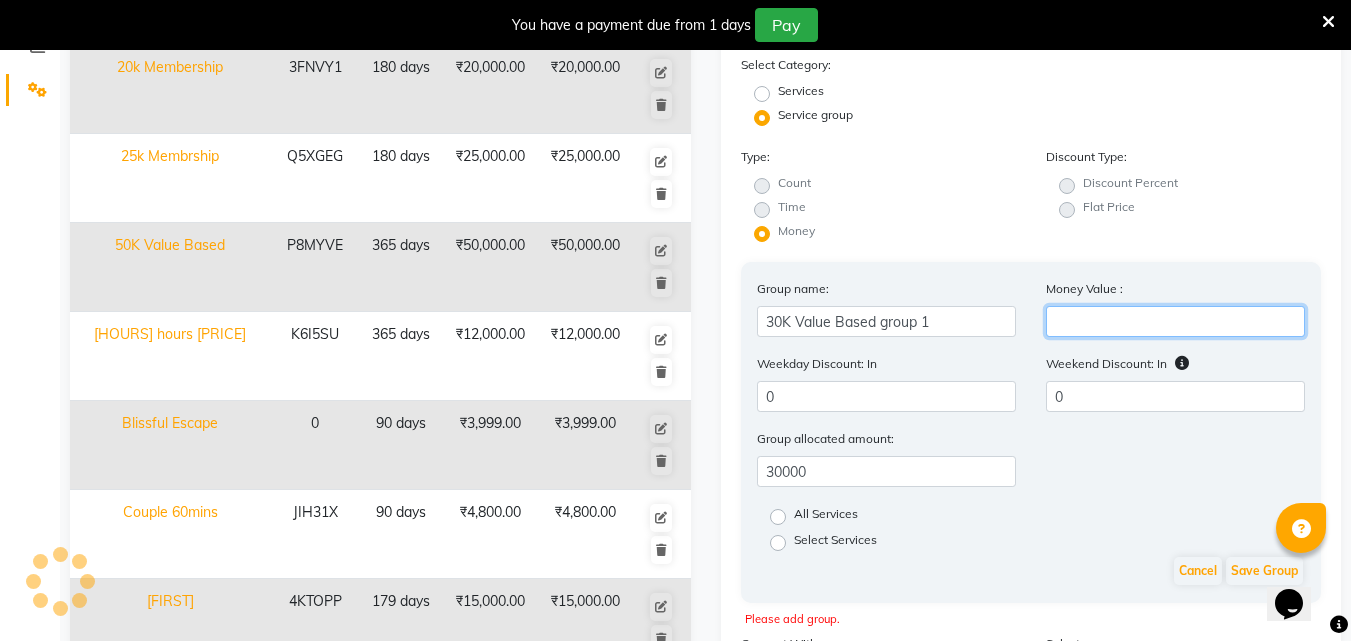 click 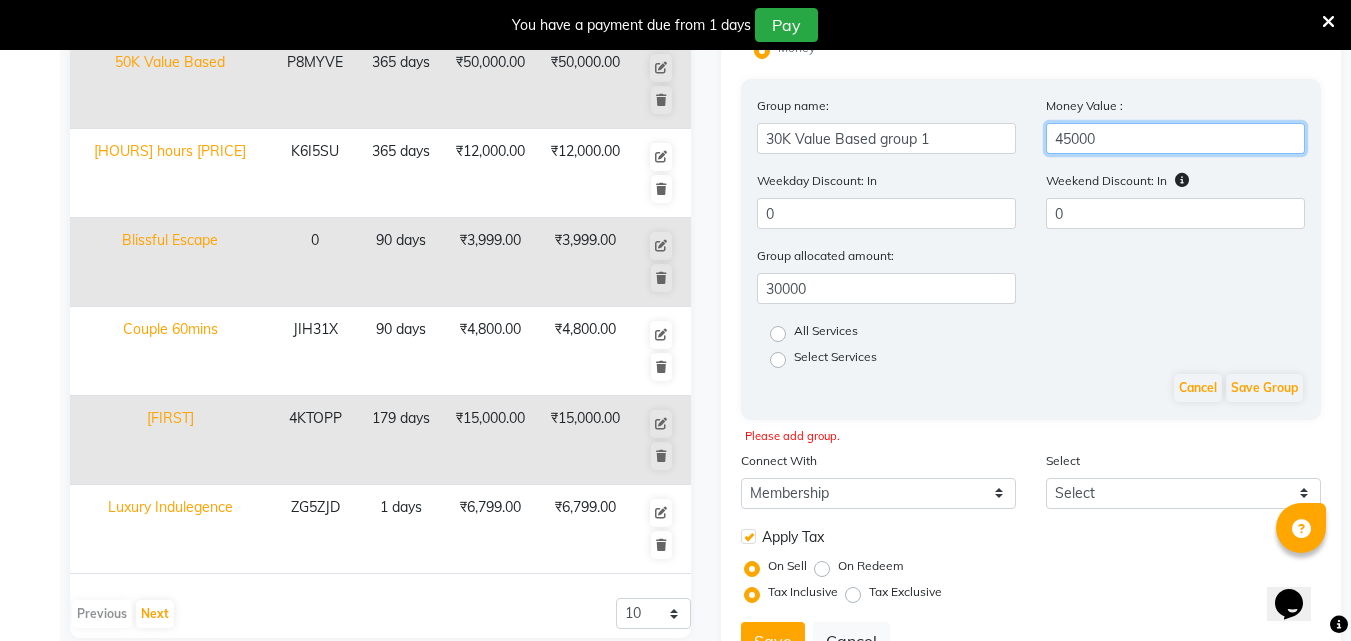scroll, scrollTop: 658, scrollLeft: 0, axis: vertical 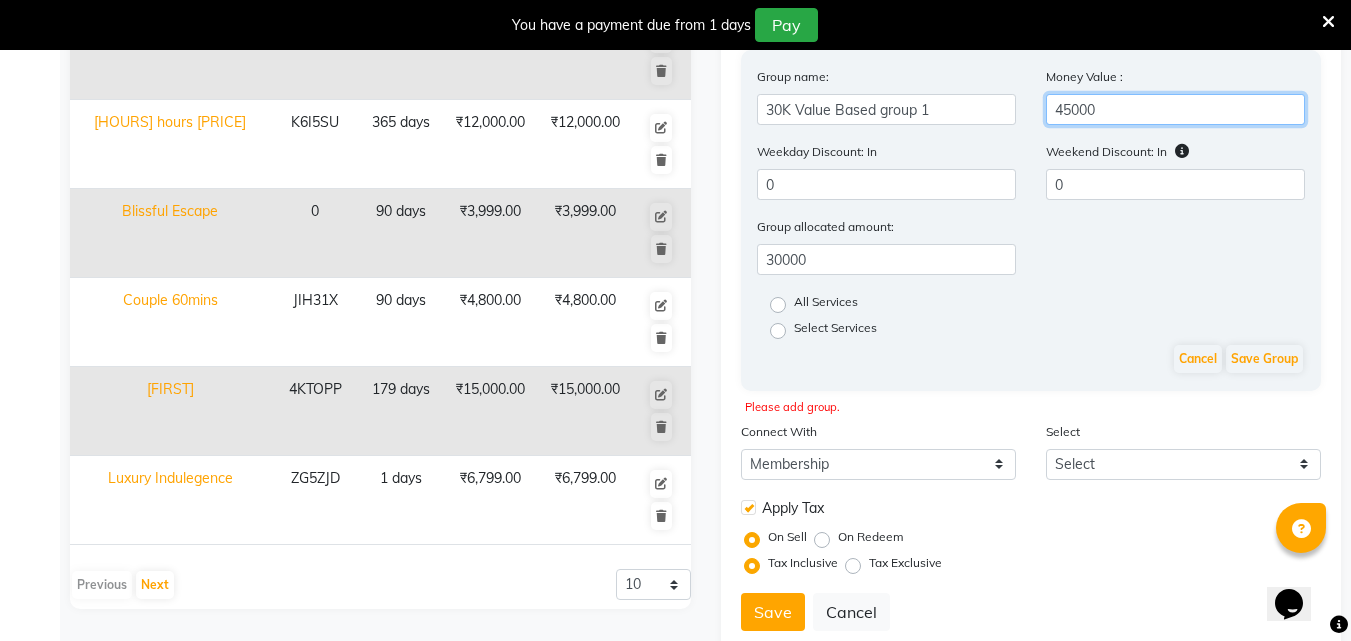 type on "45000" 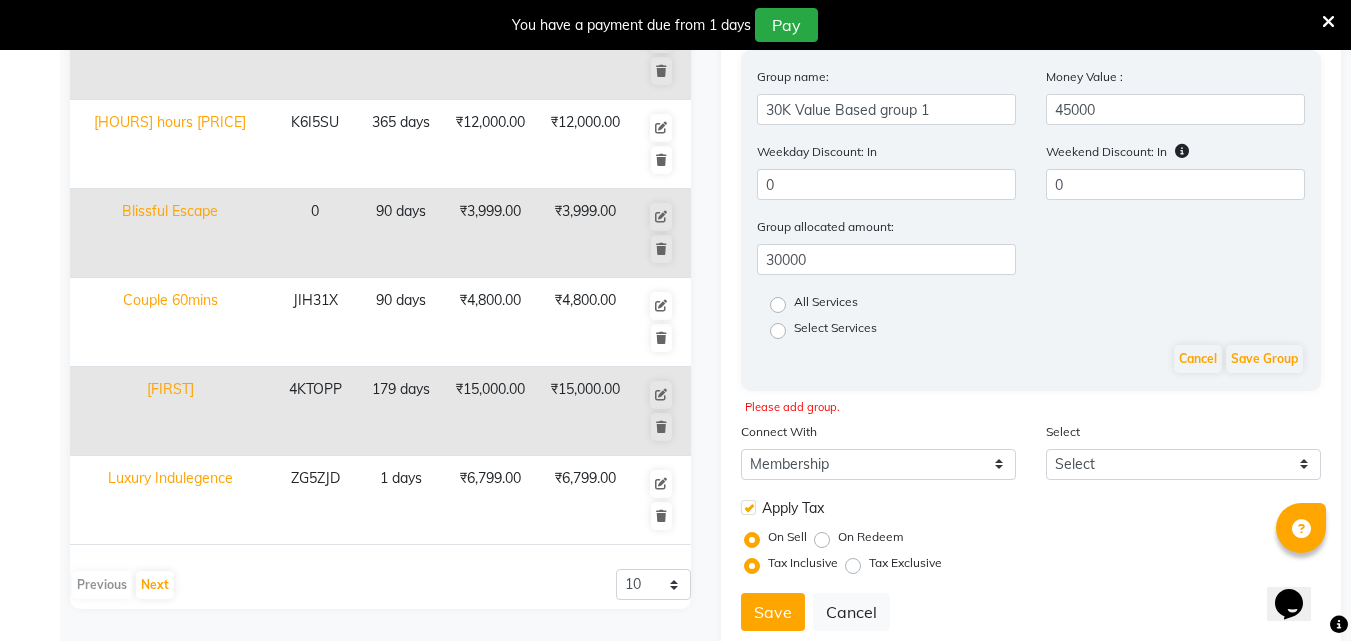 click on "All Services" 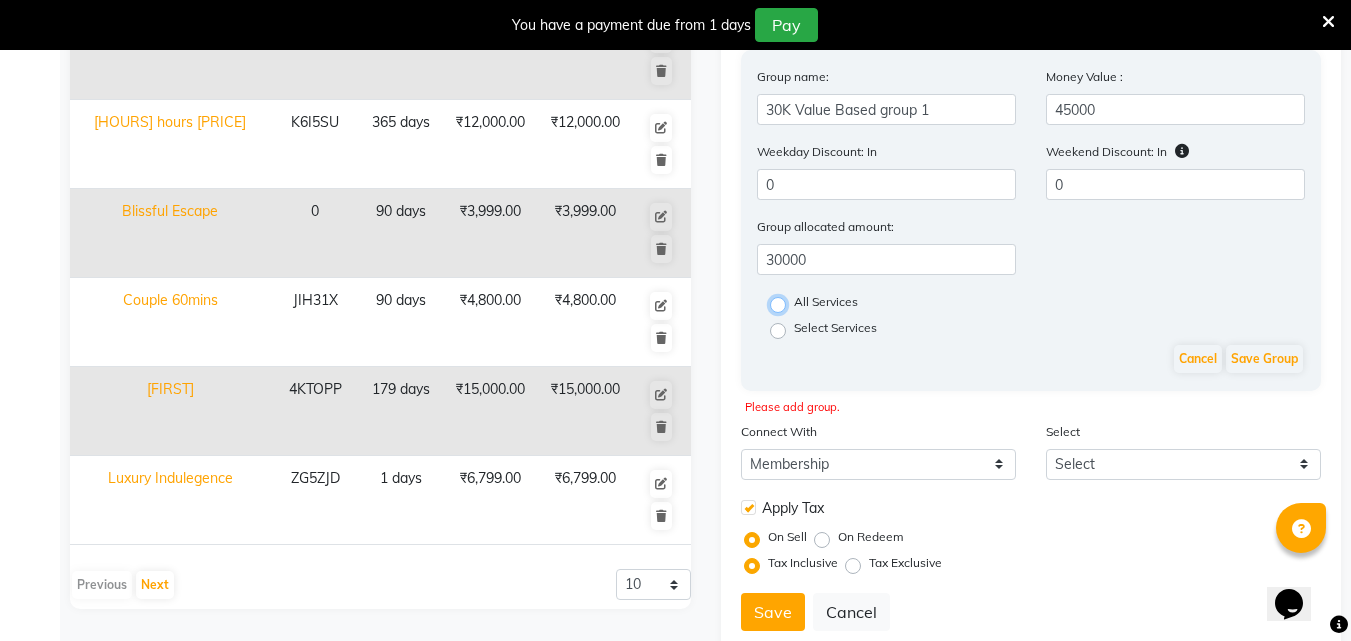 click on "All Services" at bounding box center (784, 303) 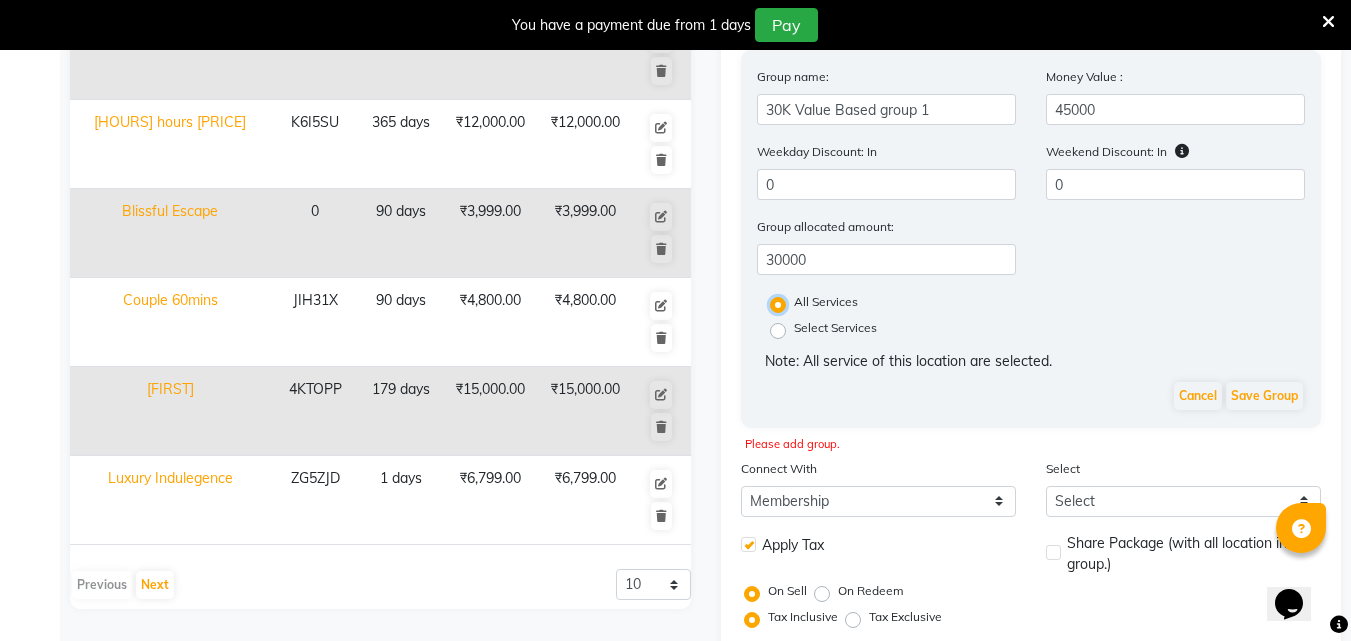 scroll, scrollTop: 768, scrollLeft: 0, axis: vertical 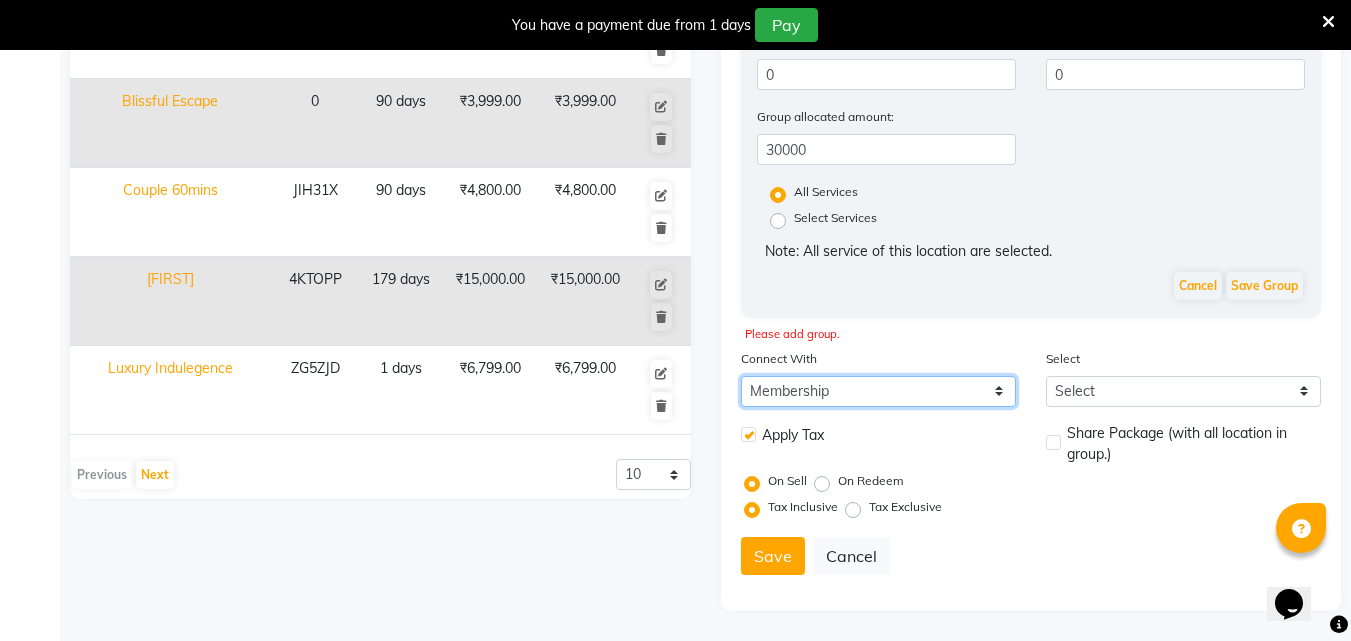 click on "Select Membership Prepaid Voucher" 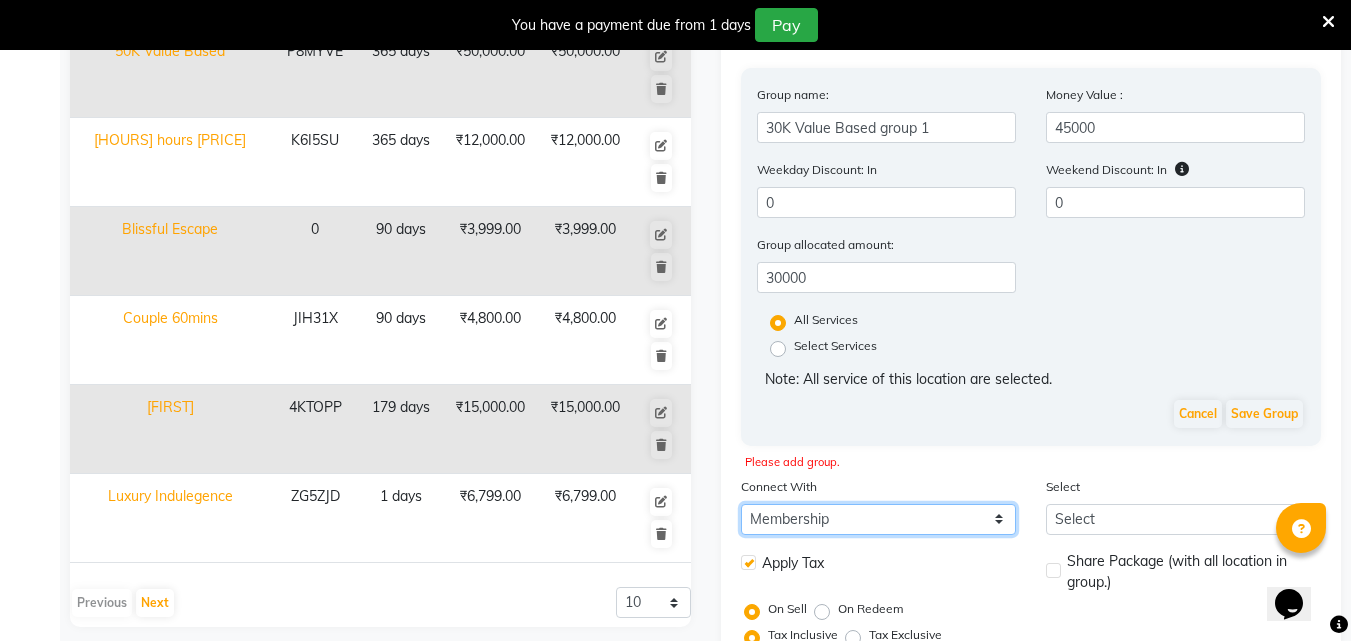 scroll, scrollTop: 639, scrollLeft: 0, axis: vertical 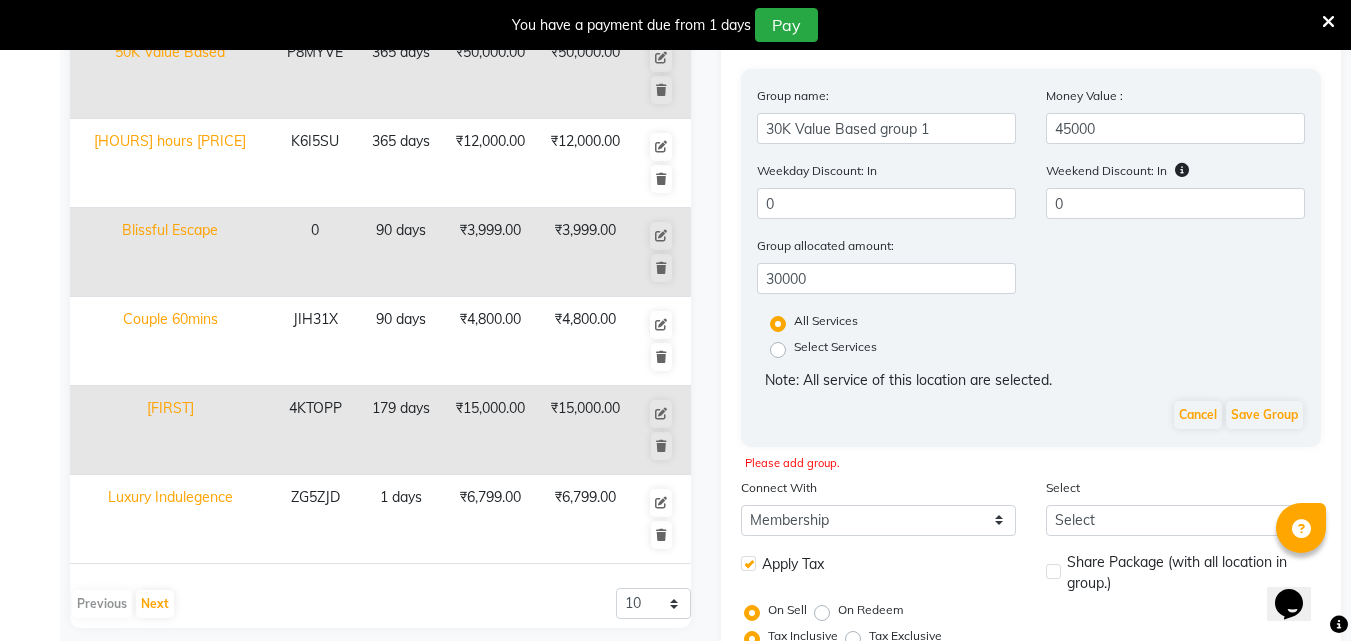 click on "Select Services" 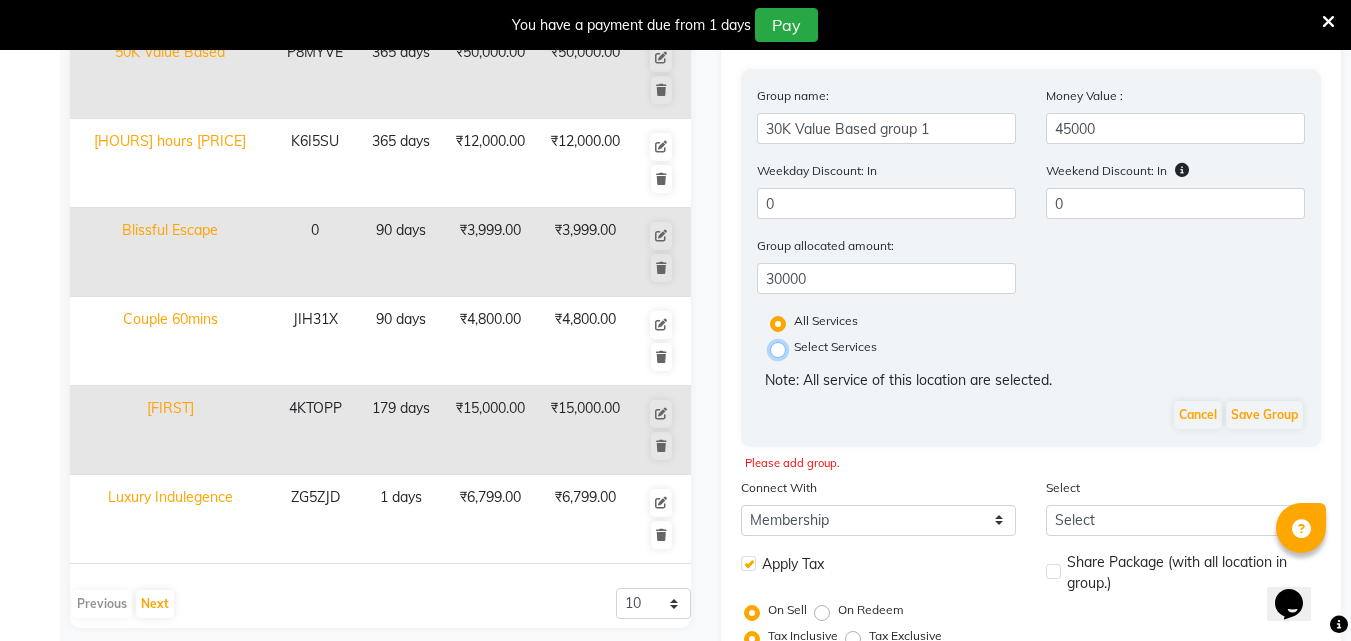 click on "Select Services" at bounding box center [784, 348] 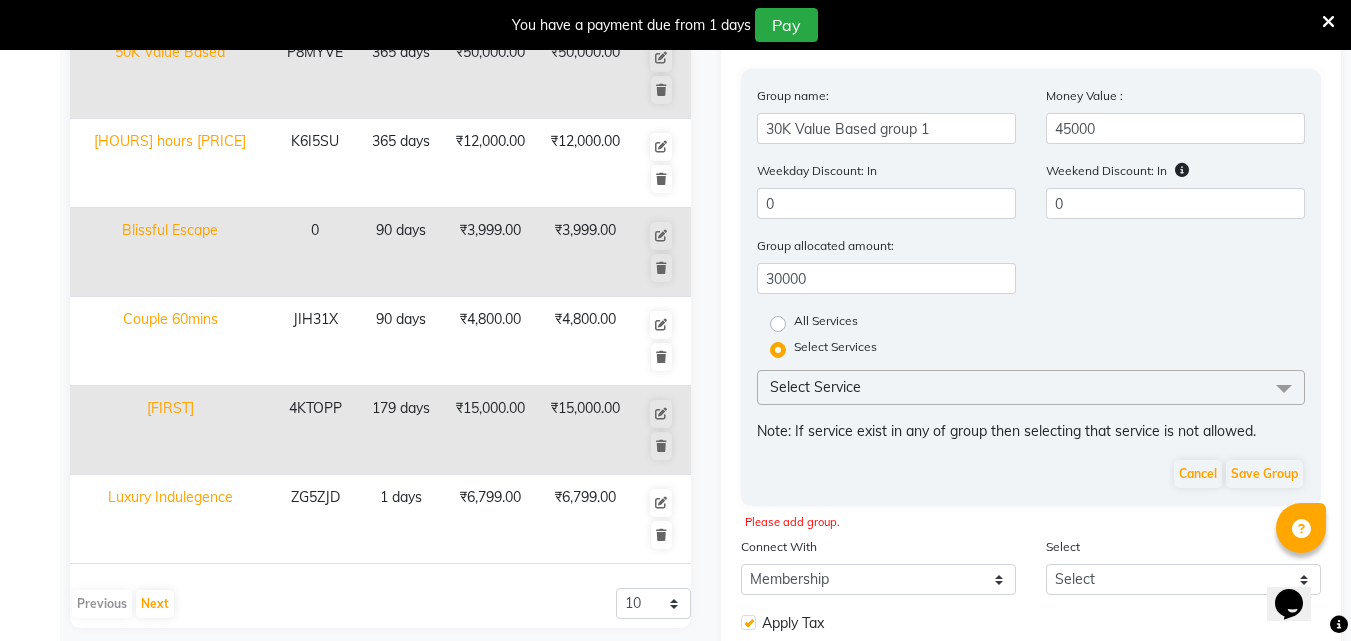 click on "Select Service" 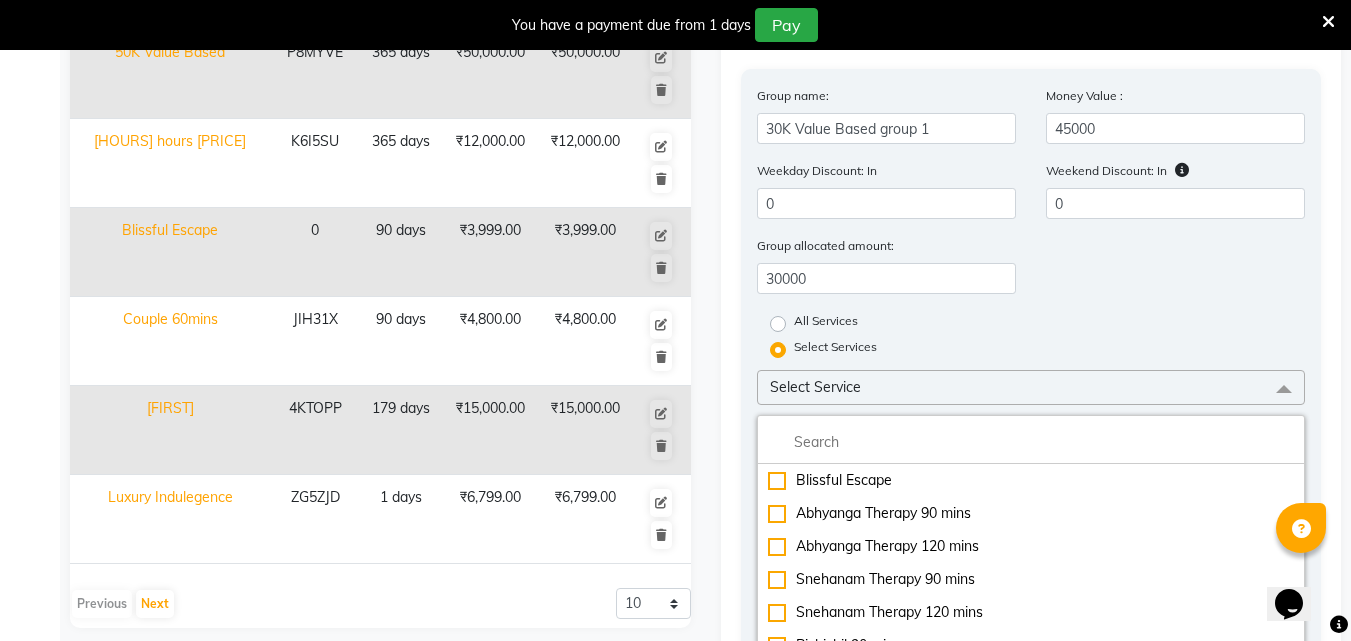click on "Select Service" 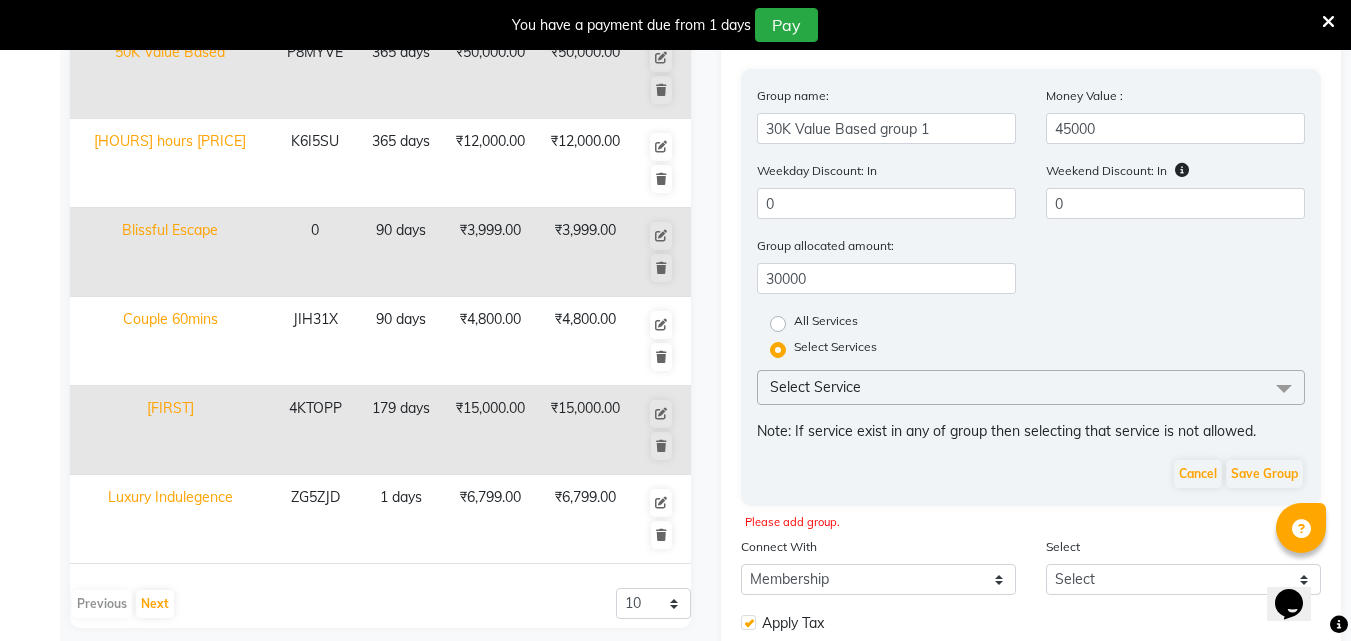 click on "All Services" 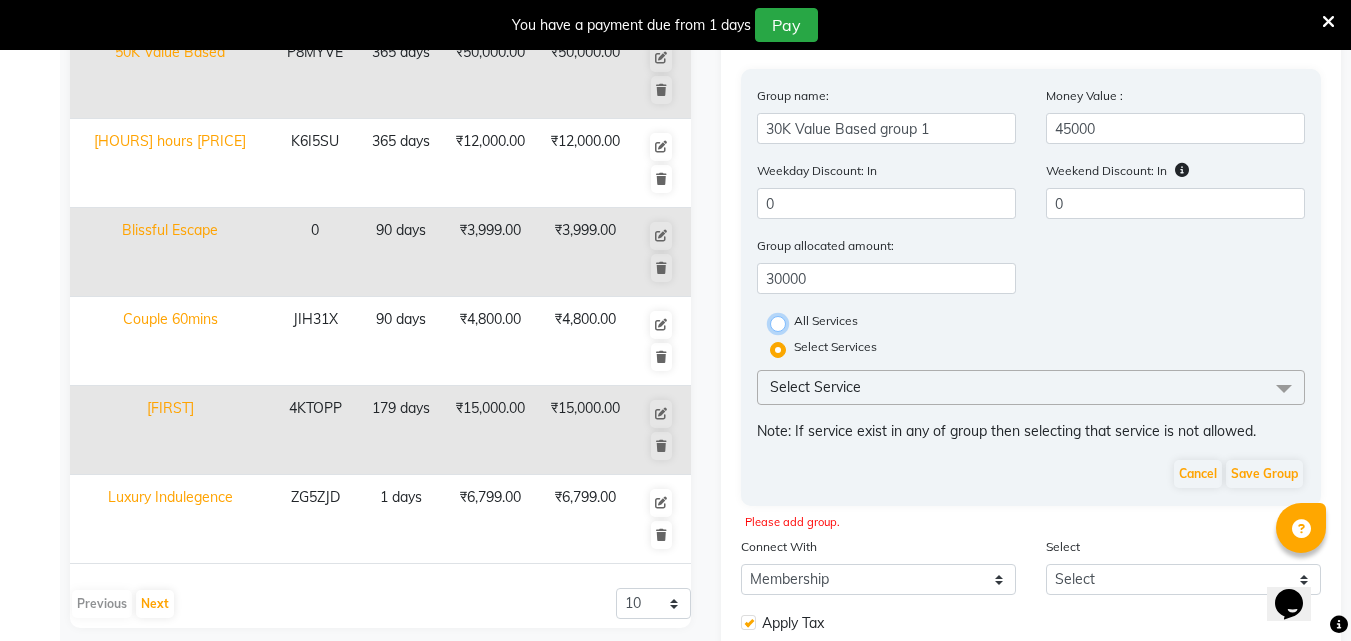 click on "All Services" at bounding box center (784, 322) 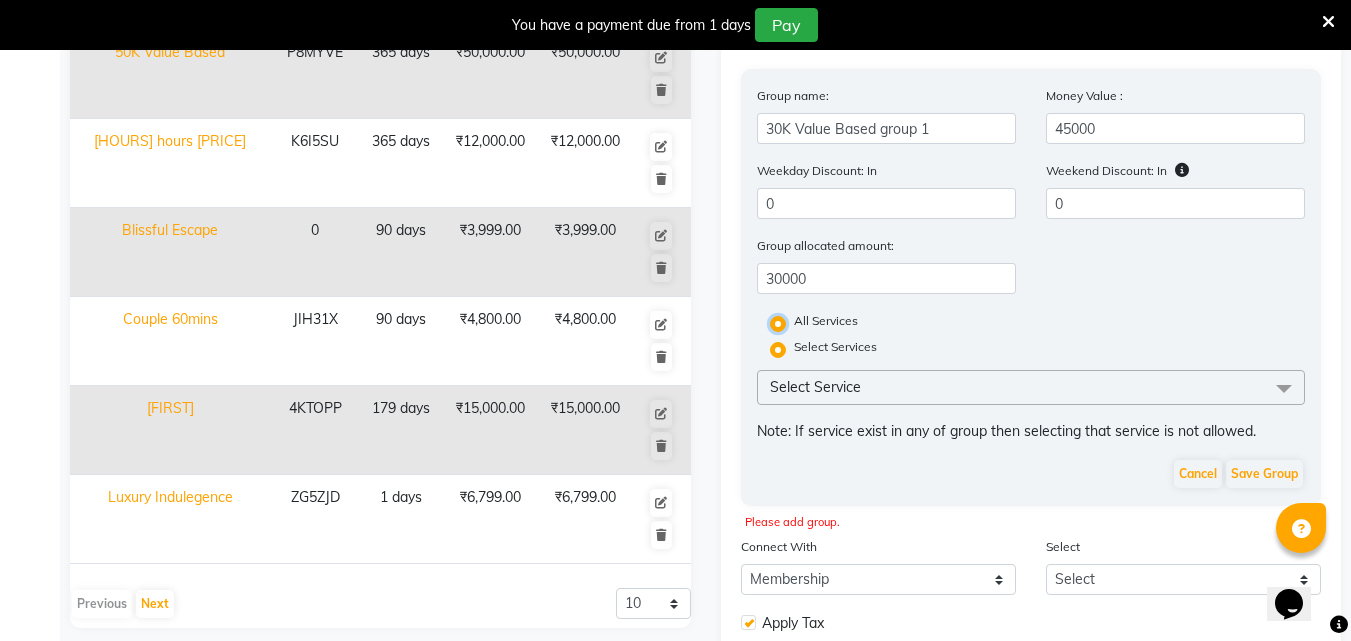 radio on "false" 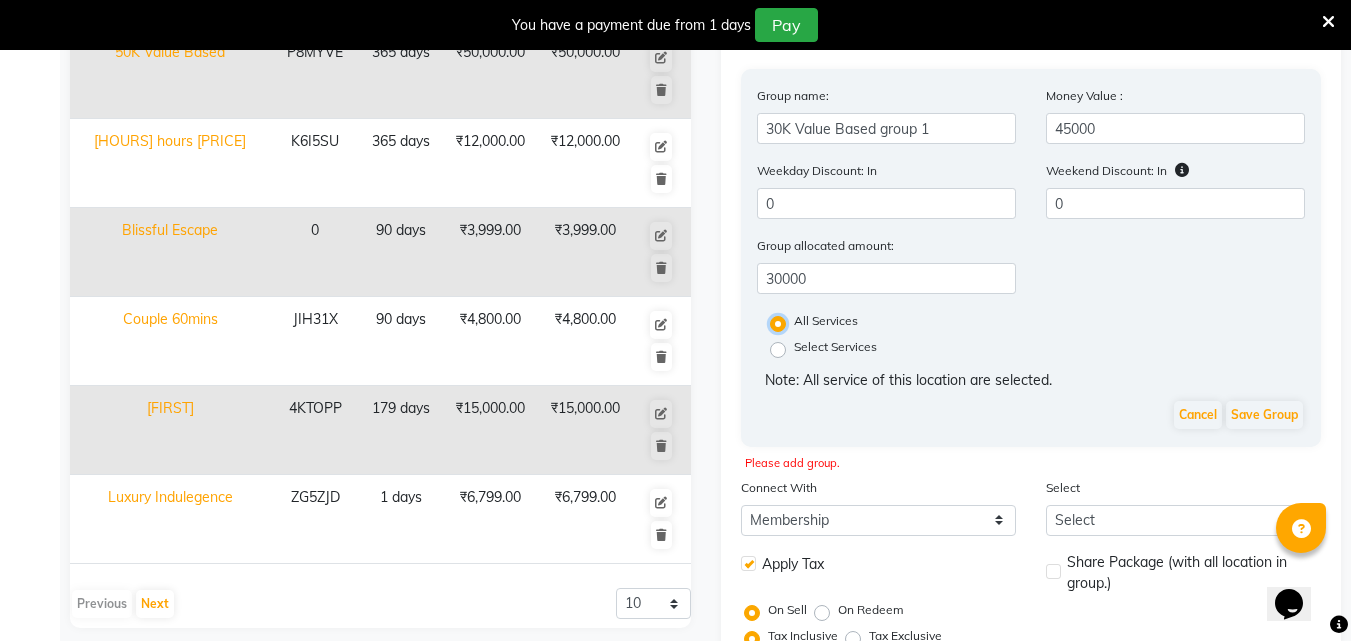 scroll, scrollTop: 768, scrollLeft: 0, axis: vertical 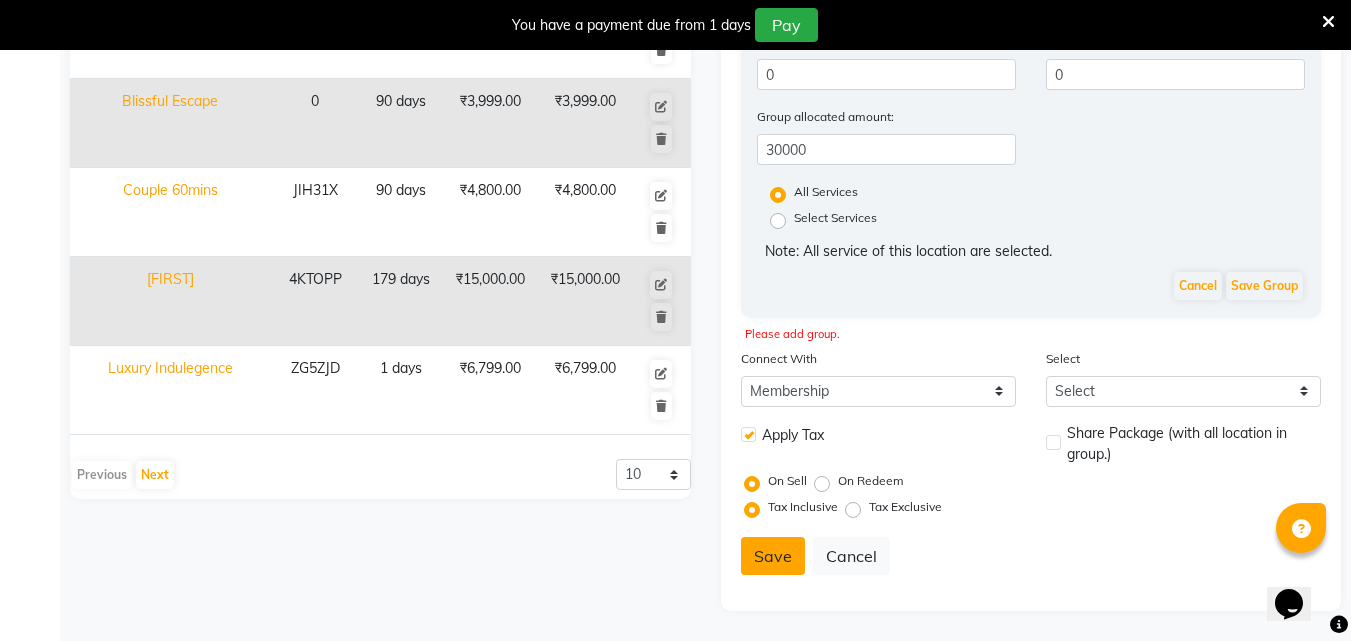 click on "Save" 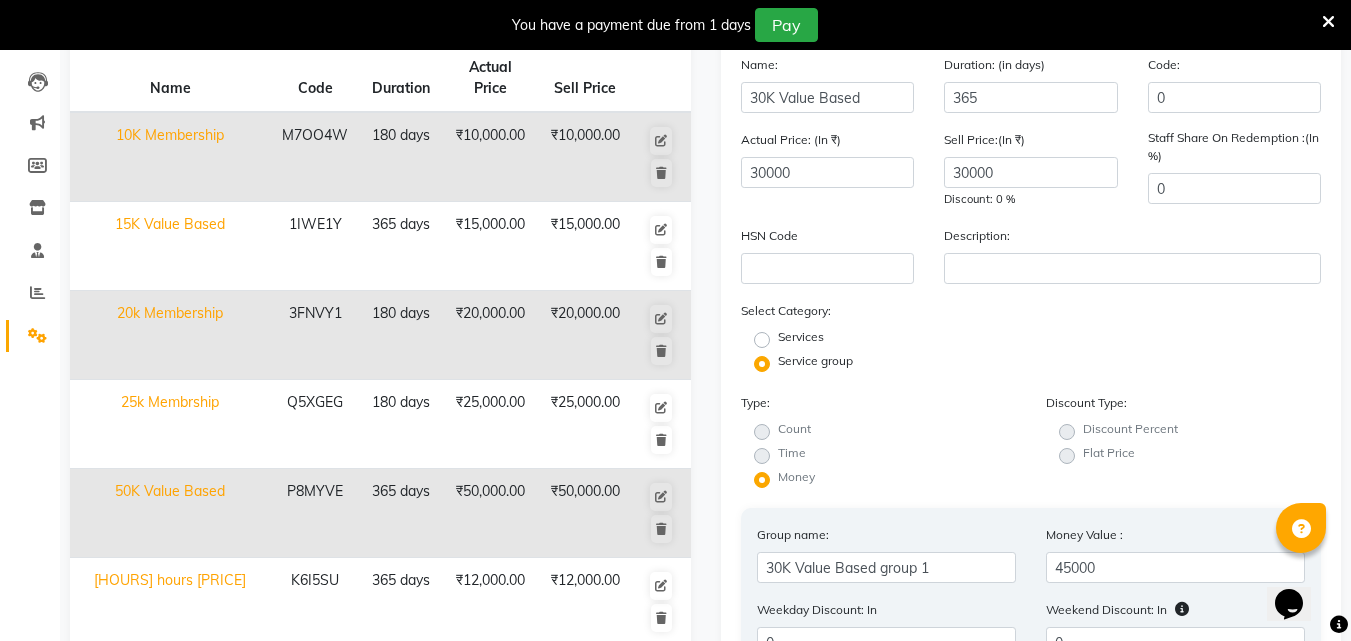 scroll, scrollTop: 202, scrollLeft: 0, axis: vertical 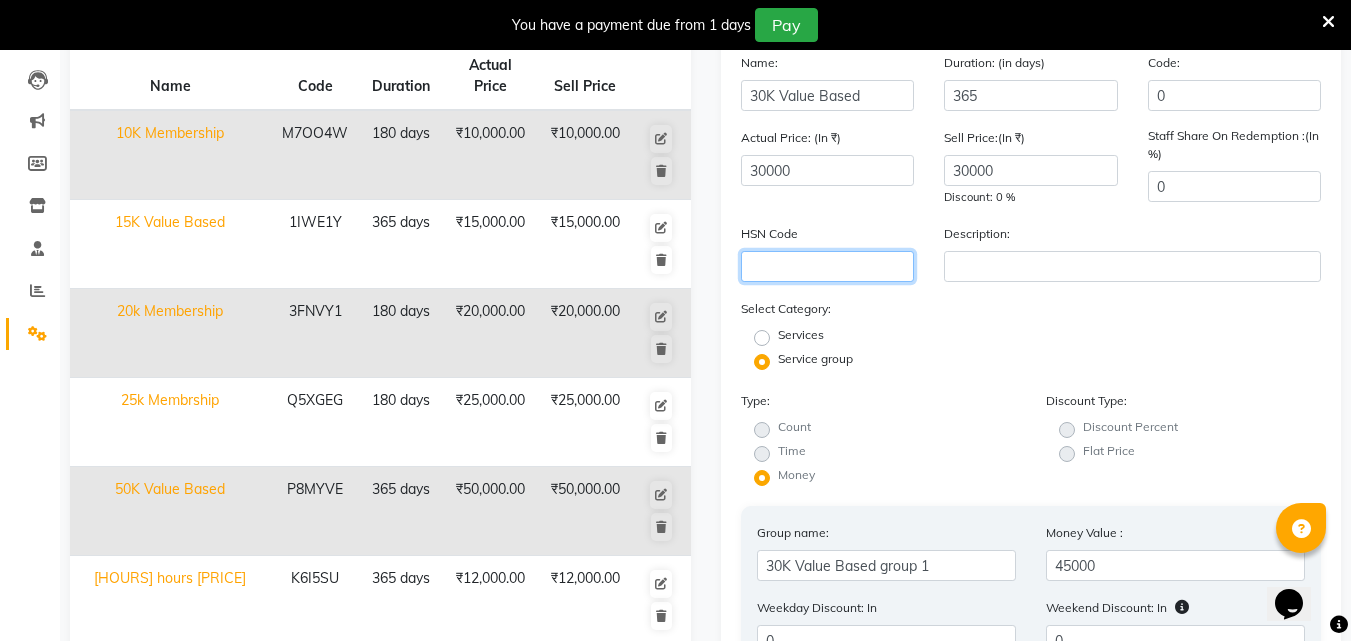 click 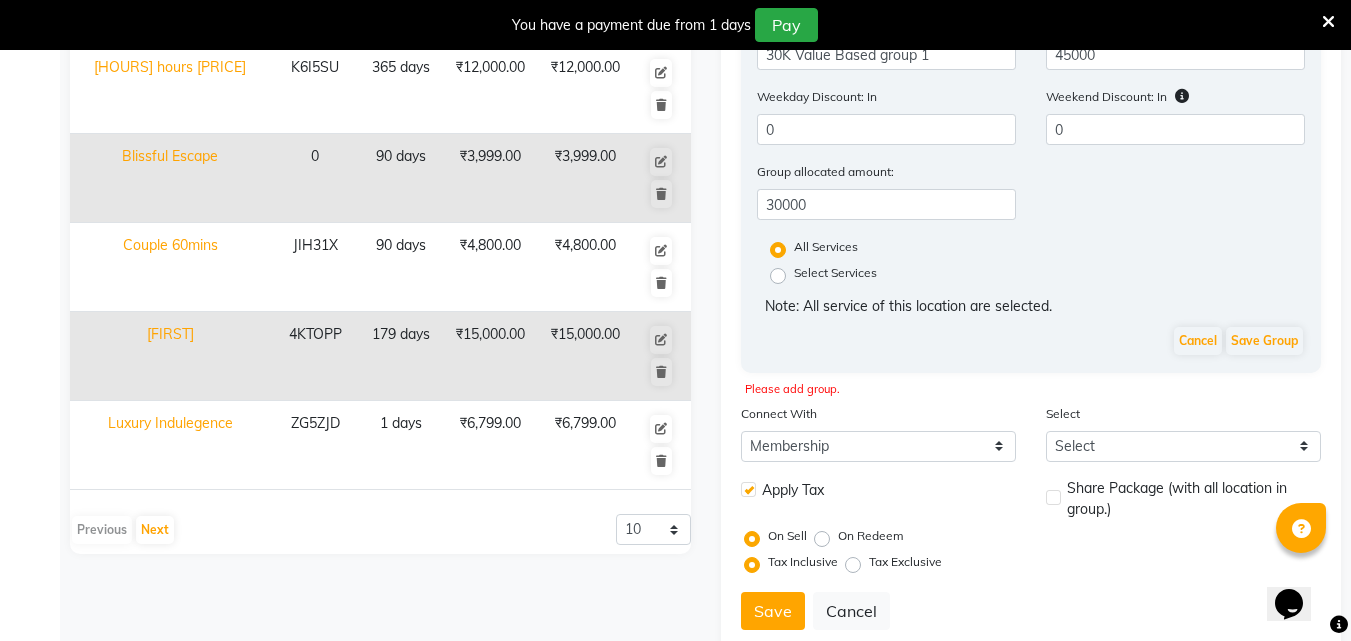 scroll, scrollTop: 715, scrollLeft: 0, axis: vertical 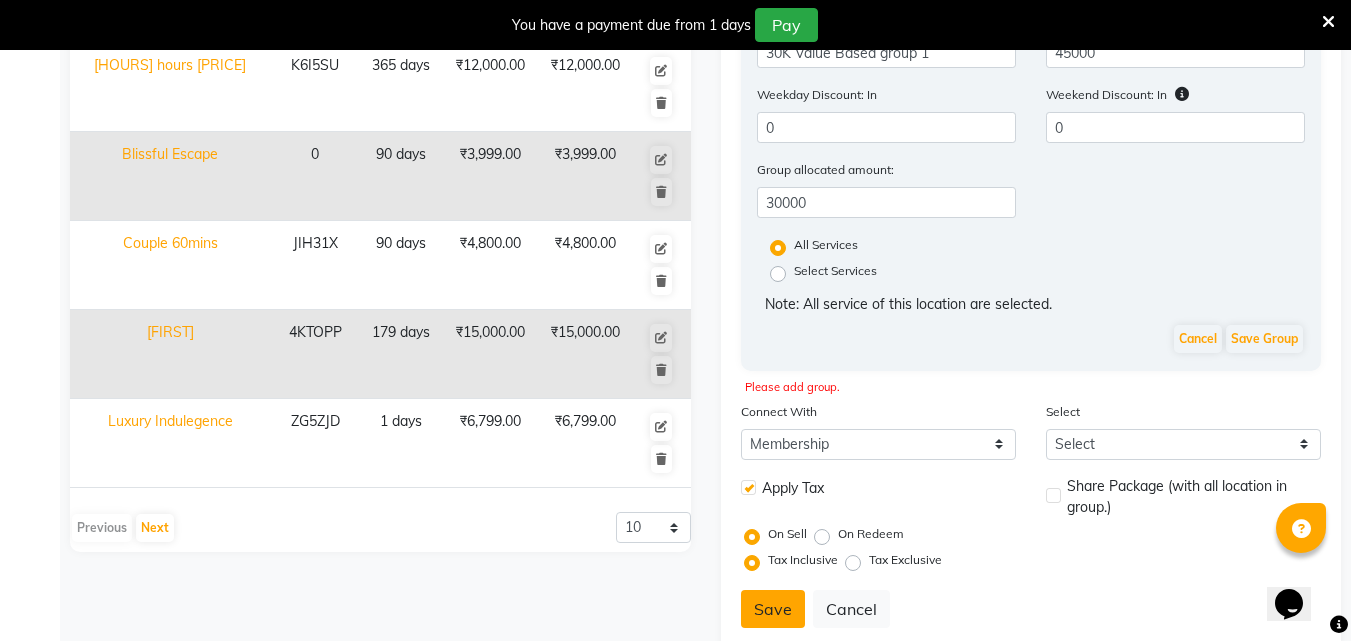 type on "0" 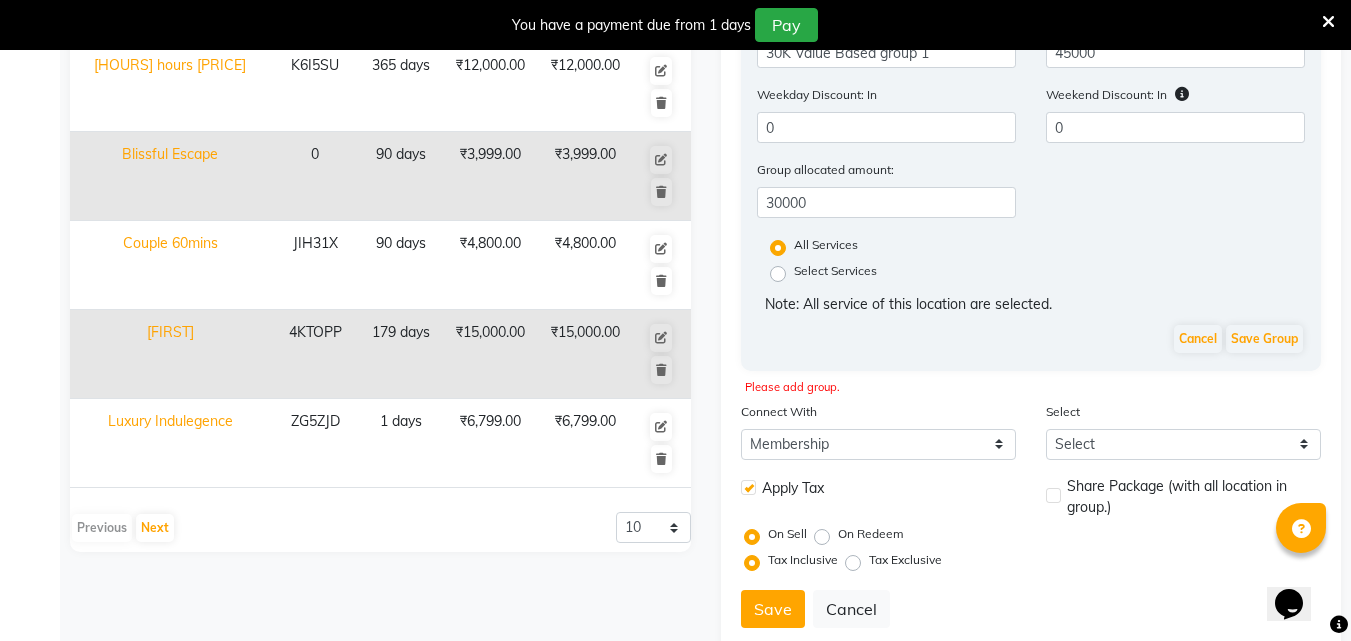 click on "Please add group." 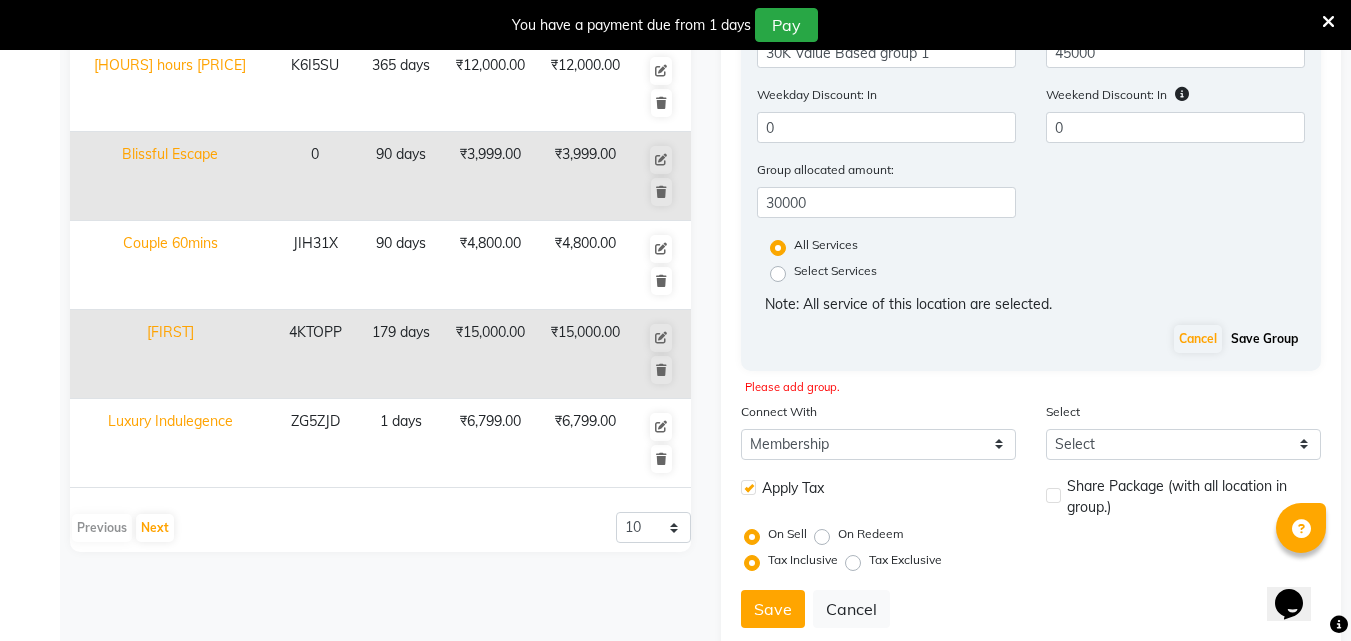 click on "Save Group" 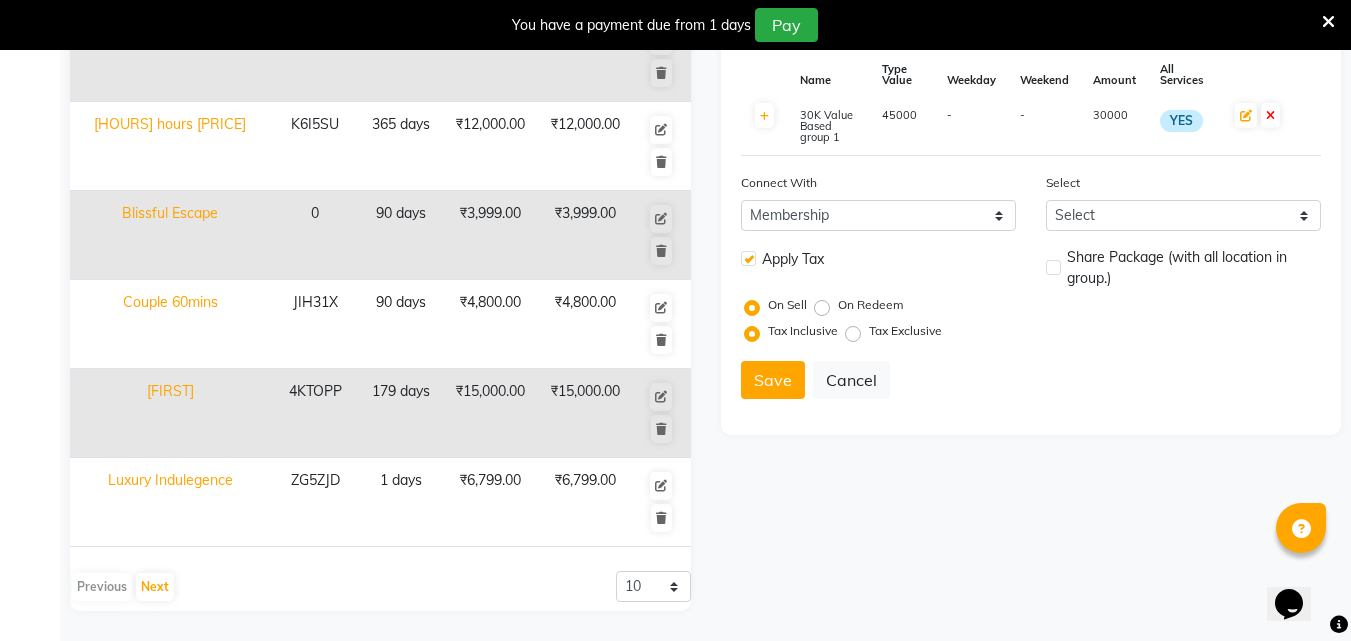 scroll, scrollTop: 656, scrollLeft: 0, axis: vertical 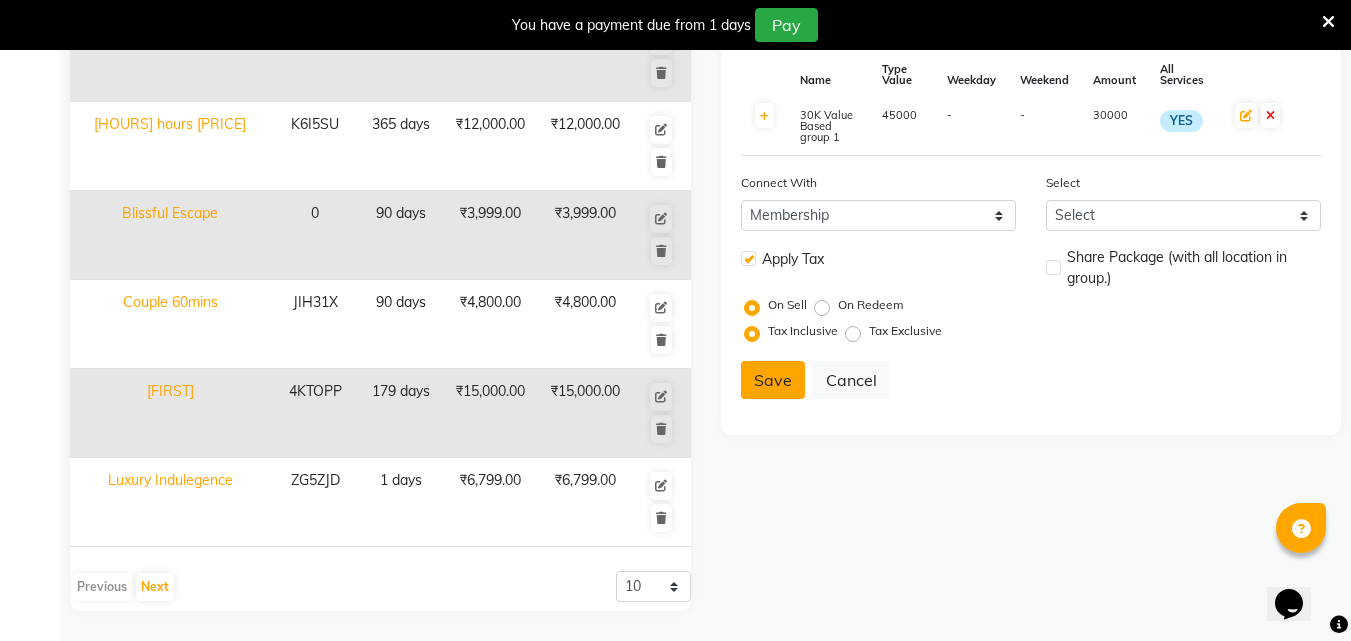 click on "Save" 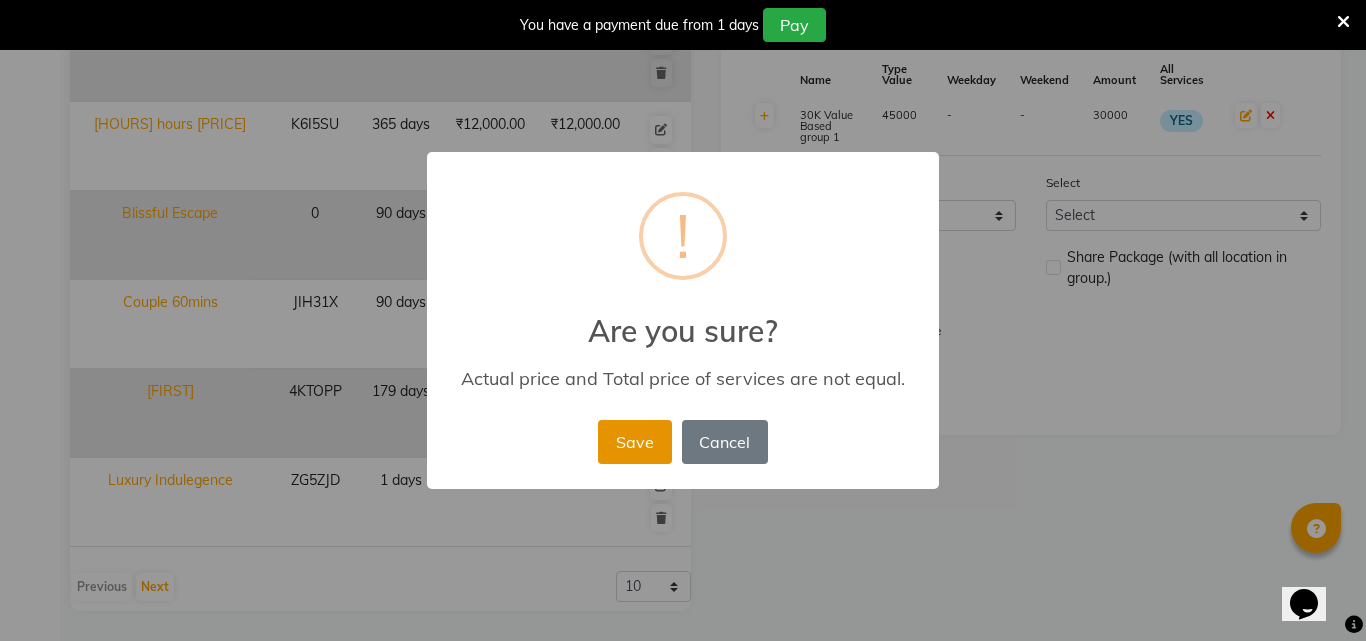 click on "Save" at bounding box center (634, 442) 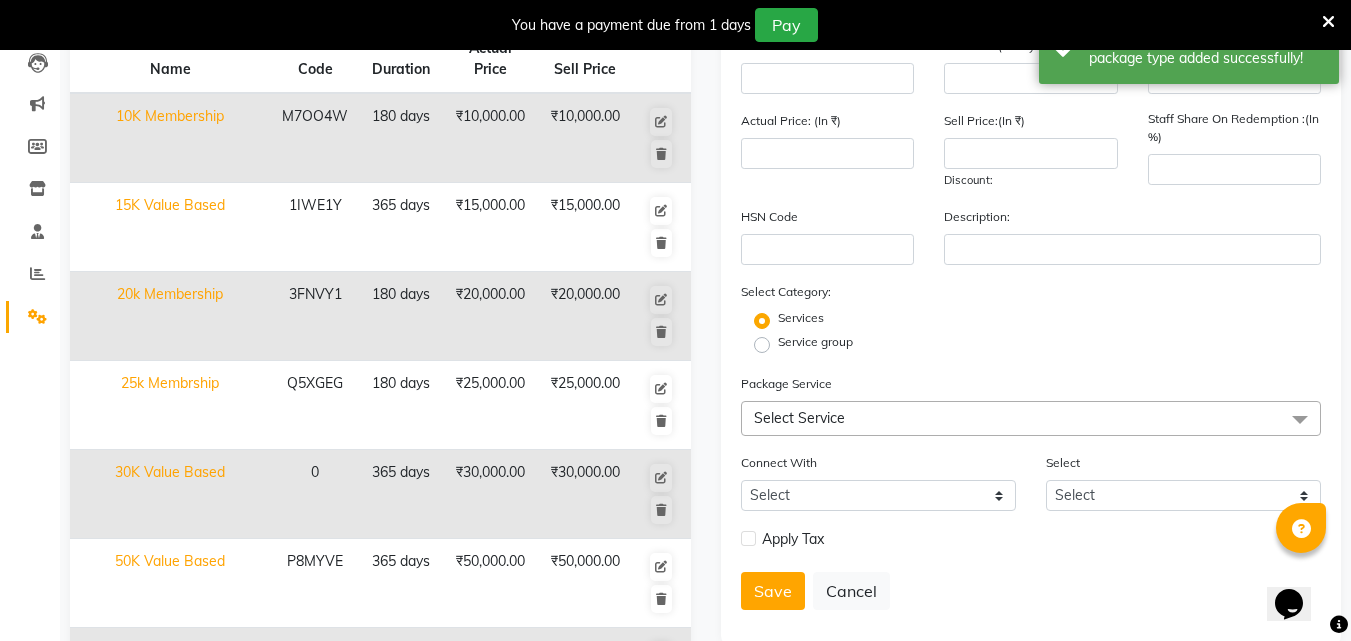 scroll, scrollTop: 0, scrollLeft: 0, axis: both 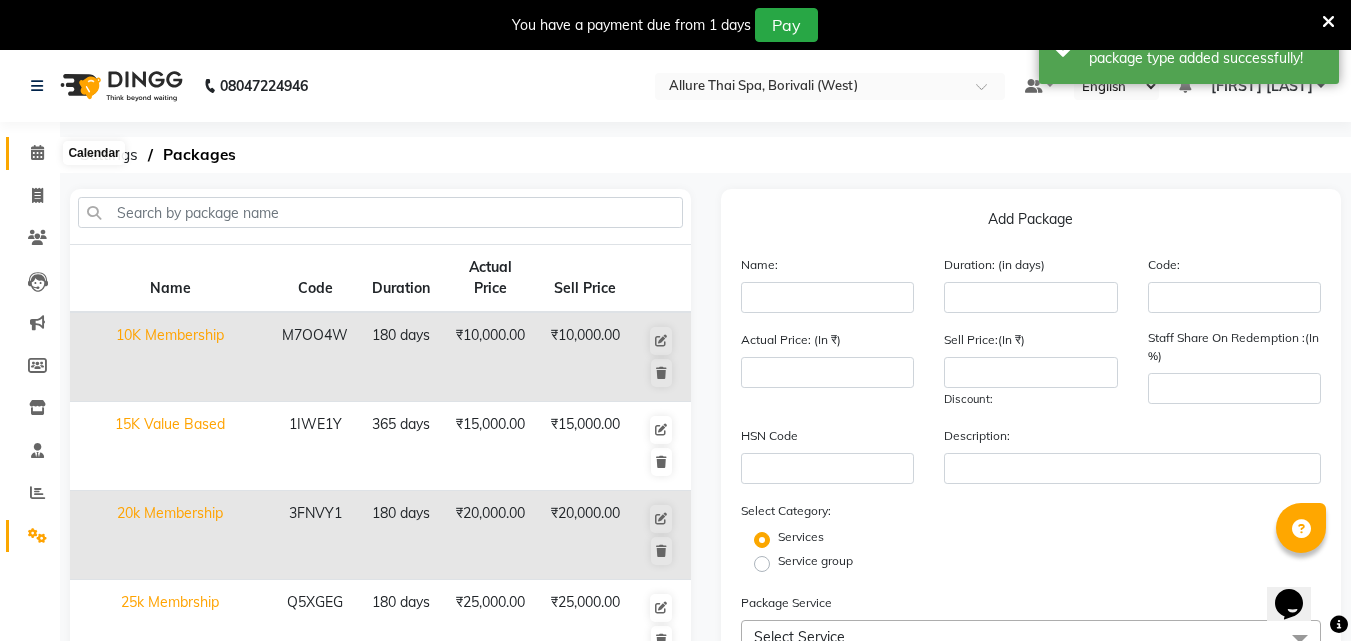 click 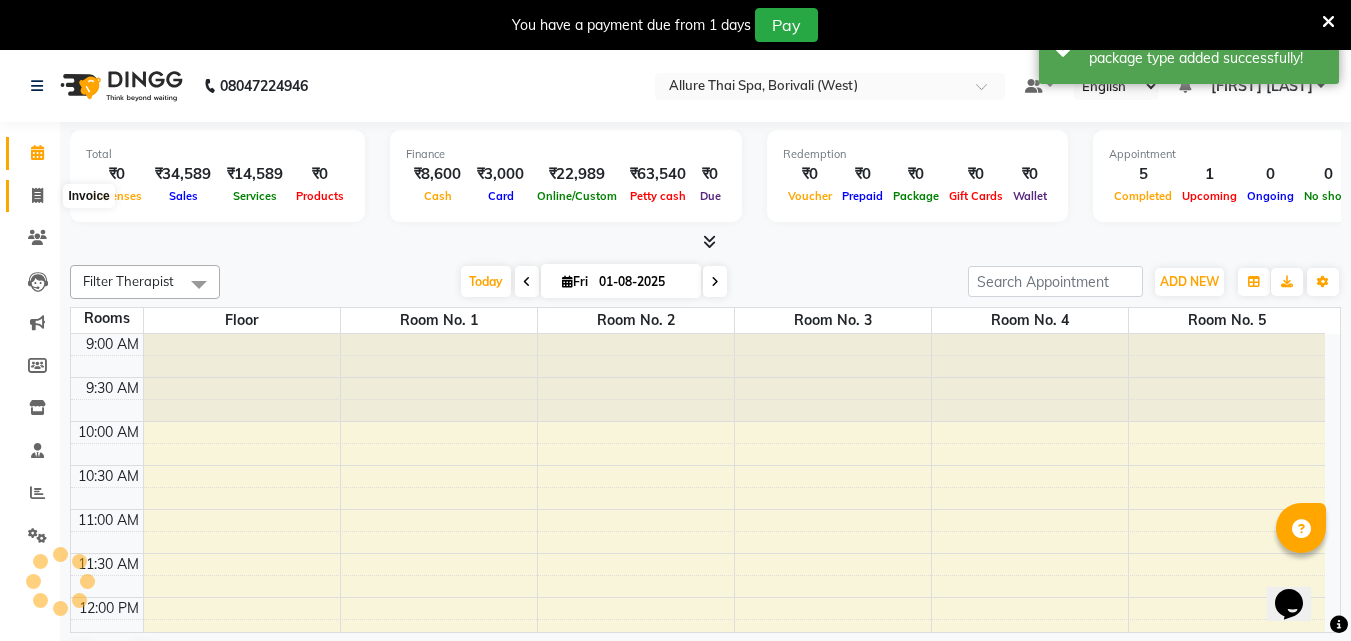 scroll, scrollTop: 0, scrollLeft: 0, axis: both 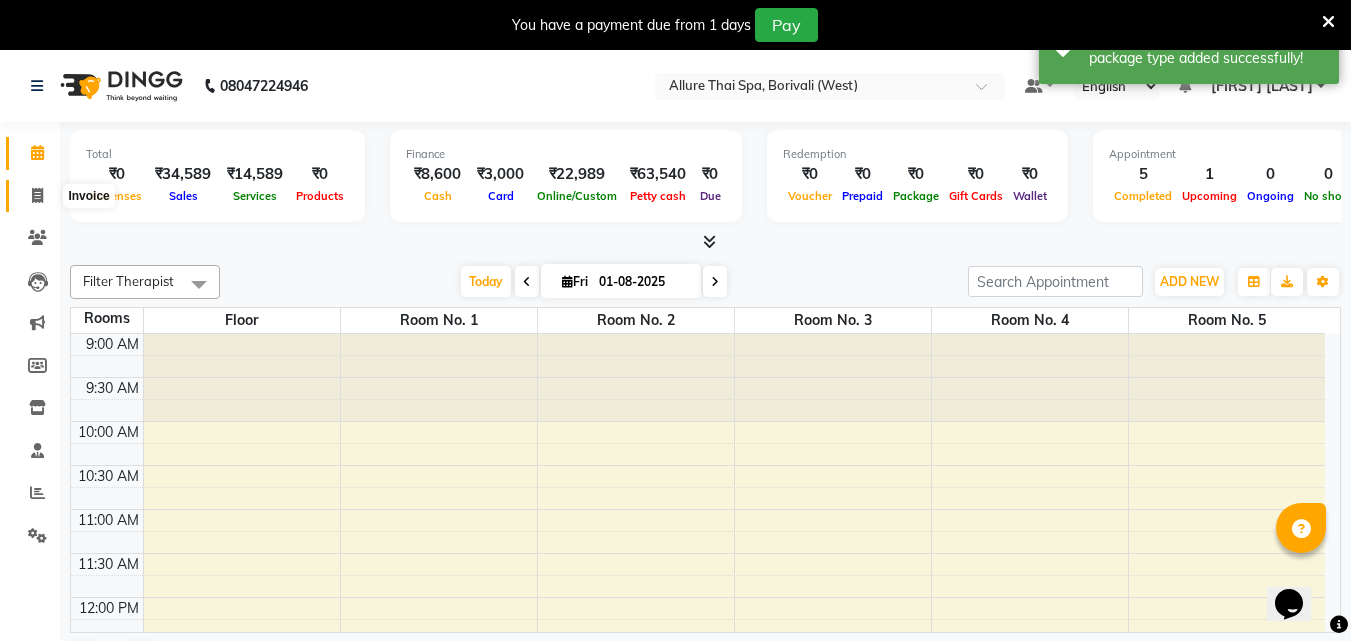 click 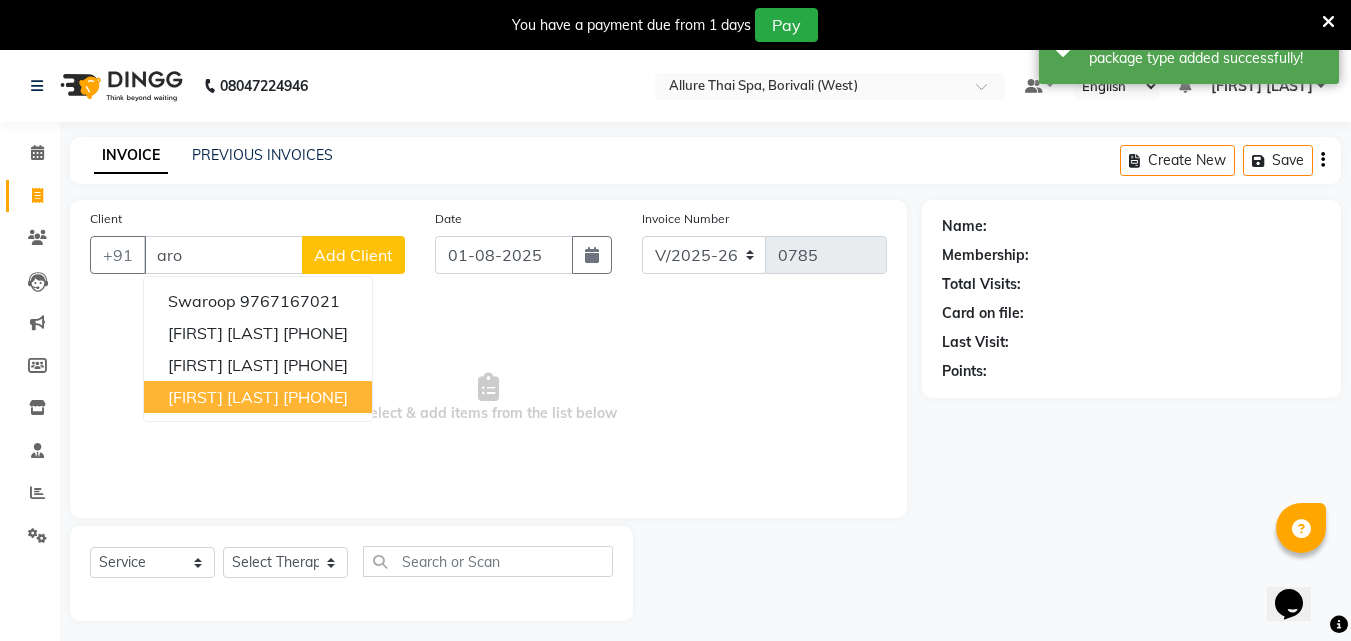 click on "[PHONE]" at bounding box center [315, 397] 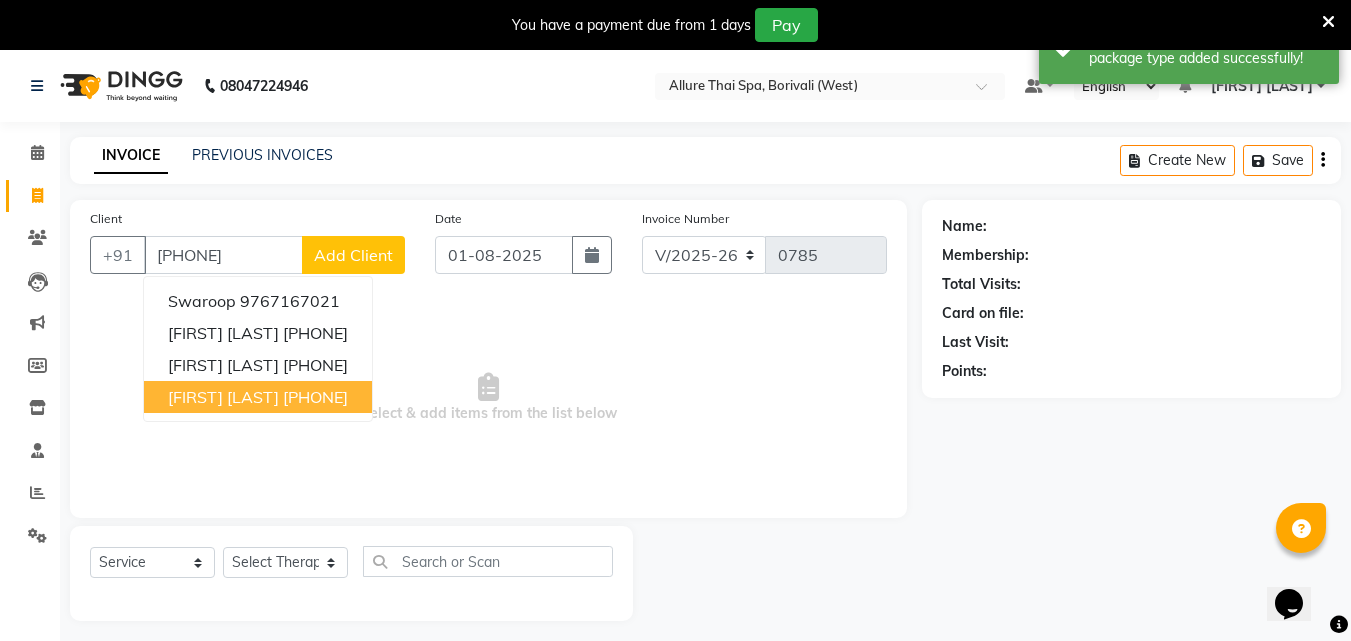 type on "[PHONE]" 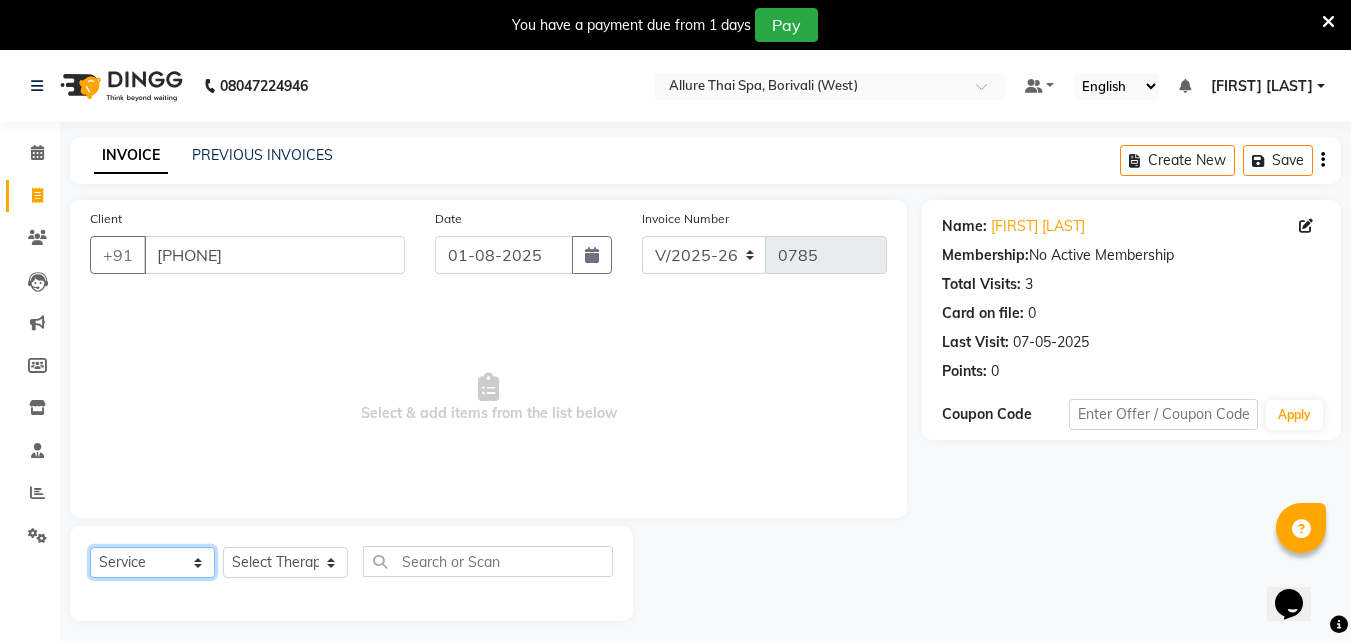 click on "Select  Service  Product  Membership  Package Voucher Prepaid Gift Card" 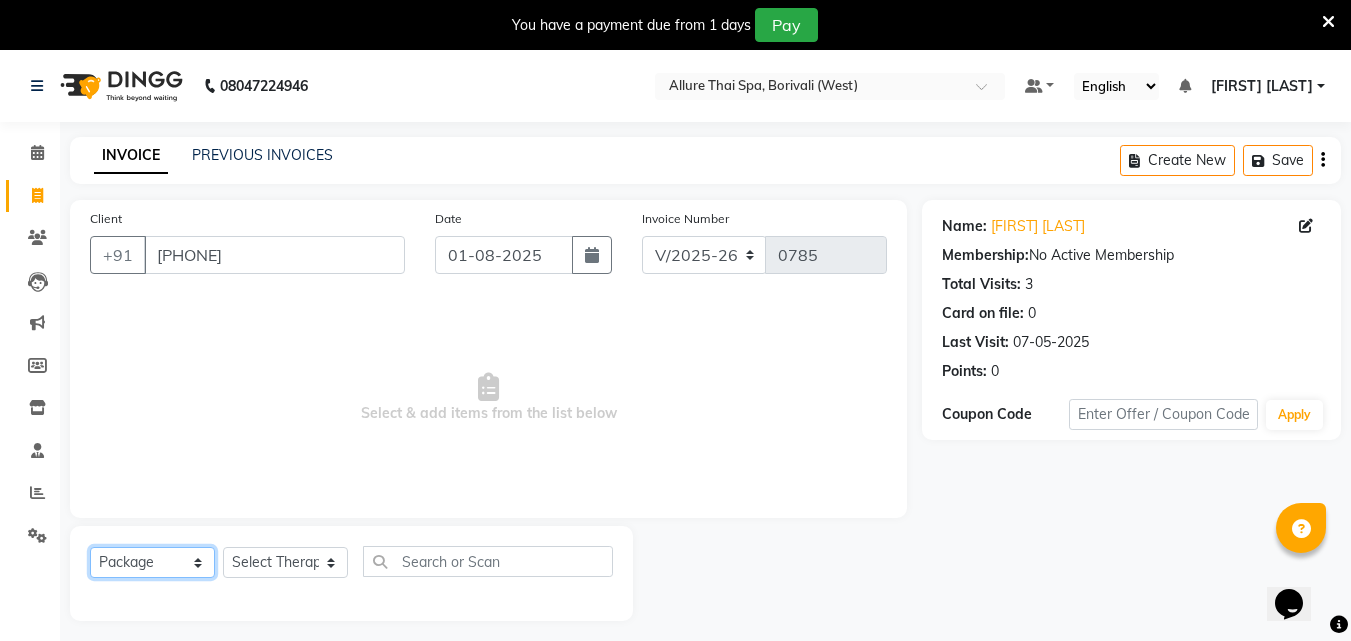 click on "Select  Service  Product  Membership  Package Voucher Prepaid Gift Card" 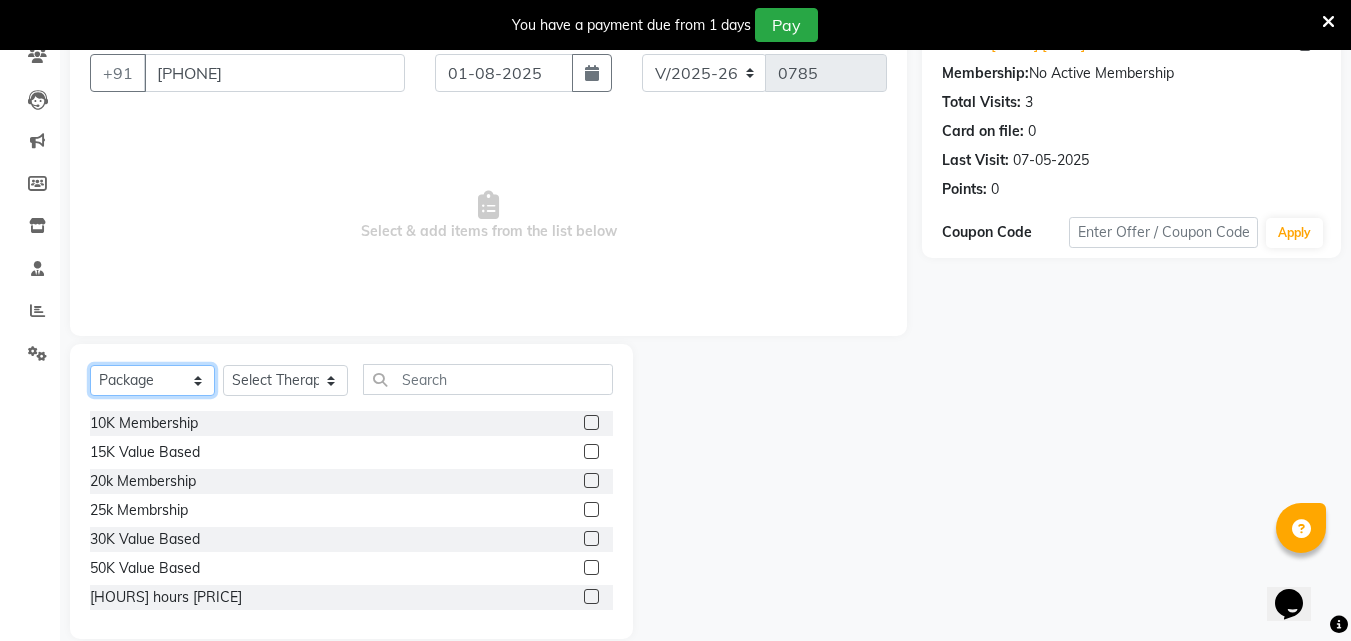 scroll, scrollTop: 210, scrollLeft: 0, axis: vertical 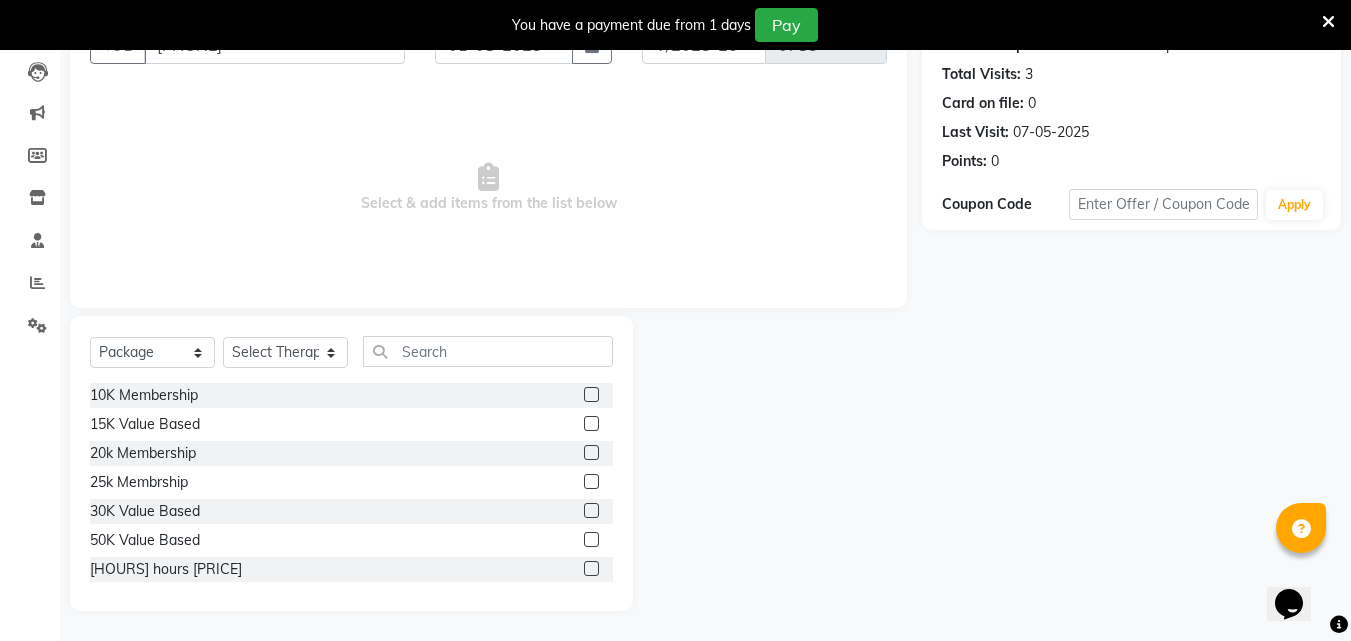 click 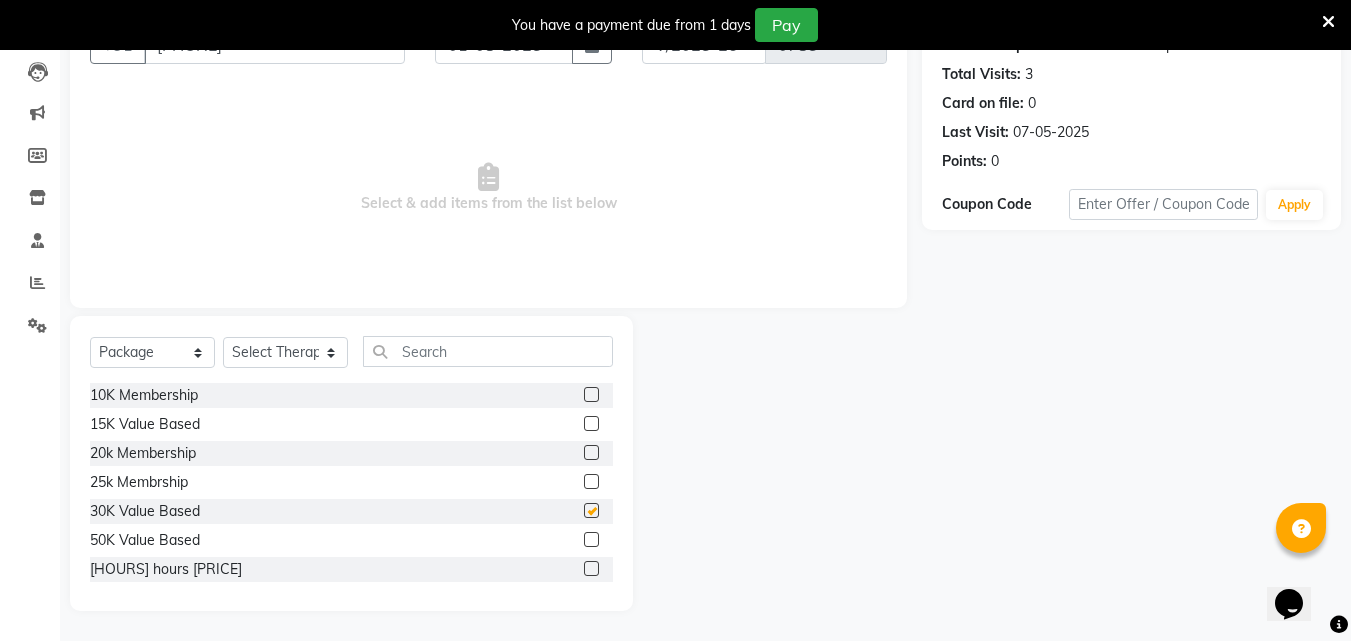 checkbox on "false" 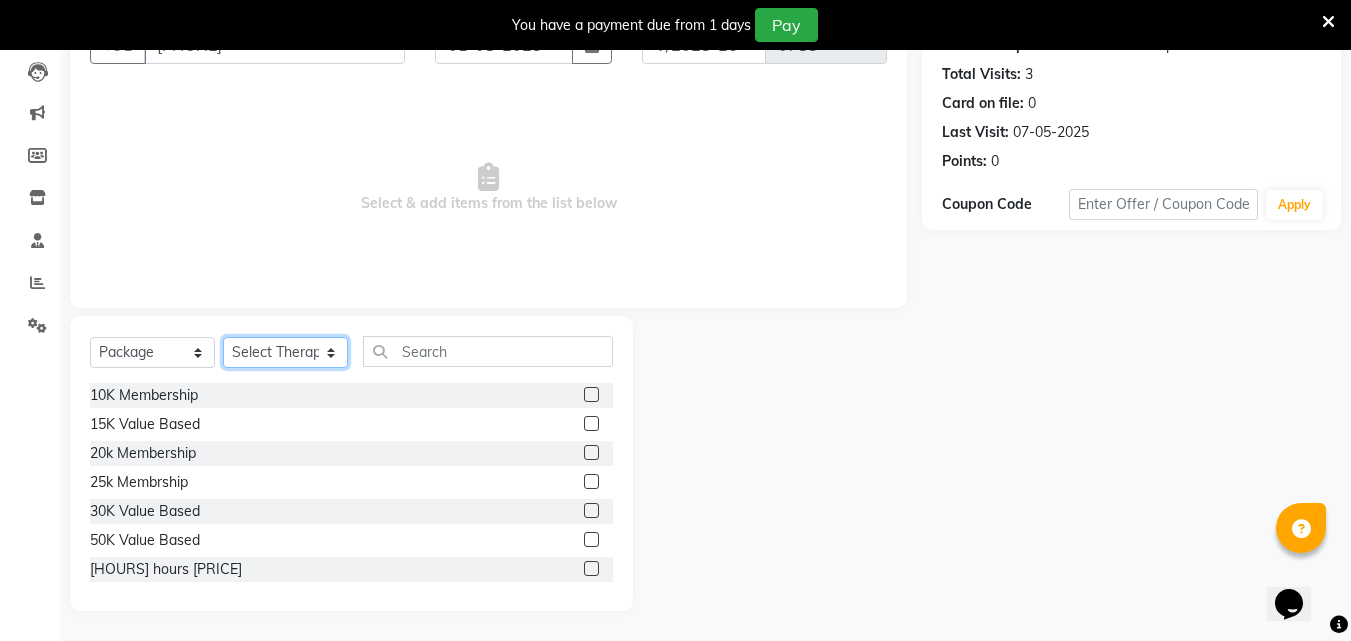 click on "Select Therapist [FIRST] [LAST] [TITLE] ([AREA]) [FIRST] [LAST] [FIRST] [LAST]" 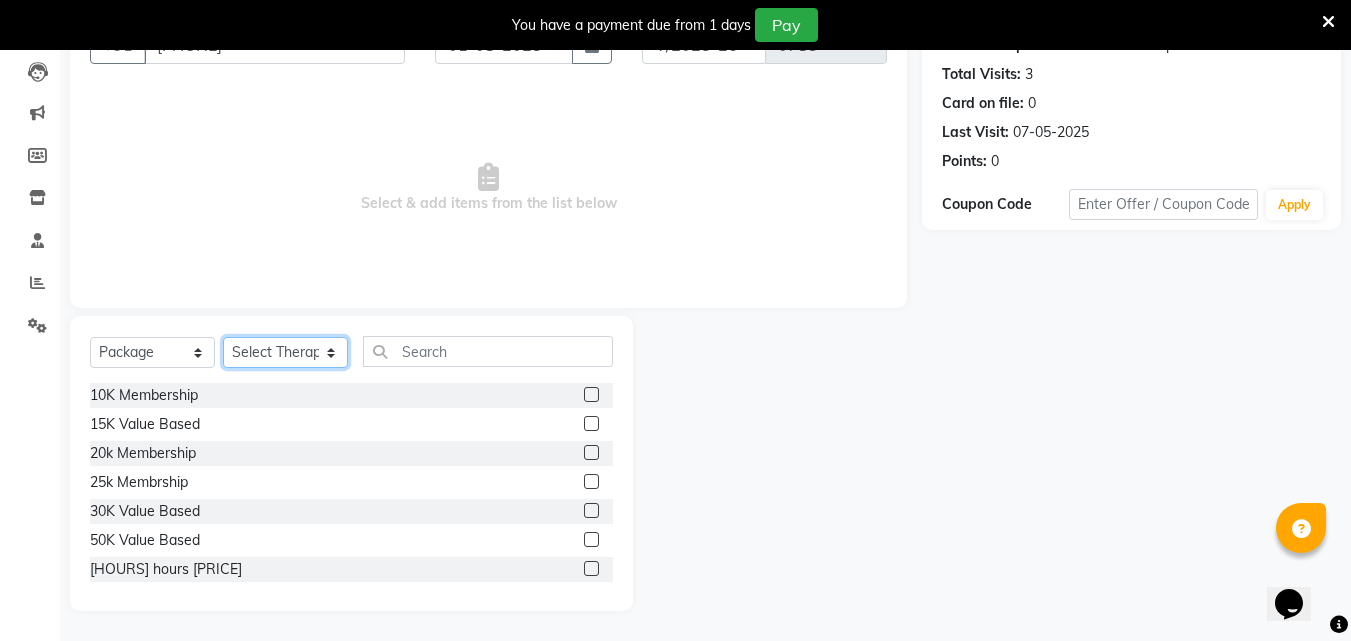 select on "57553" 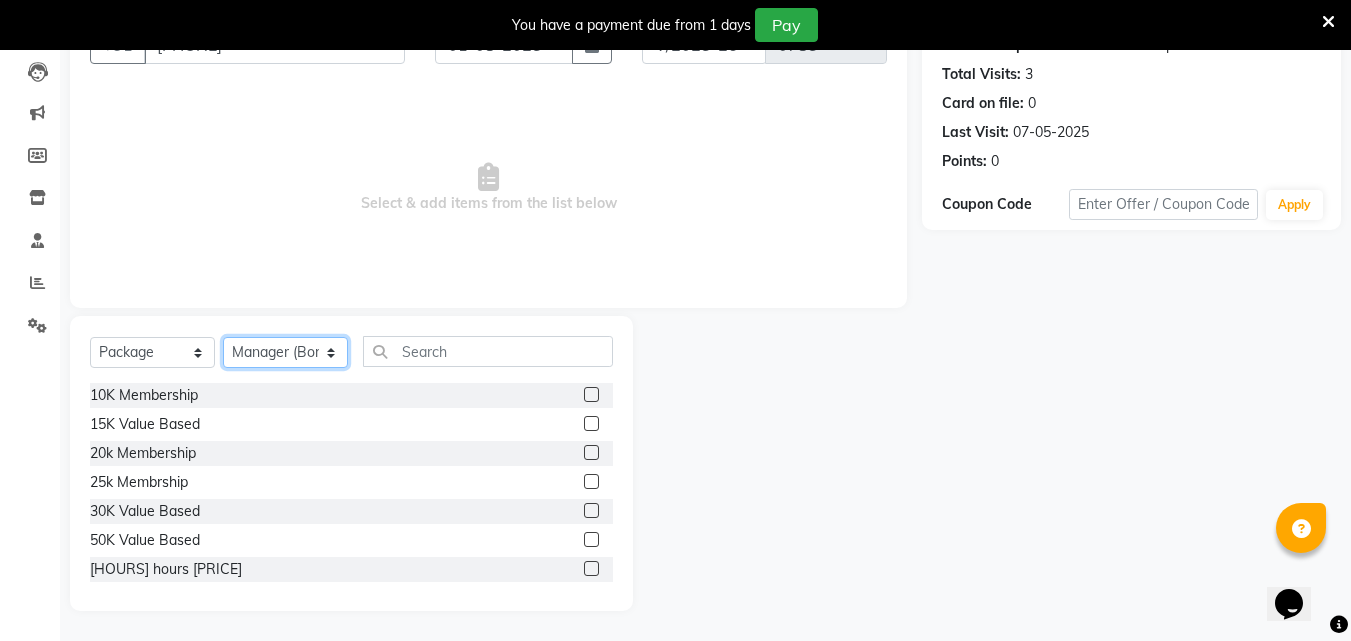 click on "Select Therapist [FIRST] [LAST] [TITLE] ([AREA]) [FIRST] [LAST] [FIRST] [LAST]" 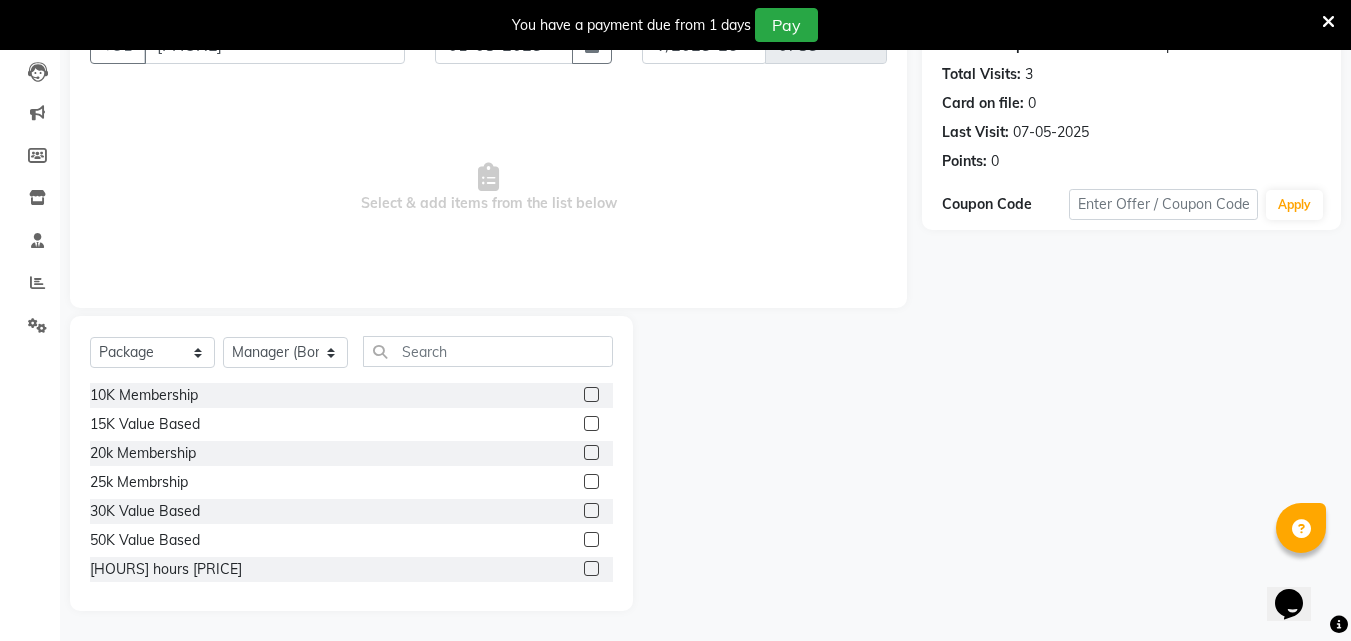 click 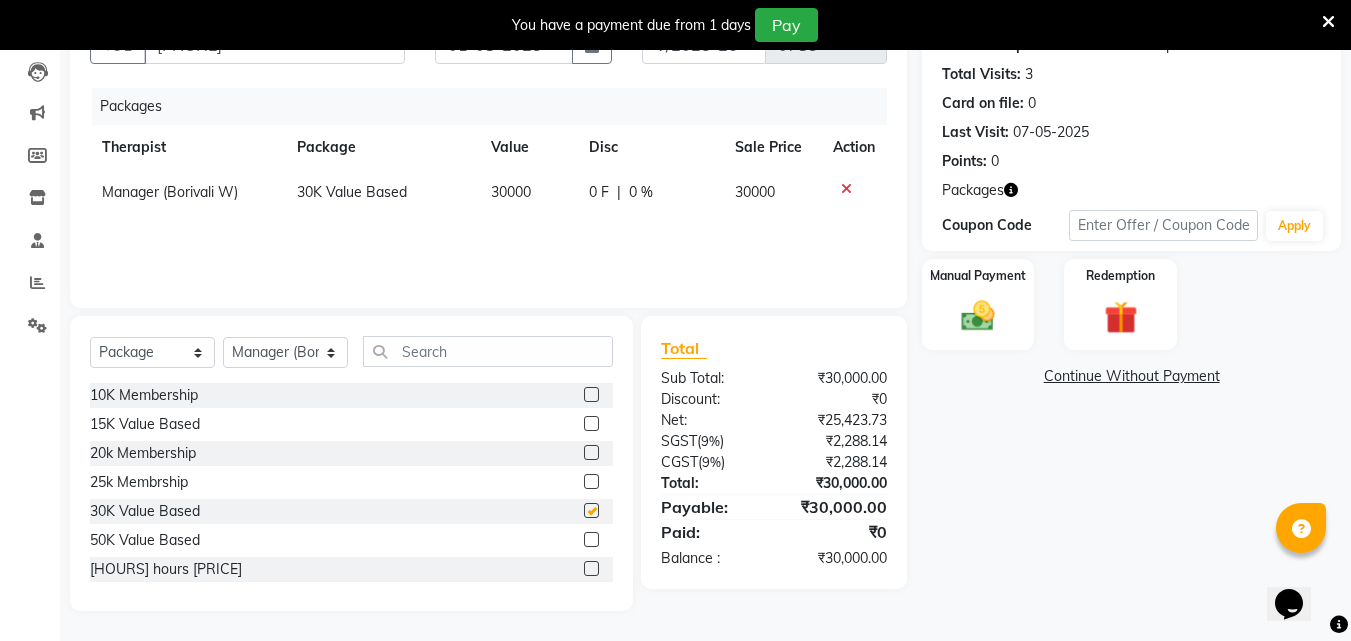 checkbox on "false" 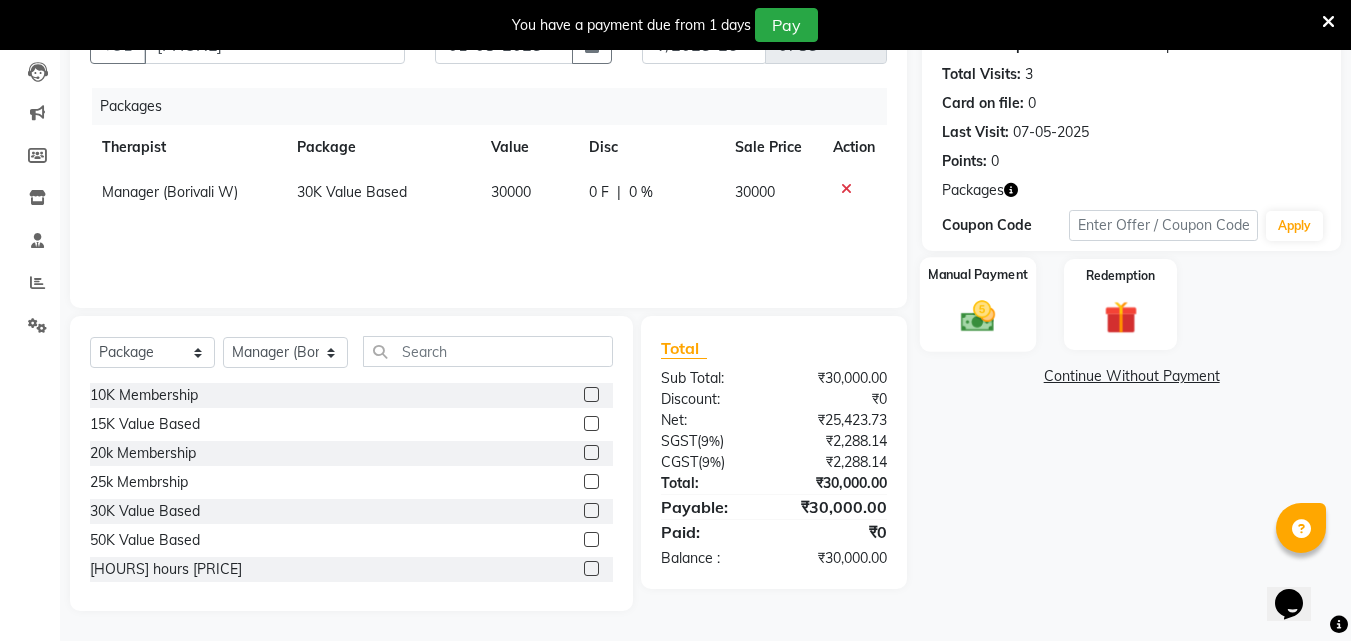 click 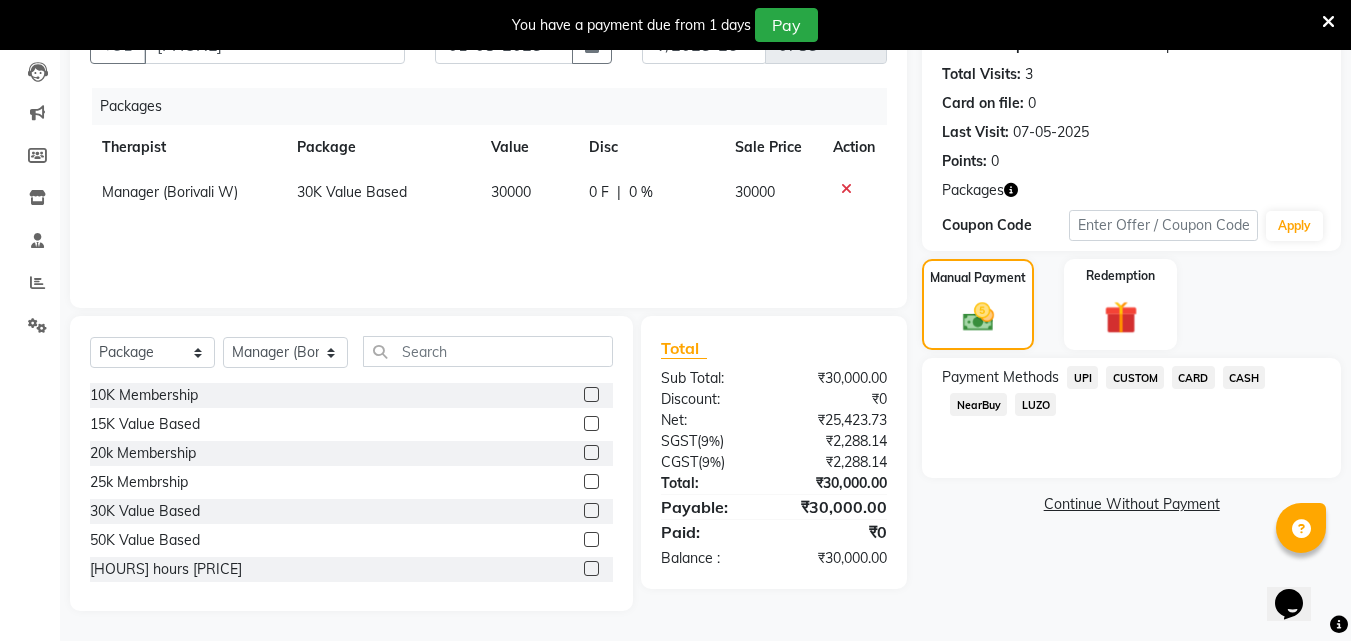 click on "CARD" 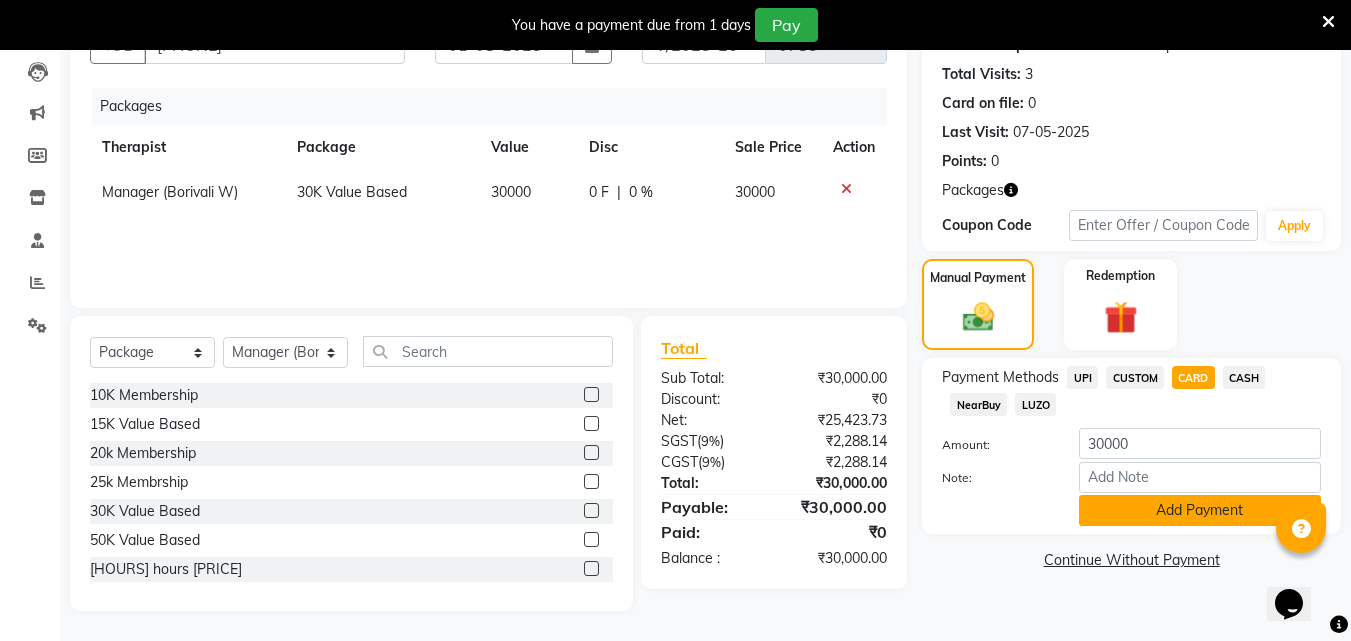 click on "Add Payment" 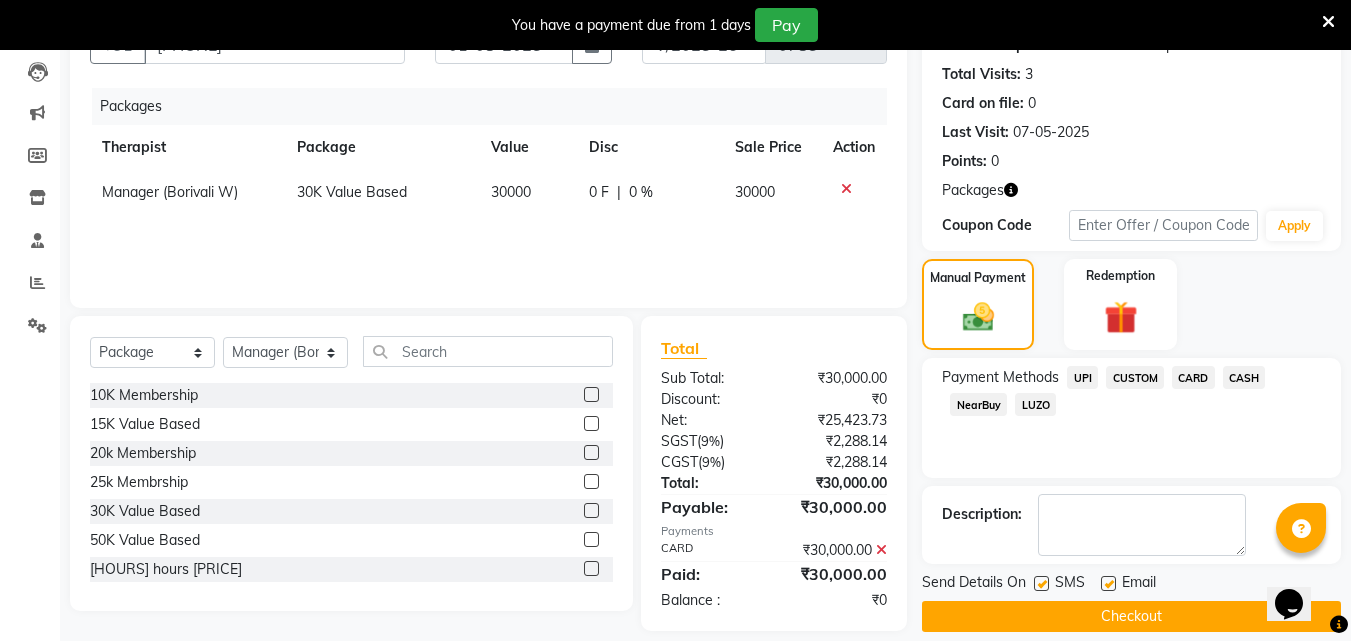 scroll, scrollTop: 231, scrollLeft: 0, axis: vertical 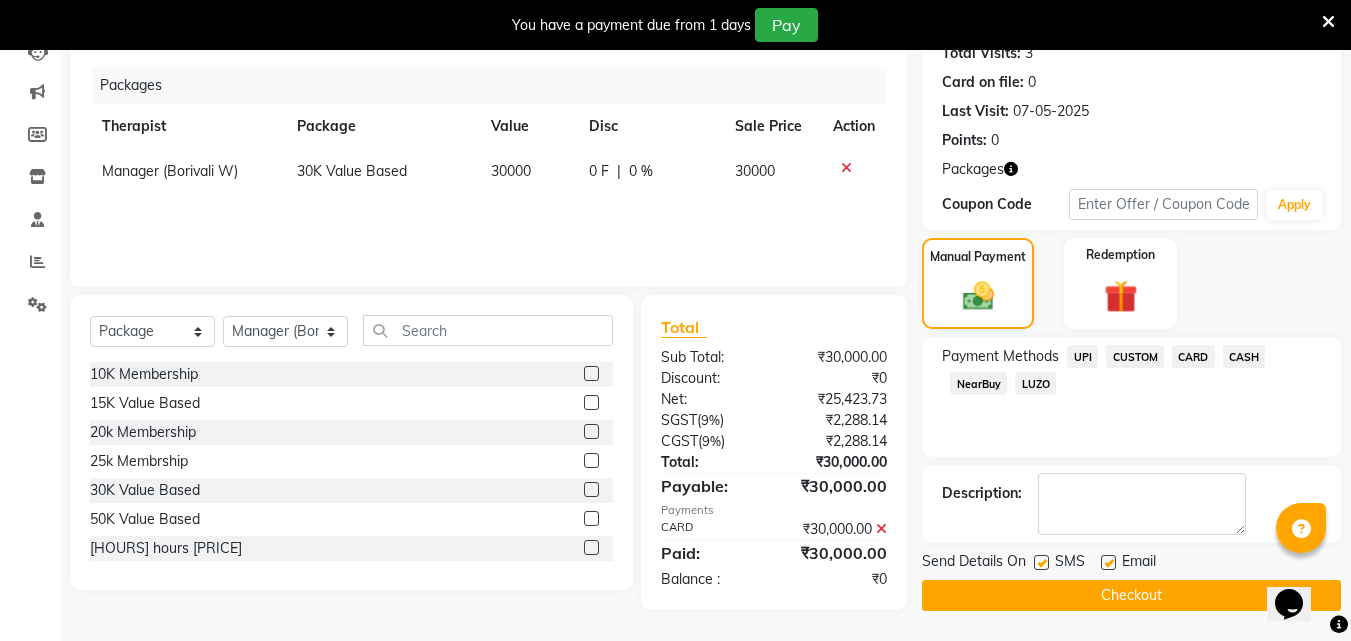 click on "Checkout" 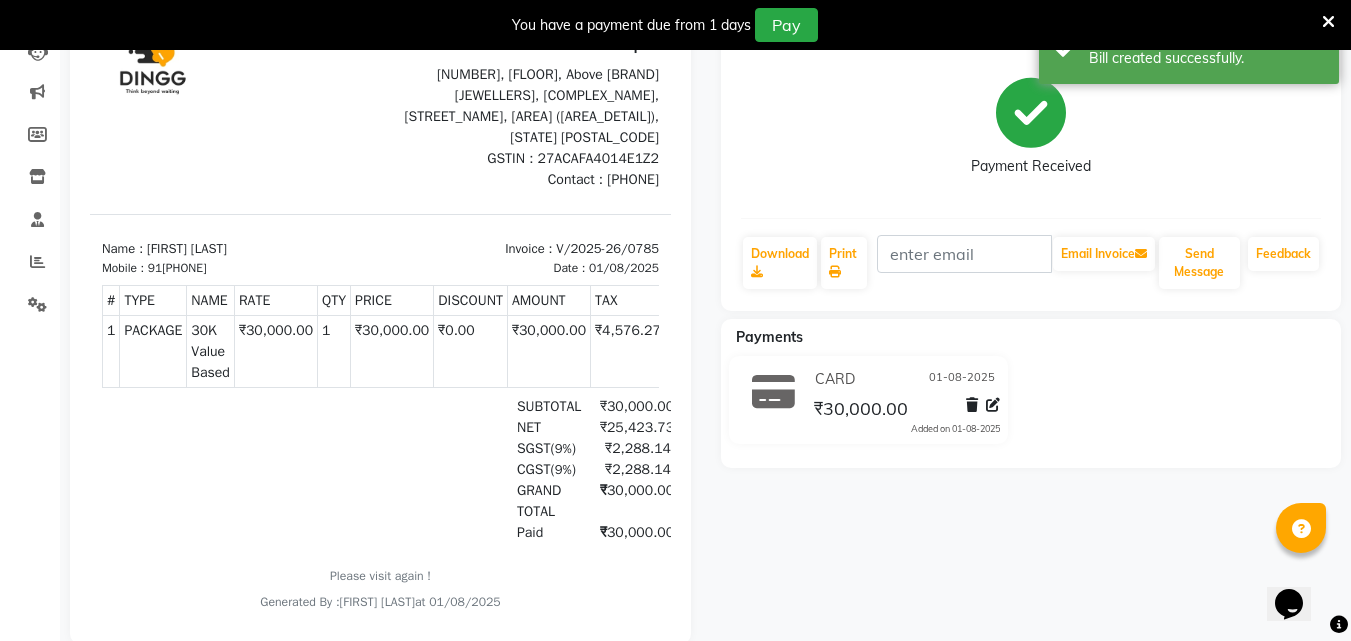 scroll, scrollTop: 0, scrollLeft: 0, axis: both 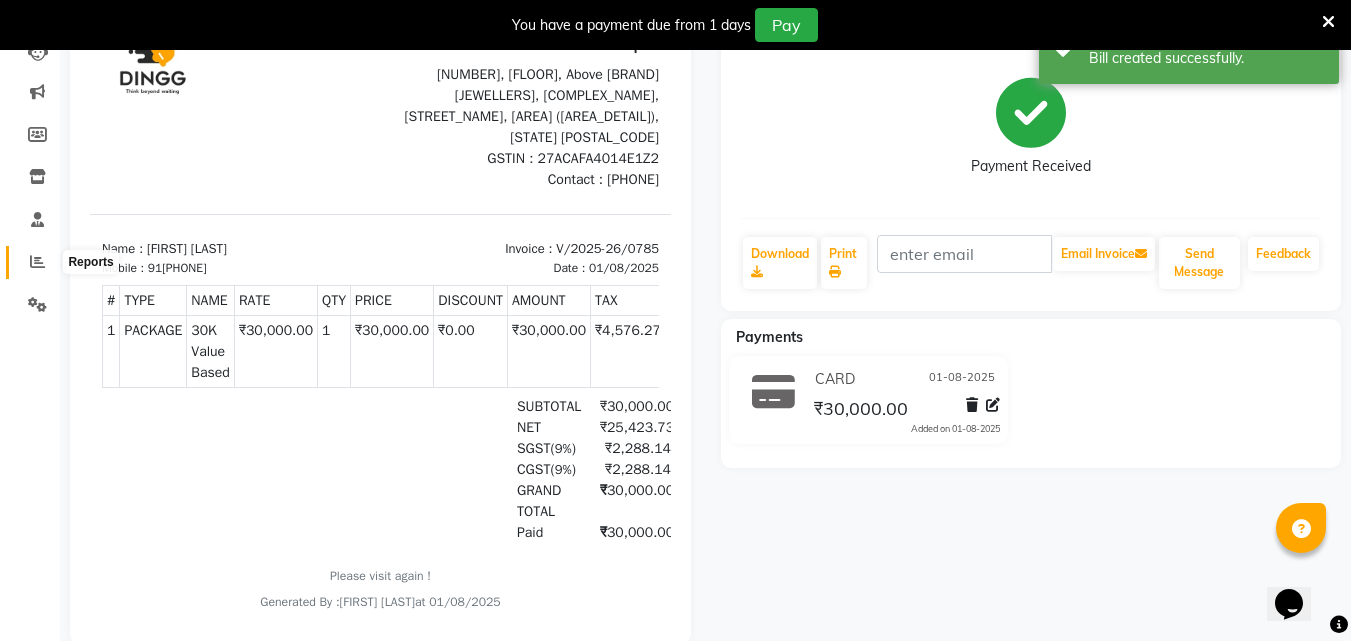 click 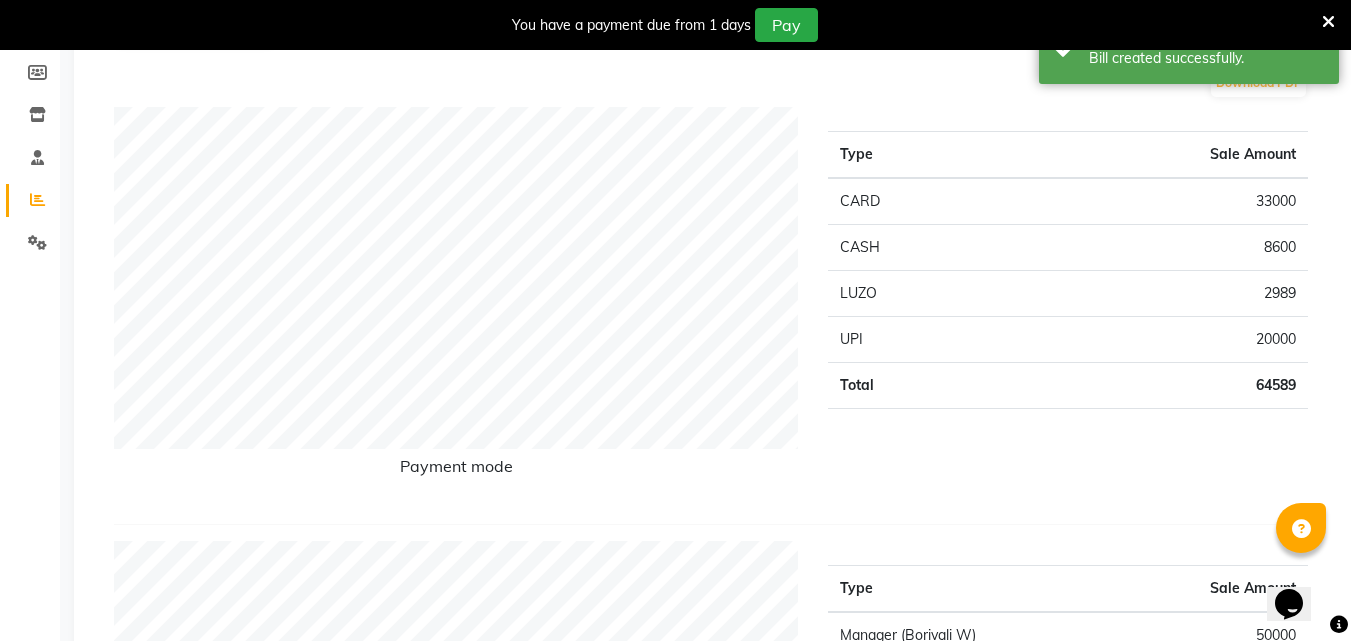 scroll, scrollTop: 307, scrollLeft: 0, axis: vertical 